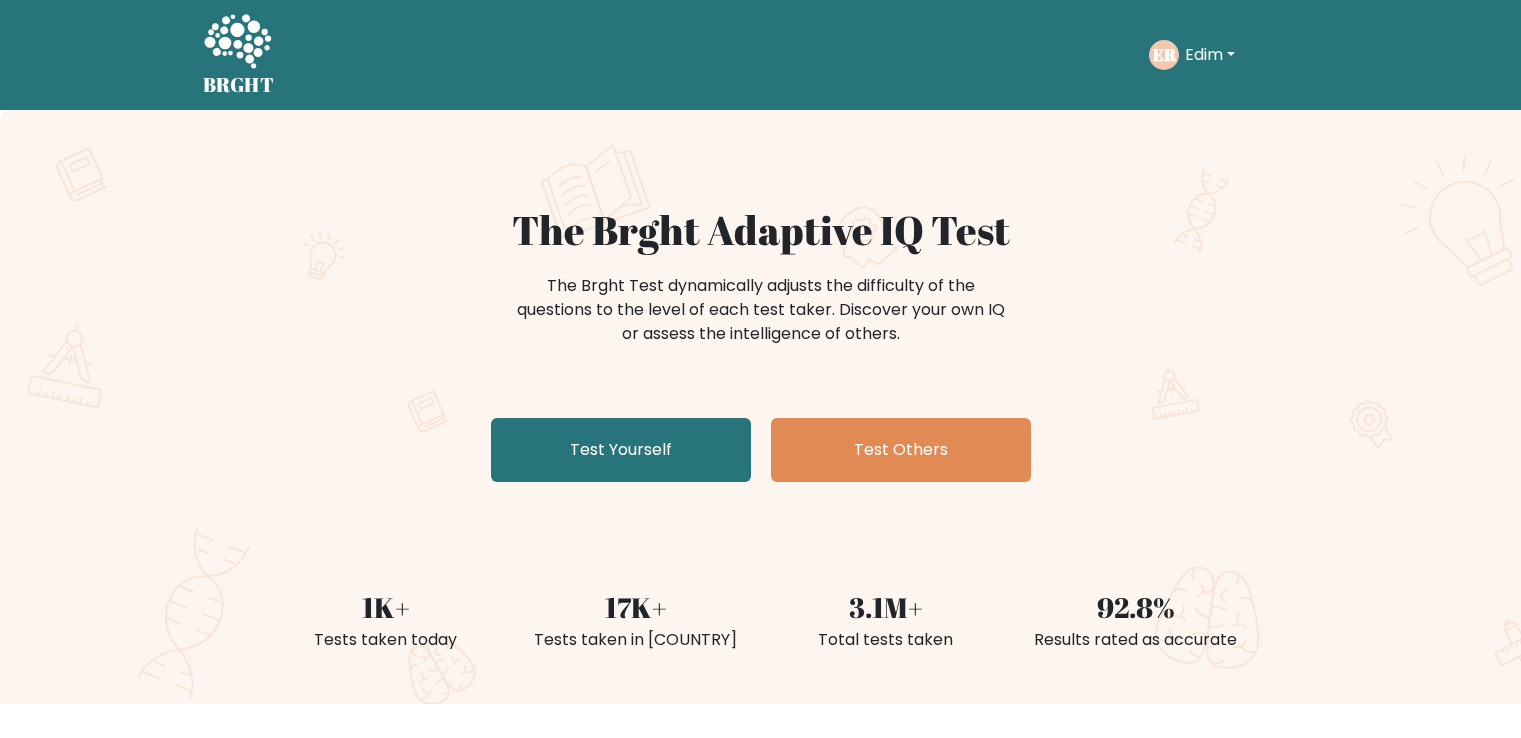 scroll, scrollTop: 0, scrollLeft: 0, axis: both 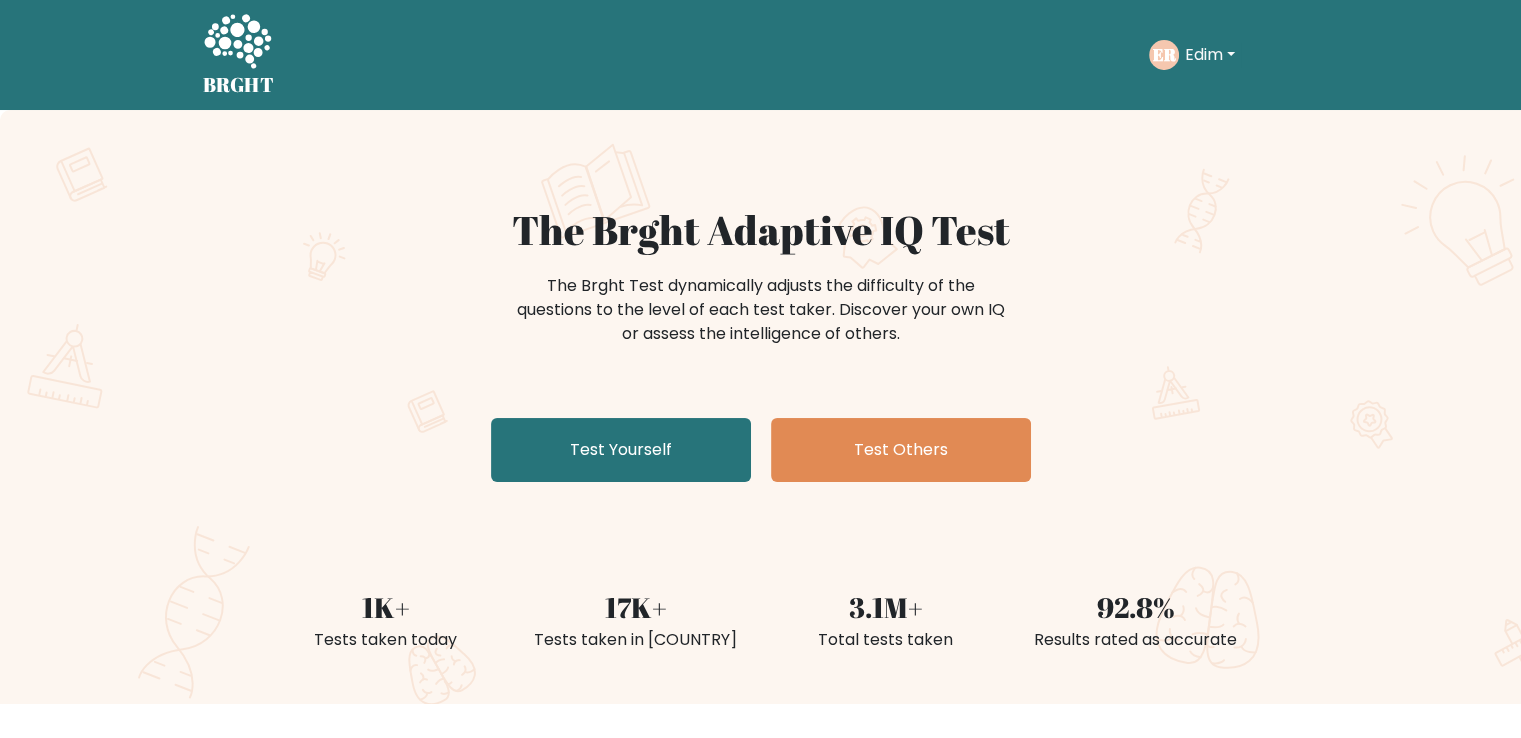 click on "Edim" at bounding box center [1210, 55] 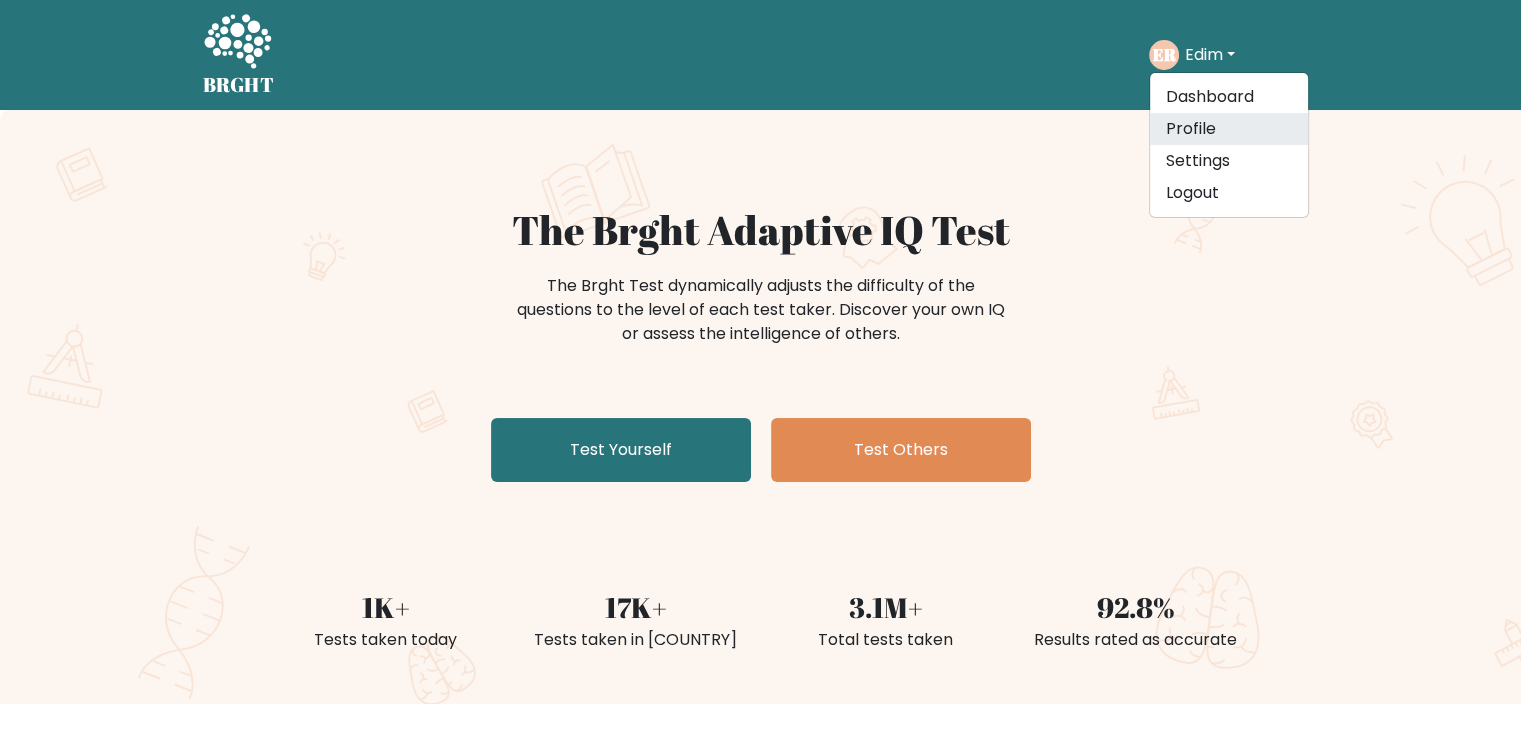 click on "Profile" at bounding box center [1229, 129] 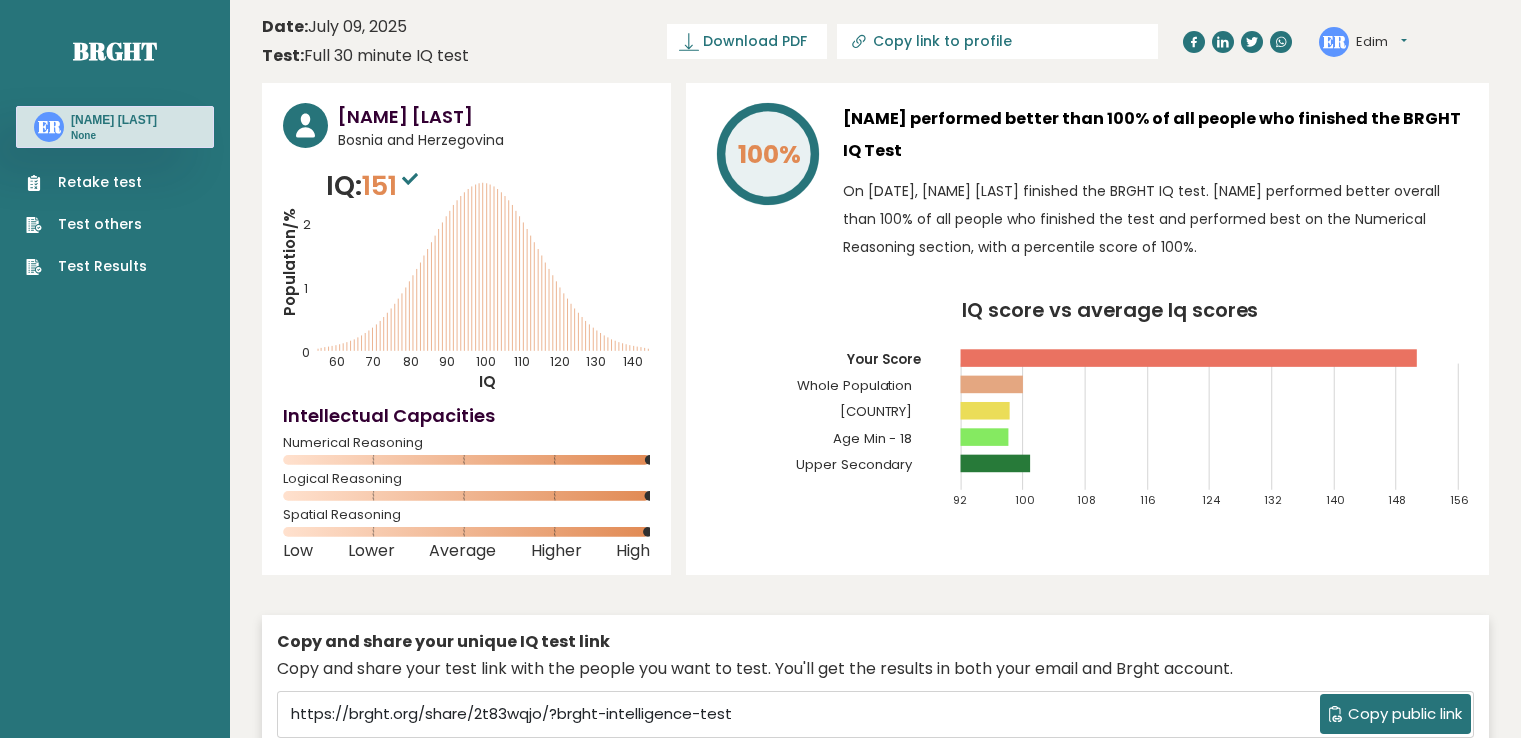 scroll, scrollTop: 0, scrollLeft: 0, axis: both 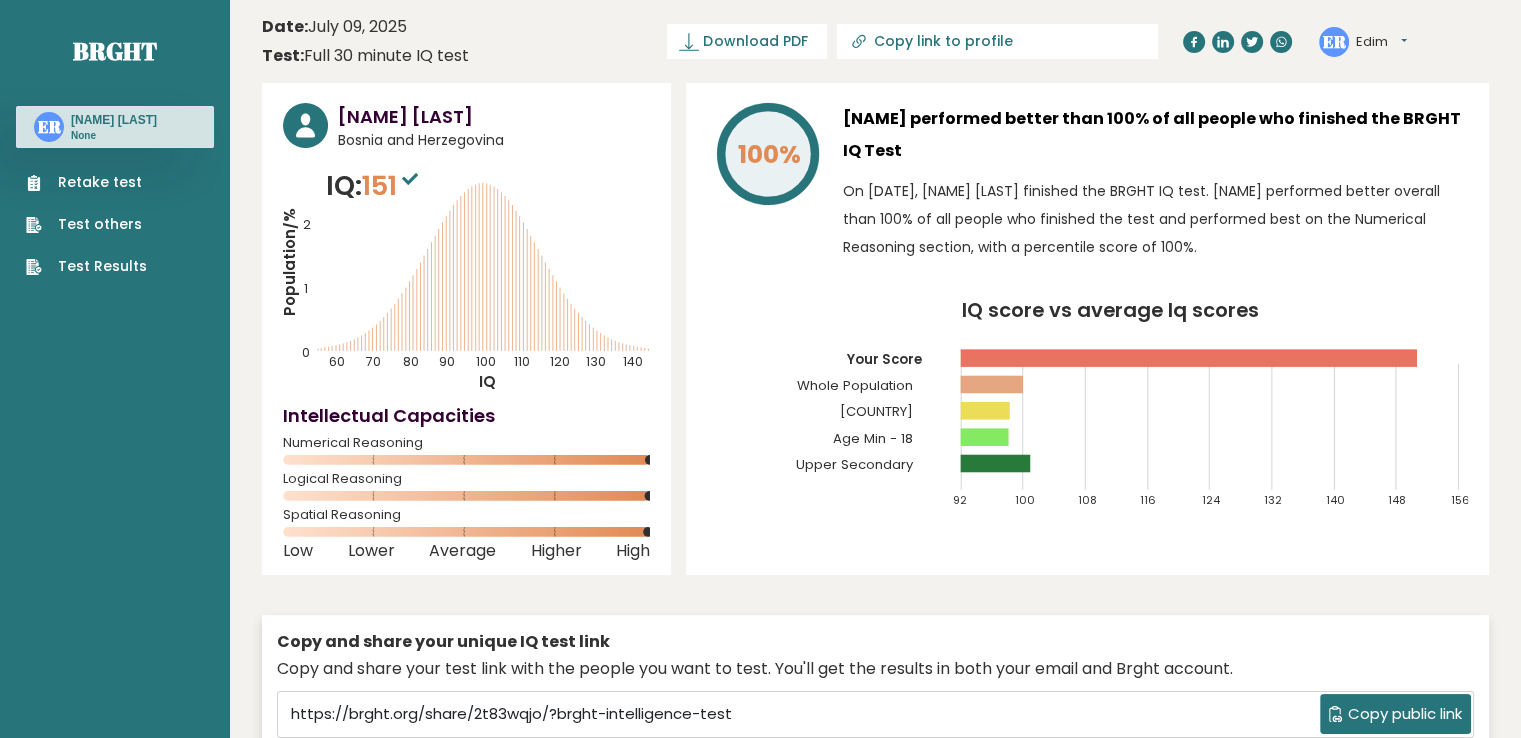 click on "Retake test" at bounding box center (86, 182) 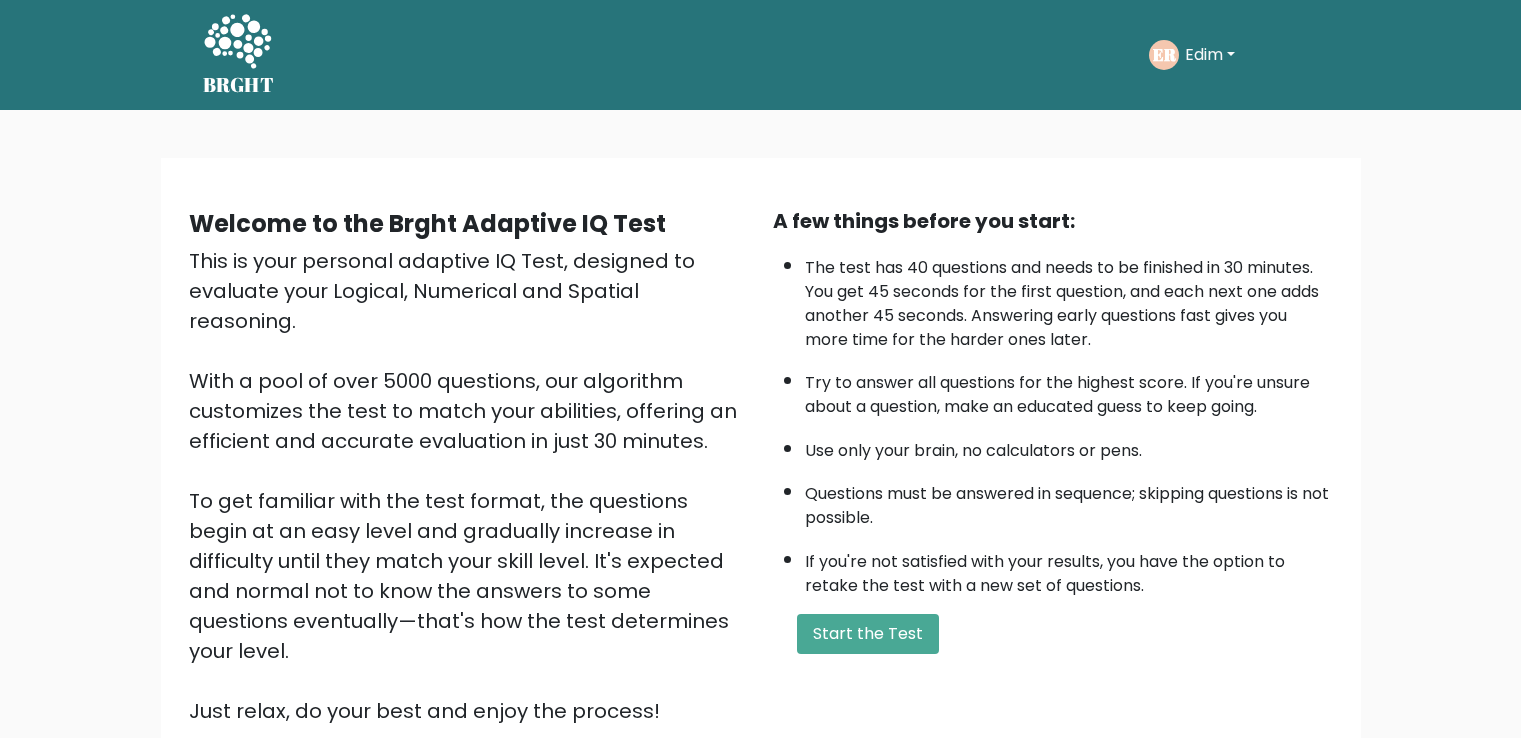 scroll, scrollTop: 0, scrollLeft: 0, axis: both 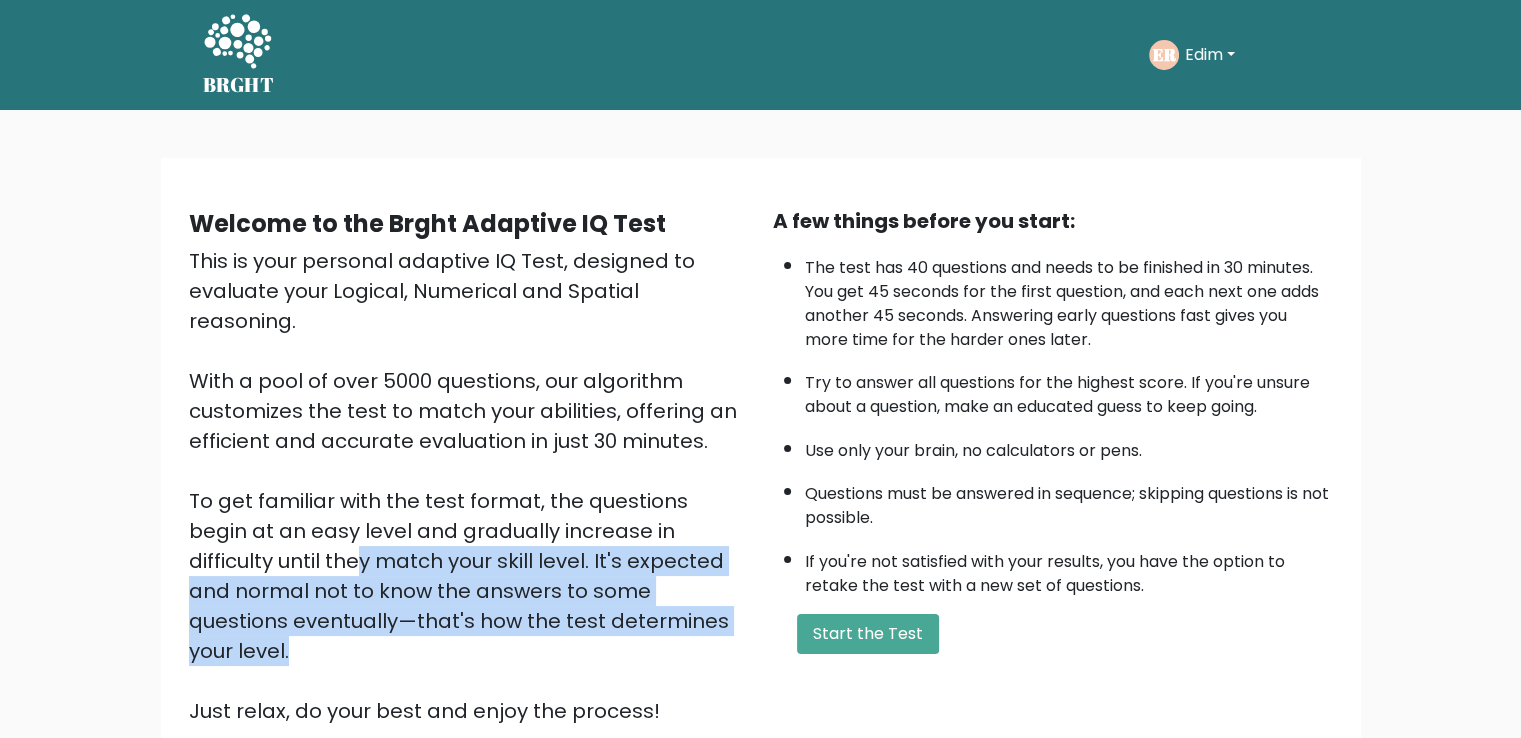 drag, startPoint x: 599, startPoint y: 505, endPoint x: 333, endPoint y: 637, distance: 296.95117 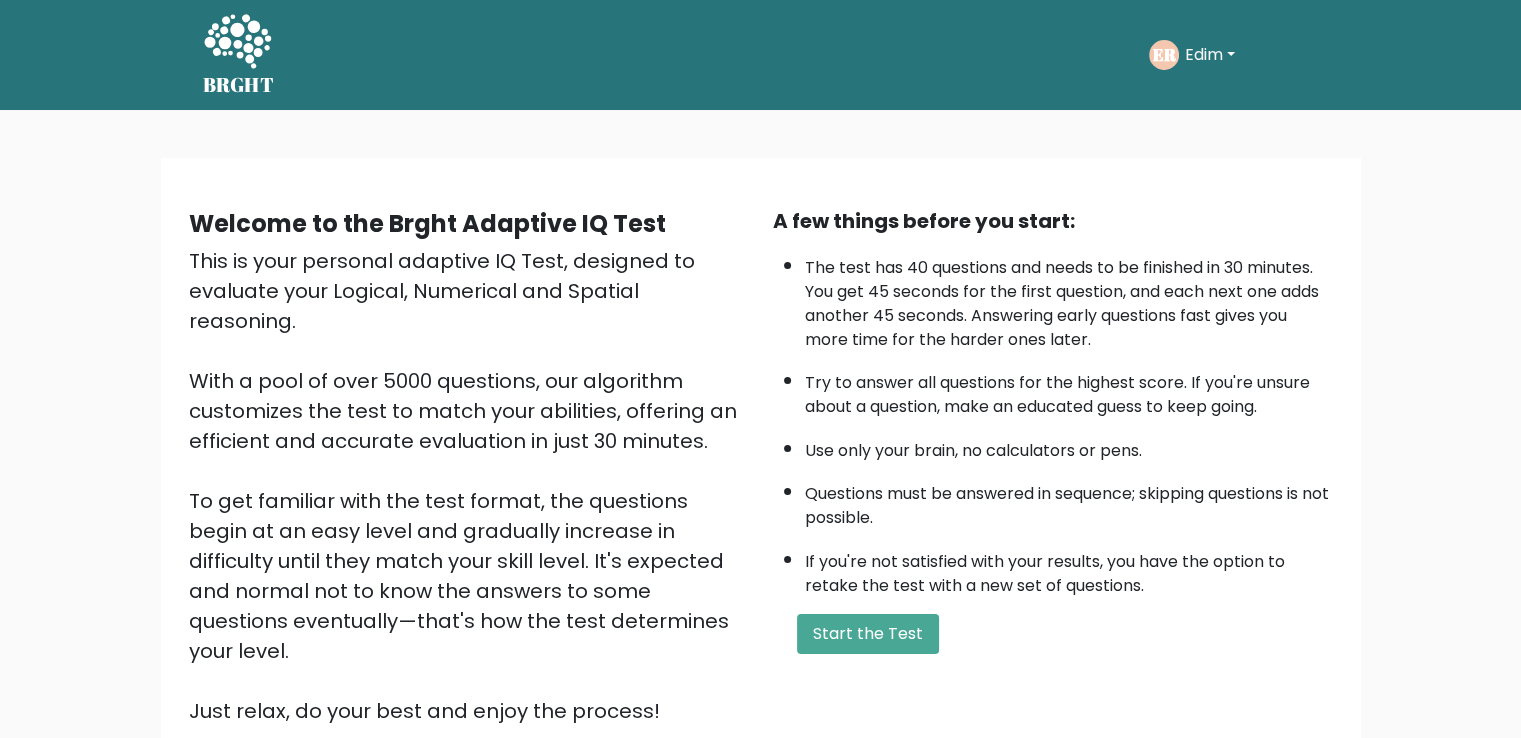 click on "Start the Test" at bounding box center [1053, 634] 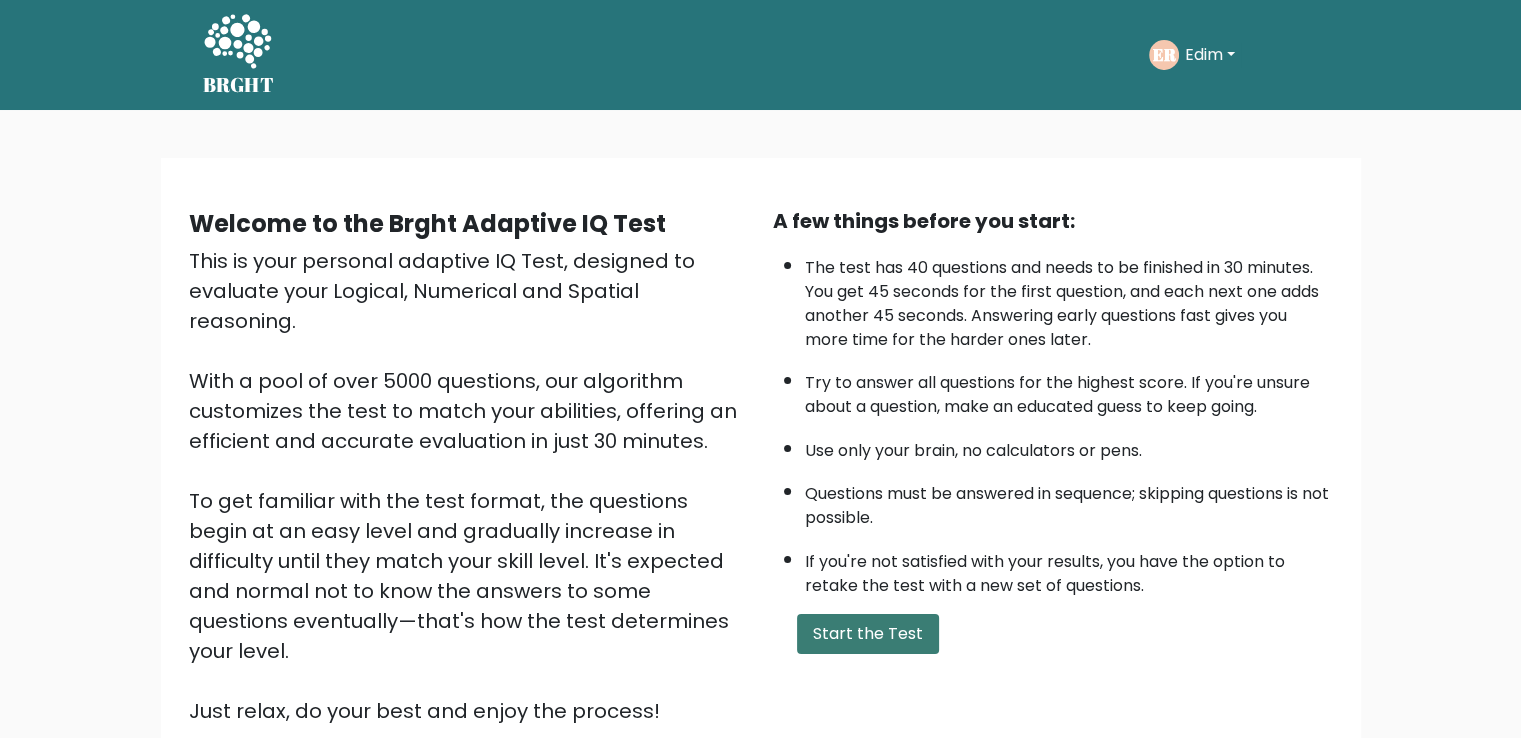 click on "Start the Test" at bounding box center (868, 634) 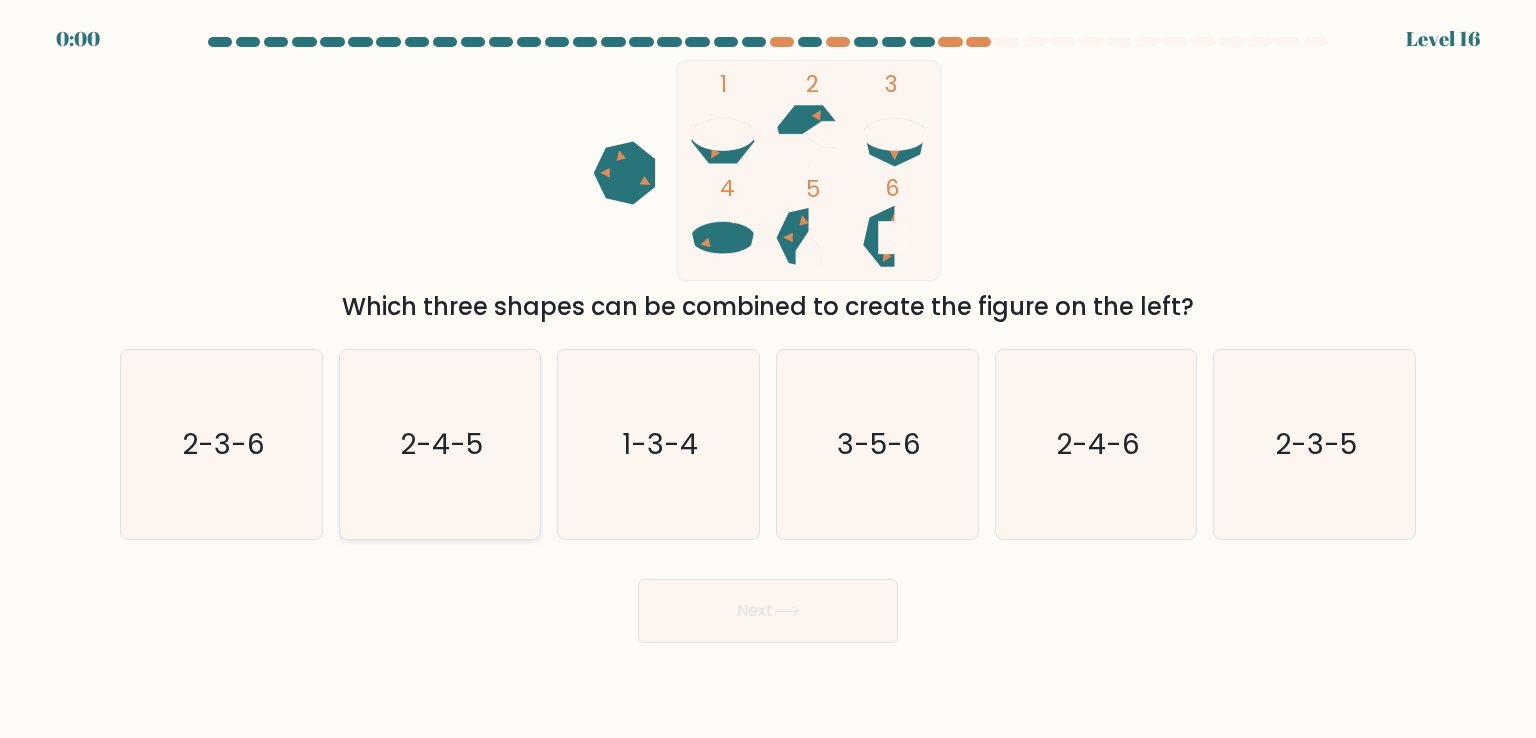 scroll, scrollTop: 0, scrollLeft: 0, axis: both 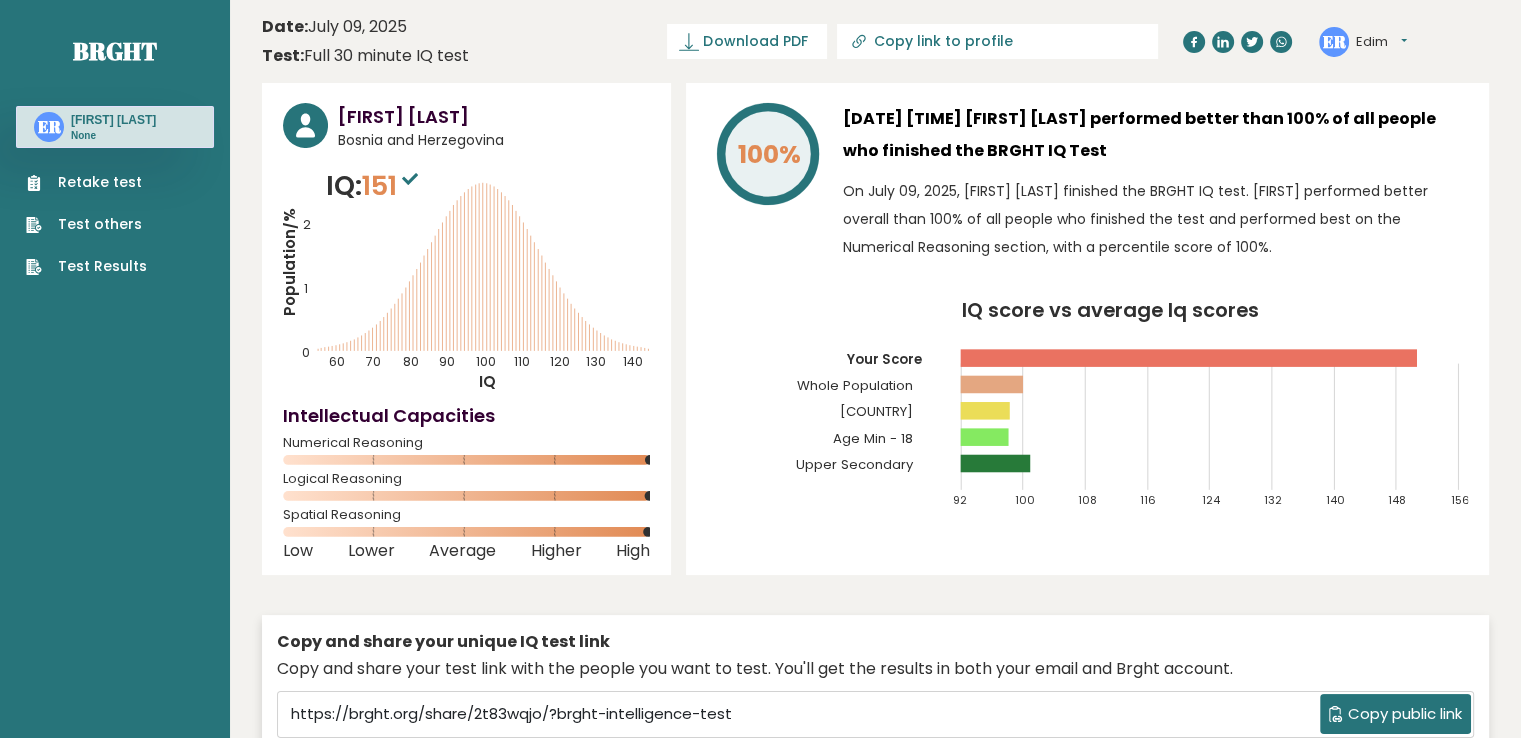 click on "Retake test" at bounding box center (86, 182) 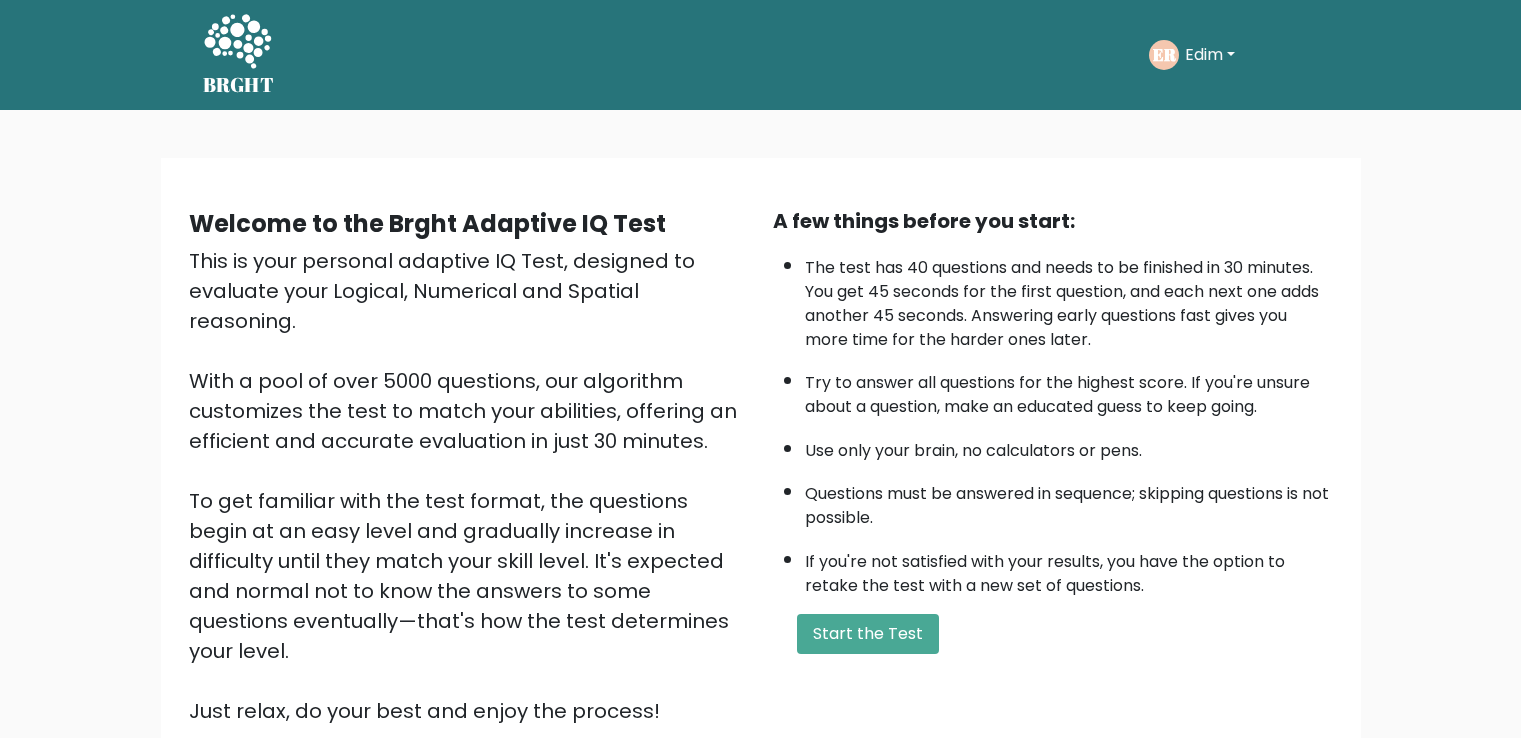 scroll, scrollTop: 0, scrollLeft: 0, axis: both 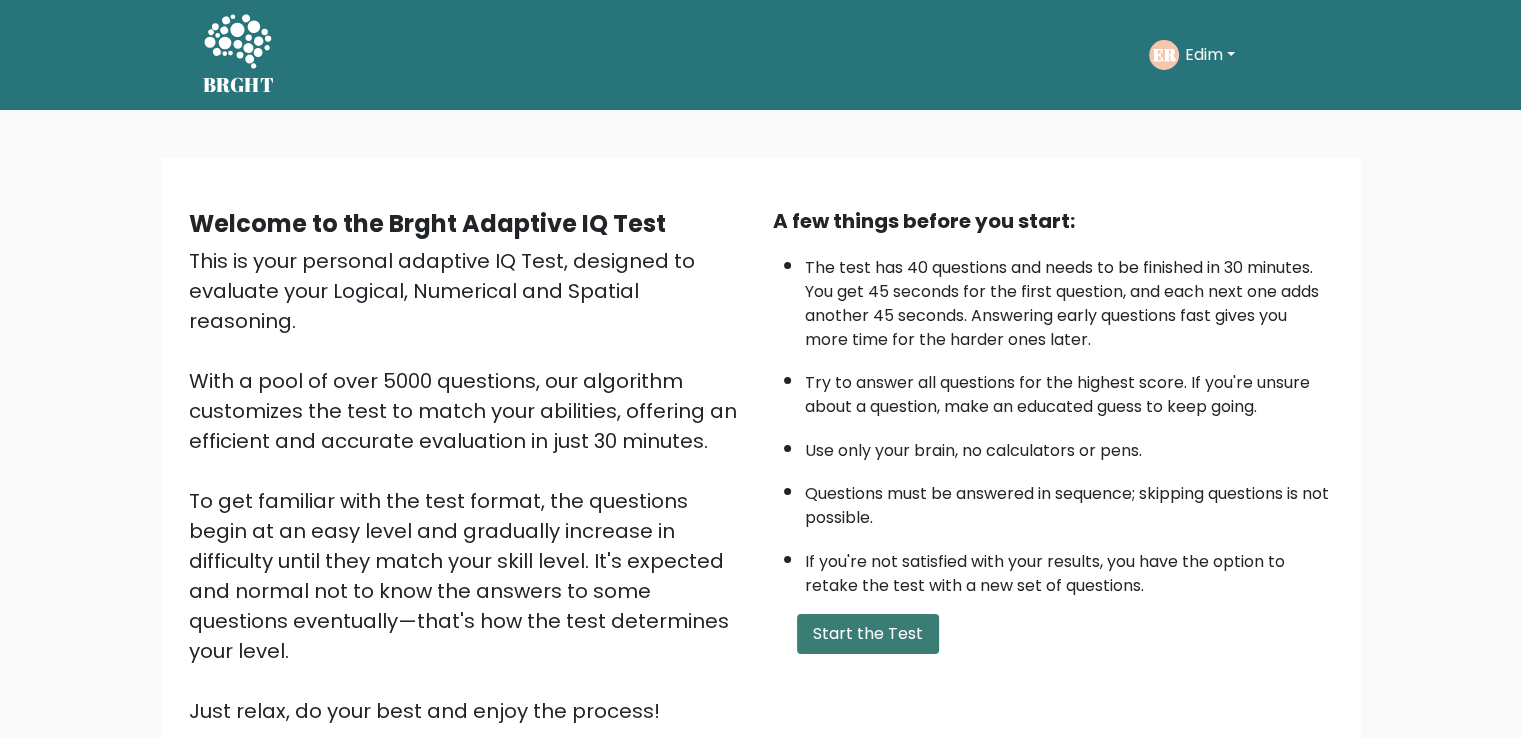click on "Start the Test" at bounding box center [868, 634] 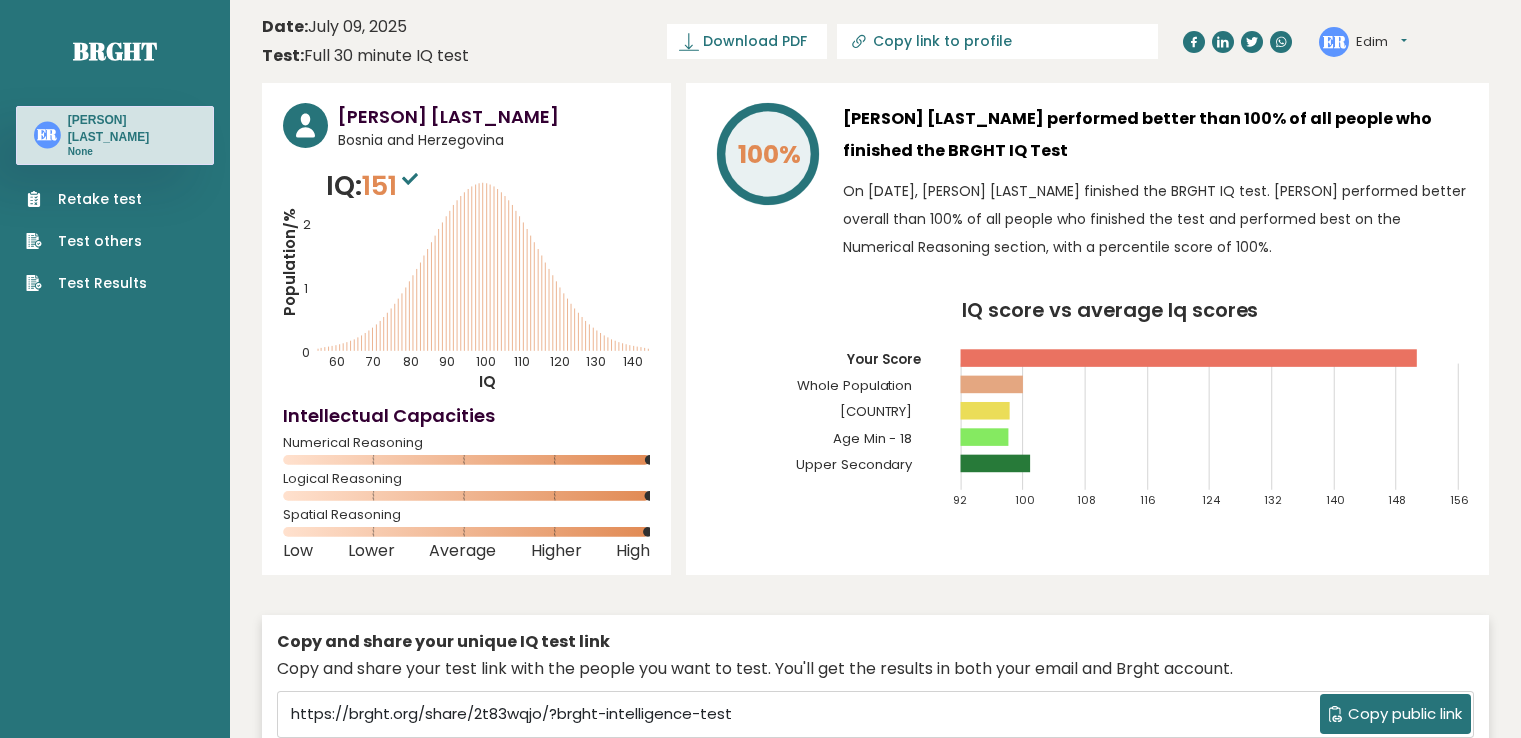 scroll, scrollTop: 0, scrollLeft: 0, axis: both 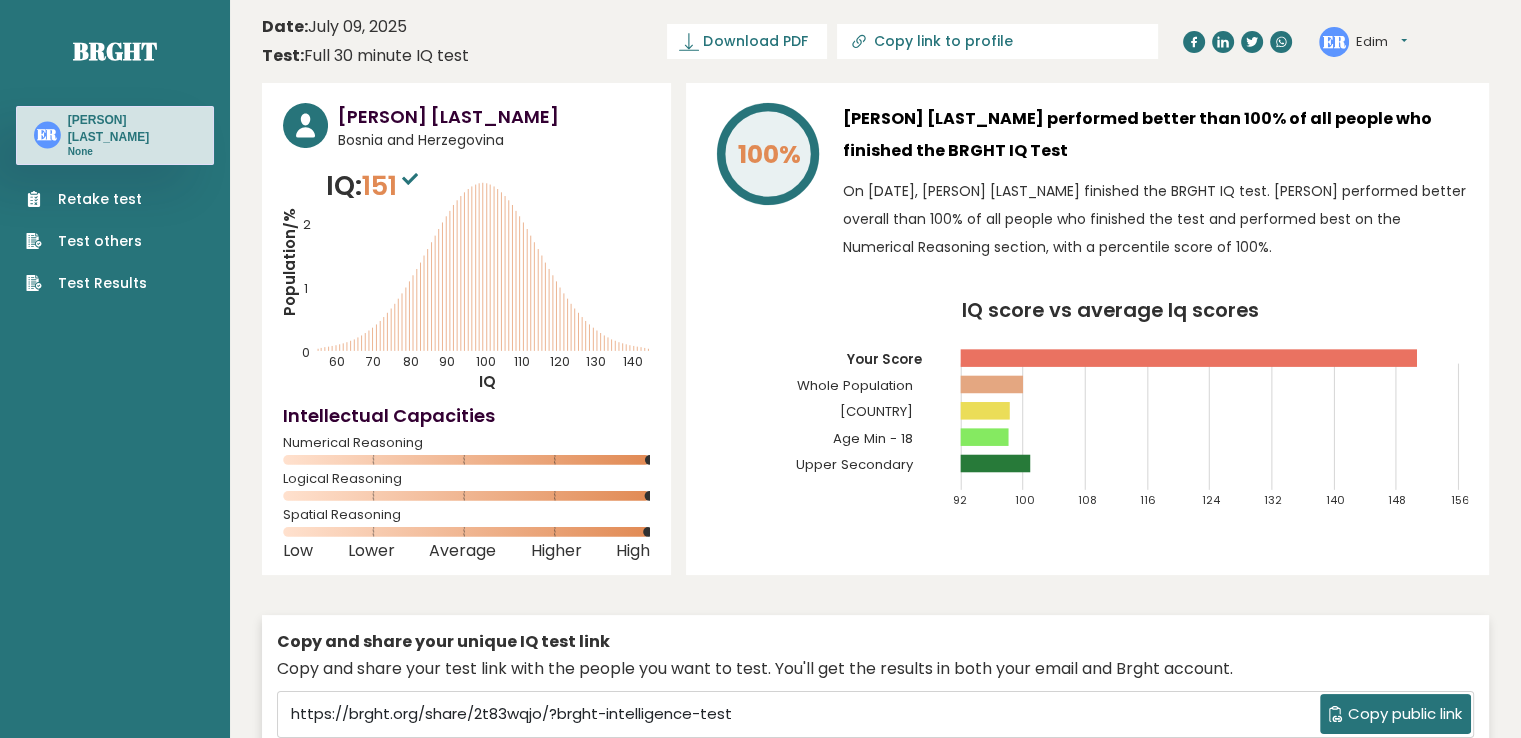 click on "Retake test
Test others
Test Results" at bounding box center (115, 229) 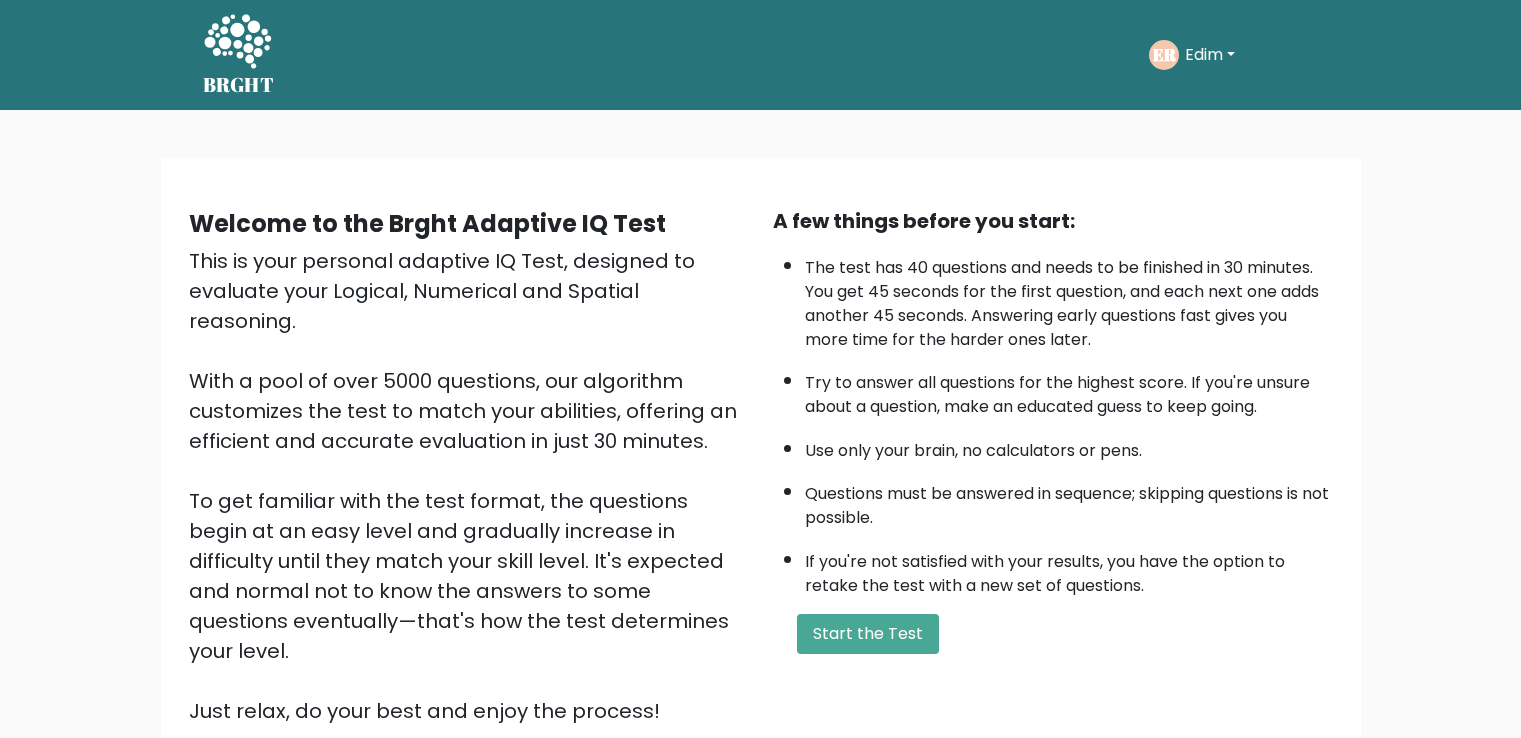 scroll, scrollTop: 0, scrollLeft: 0, axis: both 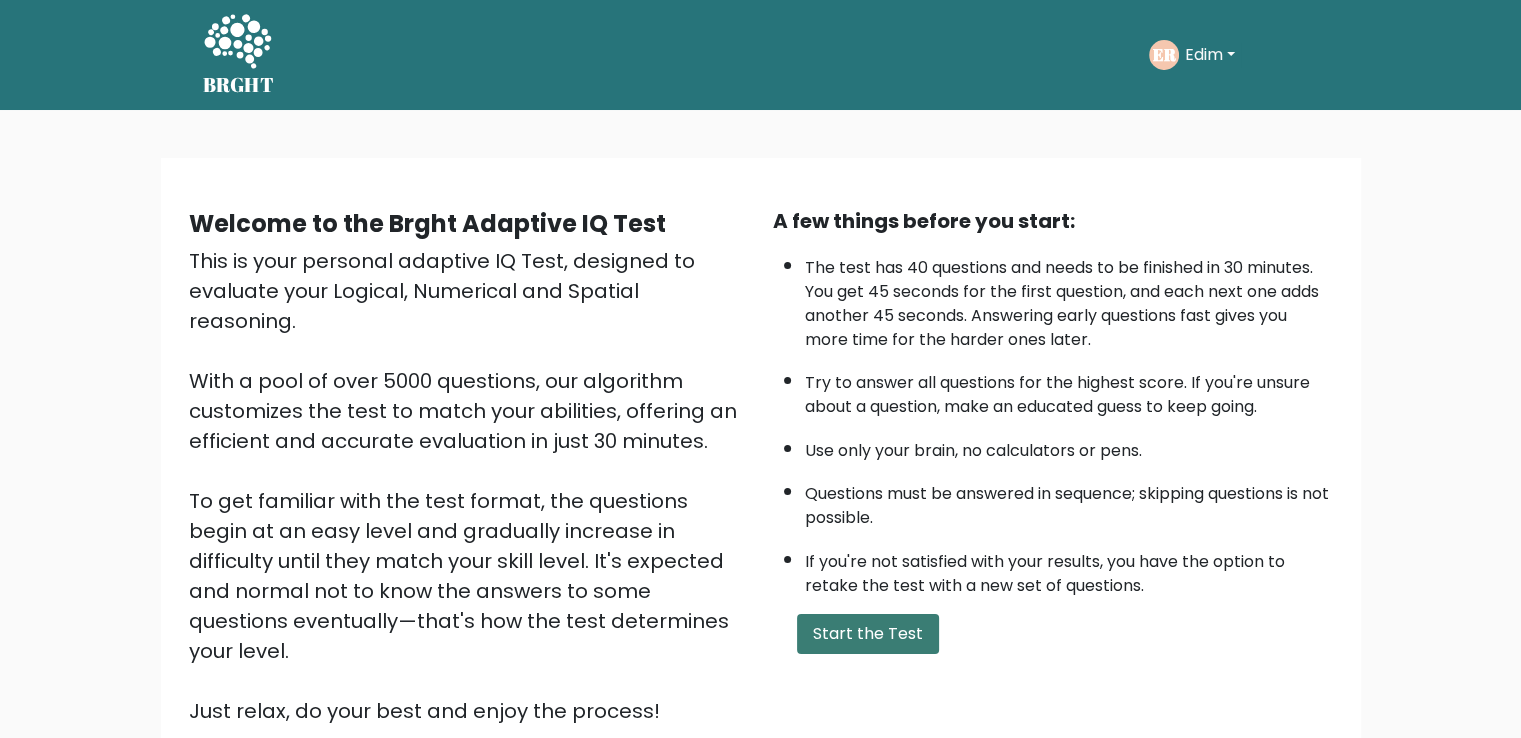 click on "Start the Test" at bounding box center [868, 634] 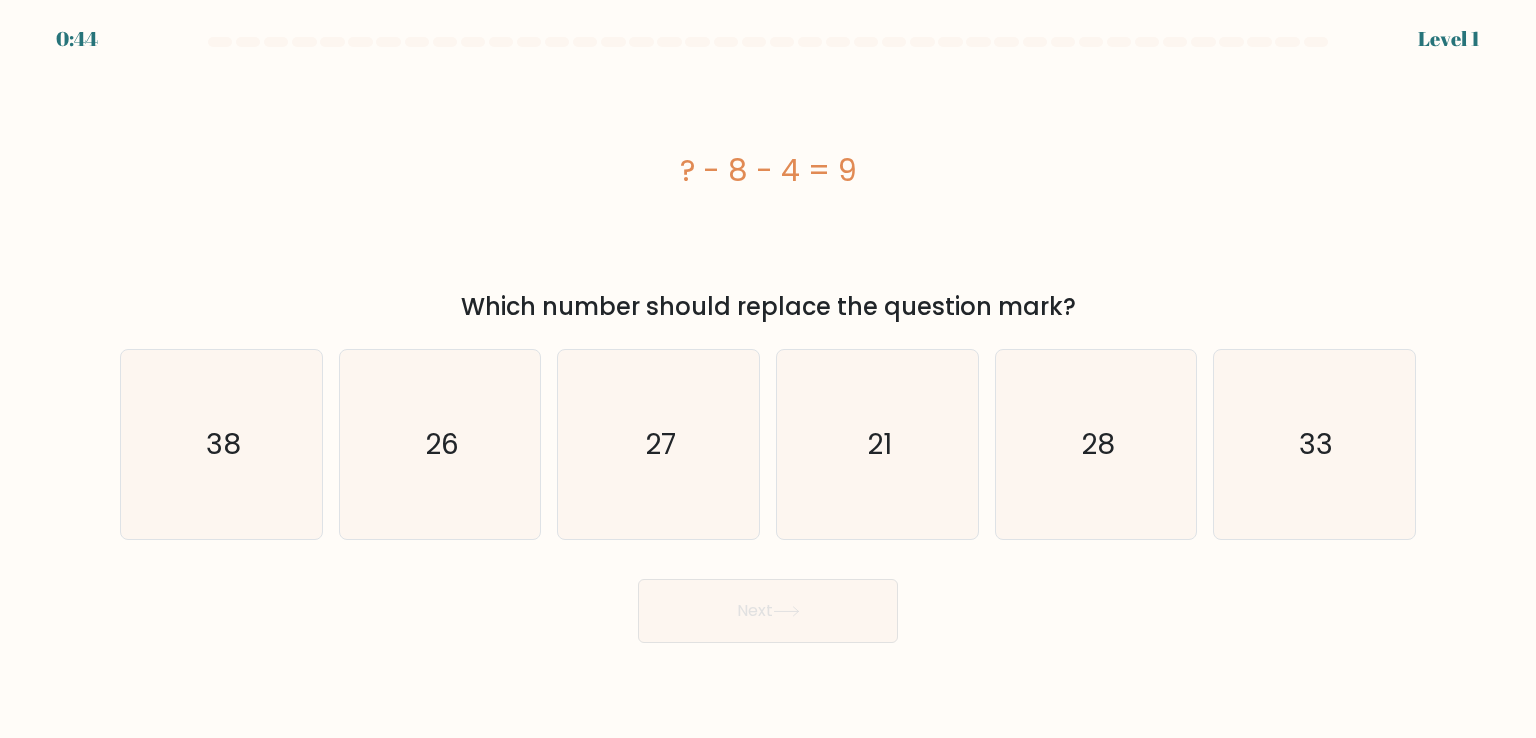 scroll, scrollTop: 0, scrollLeft: 0, axis: both 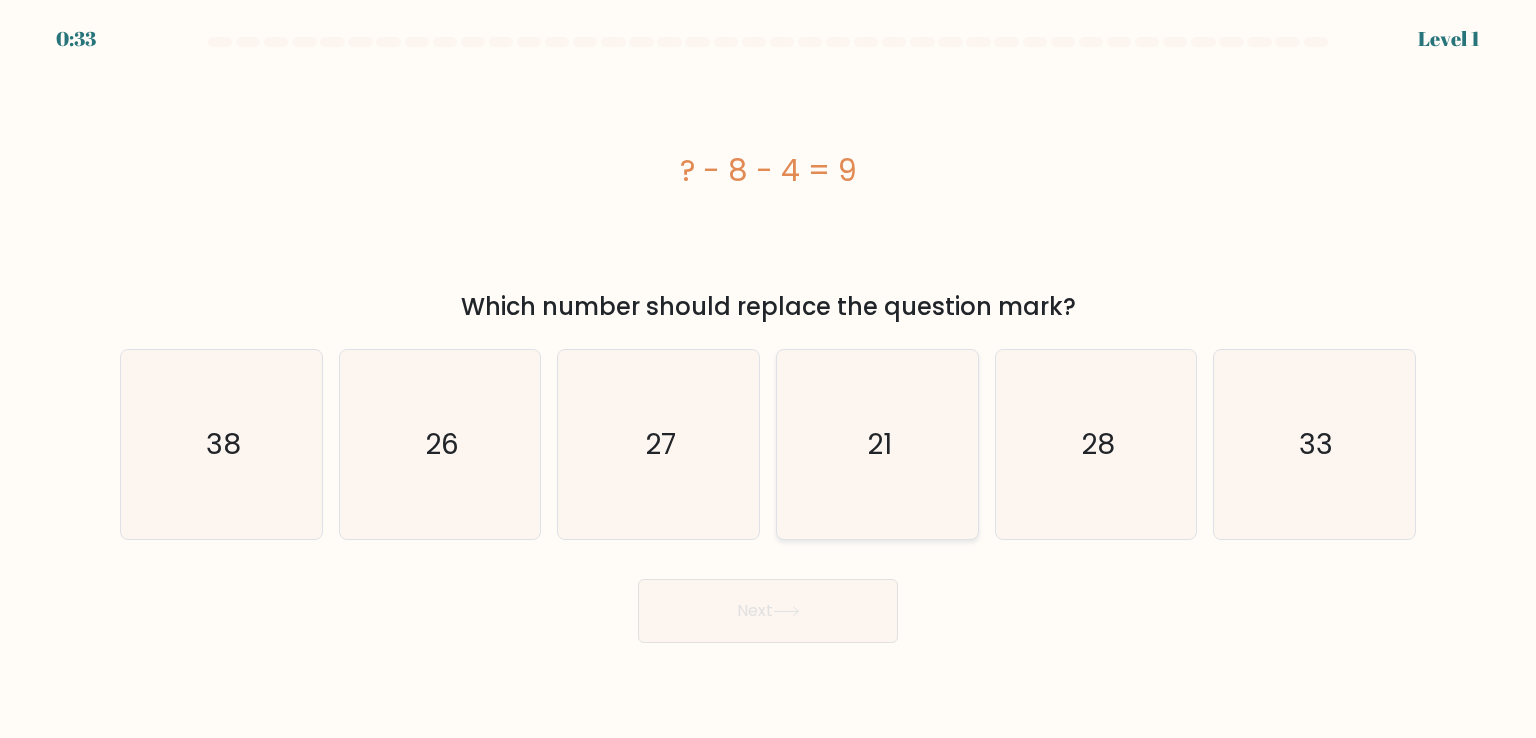 click on "21" 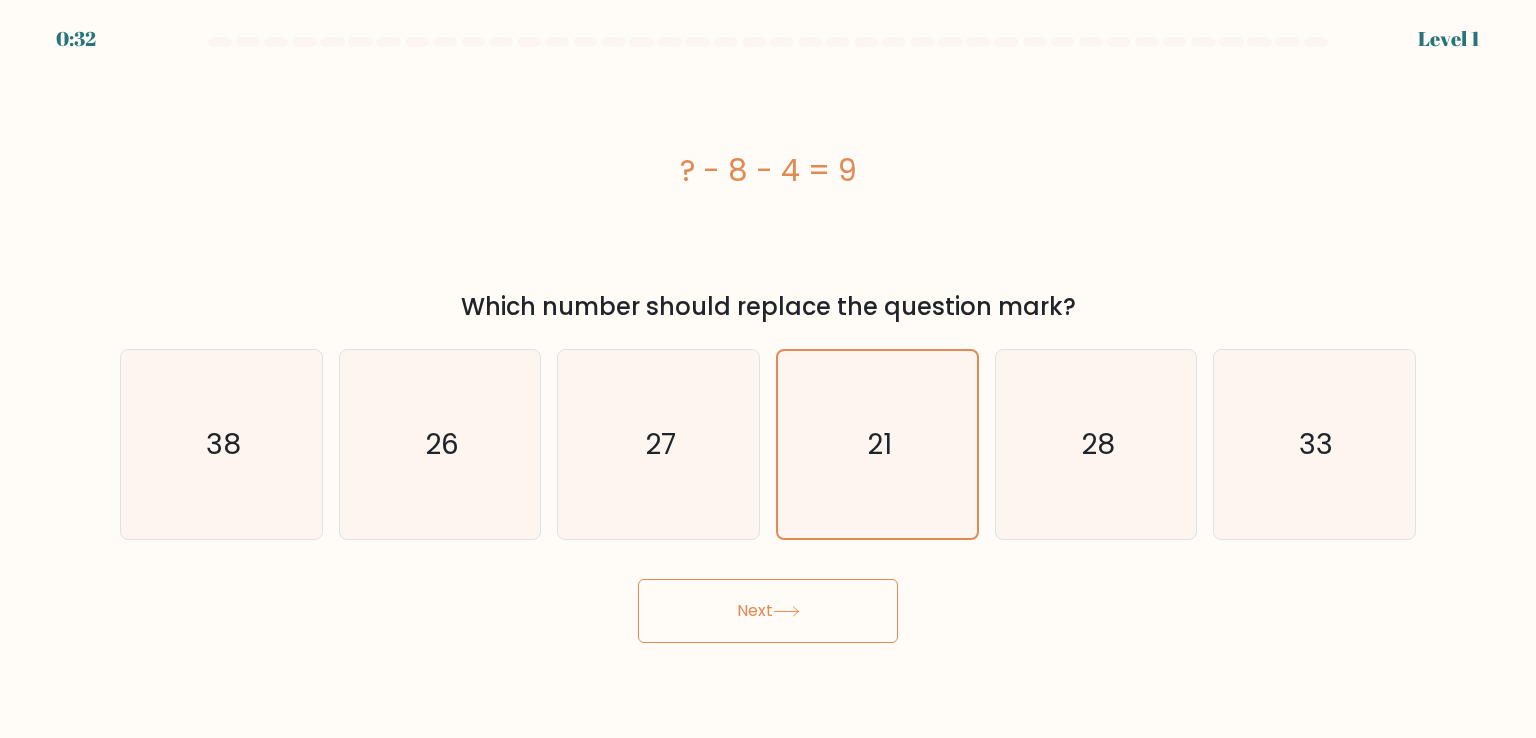 drag, startPoint x: 815, startPoint y: 578, endPoint x: 805, endPoint y: 591, distance: 16.40122 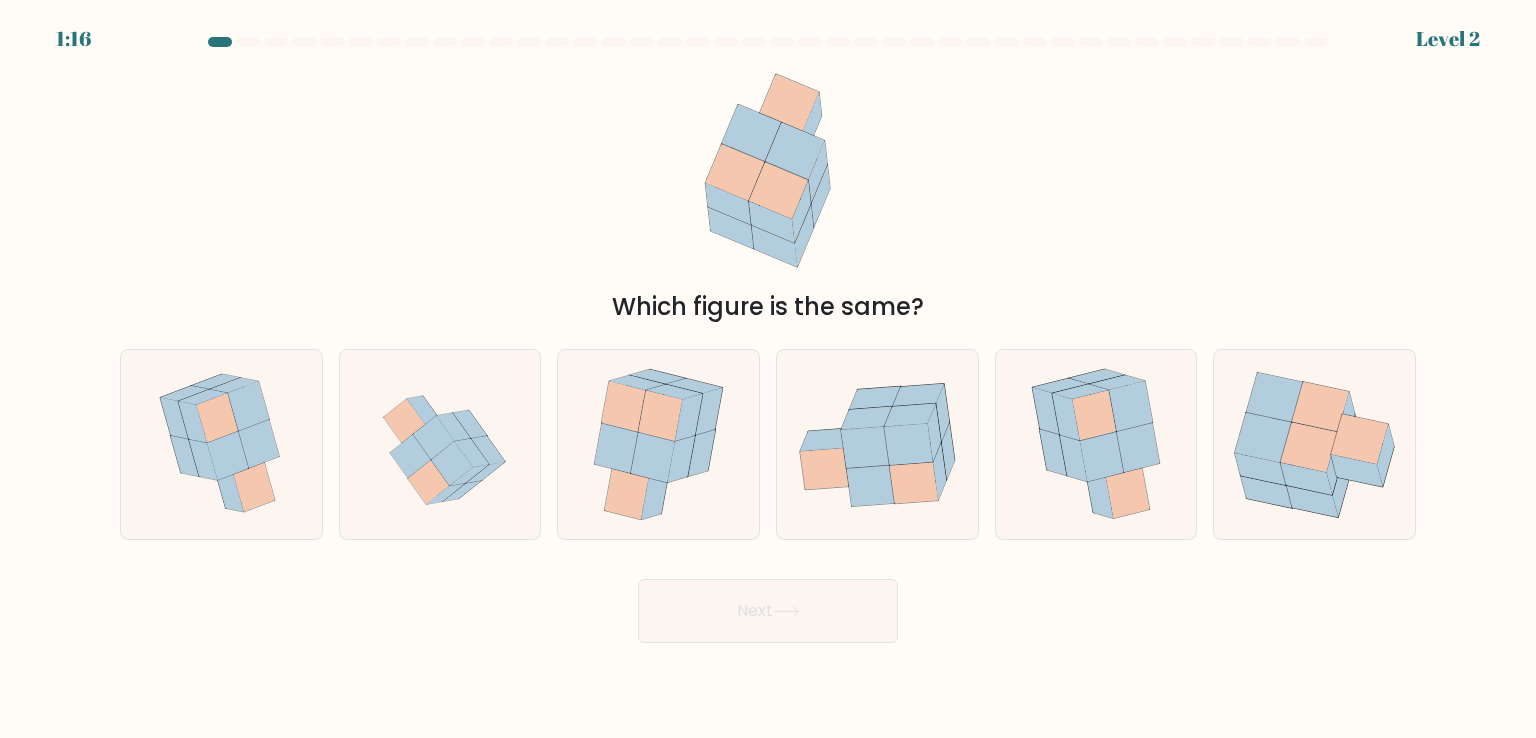 click on "Next" at bounding box center [768, 611] 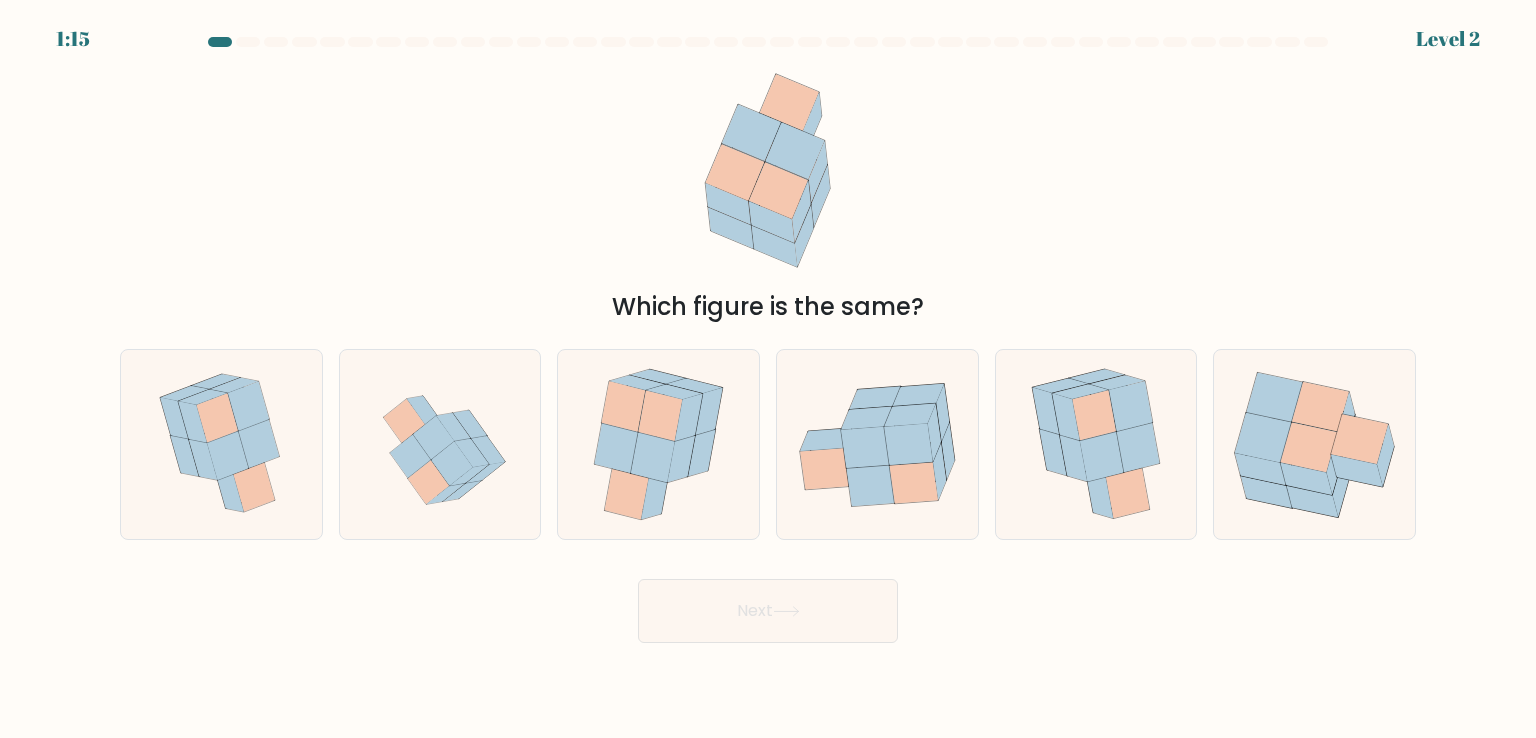 click on "Which figure is the same?" at bounding box center (768, 192) 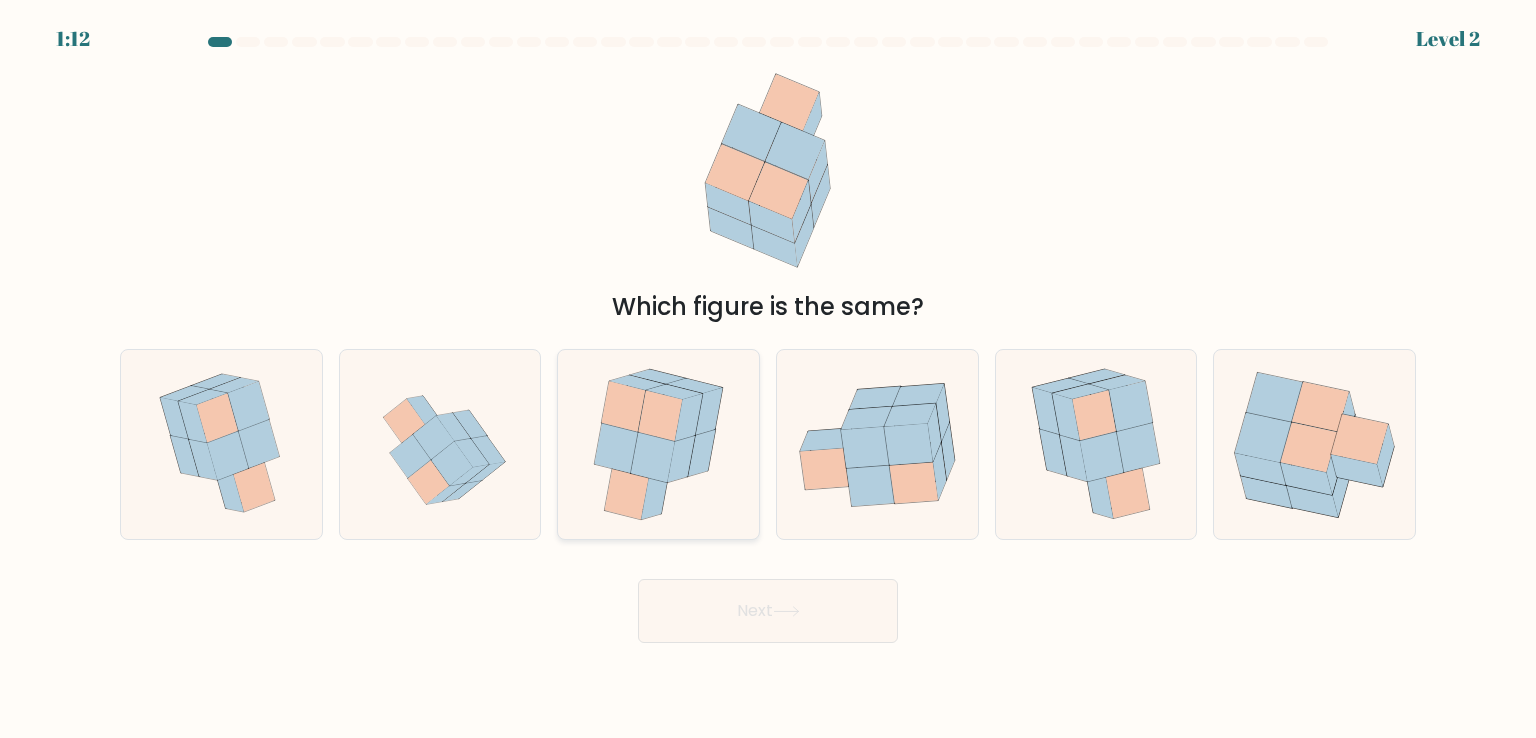 click 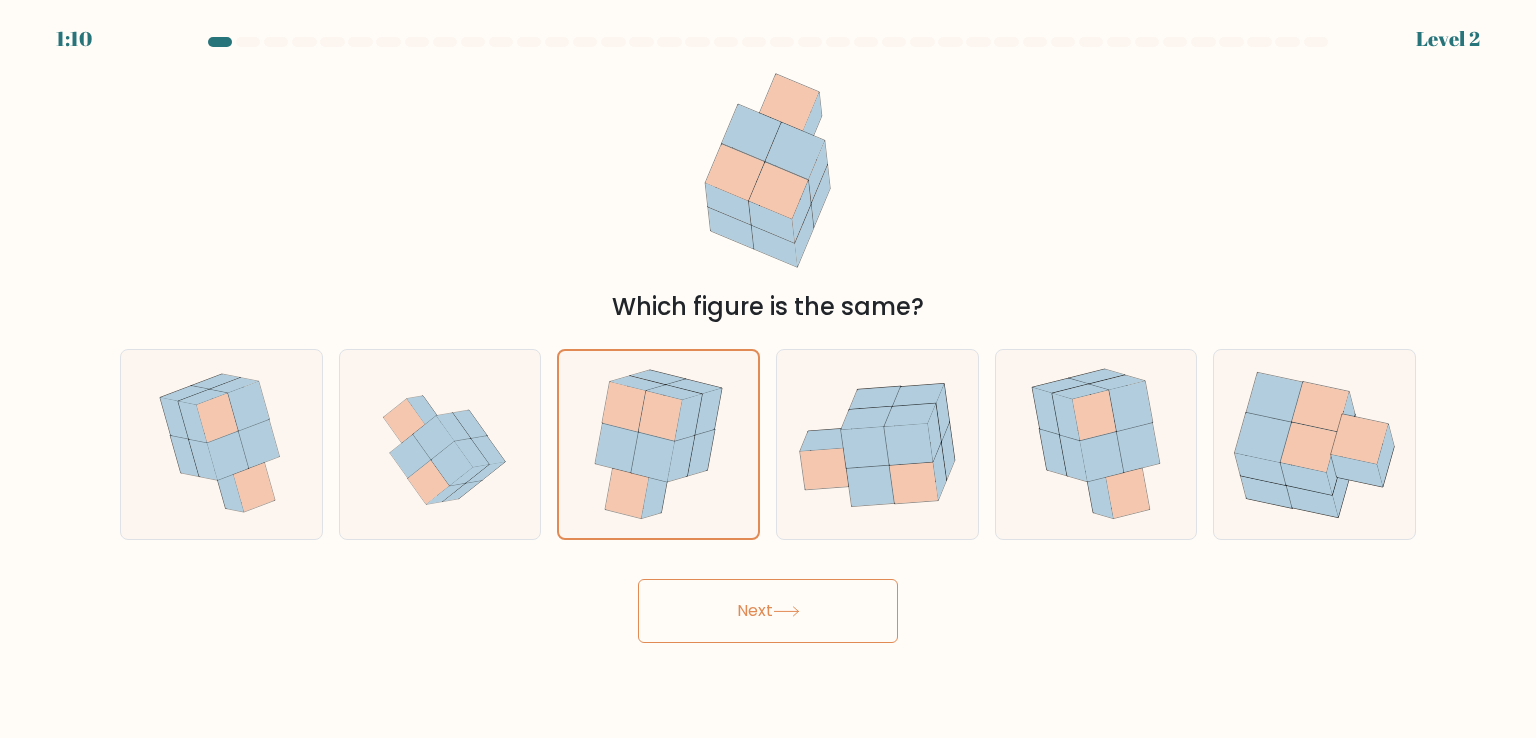 click on "Next" at bounding box center [768, 611] 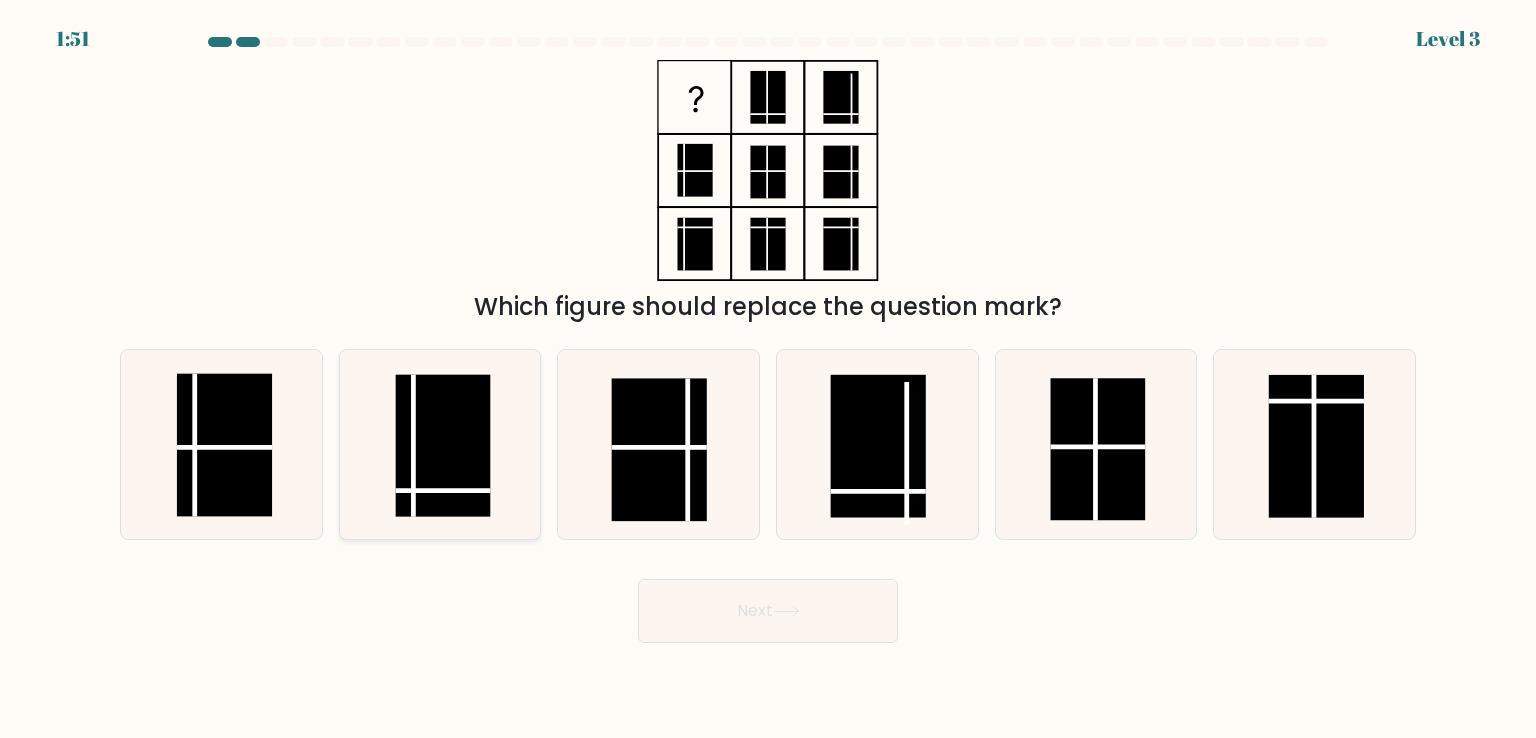 click 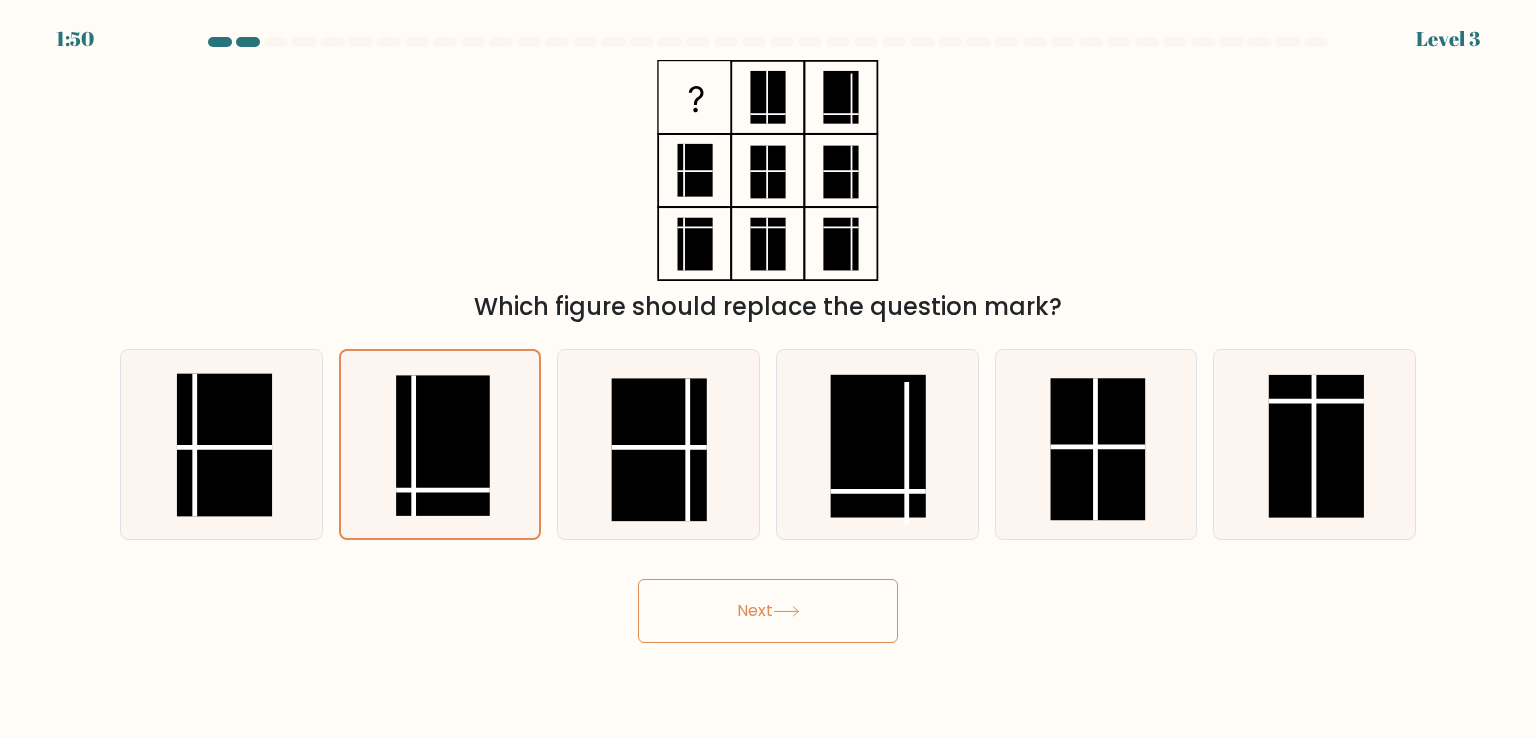 click on "Next" at bounding box center (768, 611) 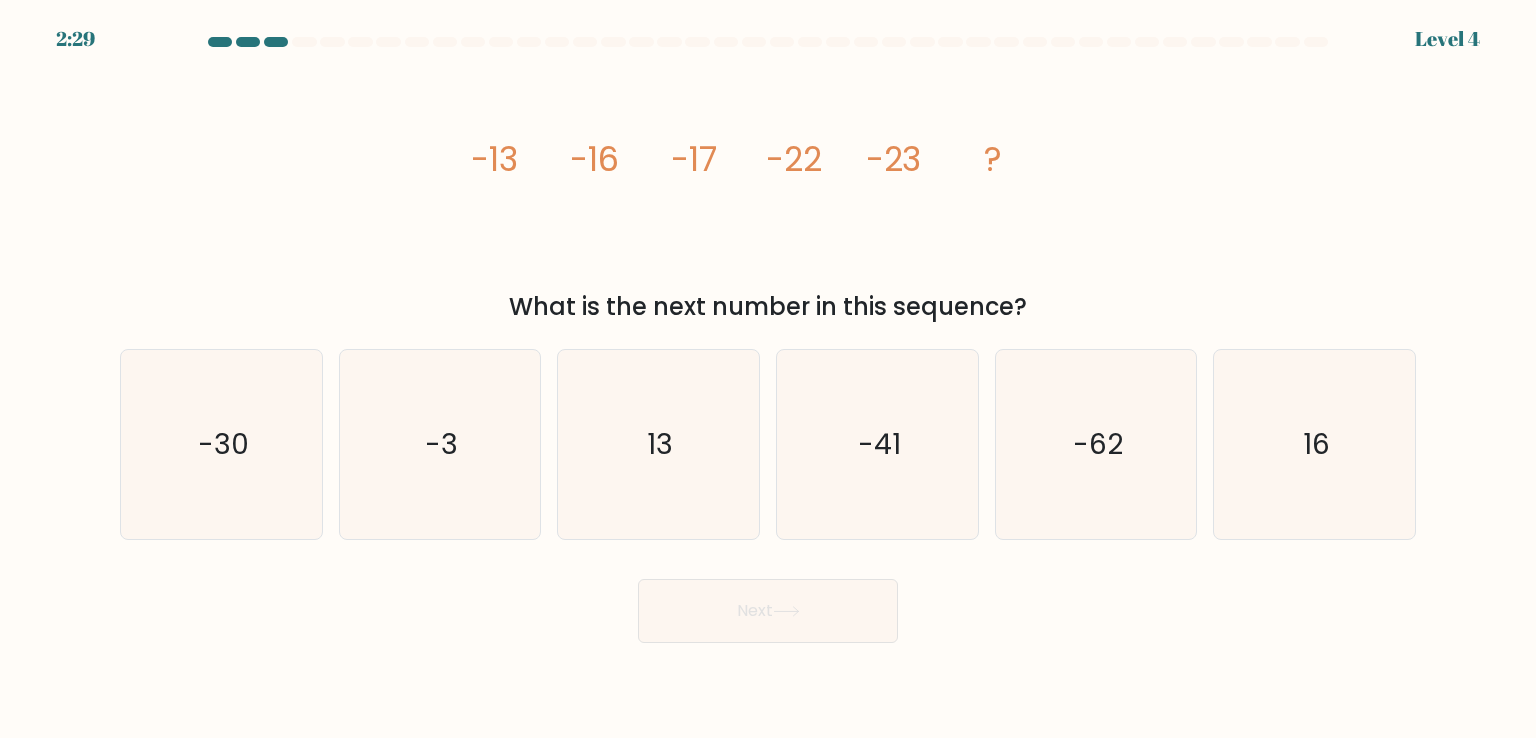 type 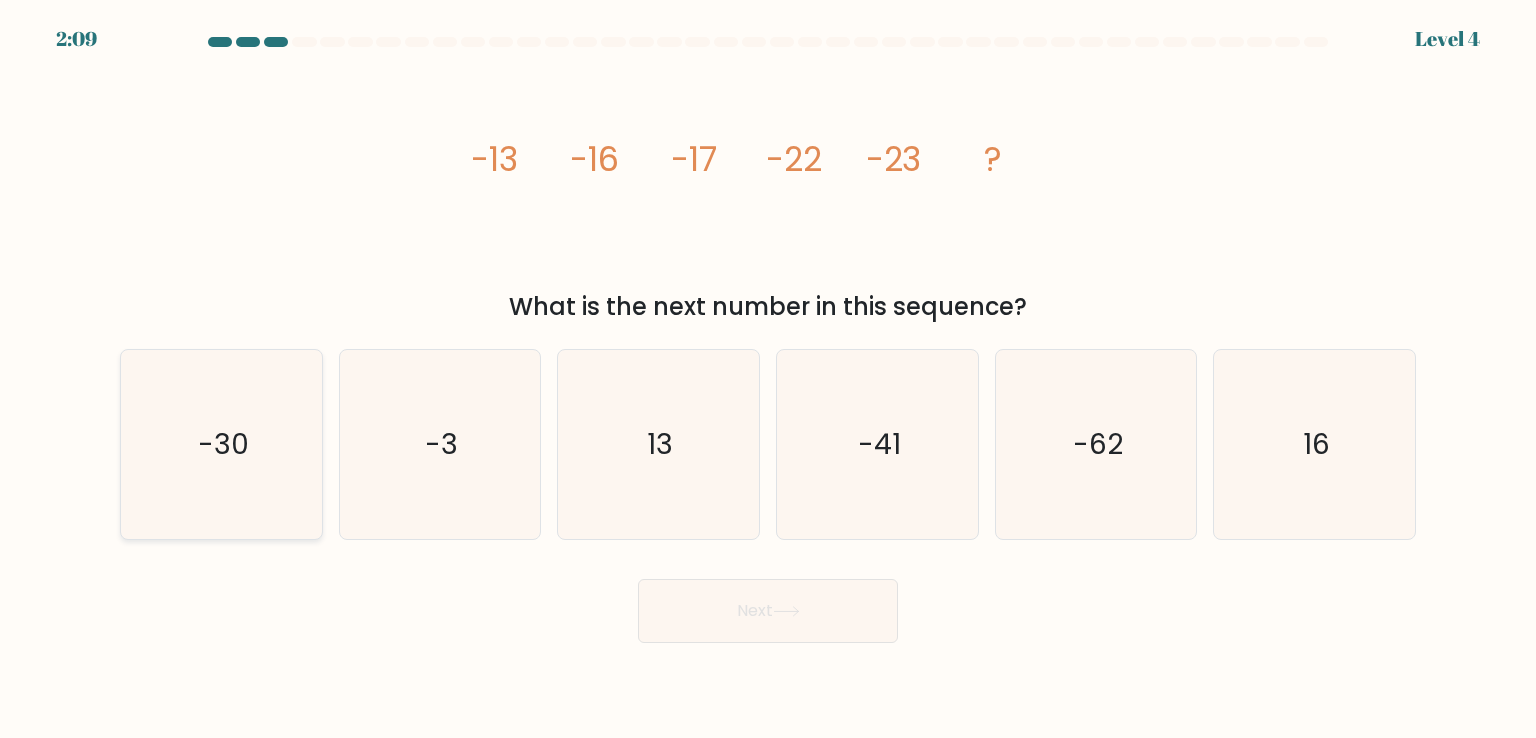 click on "-30" 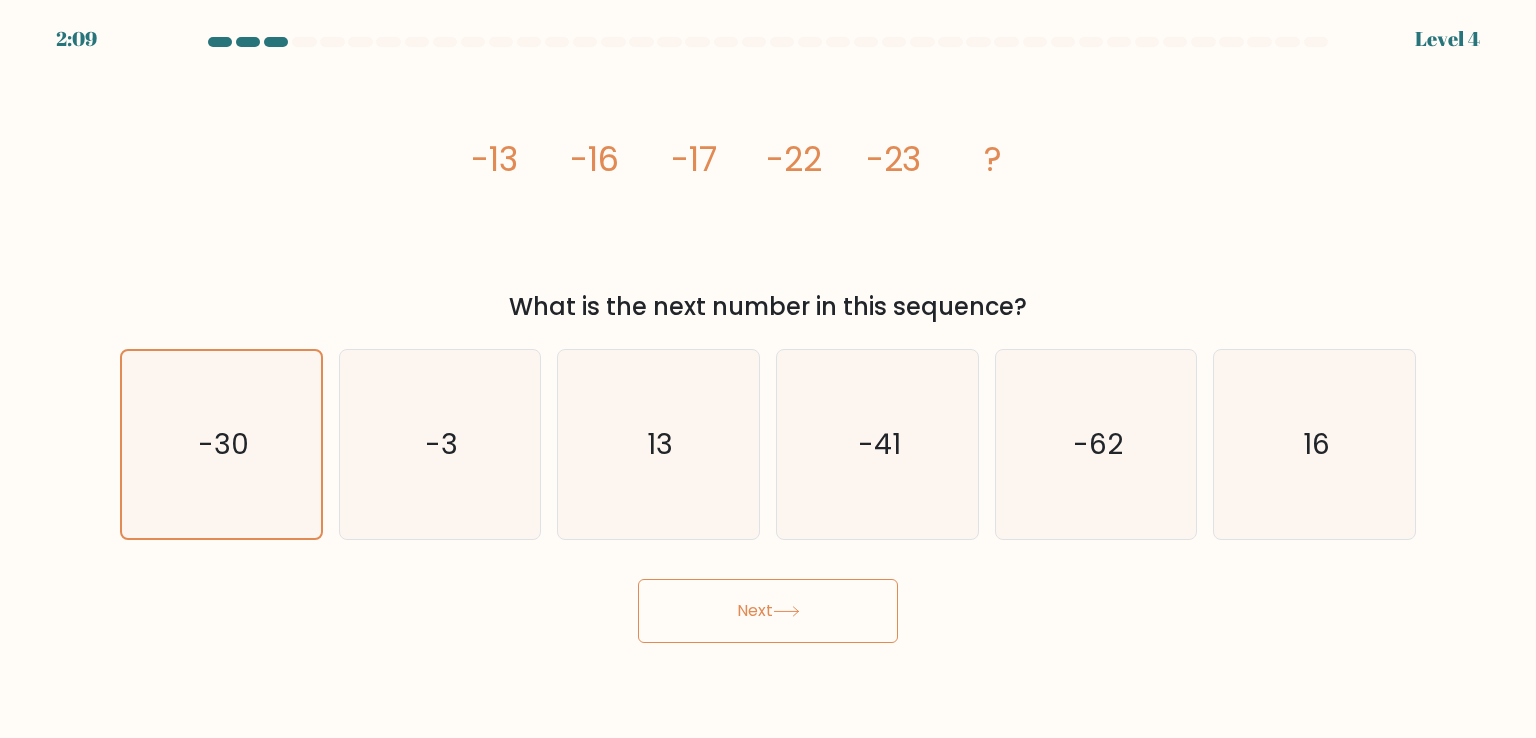 click on "Next" at bounding box center (768, 611) 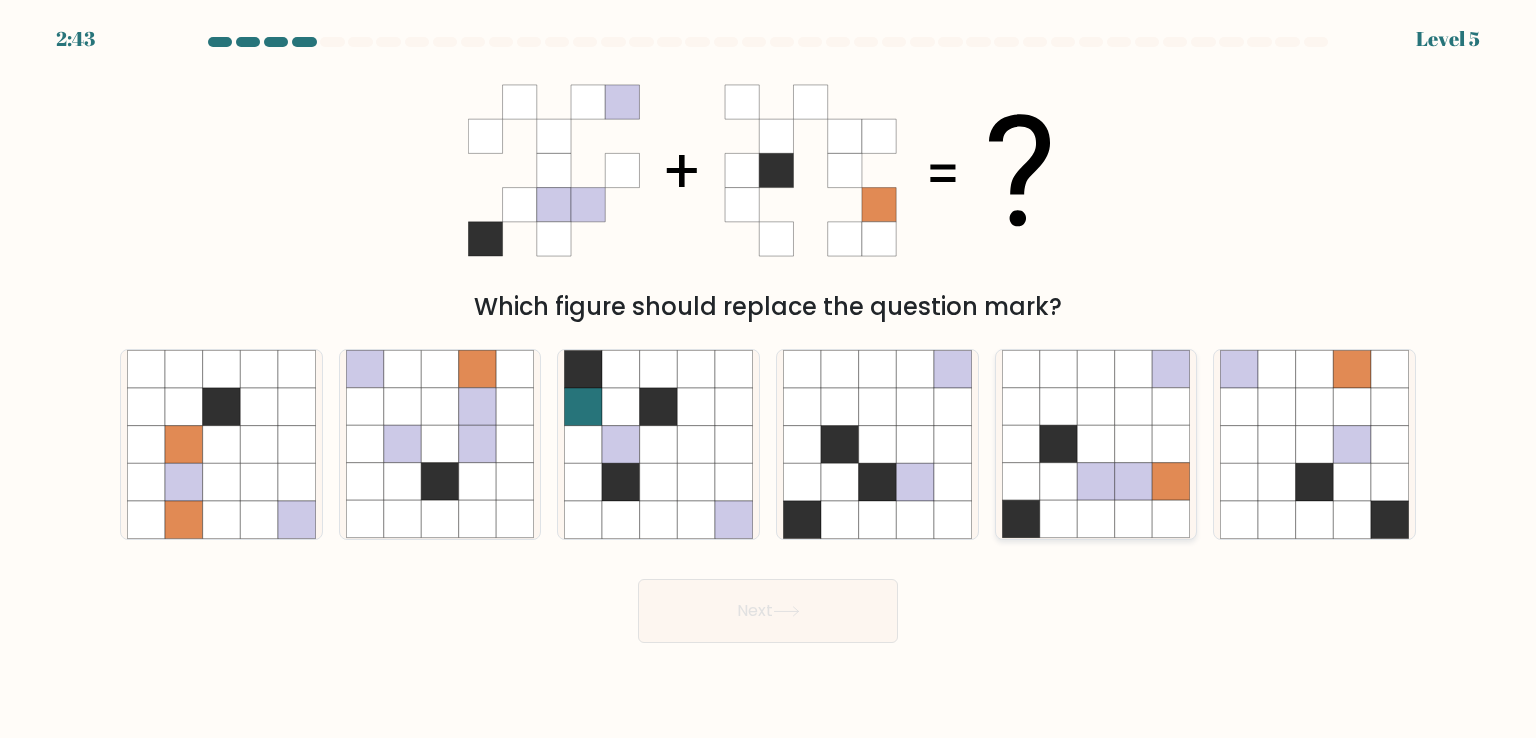 click 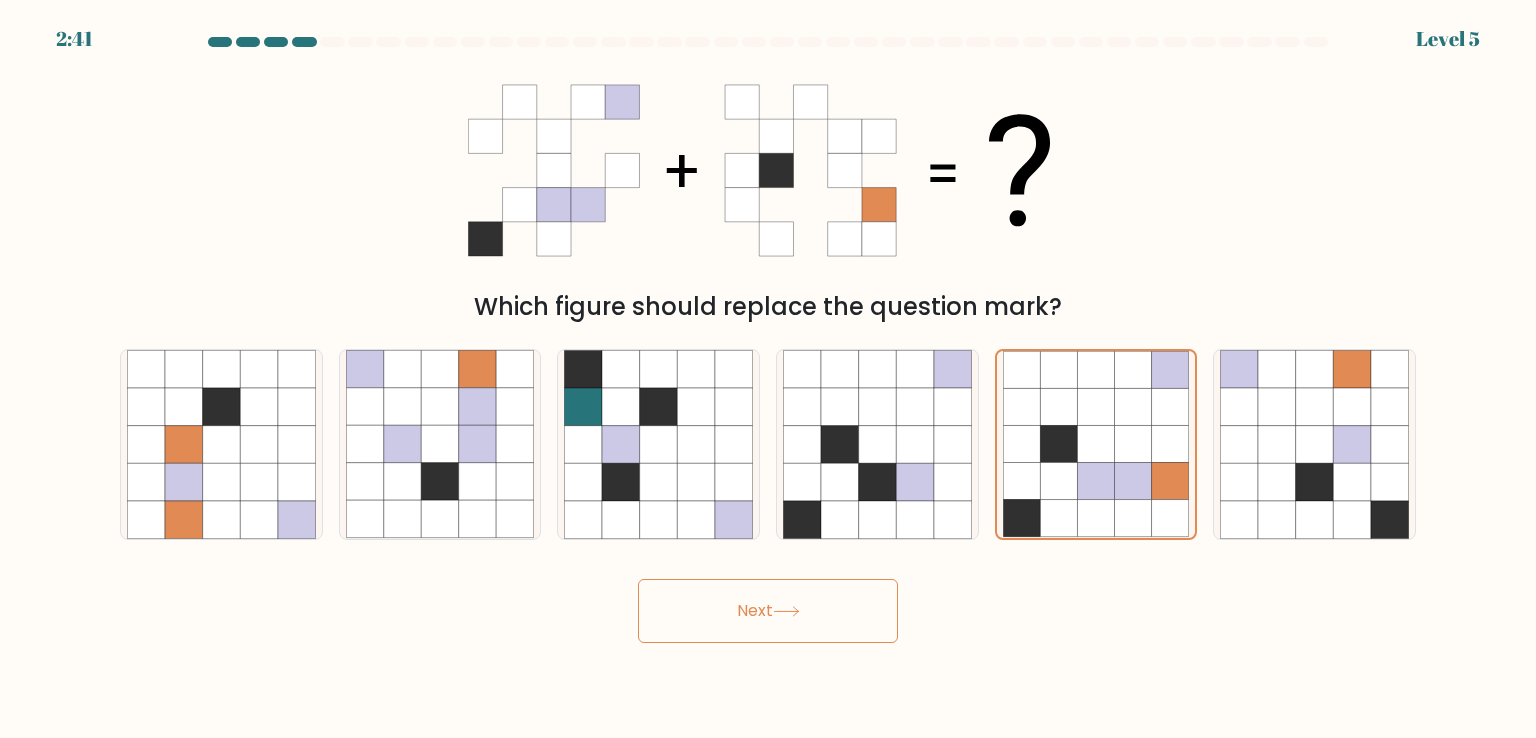 click on "Next" at bounding box center [768, 611] 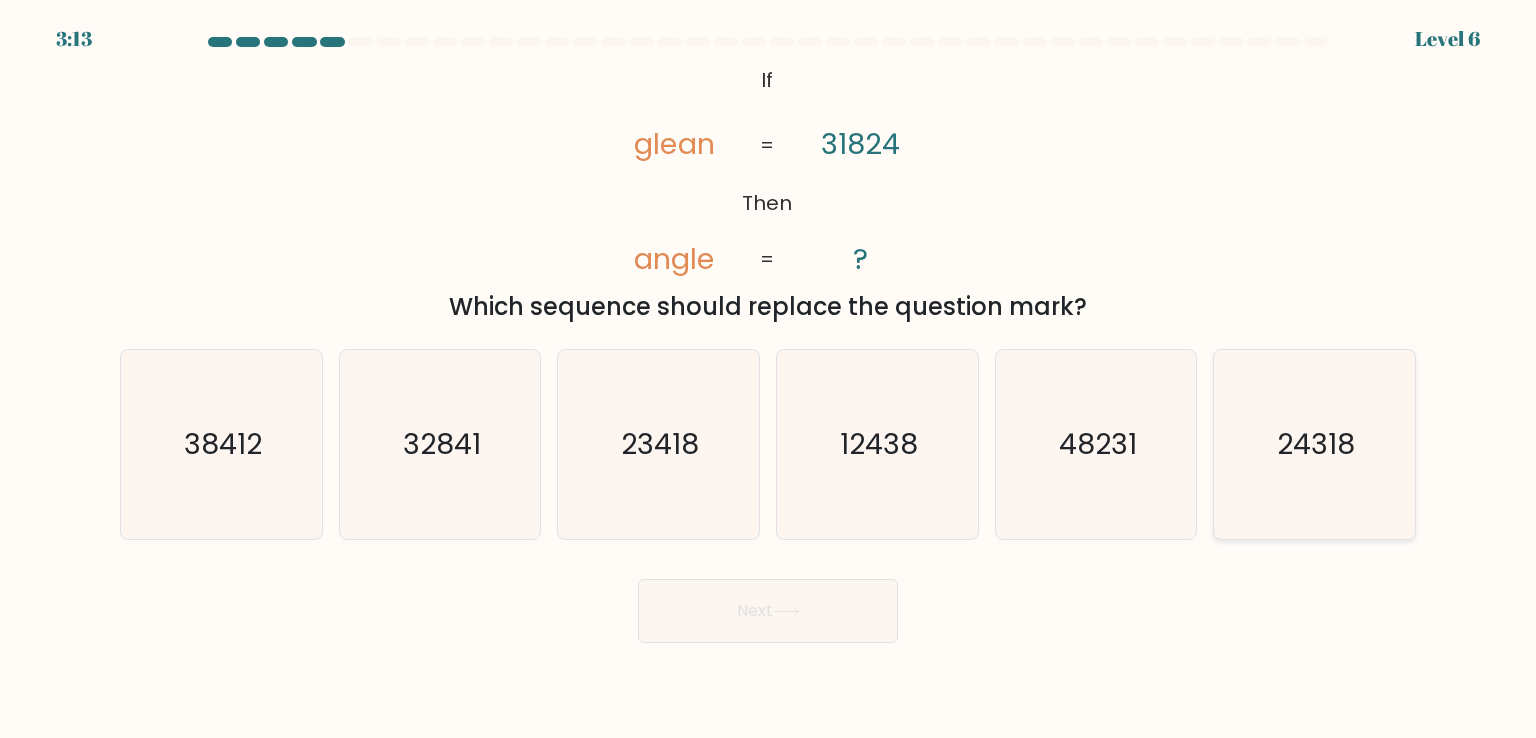 click on "24318" 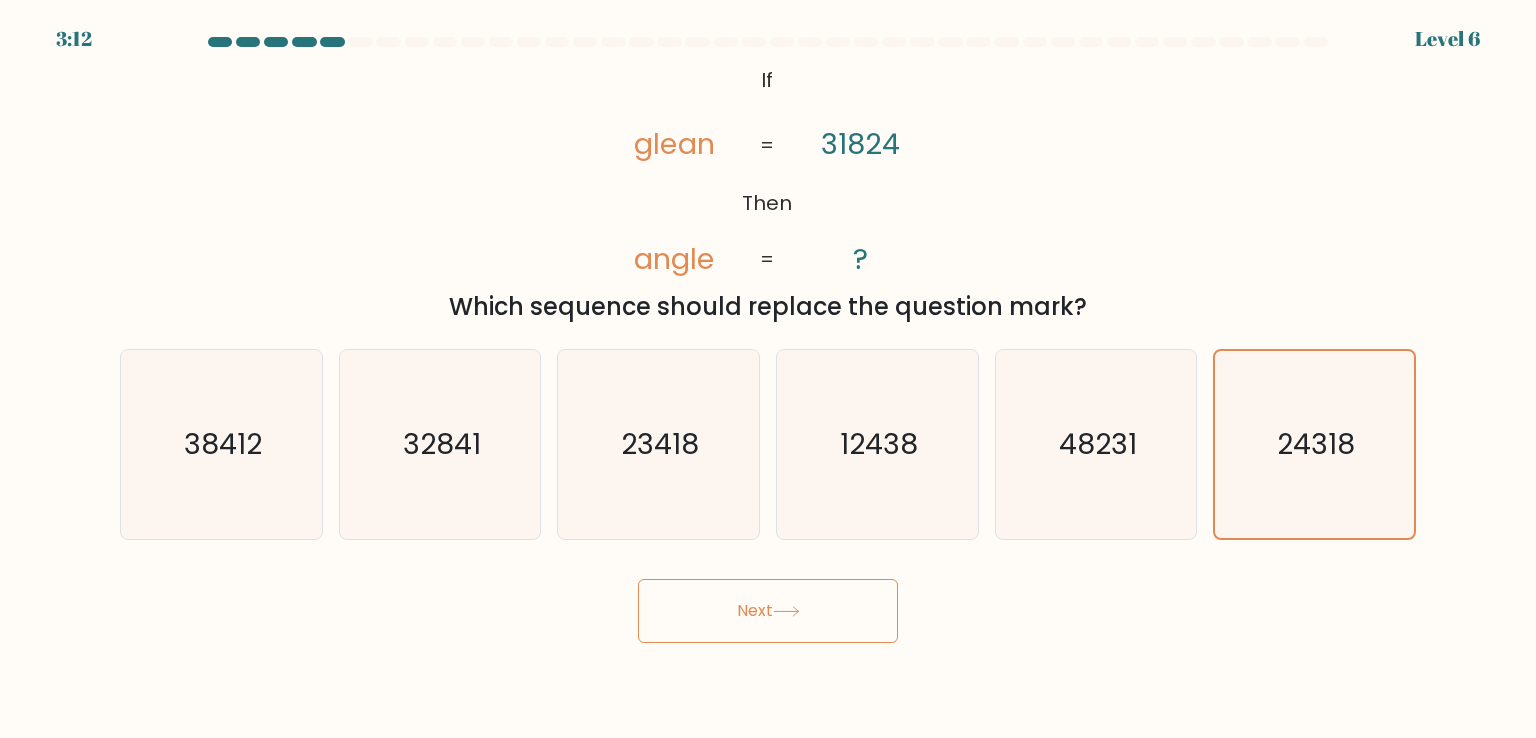 click on "Next" at bounding box center (768, 611) 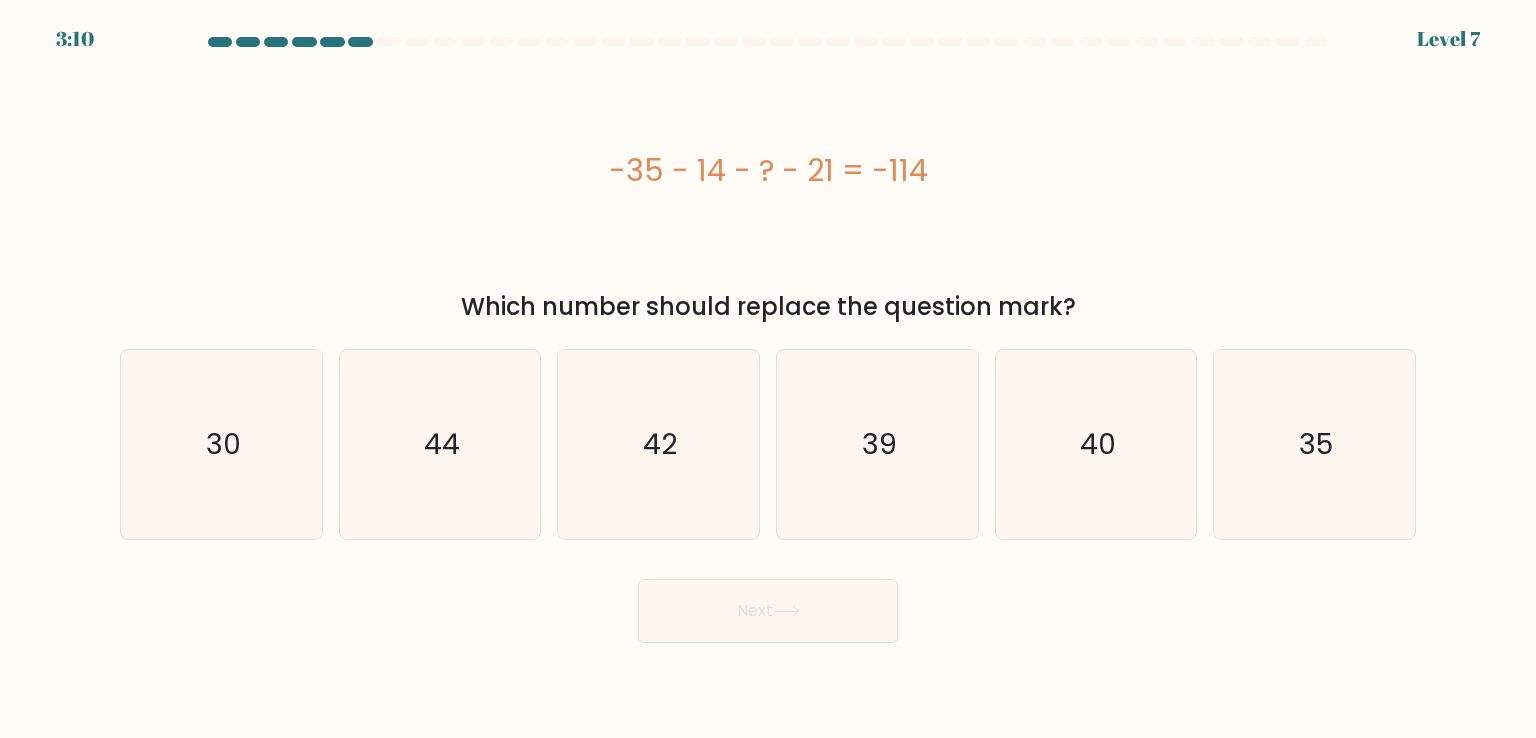 click on "Next" at bounding box center [768, 611] 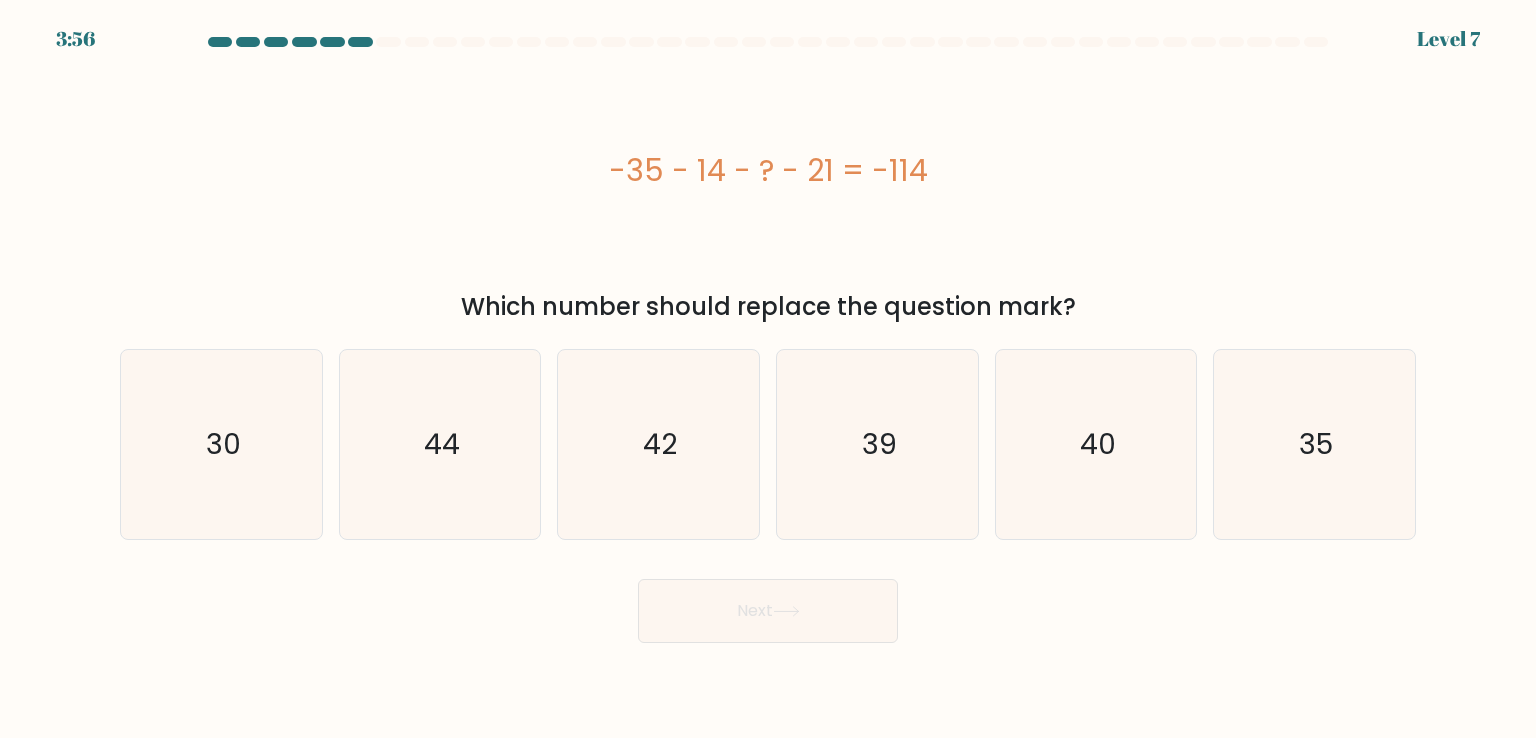 click on "-35 - 14 - ? - 21 = -114" at bounding box center [768, 170] 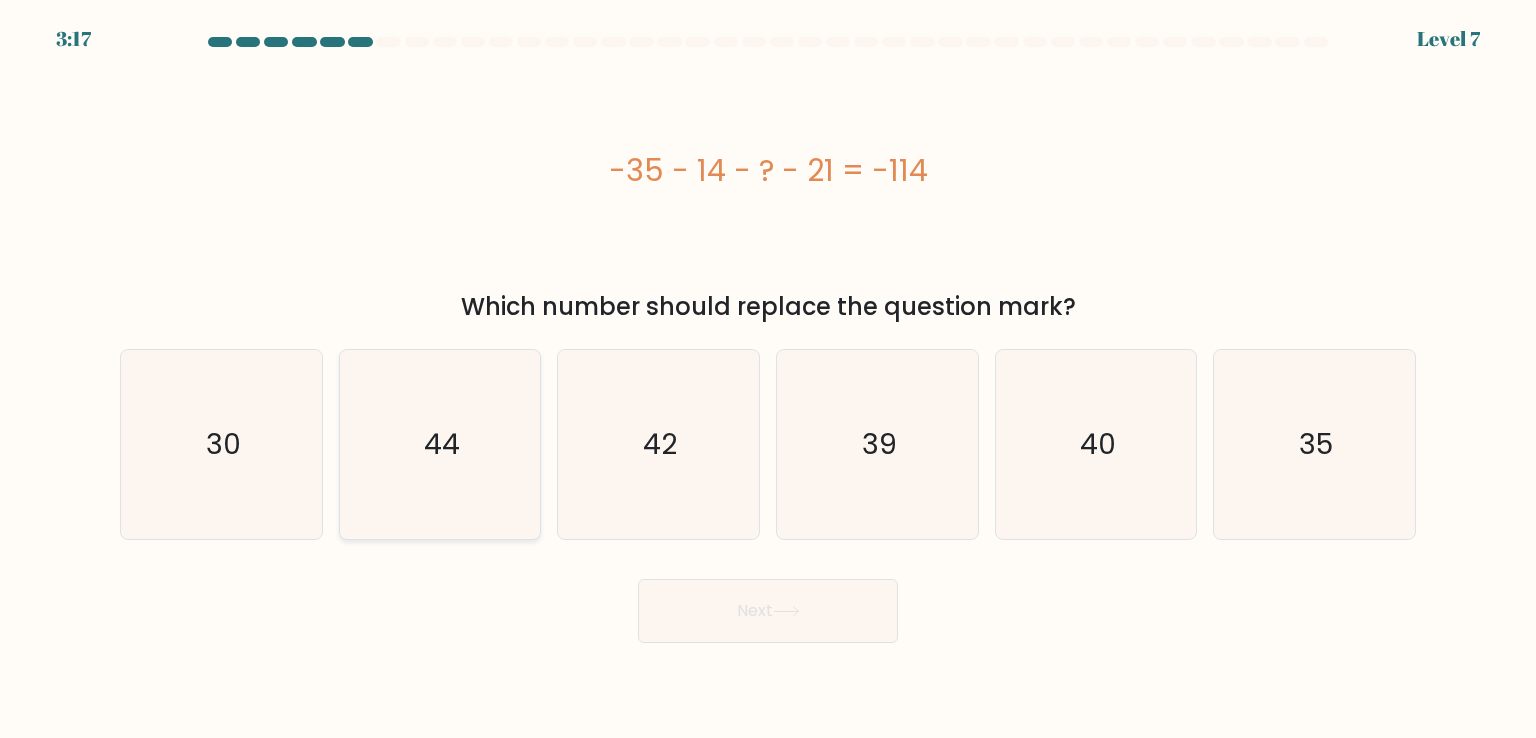click on "44" 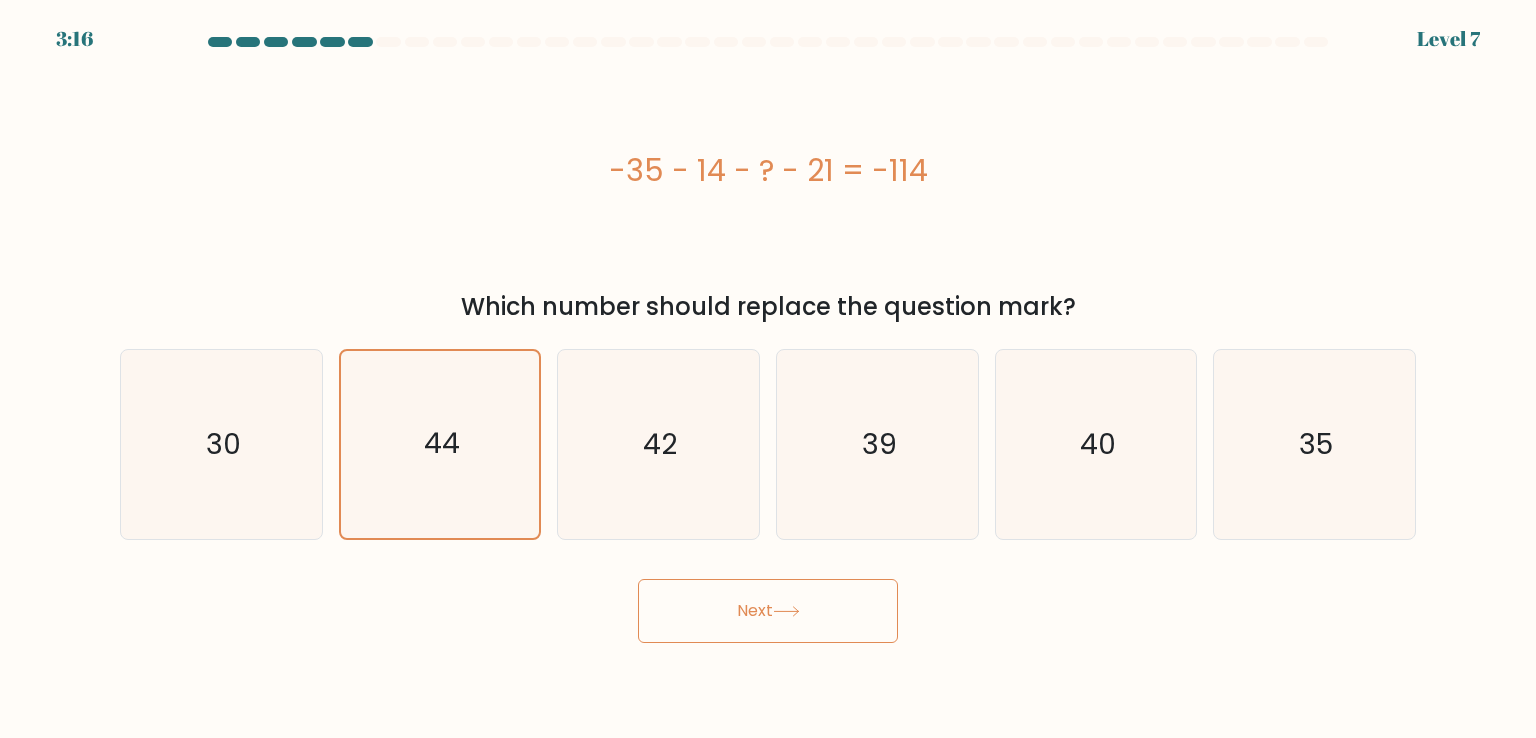 click on "Next" at bounding box center [768, 611] 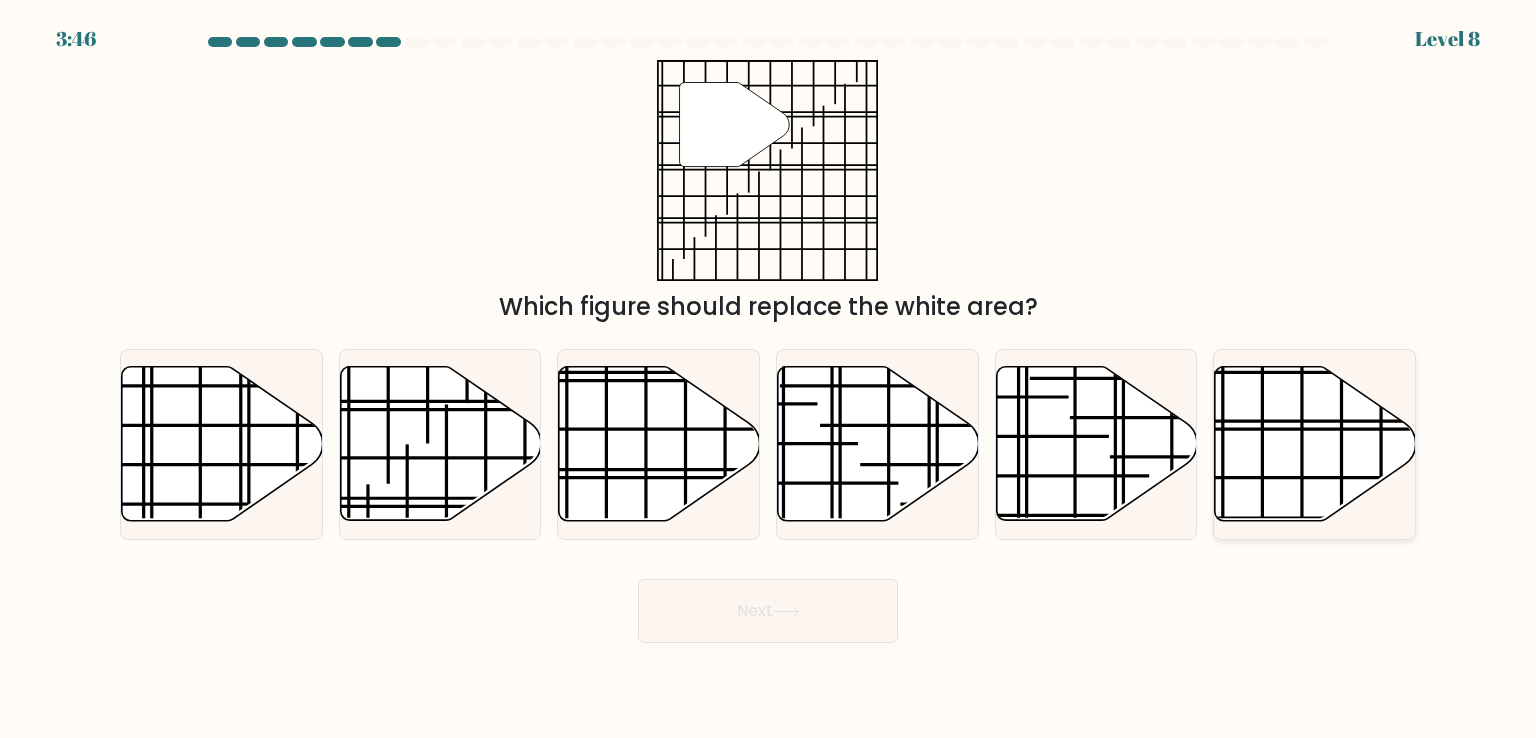 click 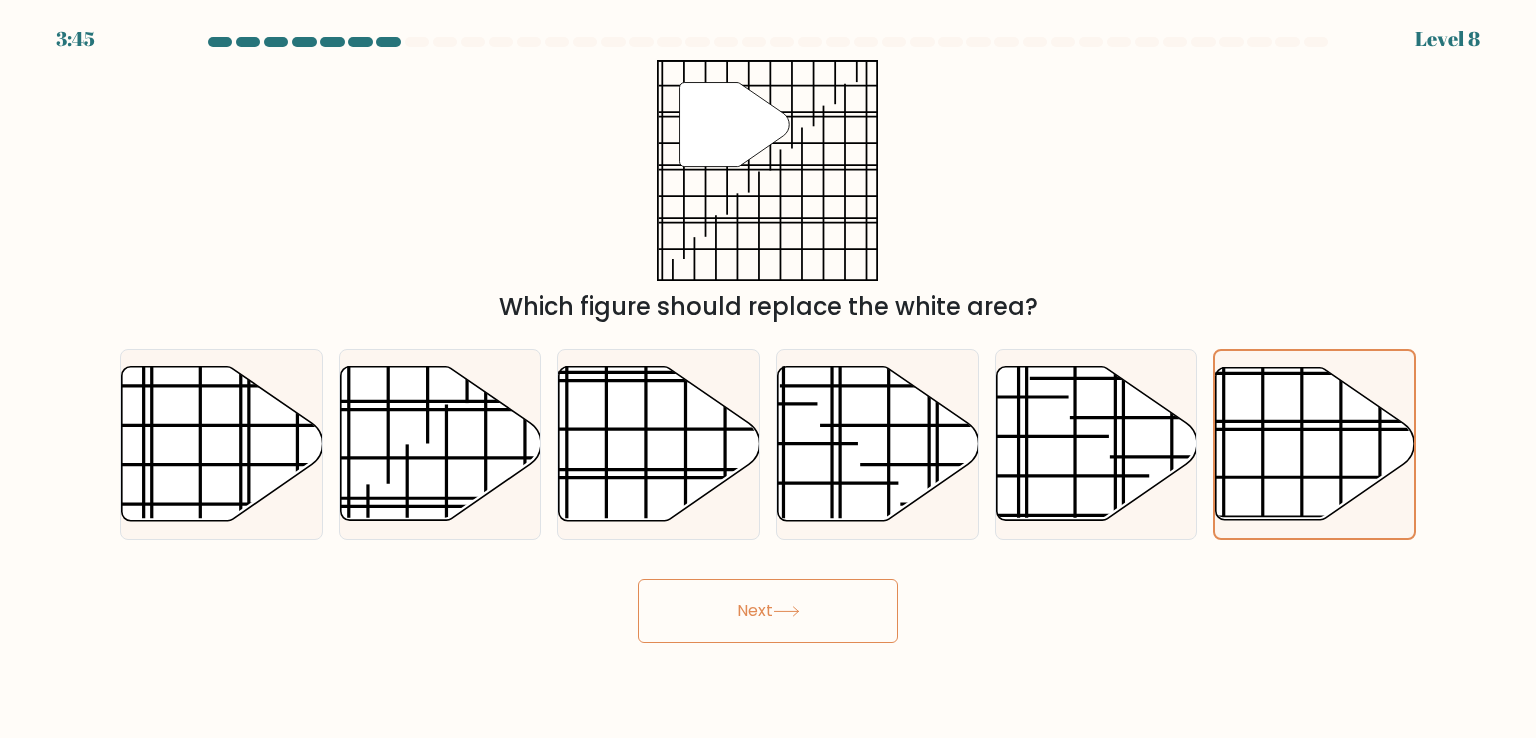 click on "Next" at bounding box center (768, 611) 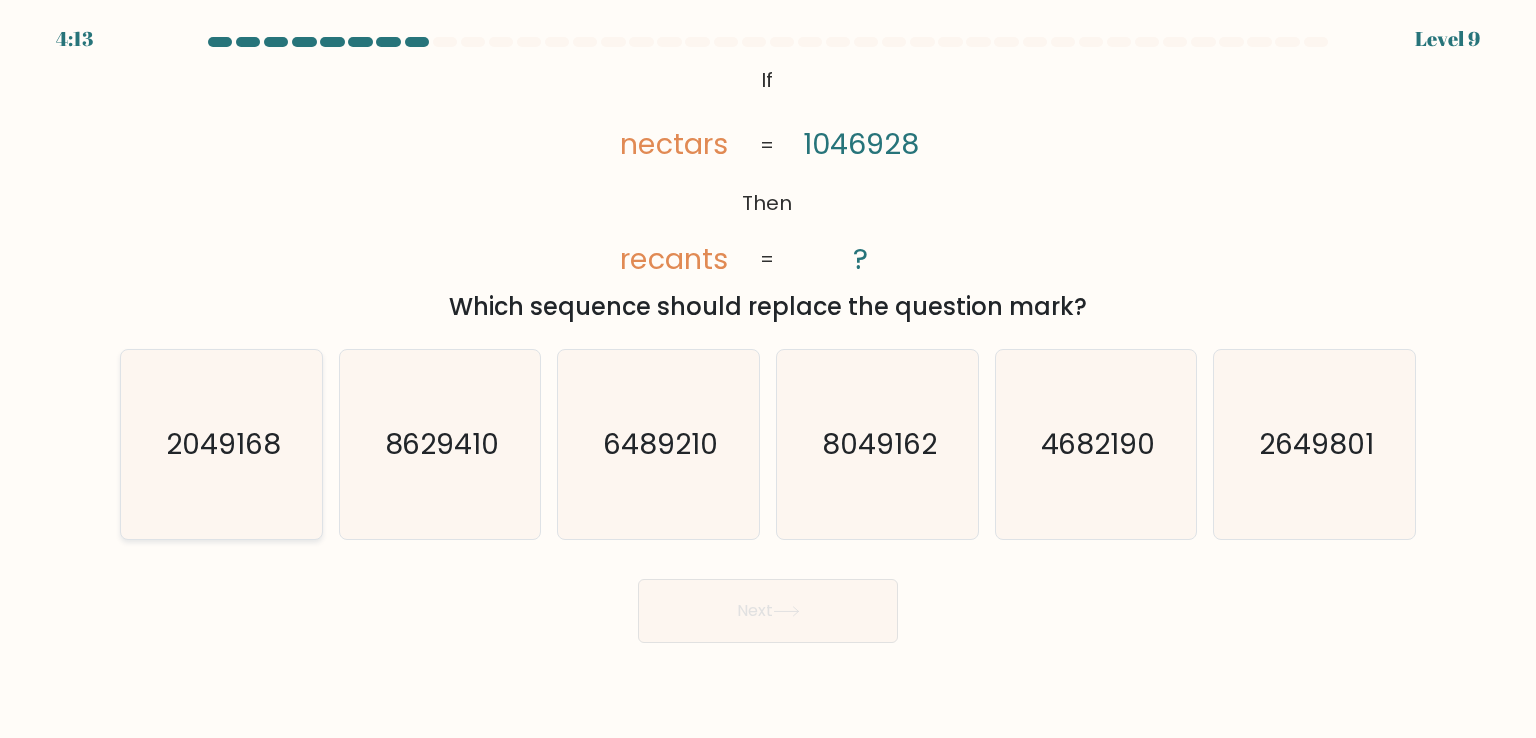click on "2049168" 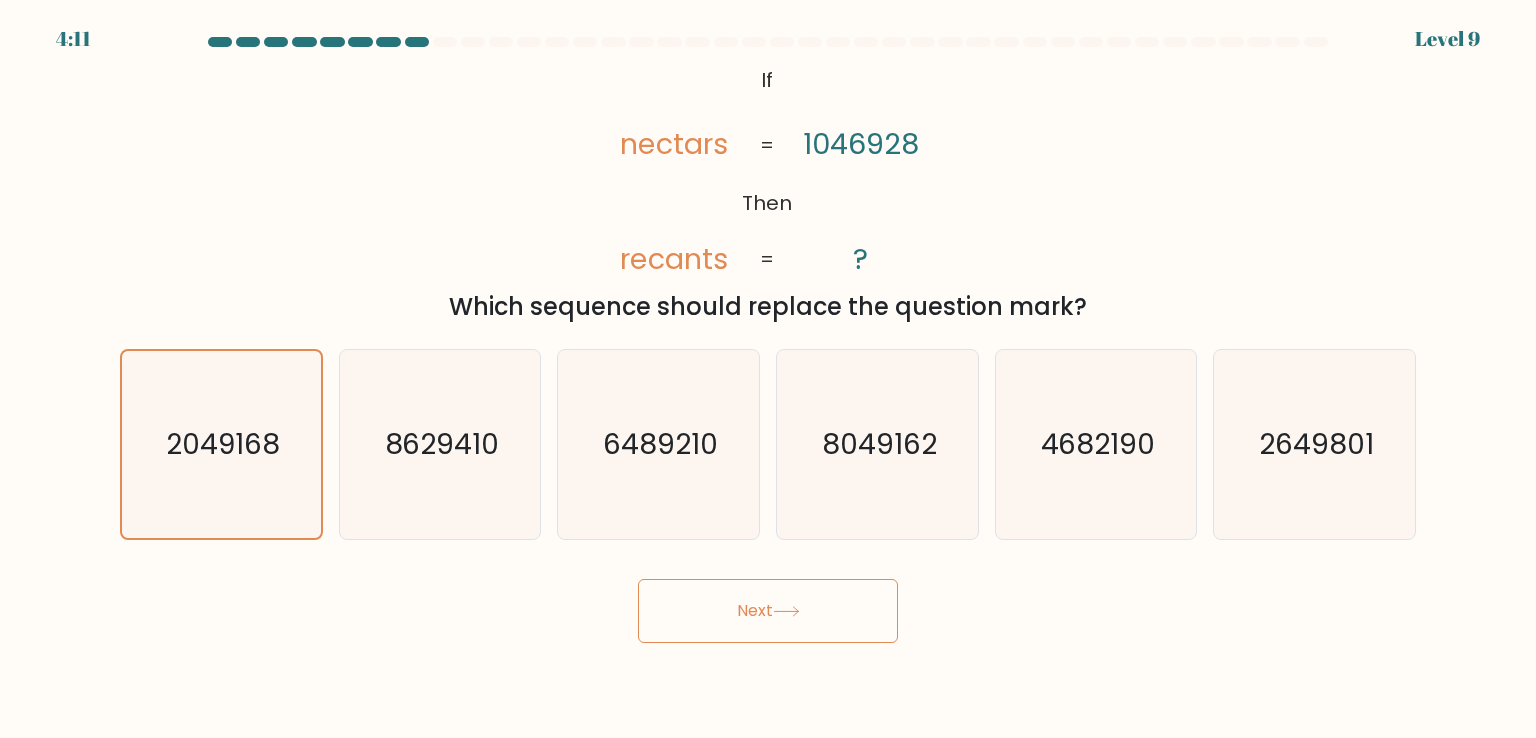 click on "Next" at bounding box center (768, 611) 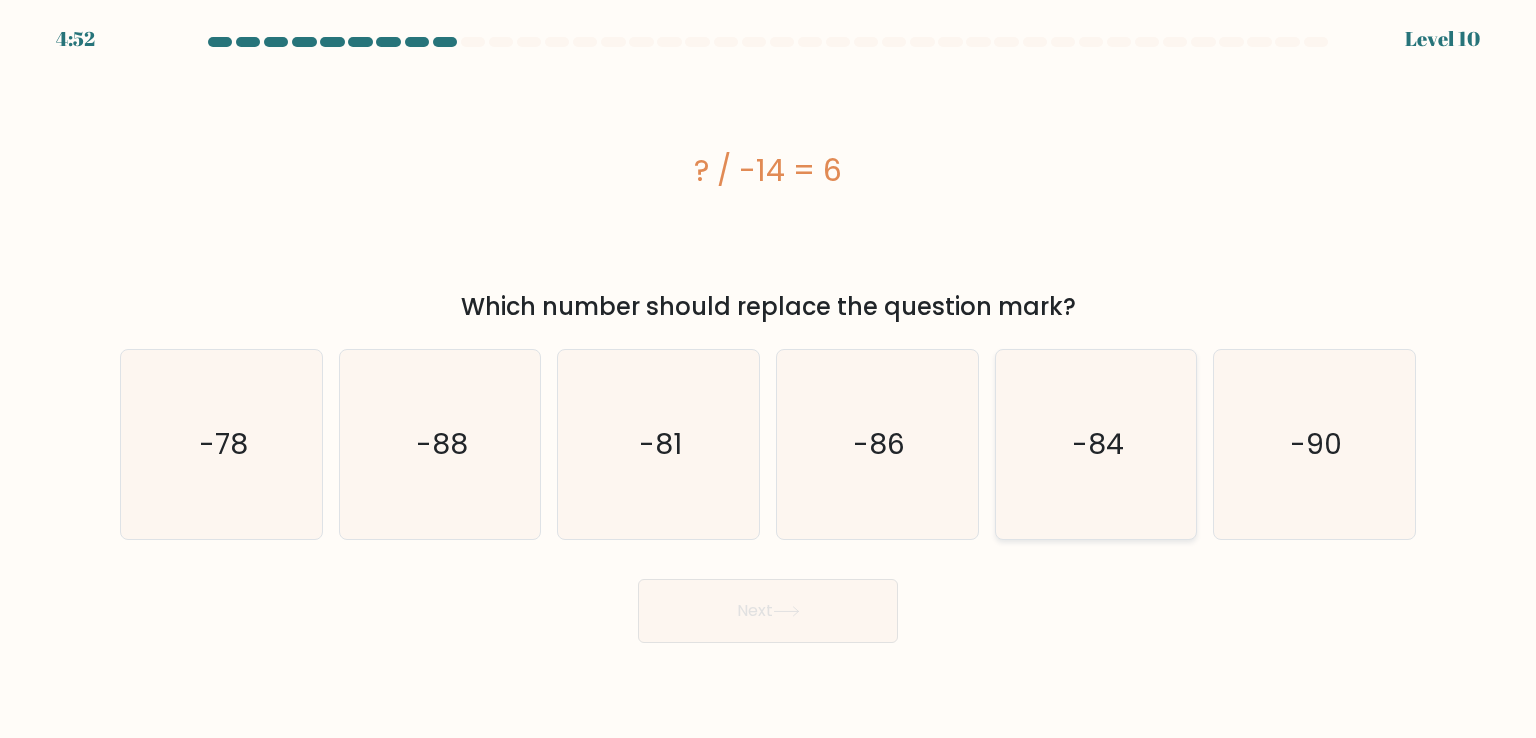 click on "-84" 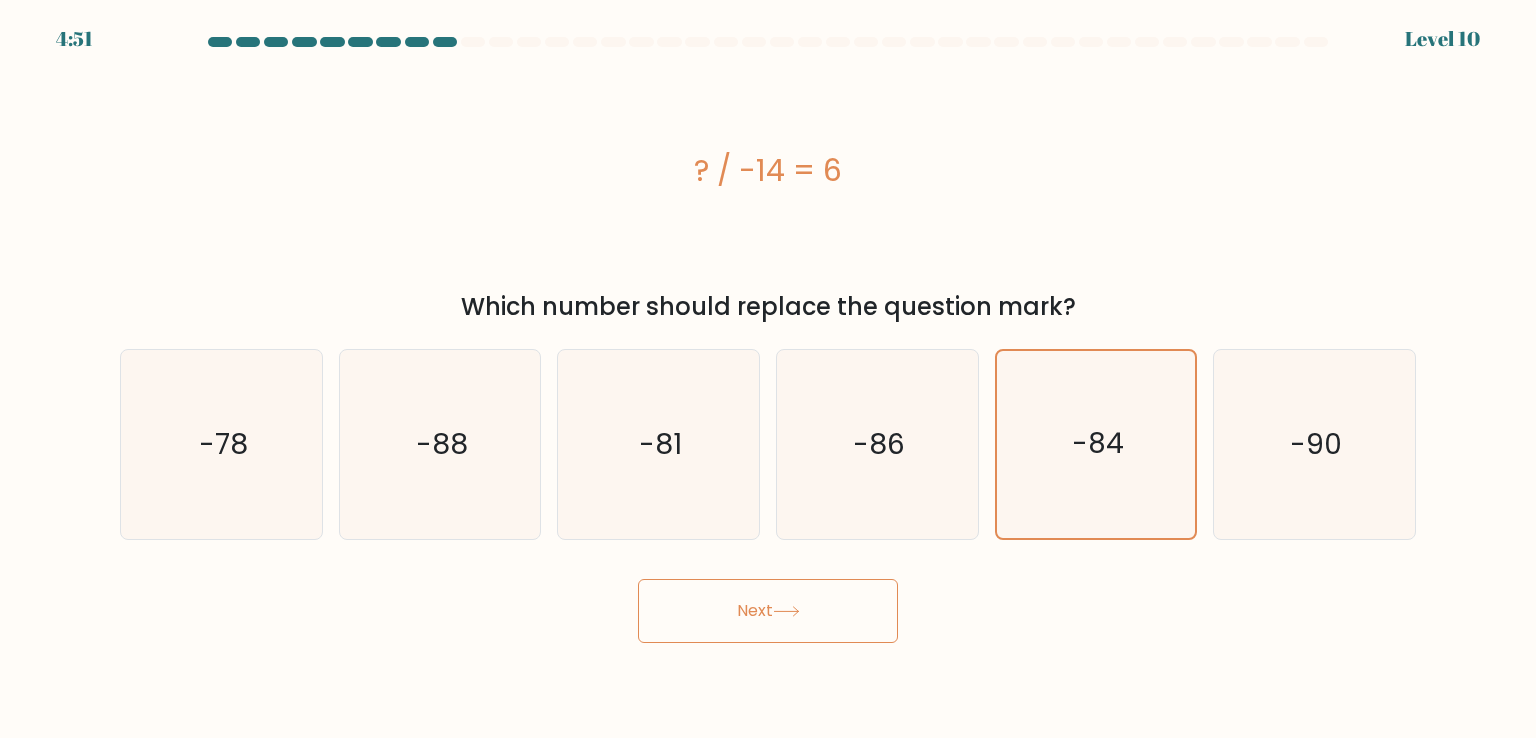 click on "Next" at bounding box center (768, 611) 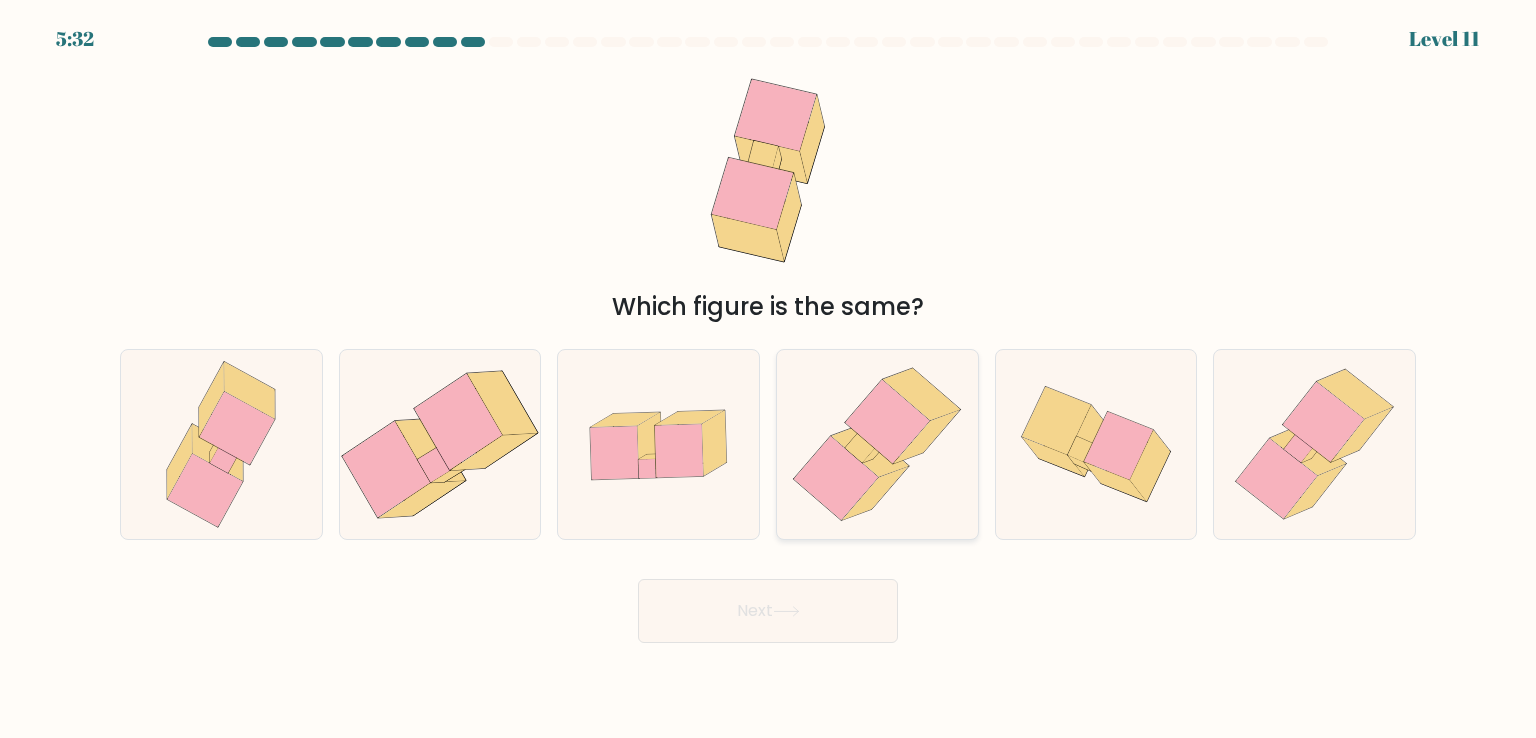 click 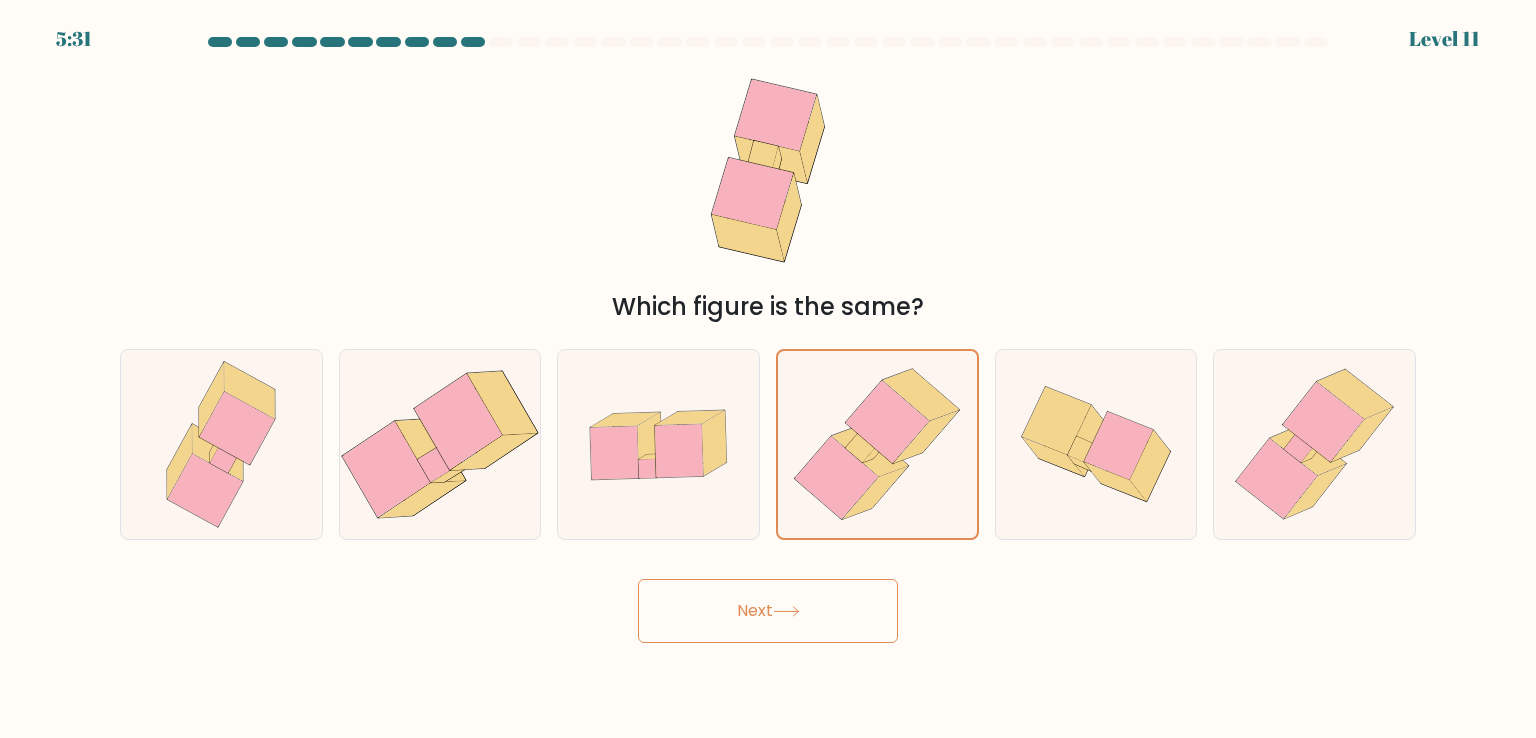 click on "Next" at bounding box center [768, 611] 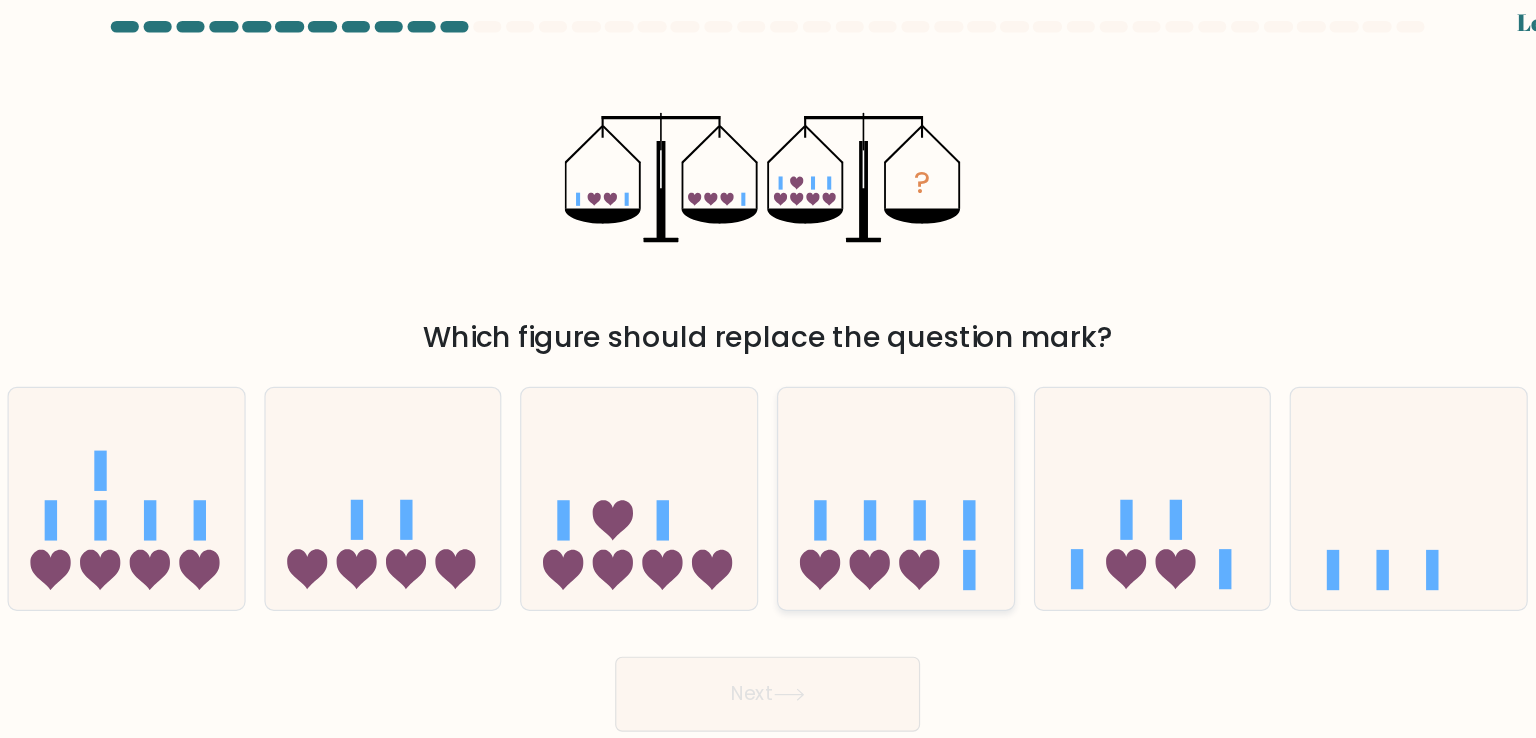 click 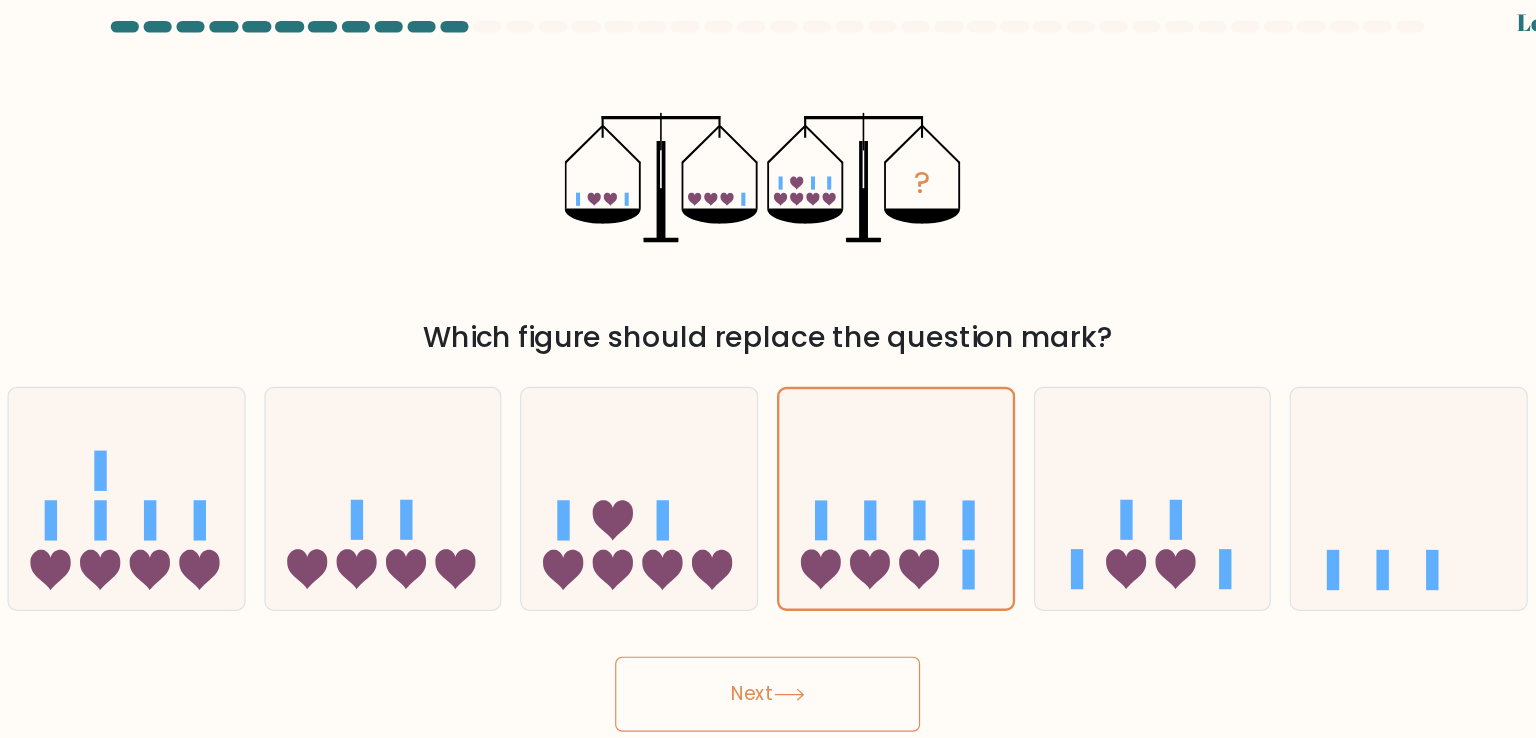 click on "Next" at bounding box center [768, 611] 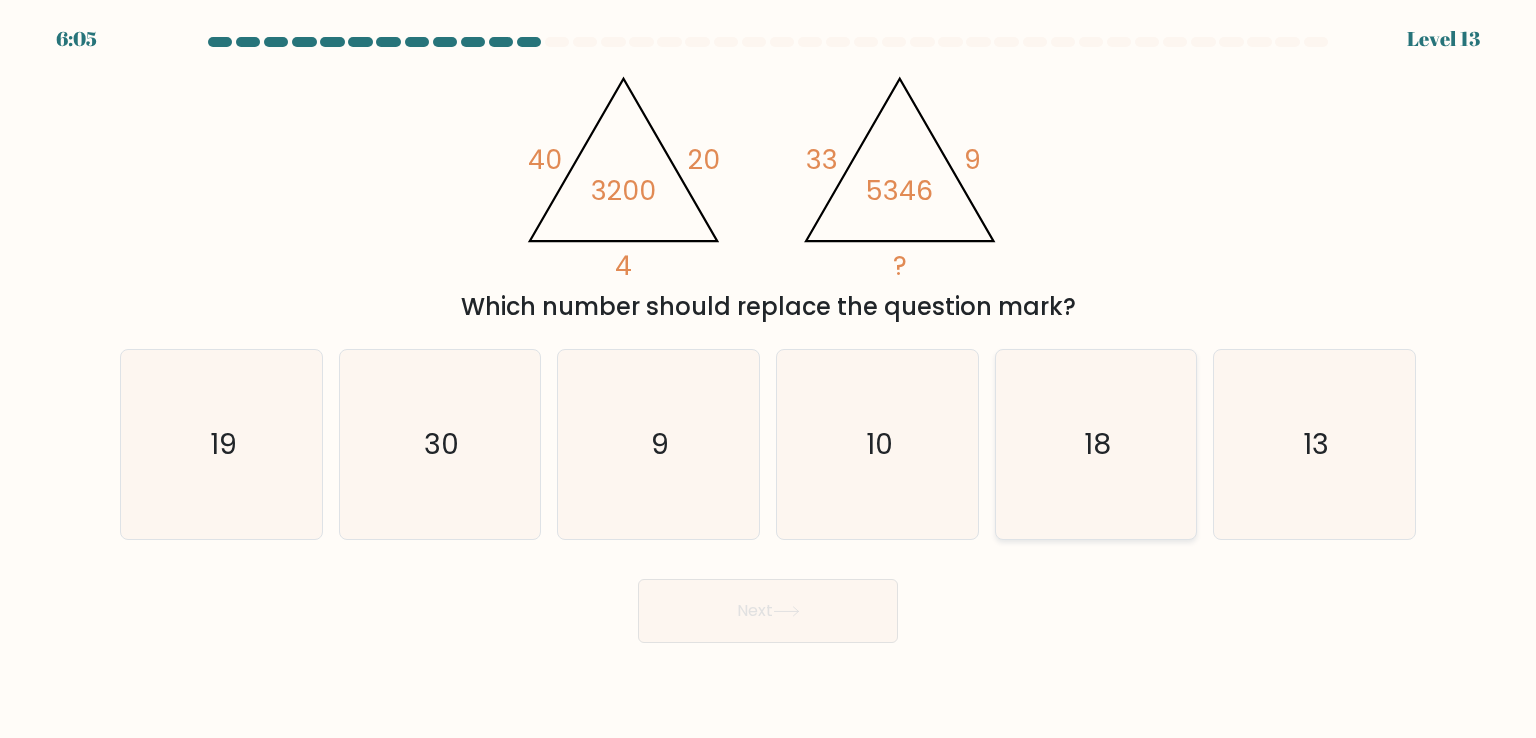 click on "18" 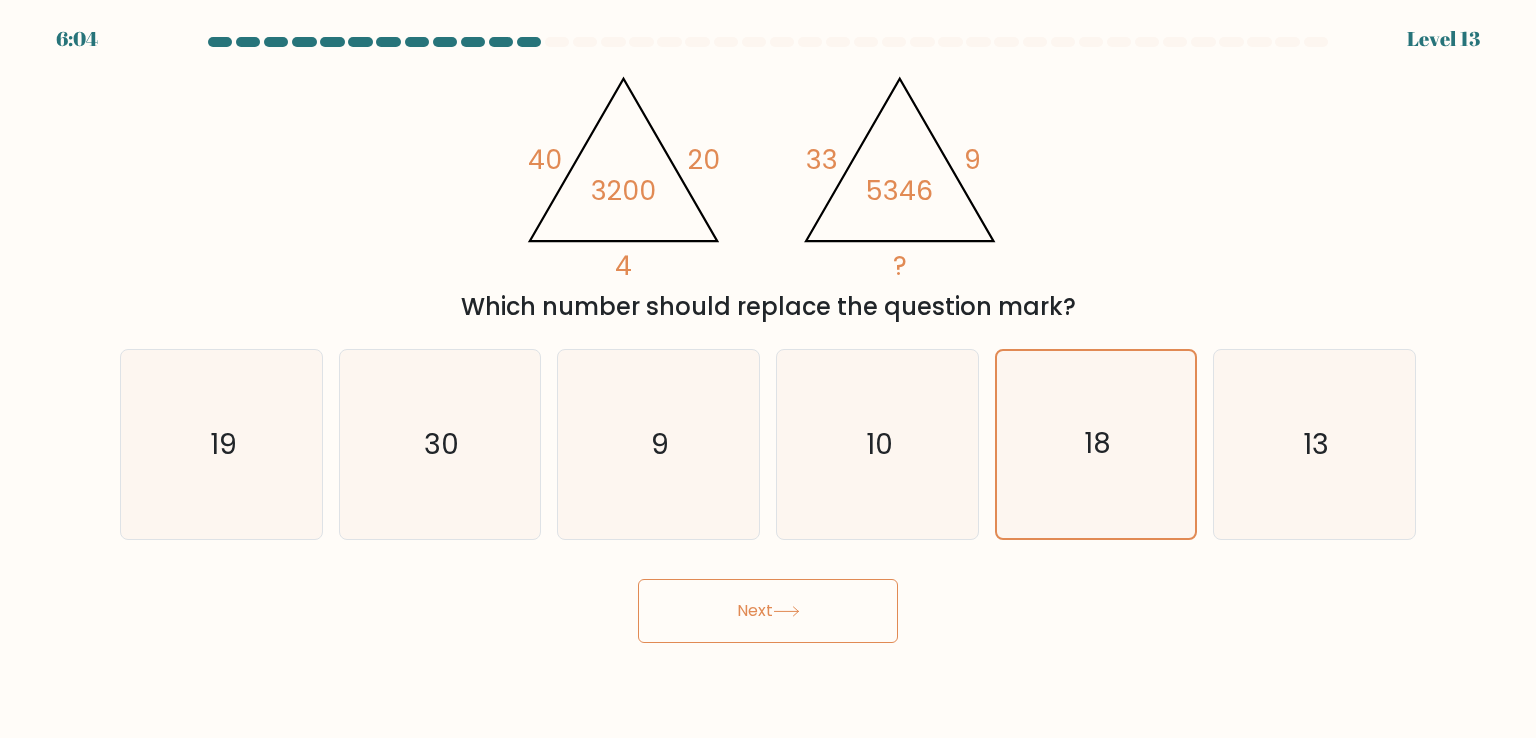 click on "Next" at bounding box center [768, 611] 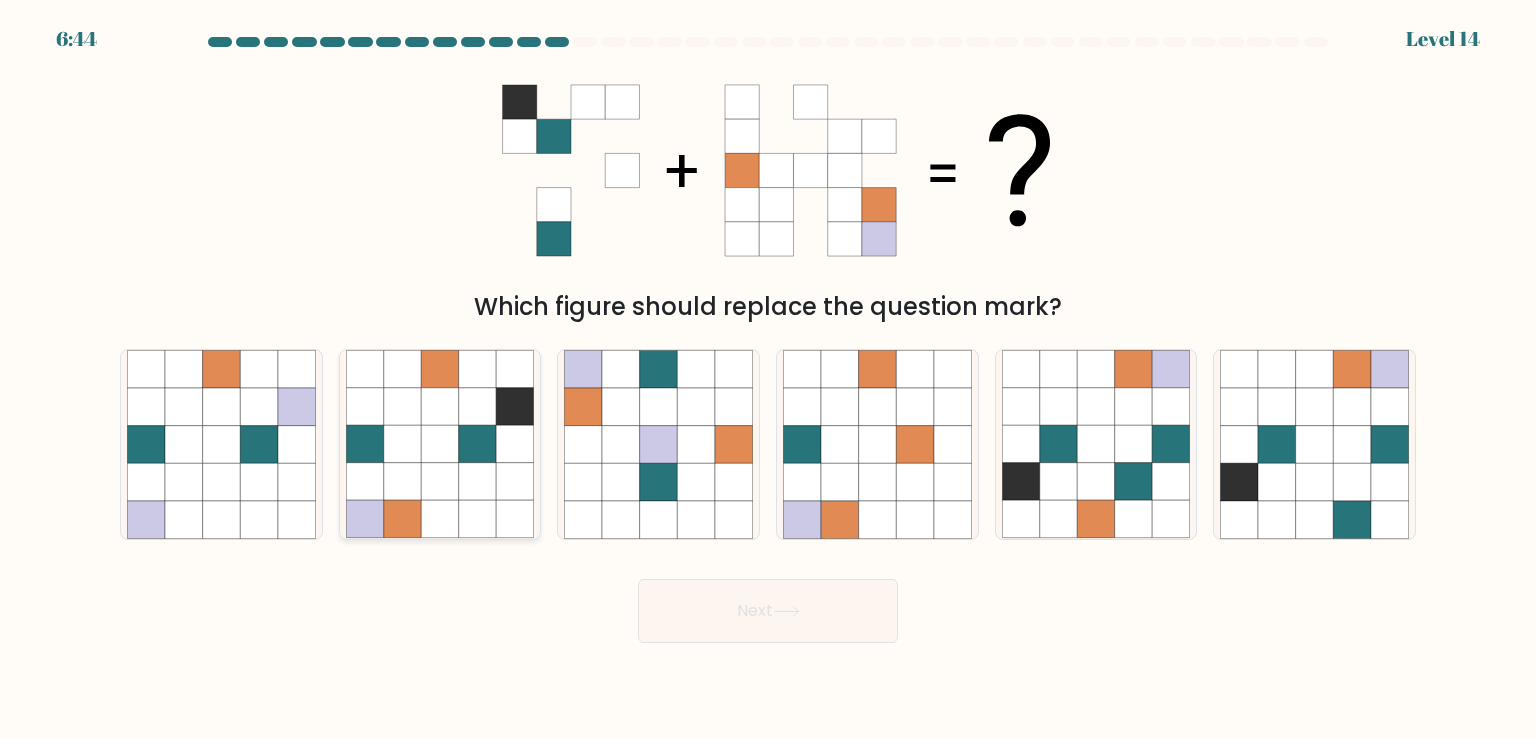click 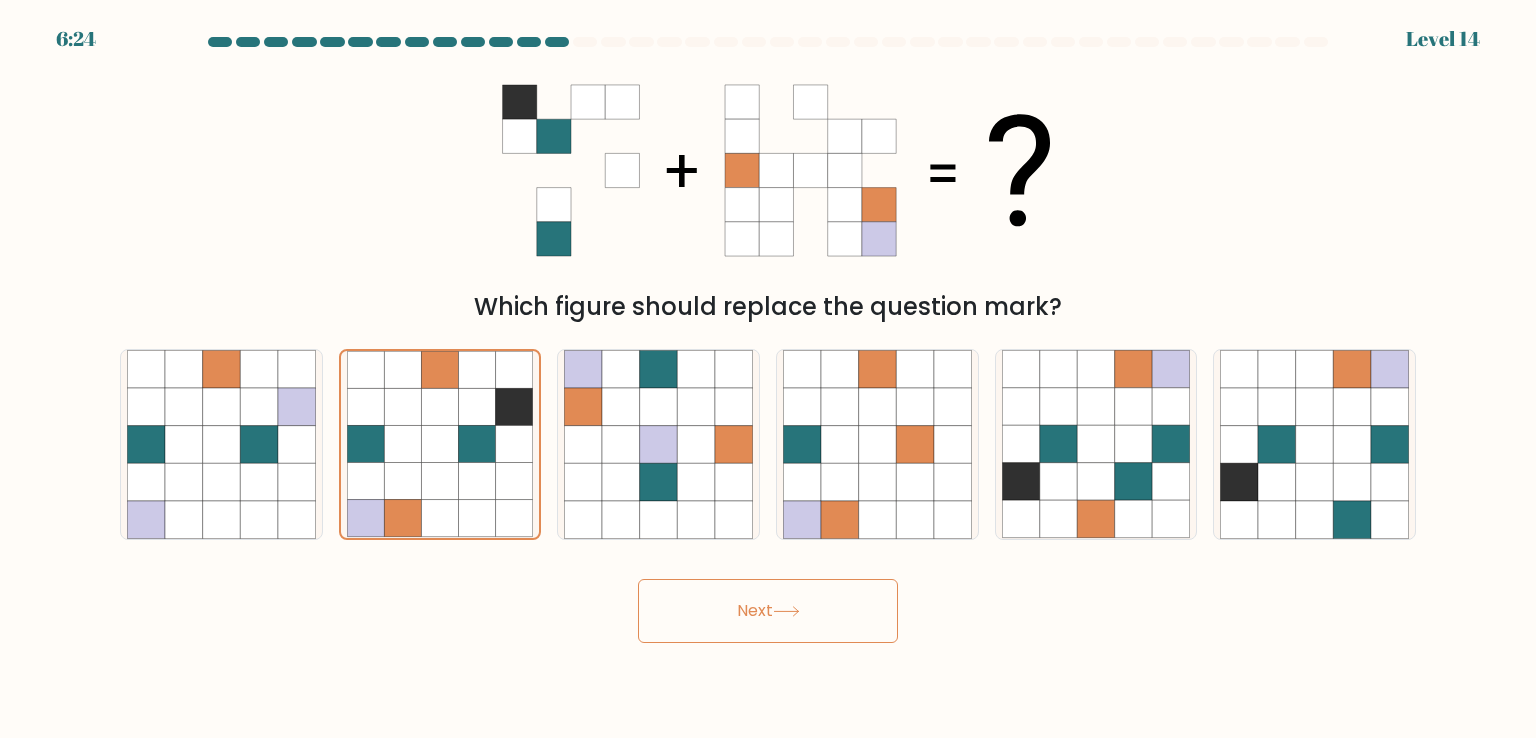 click on "Next" at bounding box center (768, 611) 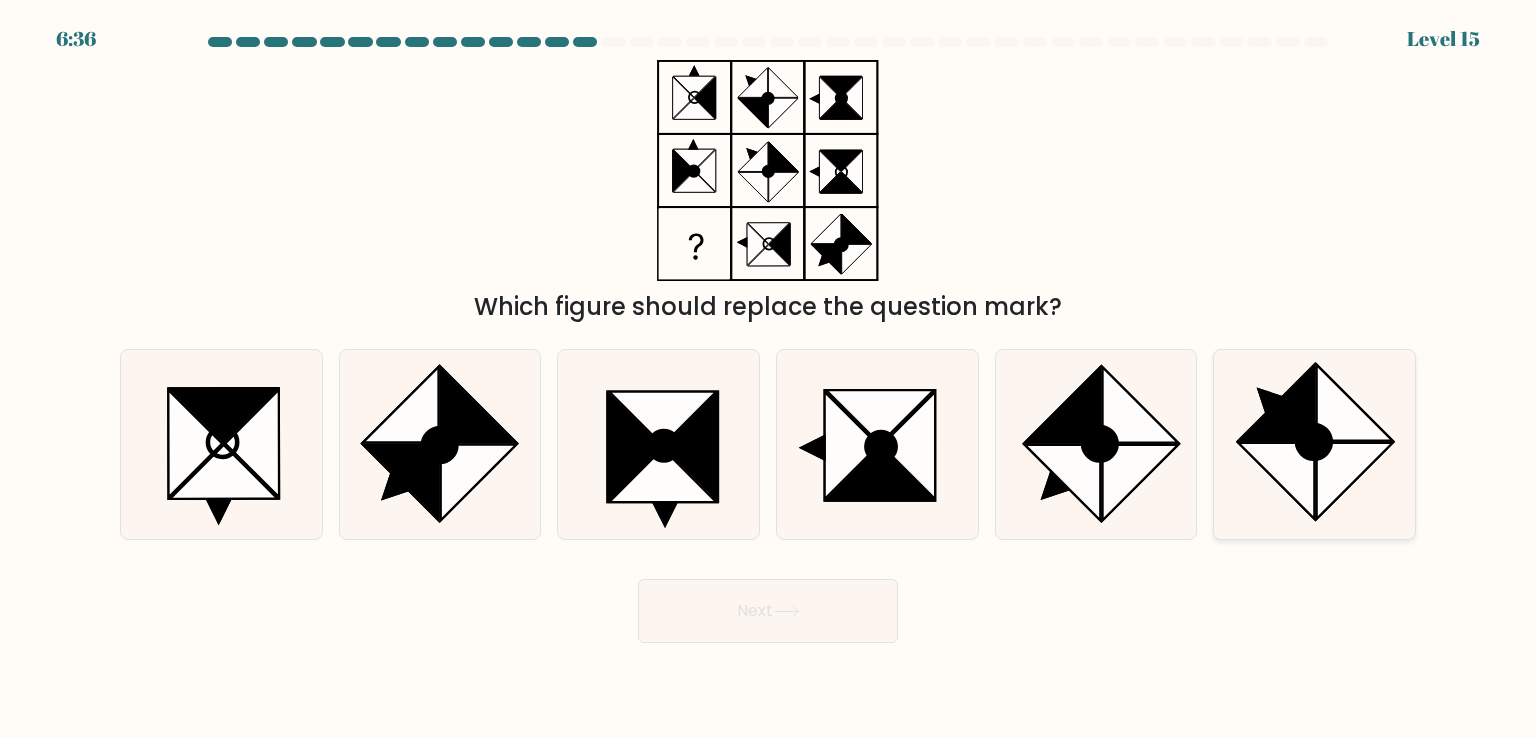 click 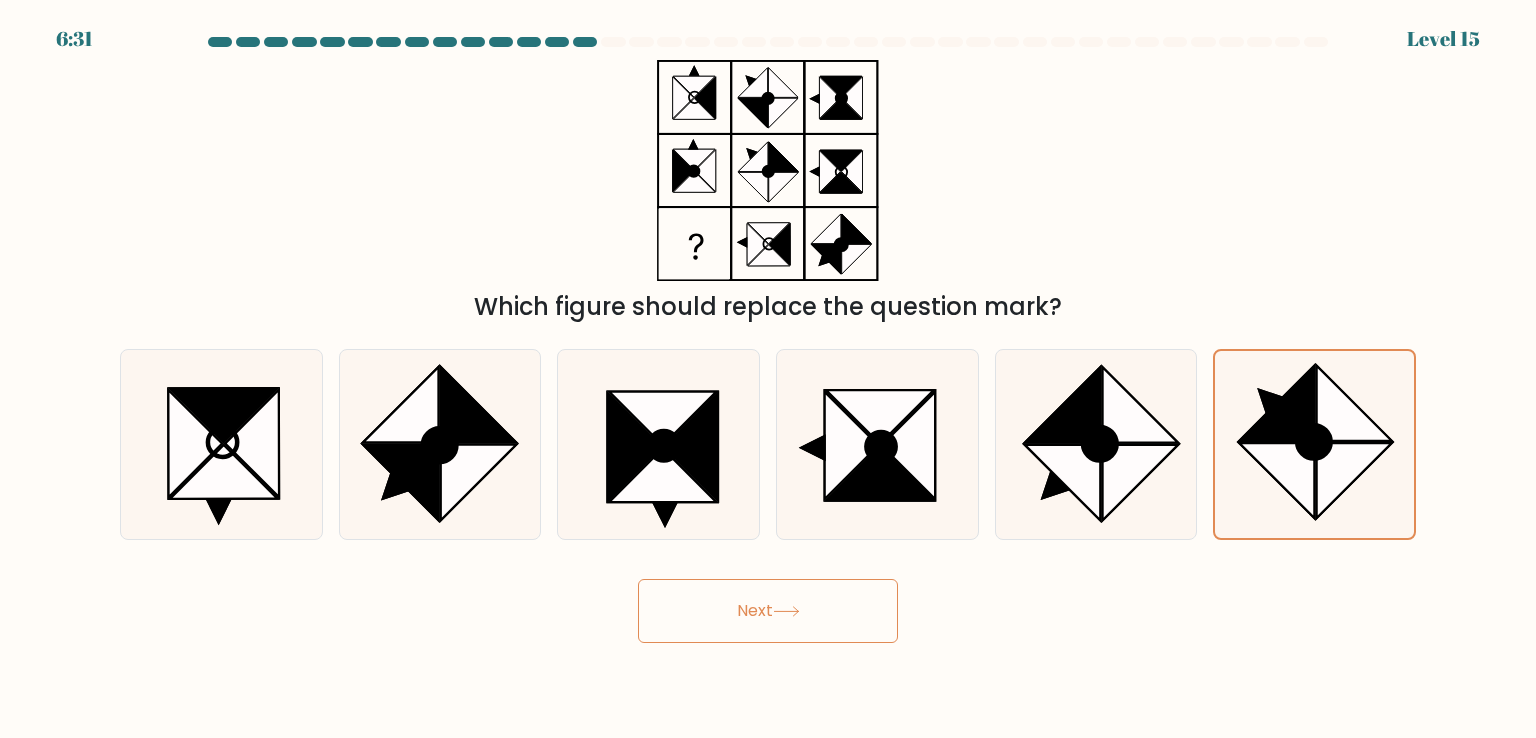 click on "Next" at bounding box center (768, 611) 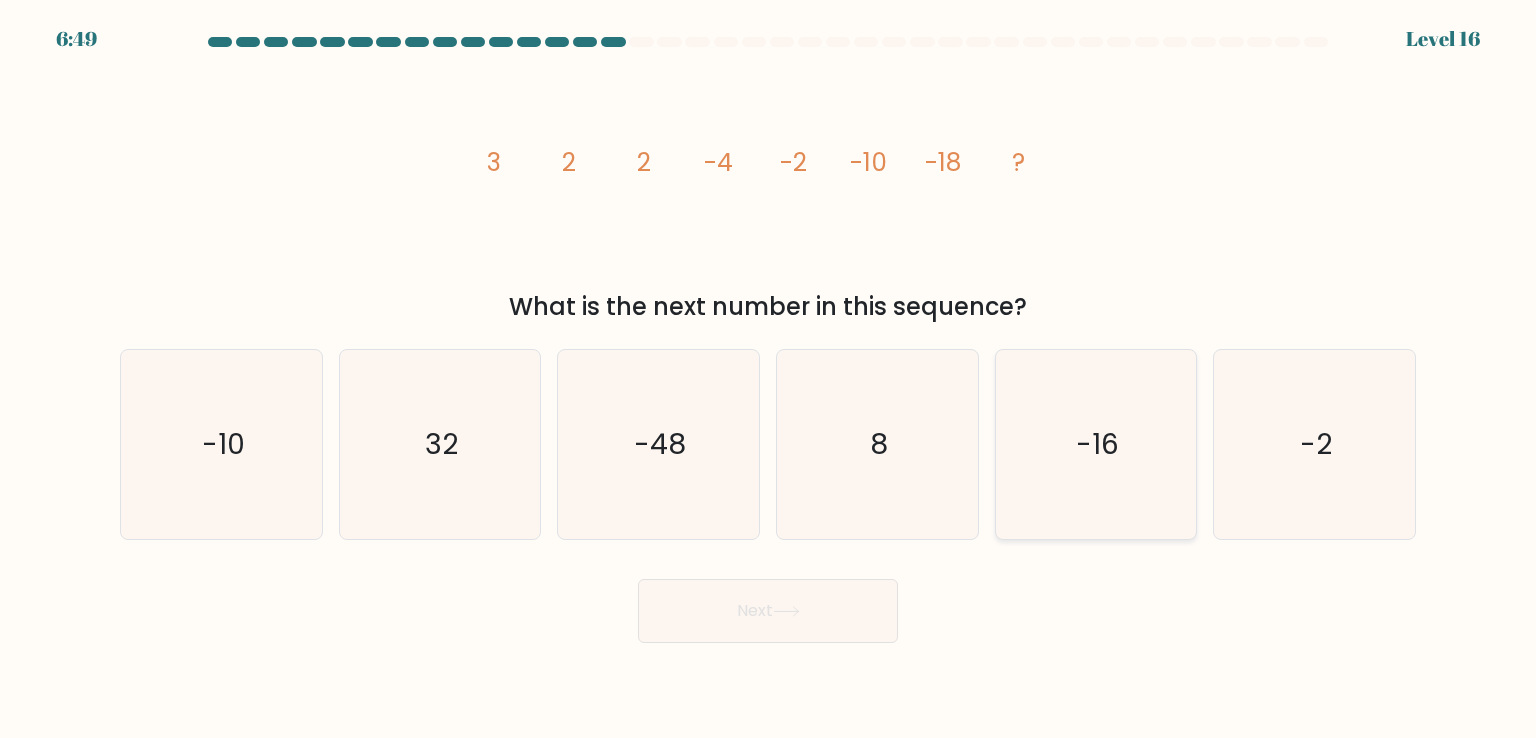 click on "-16" 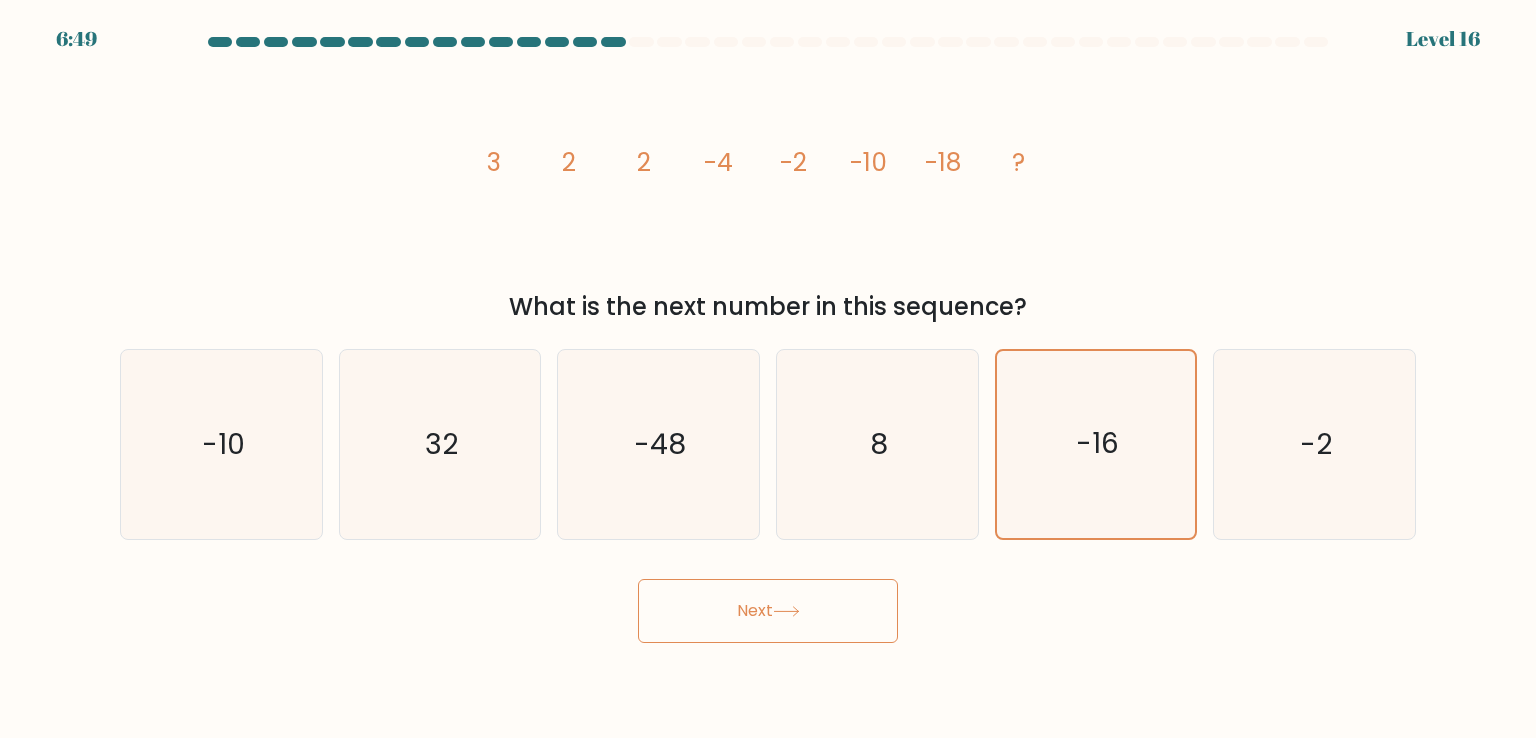 click on "Next" at bounding box center (768, 611) 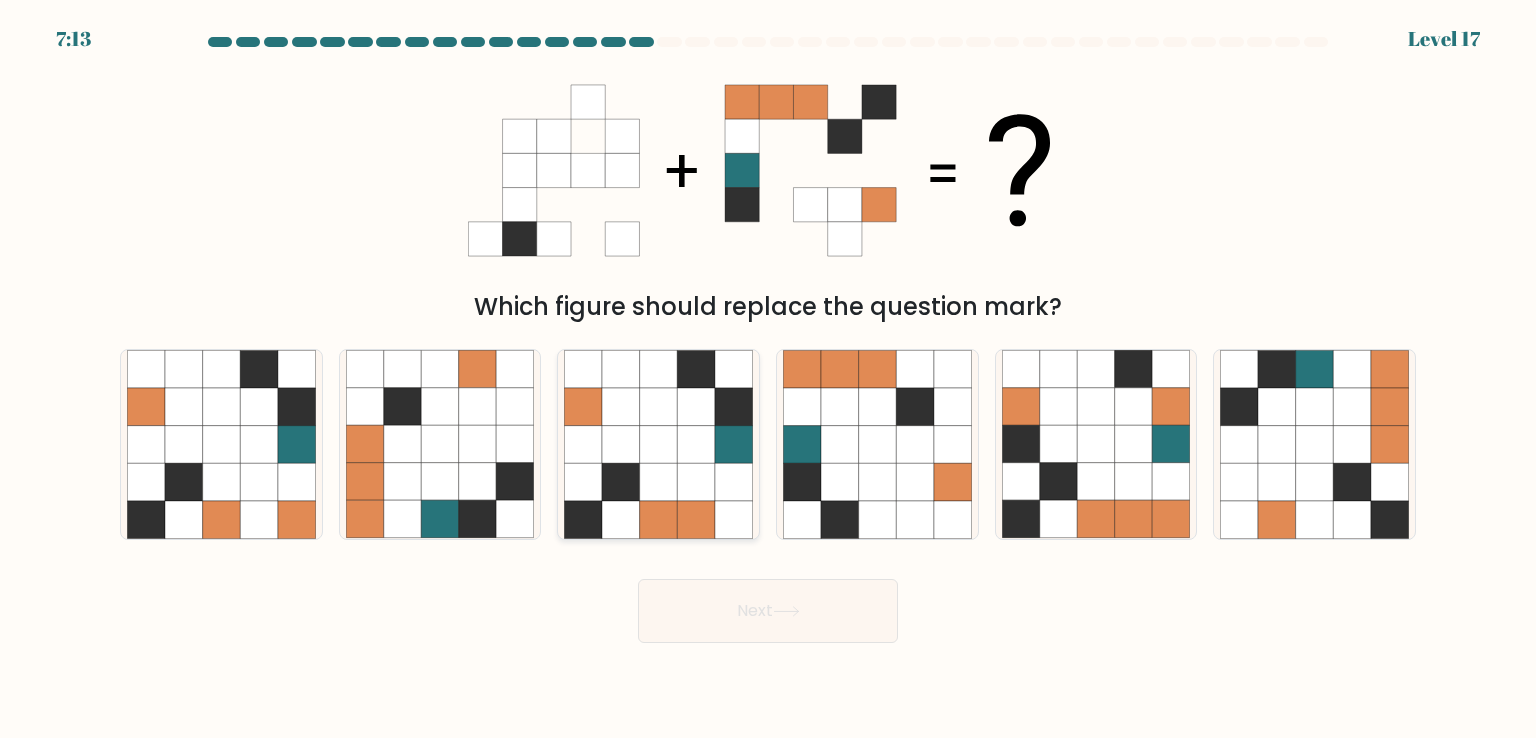 click 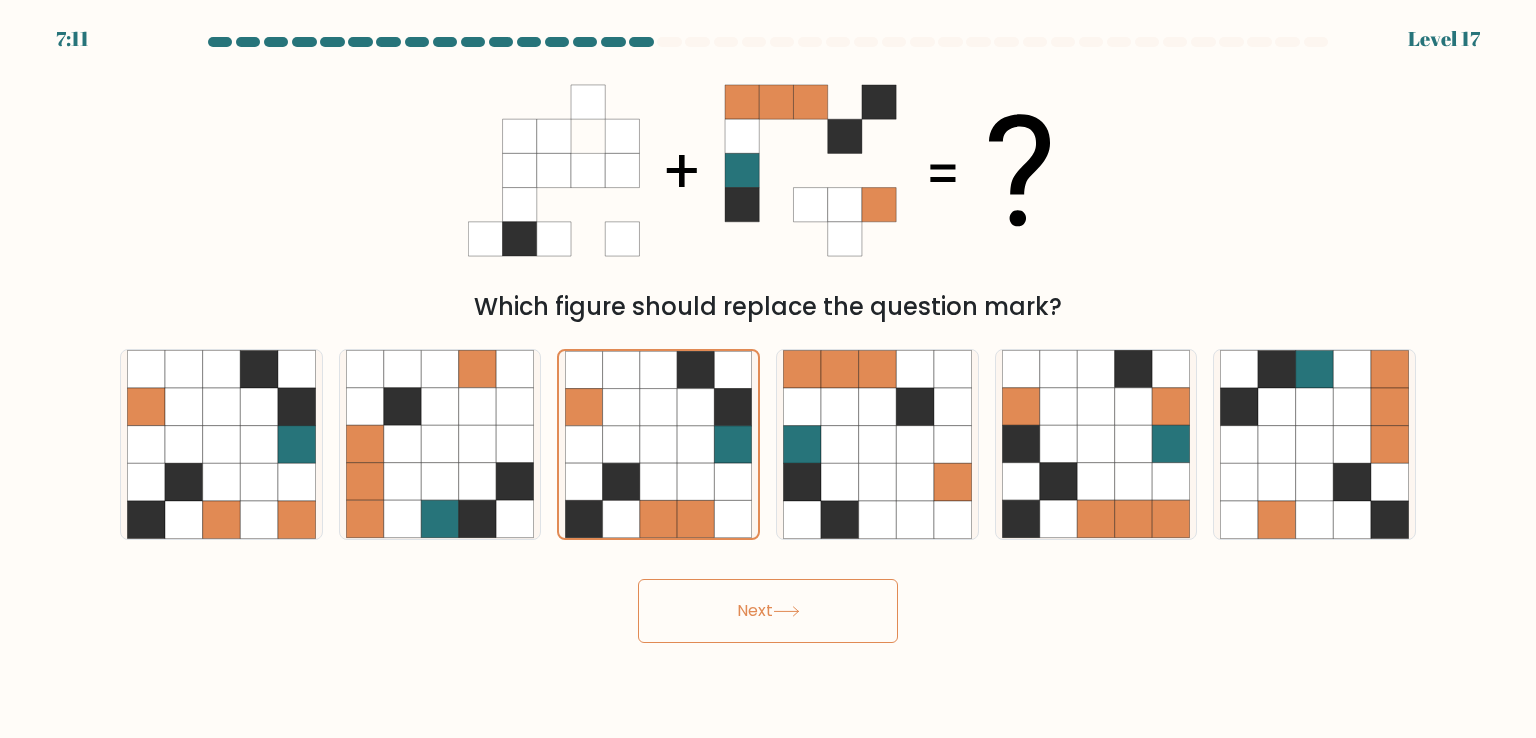 click on "Next" at bounding box center [768, 611] 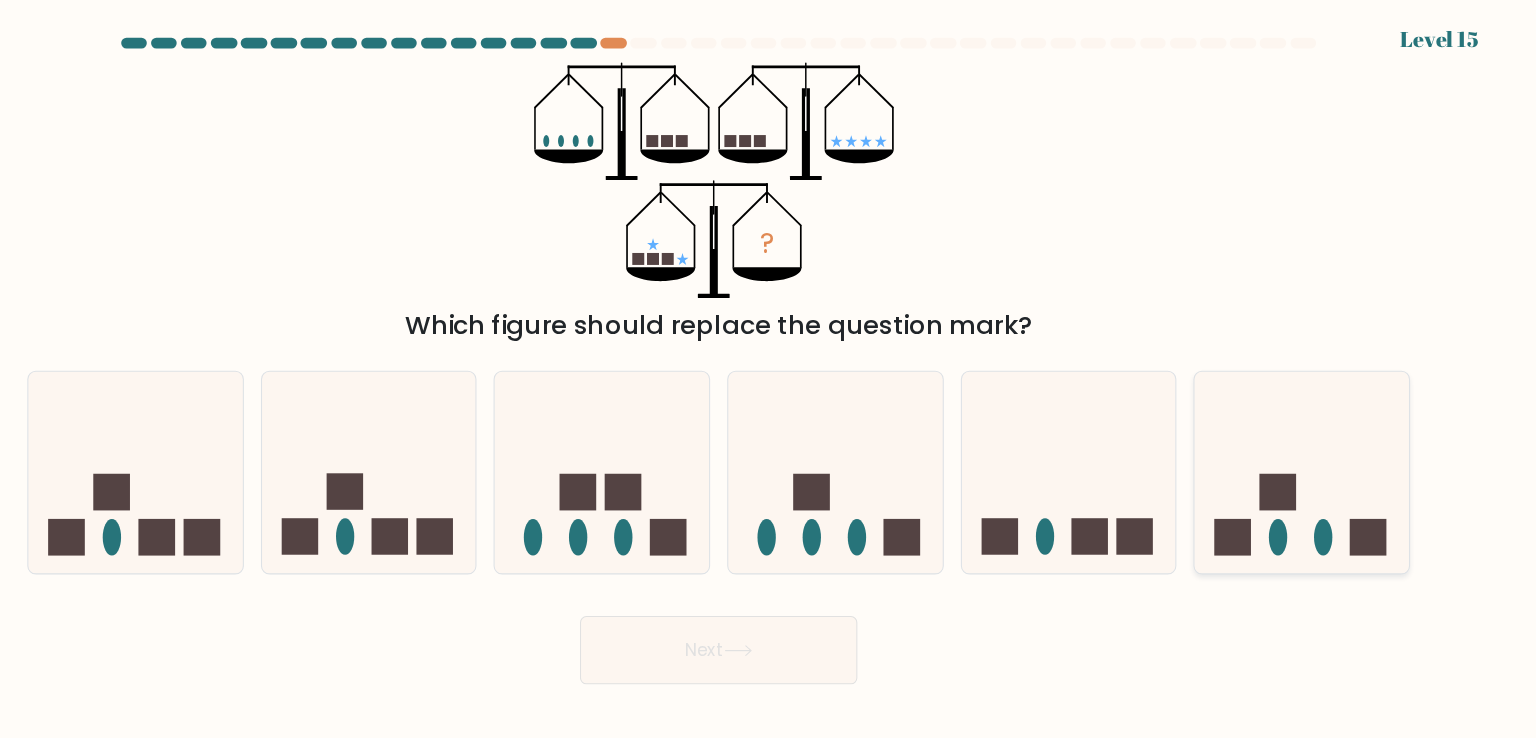 click 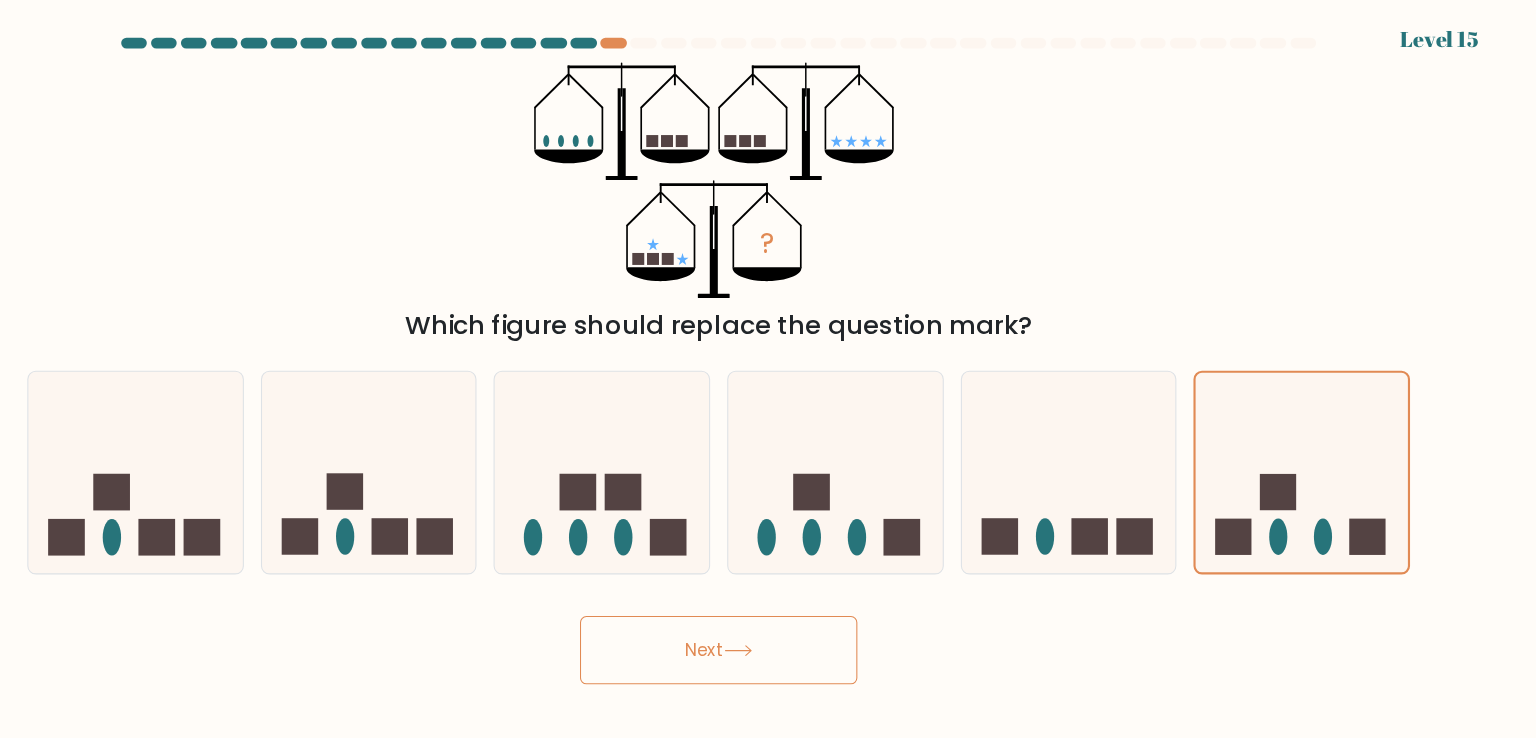 click on "Next" at bounding box center [768, 611] 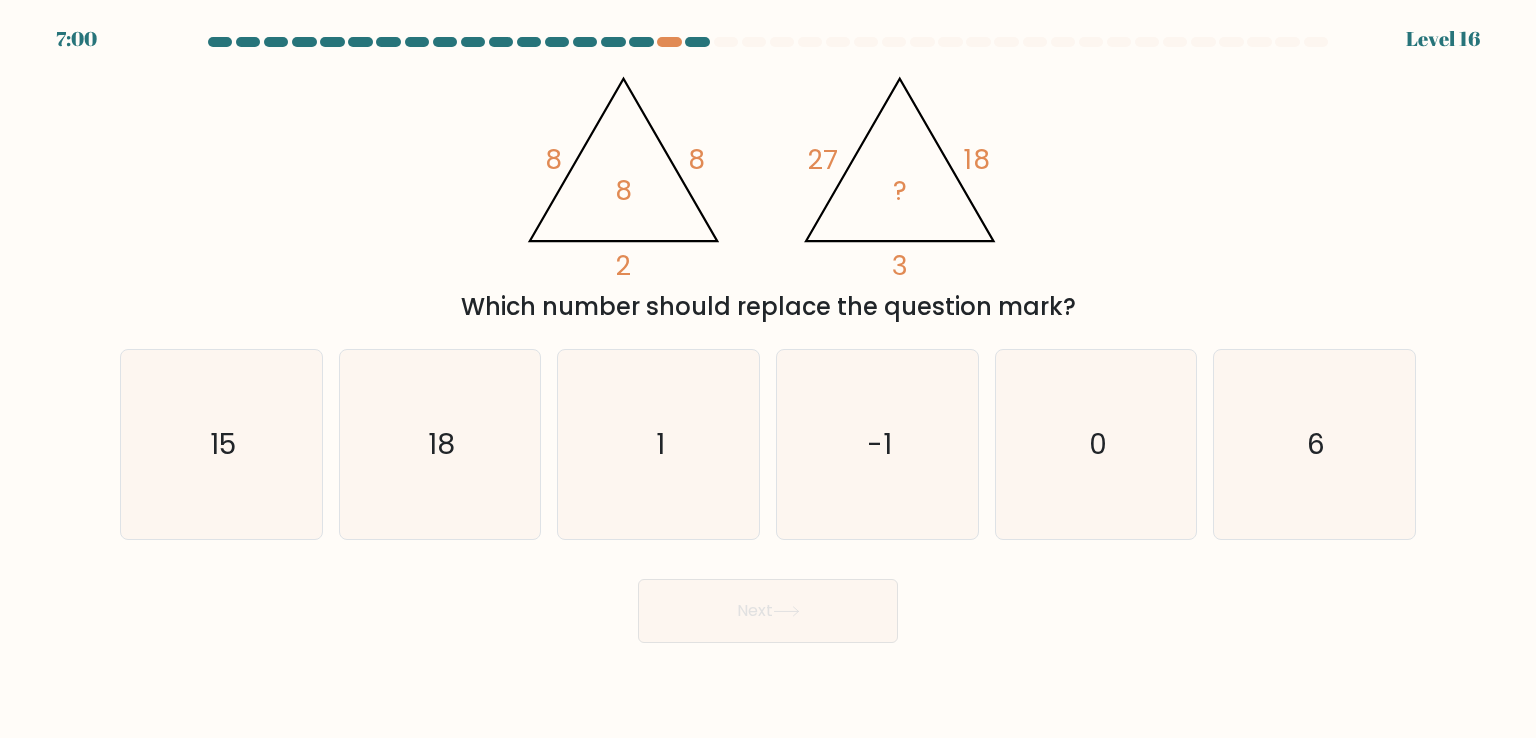 type 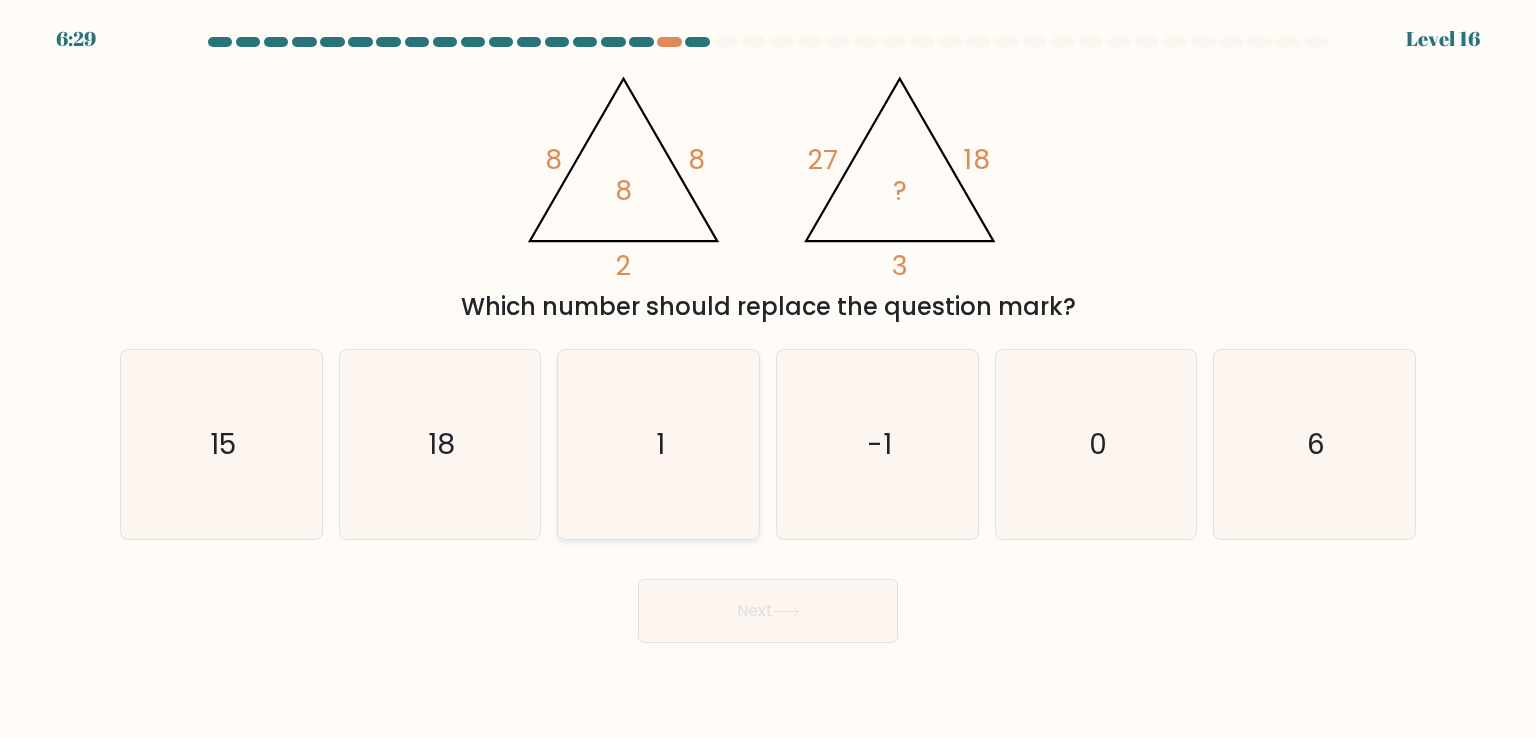 click on "1" 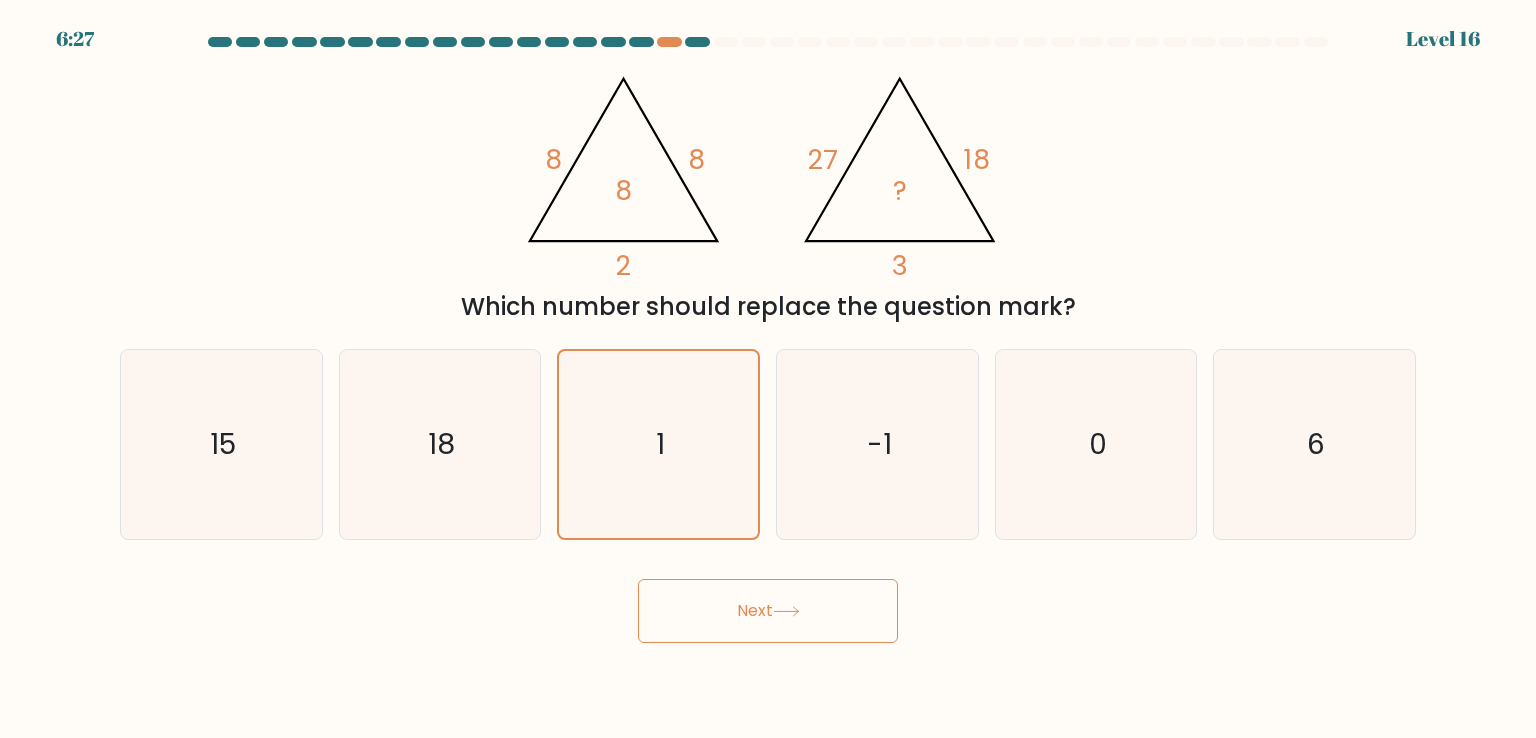 click on "Next" at bounding box center (768, 611) 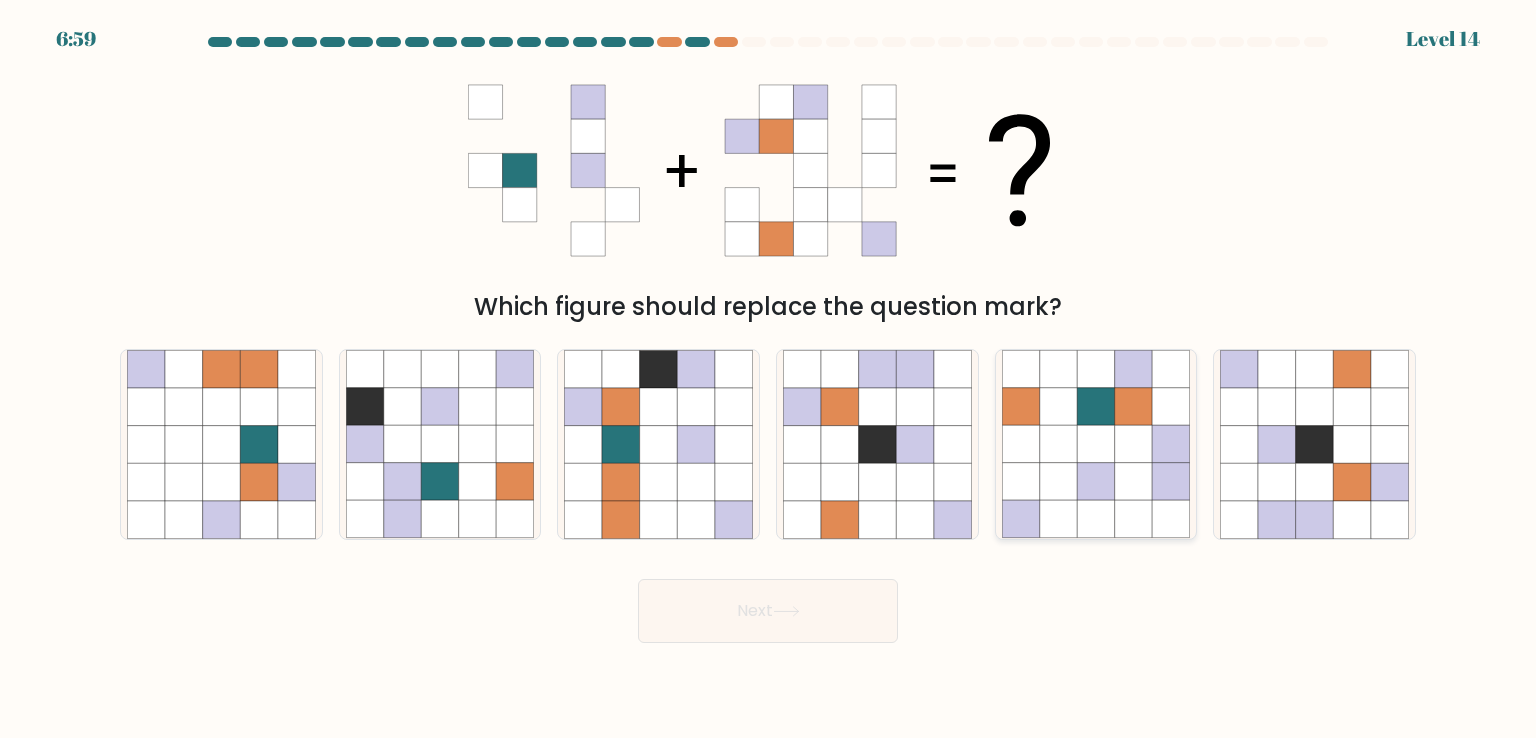 click 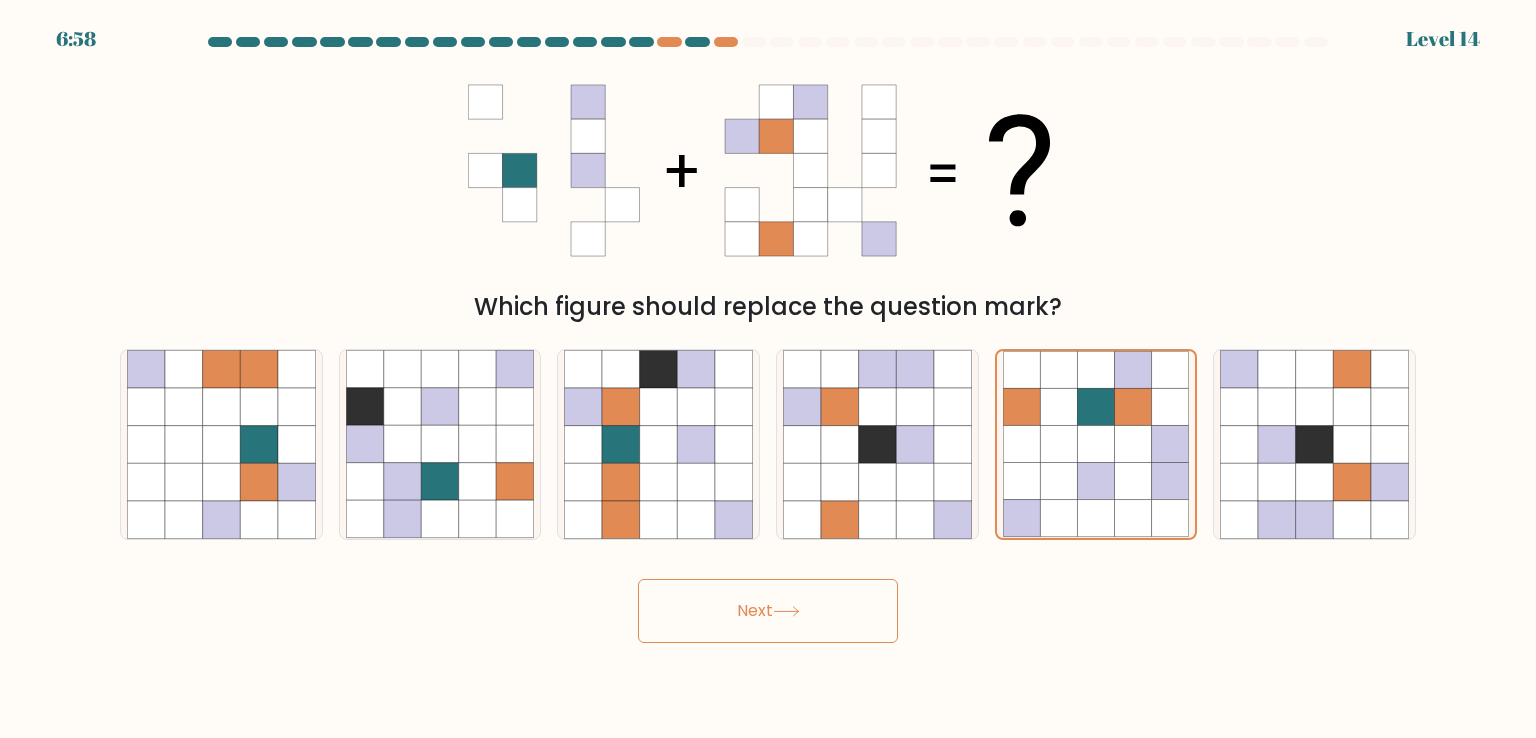 click on "6:58
Level 14" at bounding box center [768, 369] 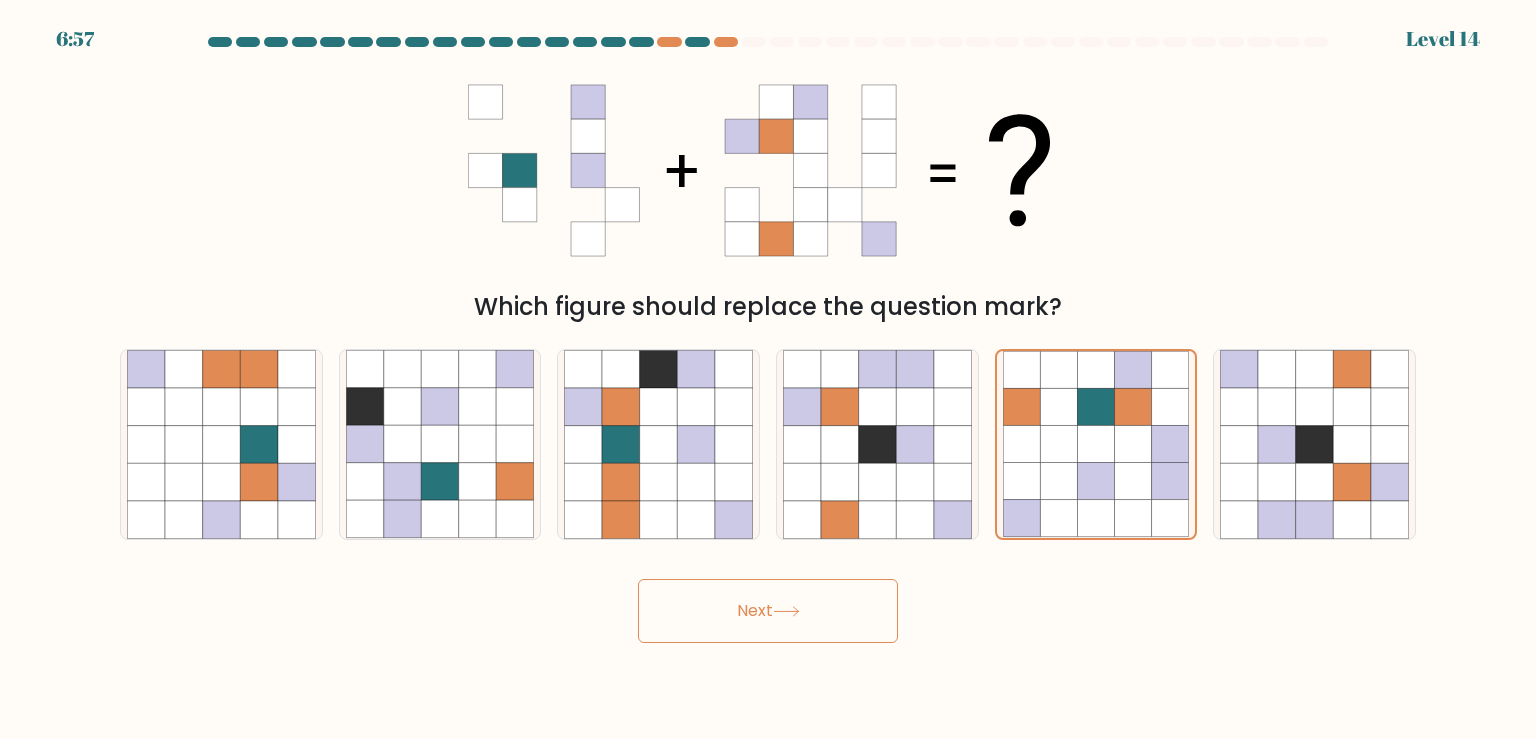 click on "Next" at bounding box center (768, 611) 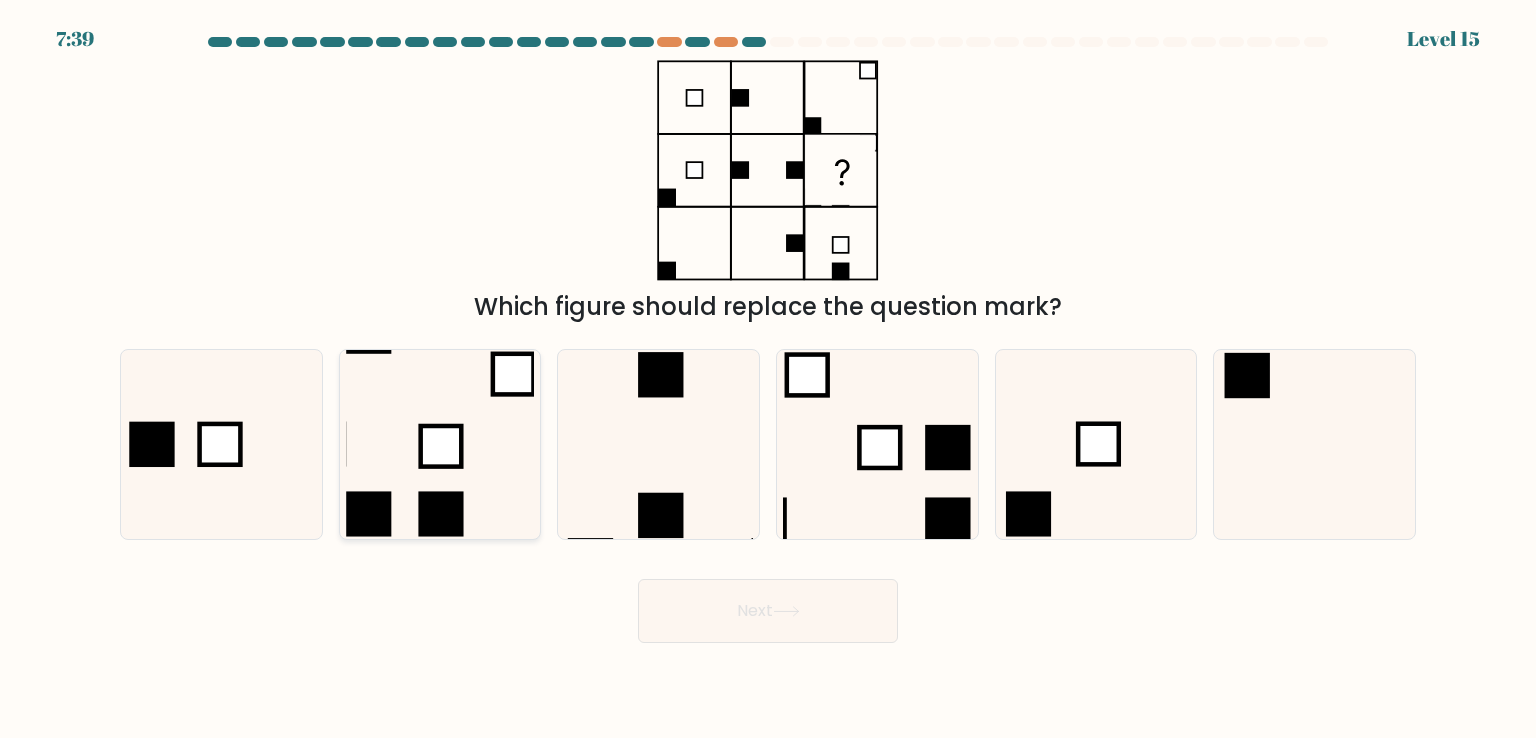 click 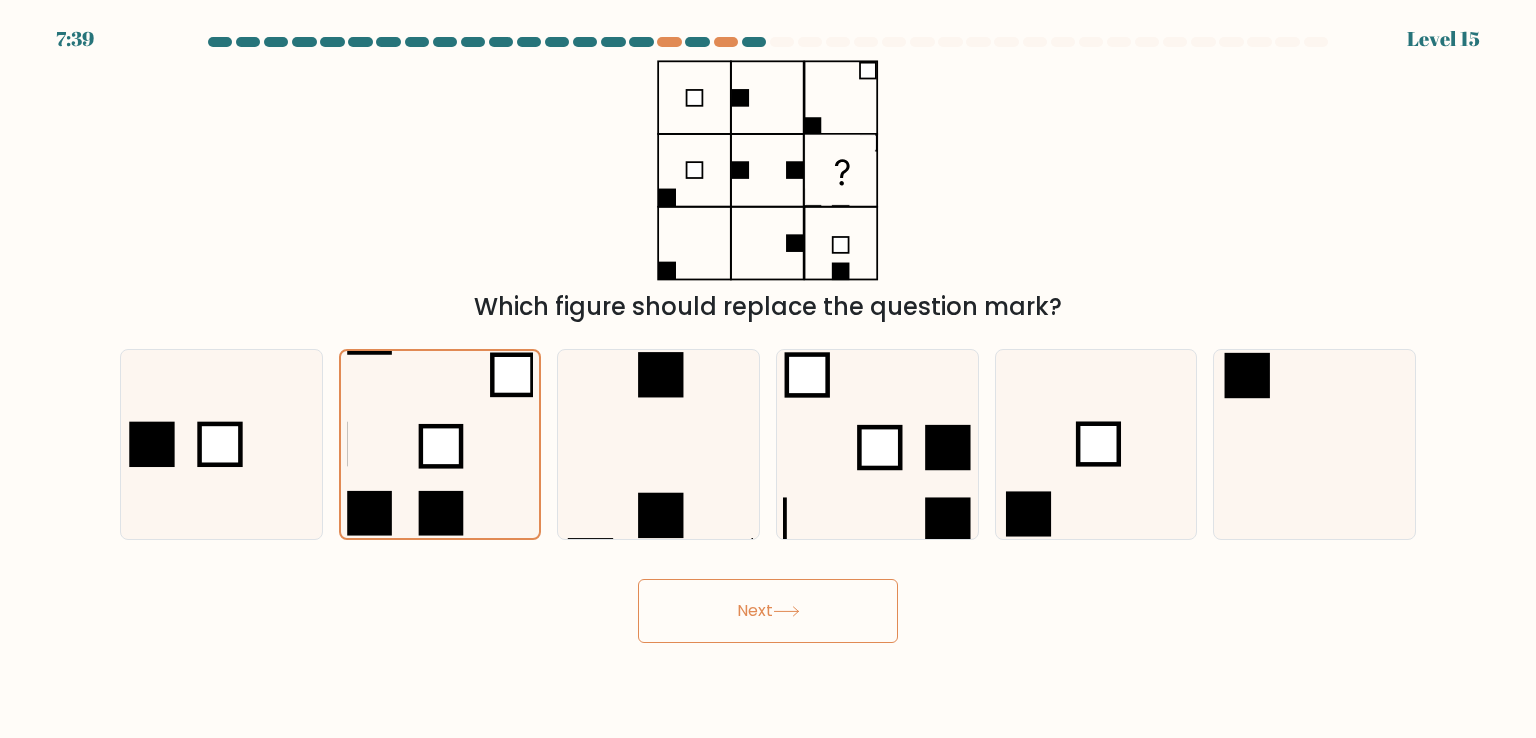 click on "Next" at bounding box center (768, 611) 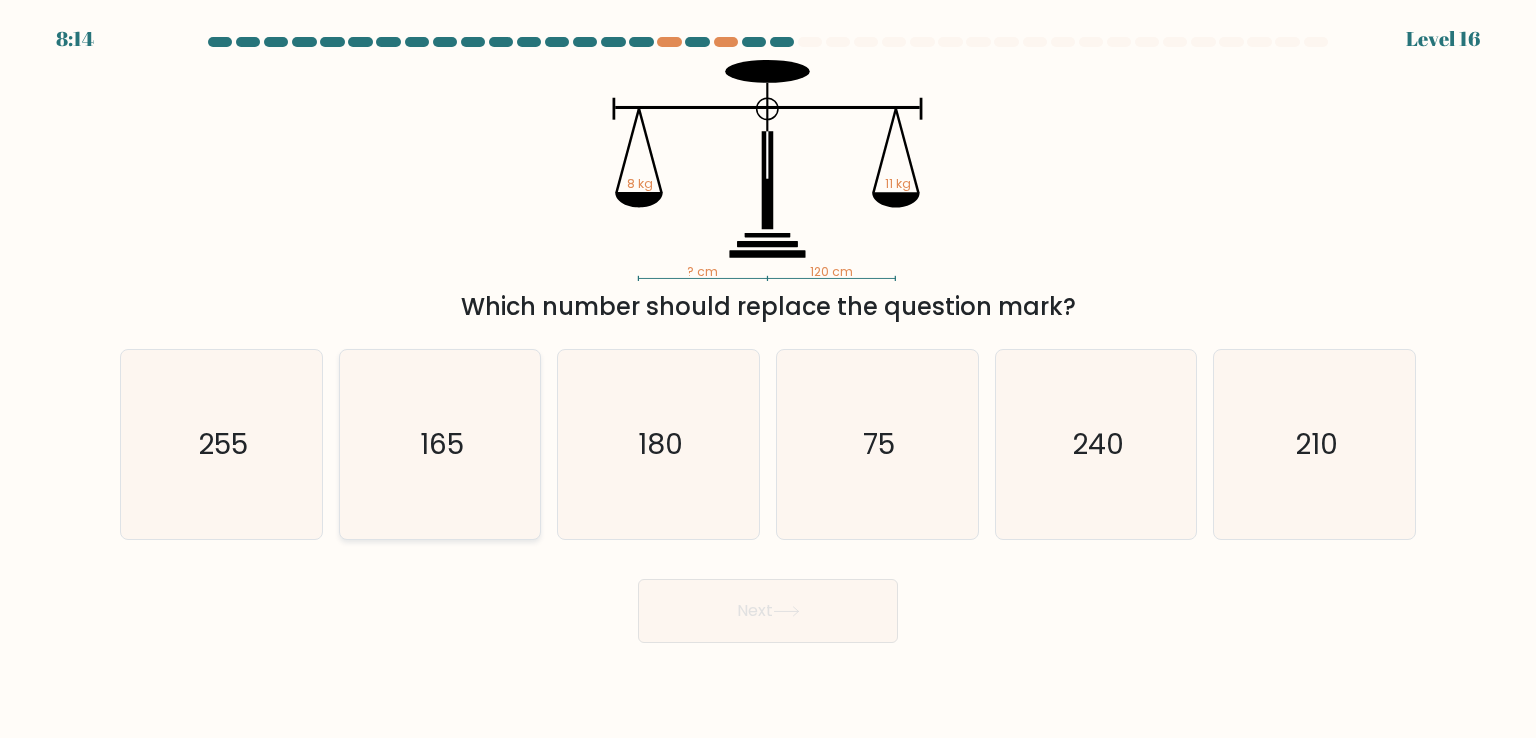 click on "165" 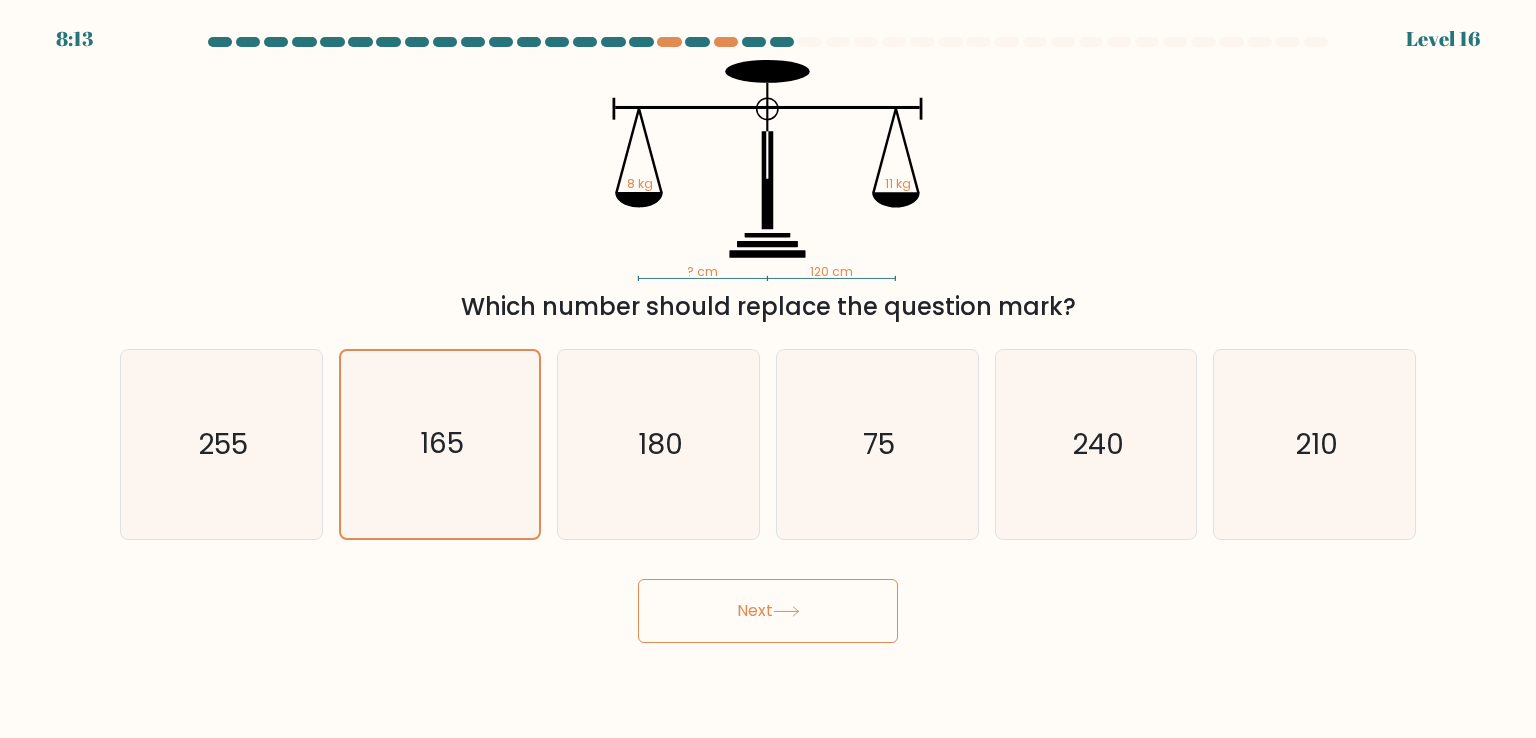 click on "Next" at bounding box center [768, 611] 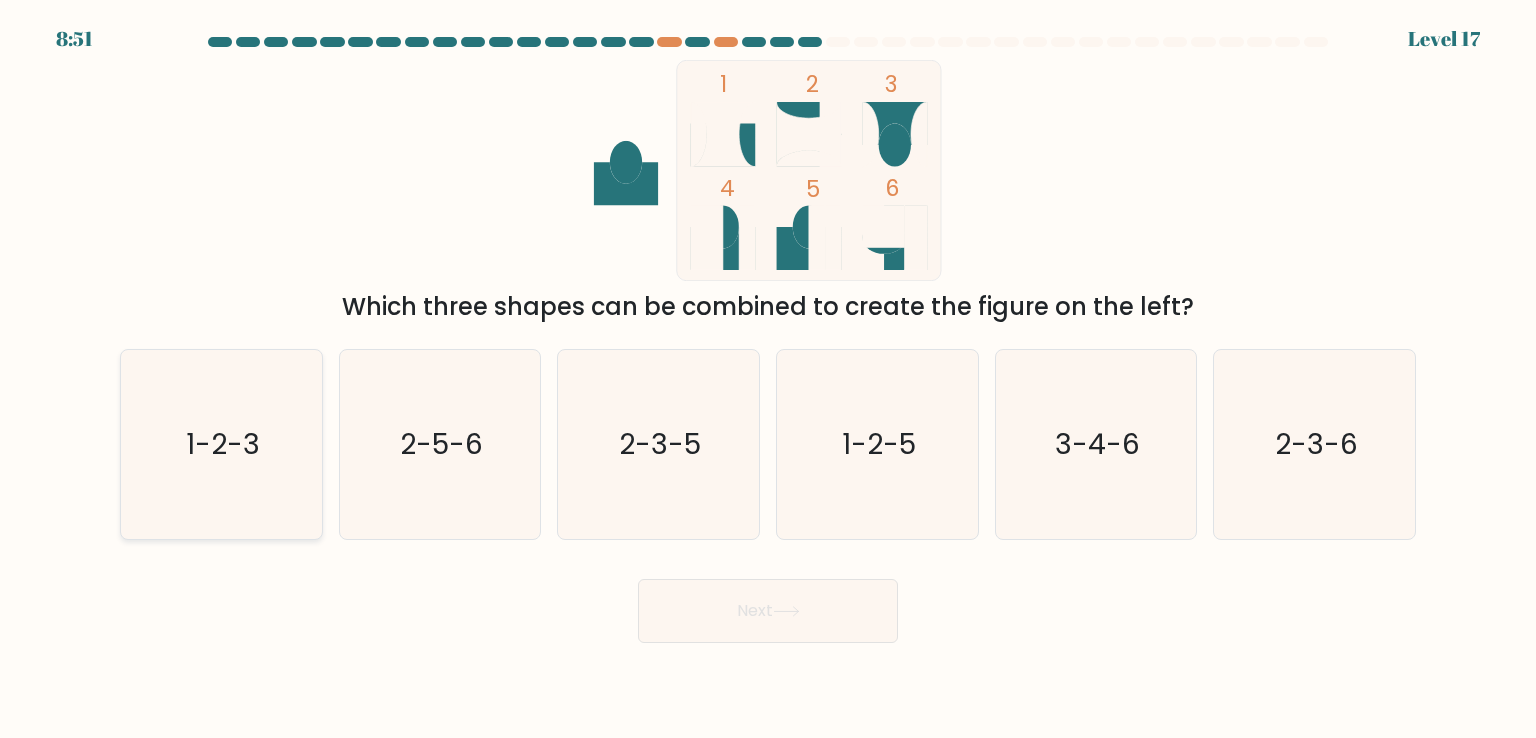 click on "1-2-3" 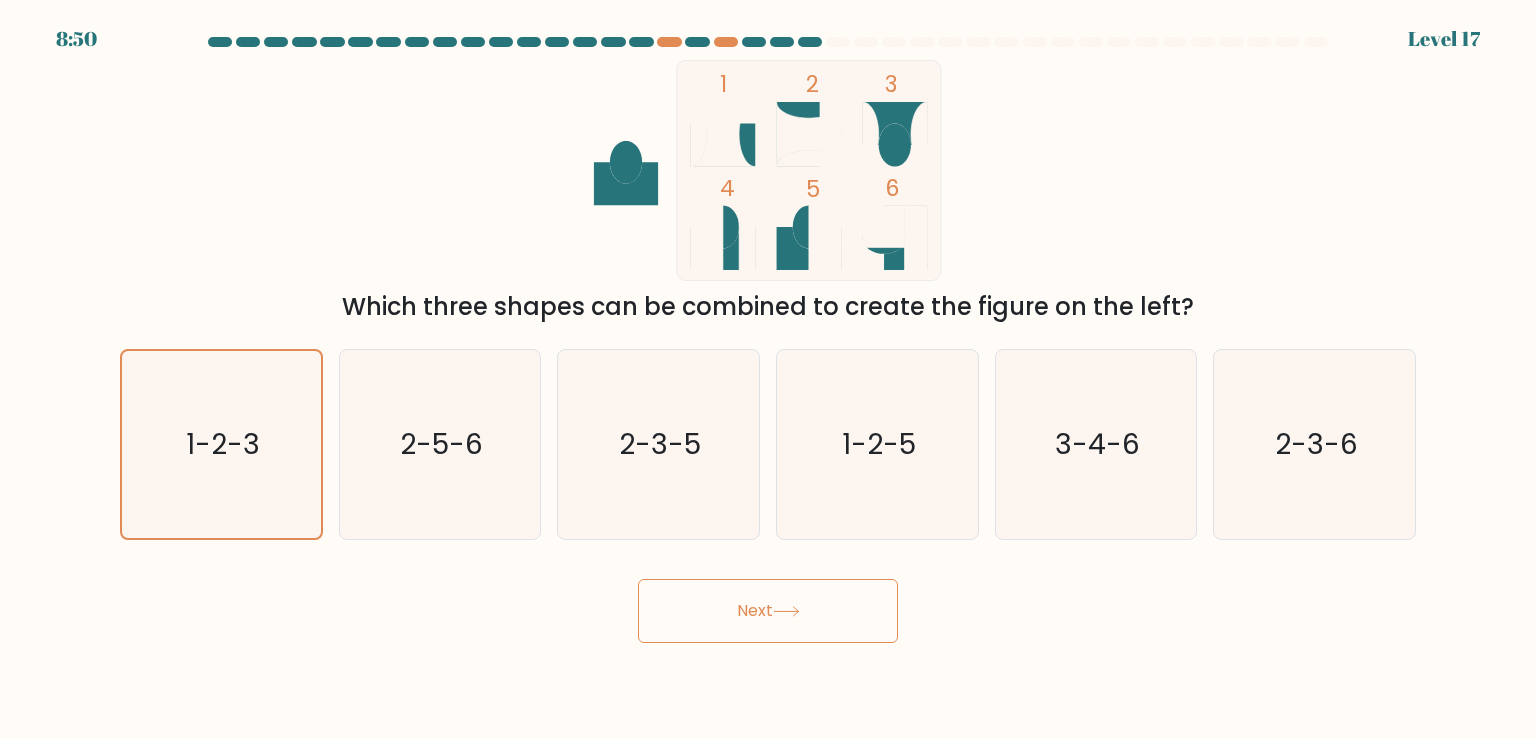 click on "Next" at bounding box center [768, 611] 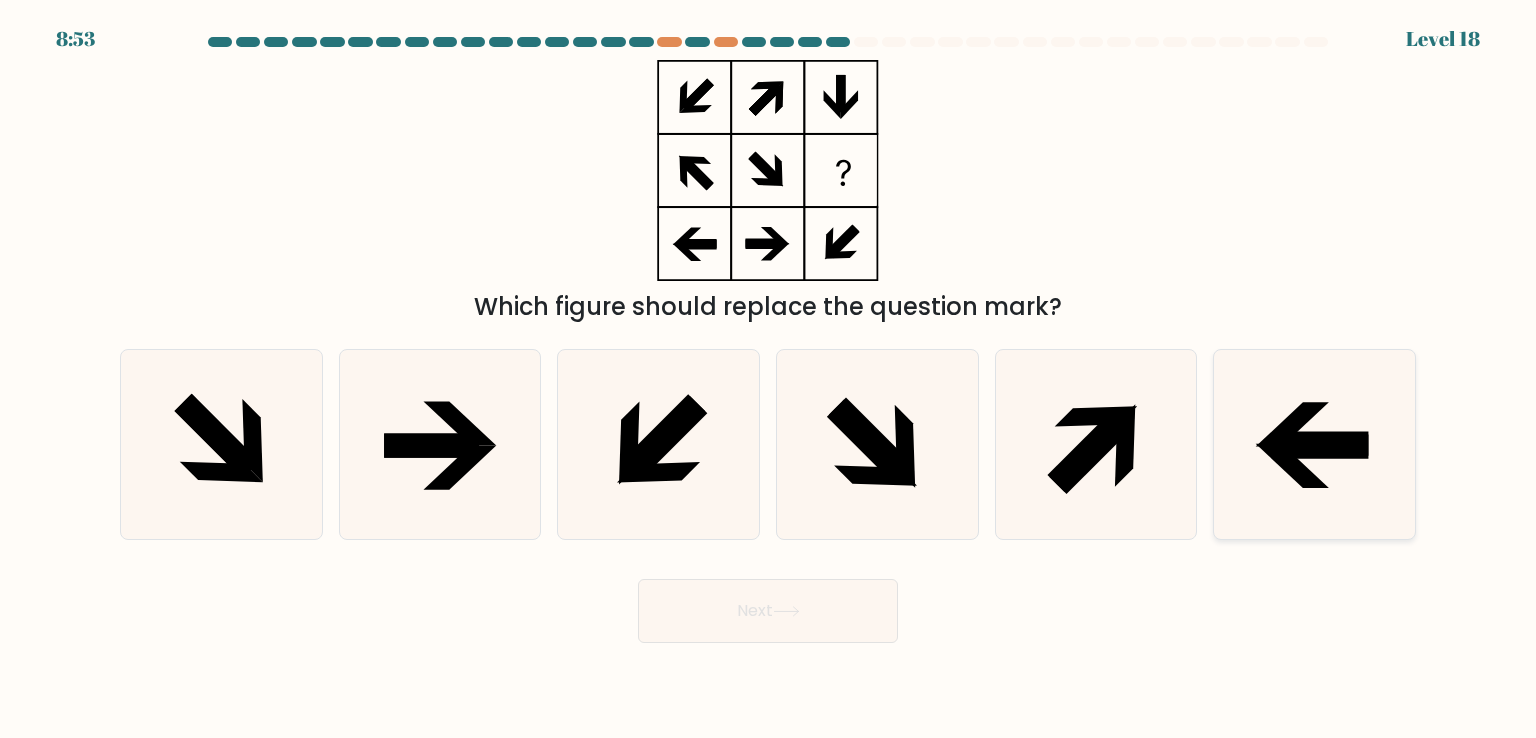 click 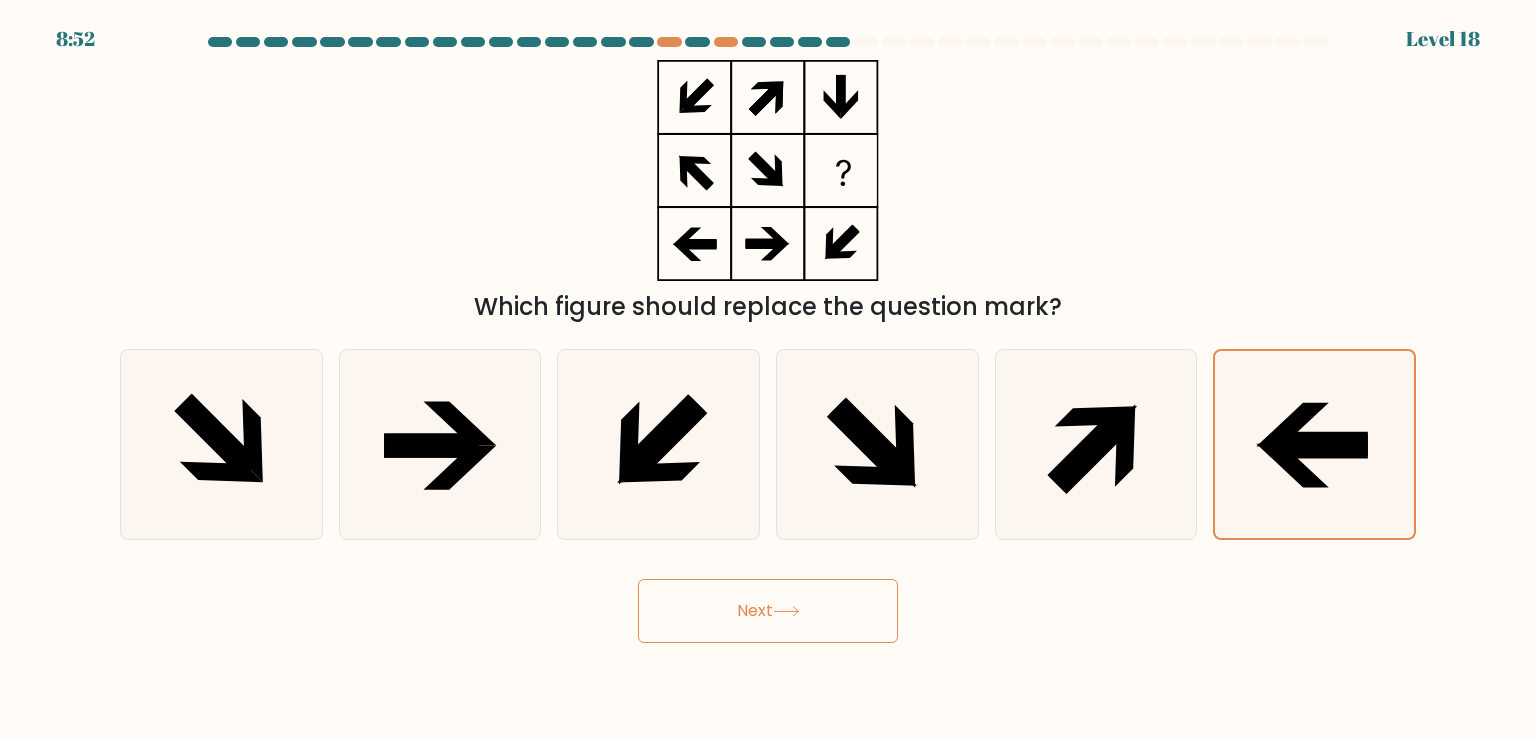 click on "Next" at bounding box center (768, 611) 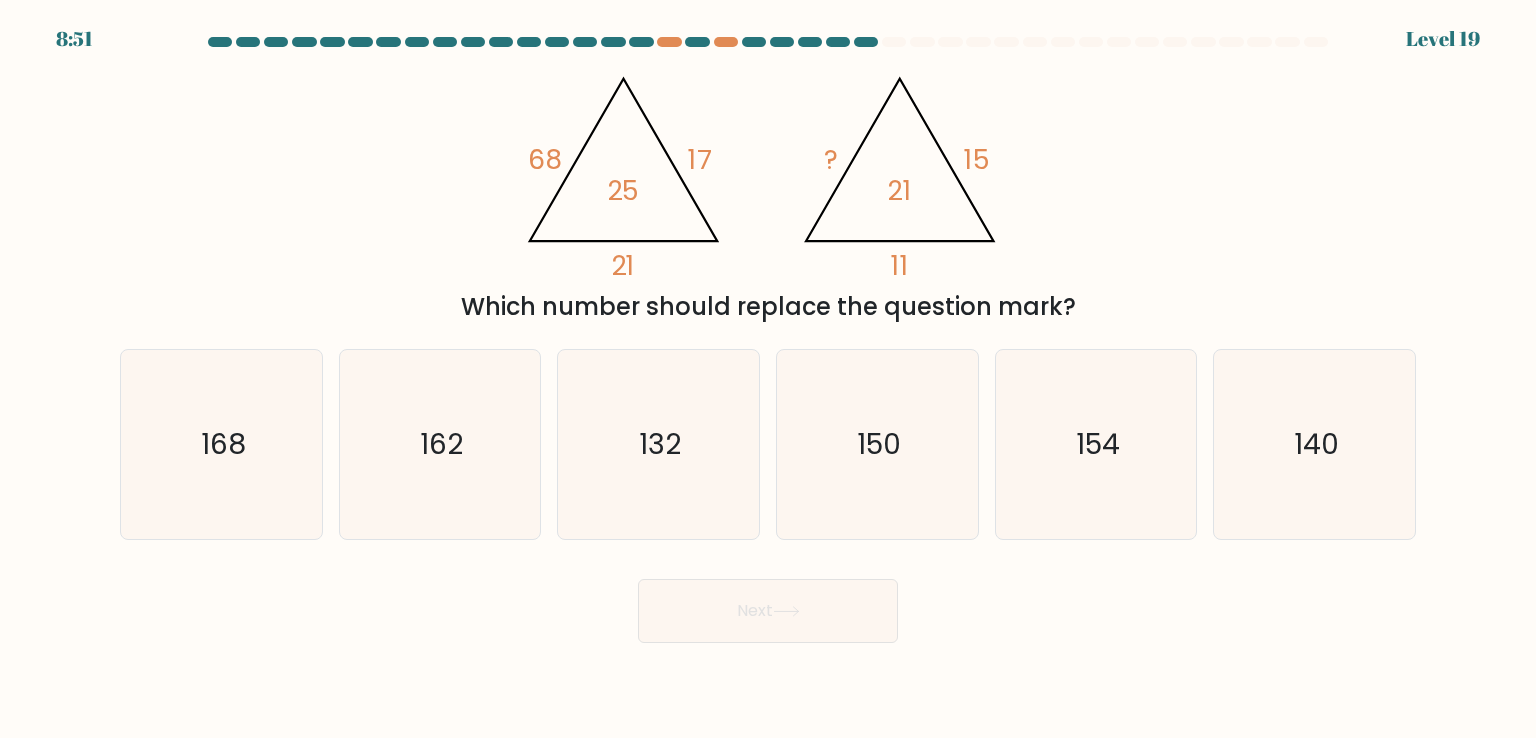 click 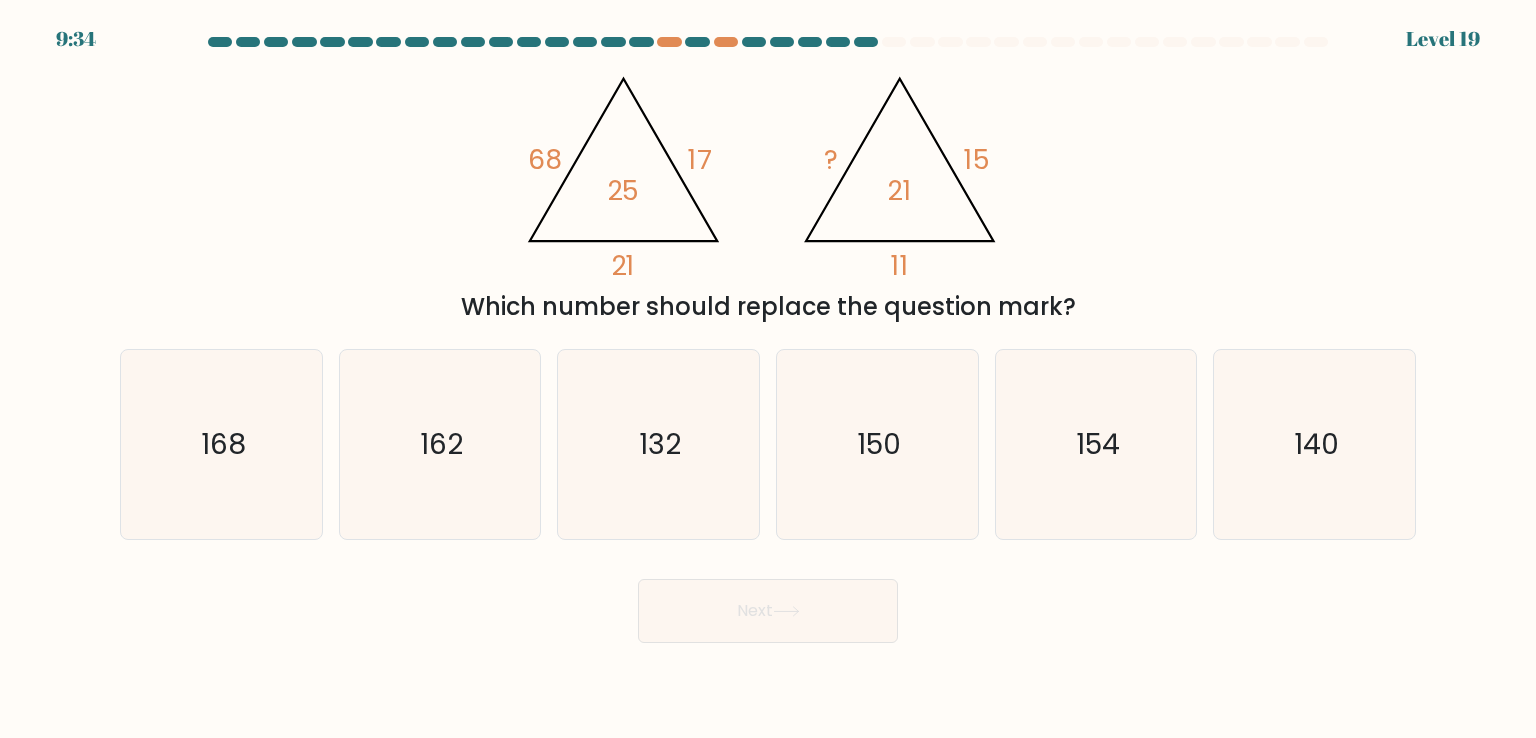 click on "@import url('https://fonts.googleapis.com/css?family=Abril+Fatface:400,100,100italic,300,300italic,400italic,500,500italic,700,700italic,900,900italic');                        68       17       21       25                                       @import url('https://fonts.googleapis.com/css?family=Abril+Fatface:400,100,100italic,300,300italic,400italic,500,500italic,700,700italic,900,900italic');                        ?       15       11       21
Which number should replace the question mark?" at bounding box center (768, 192) 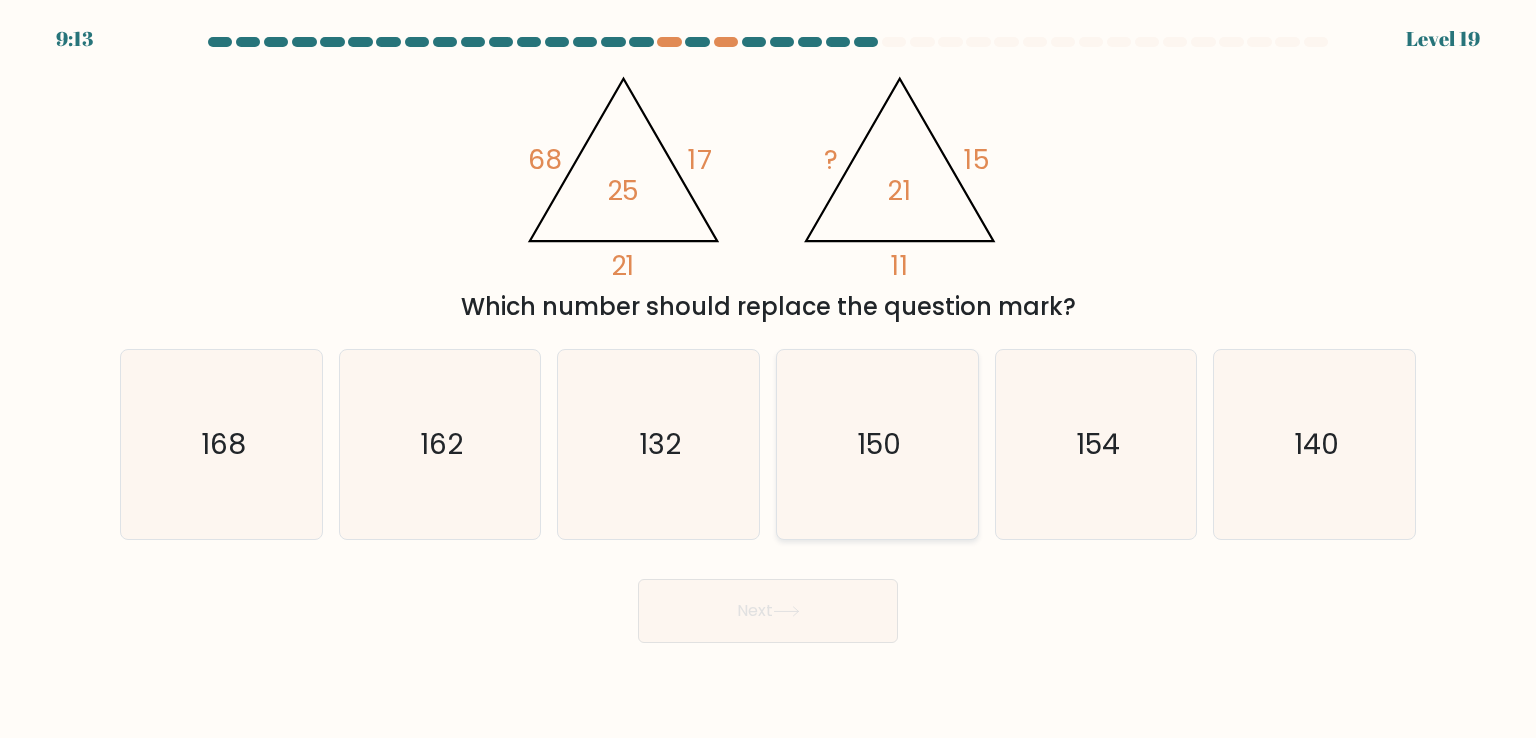 click on "150" 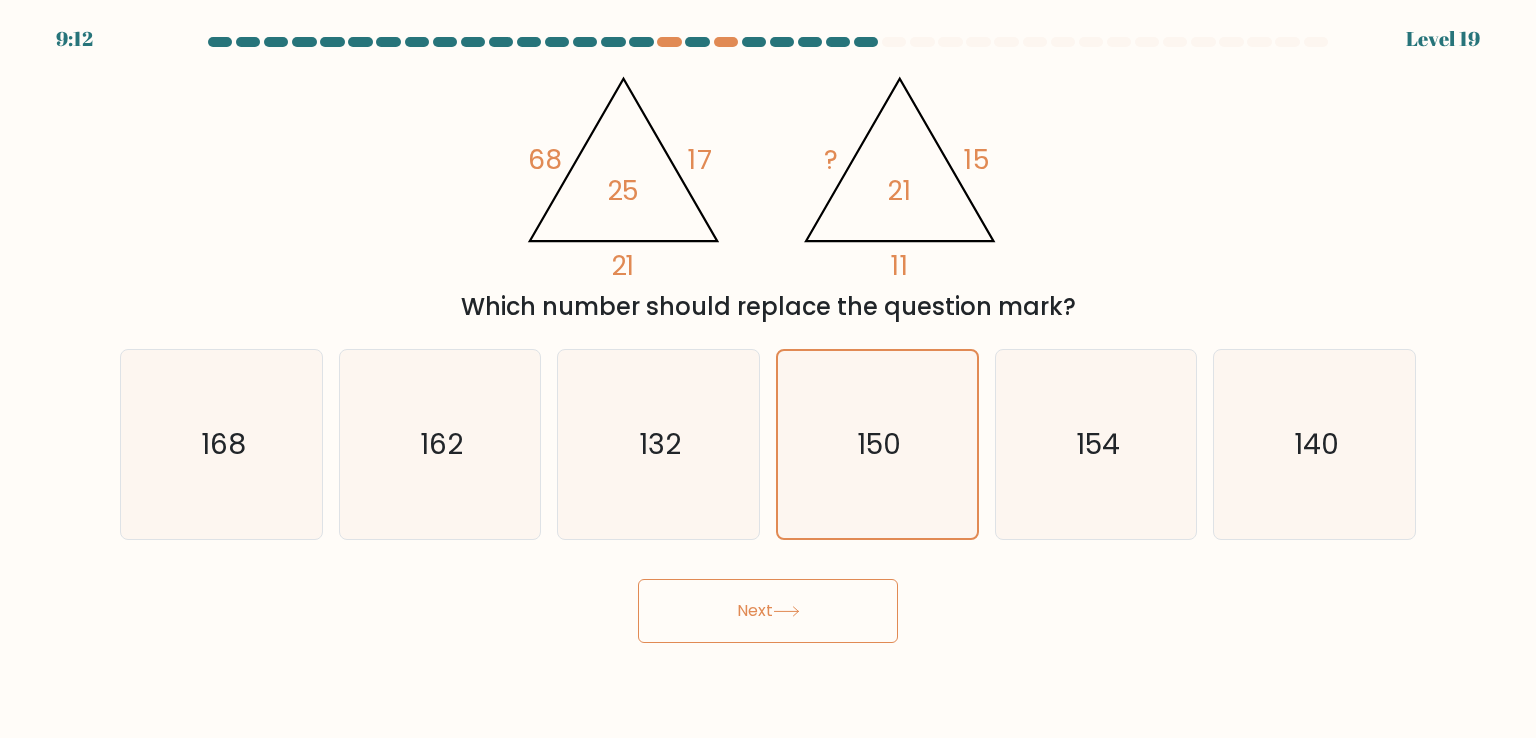 click on "Next" at bounding box center (768, 611) 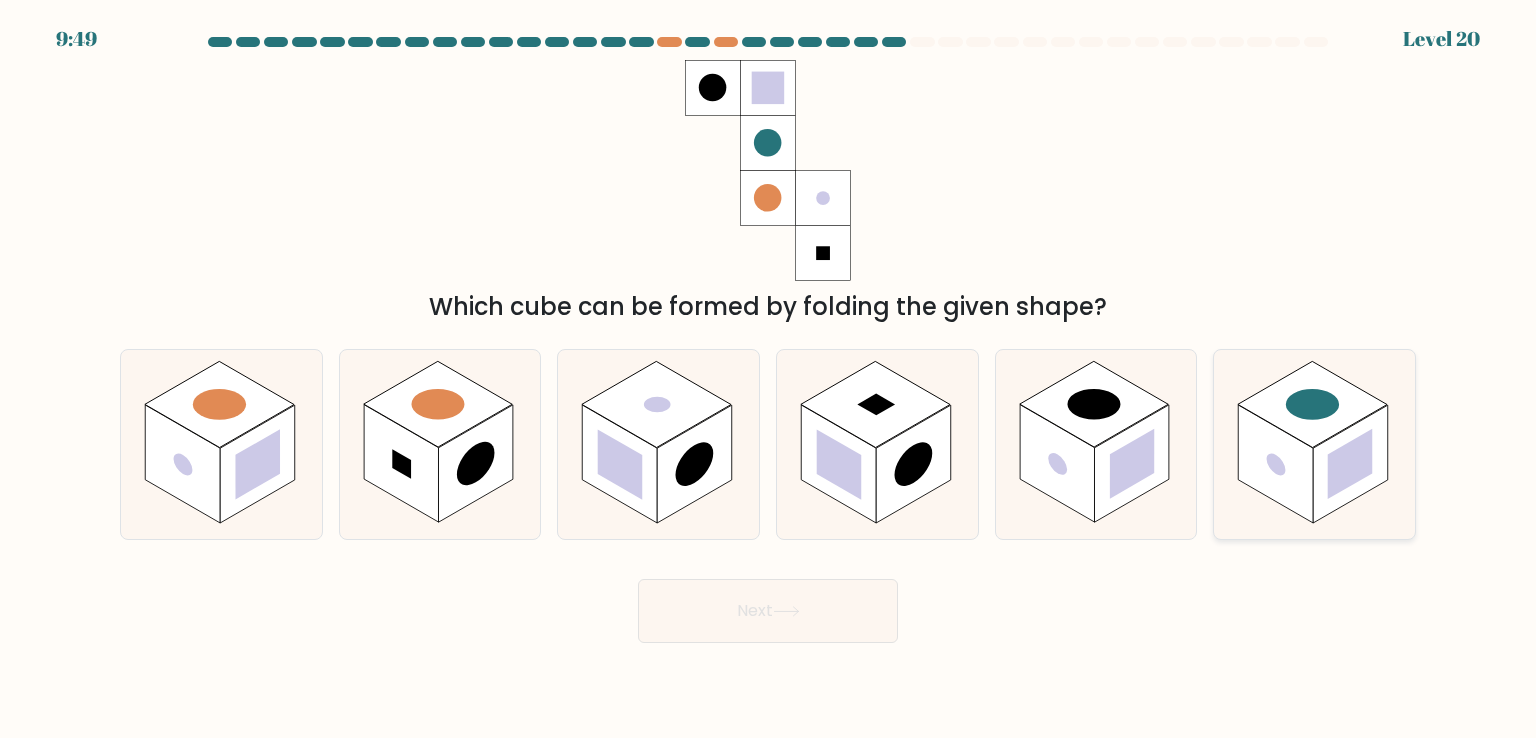 click 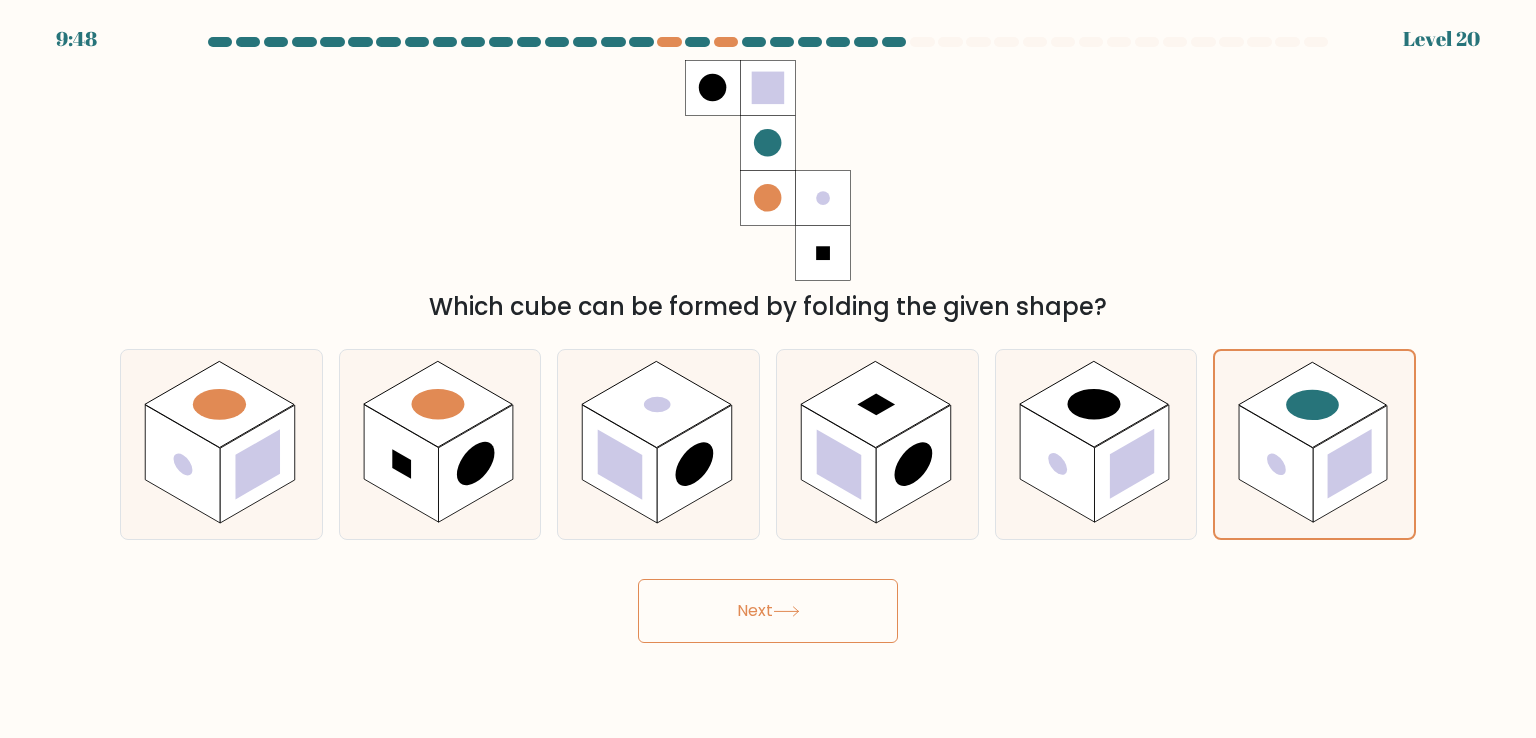 click on "Next" at bounding box center (768, 611) 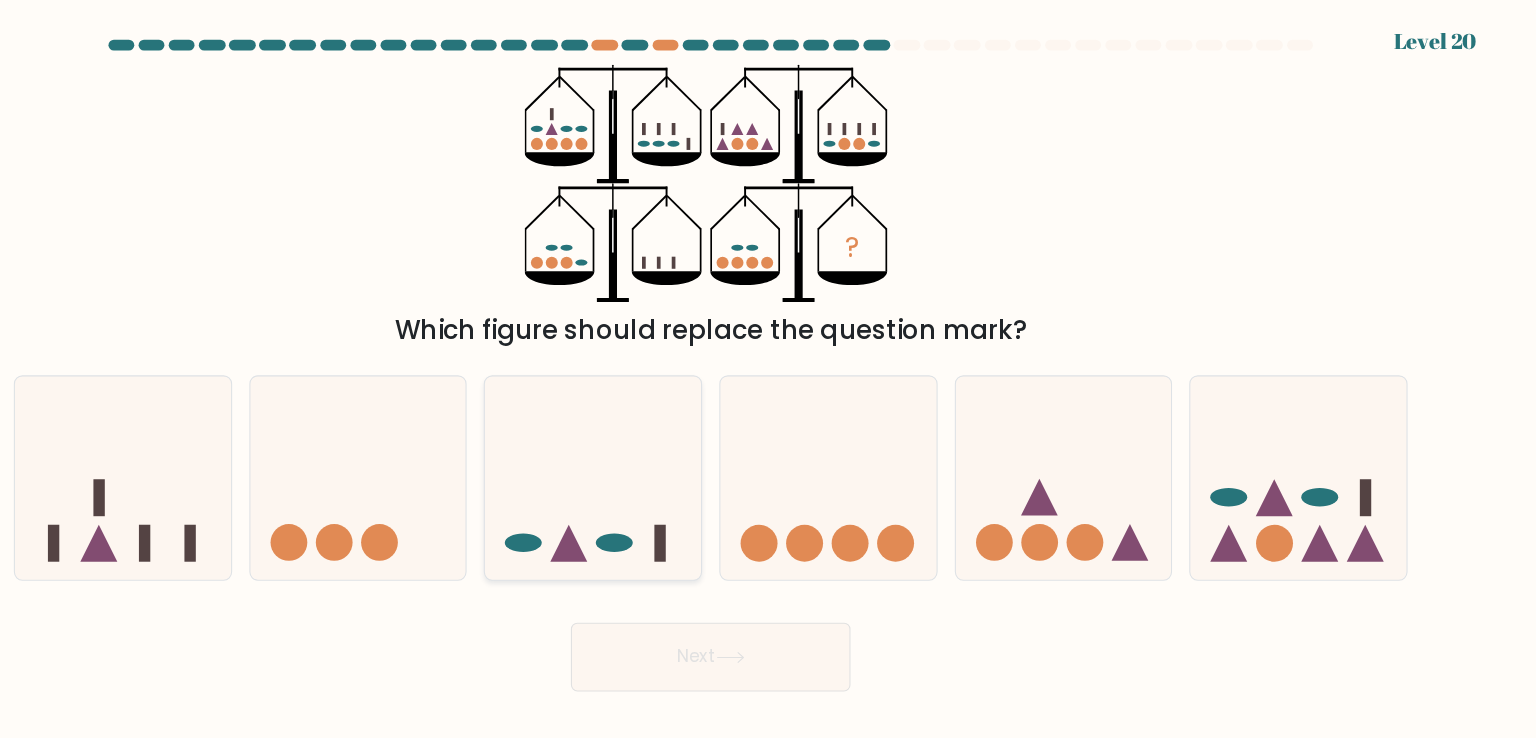 scroll, scrollTop: 0, scrollLeft: 0, axis: both 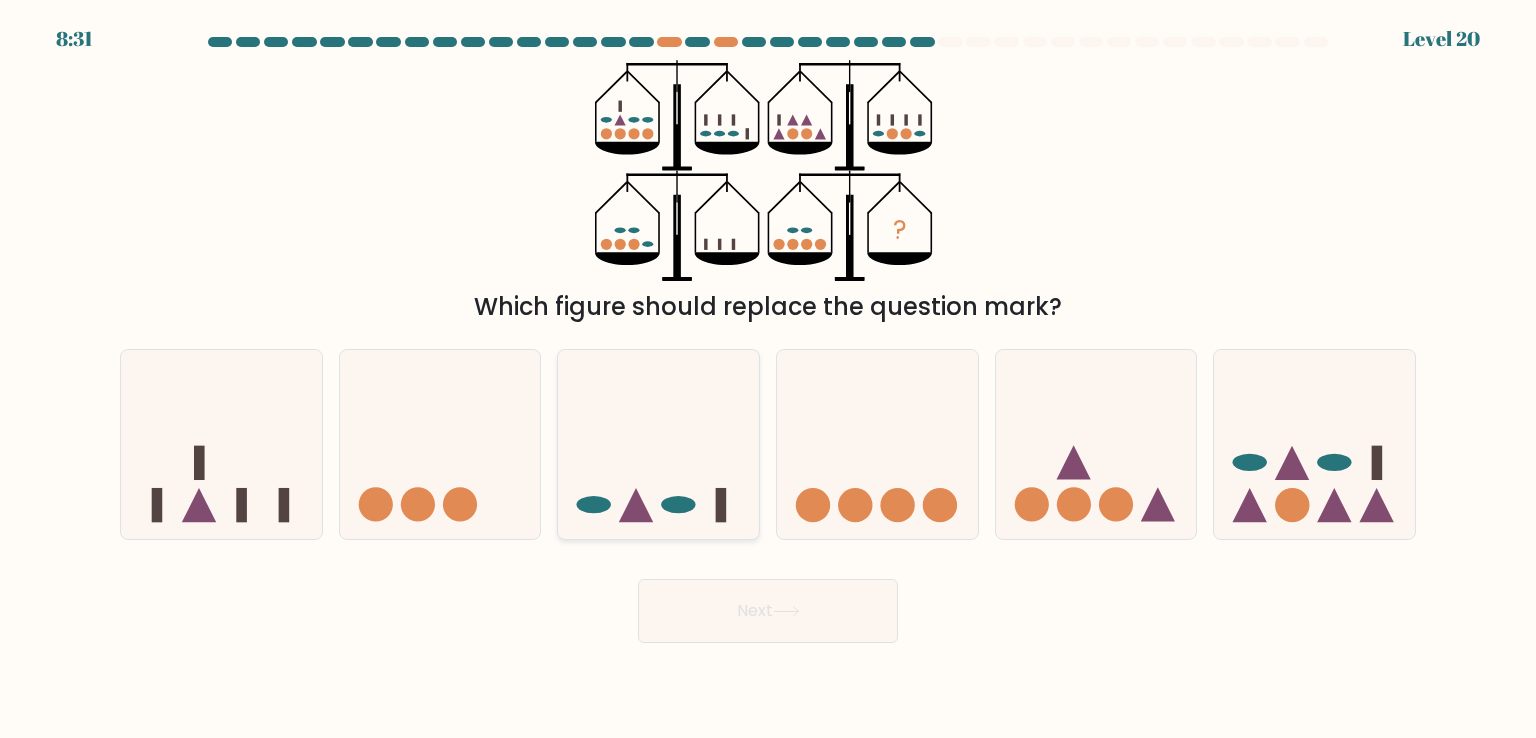click 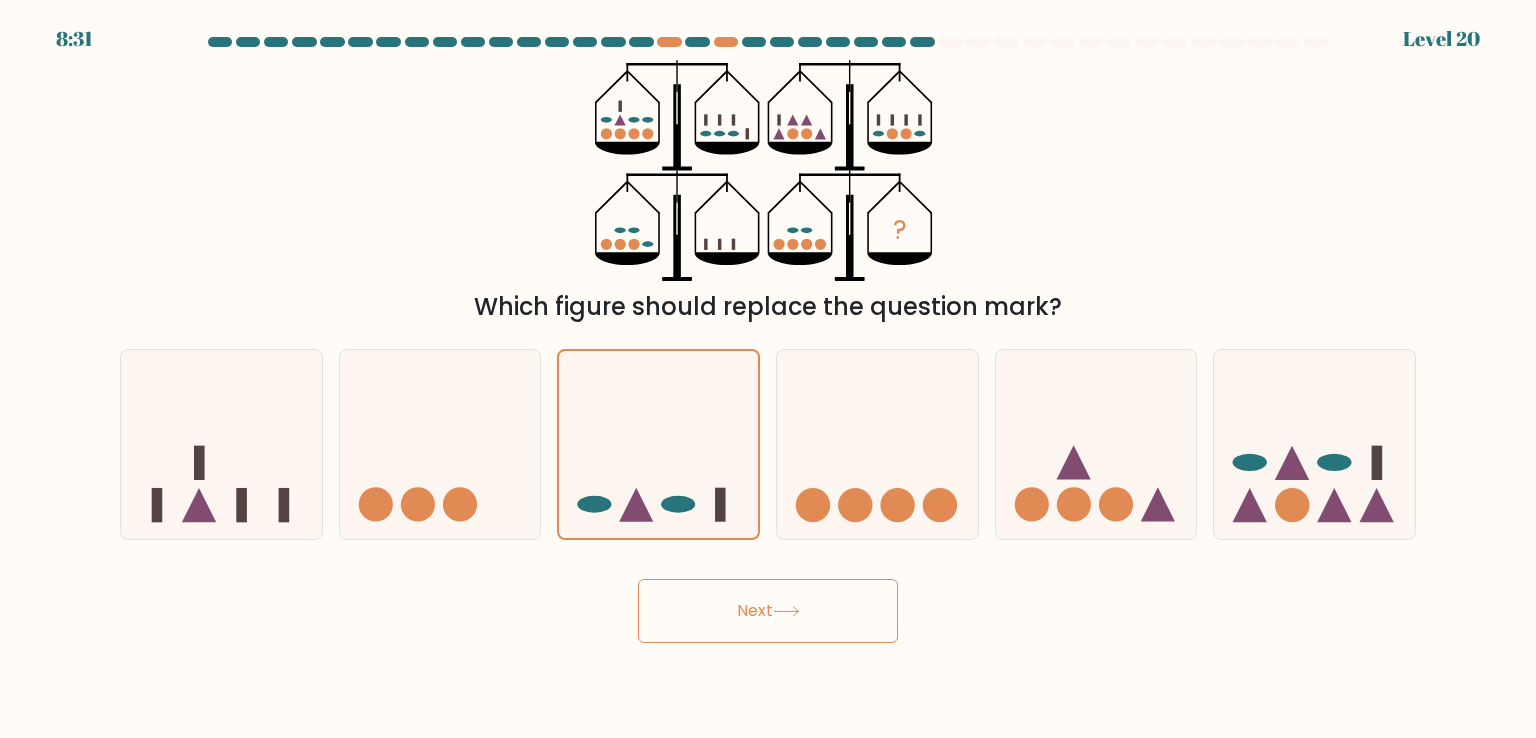 click on "Next" at bounding box center [768, 611] 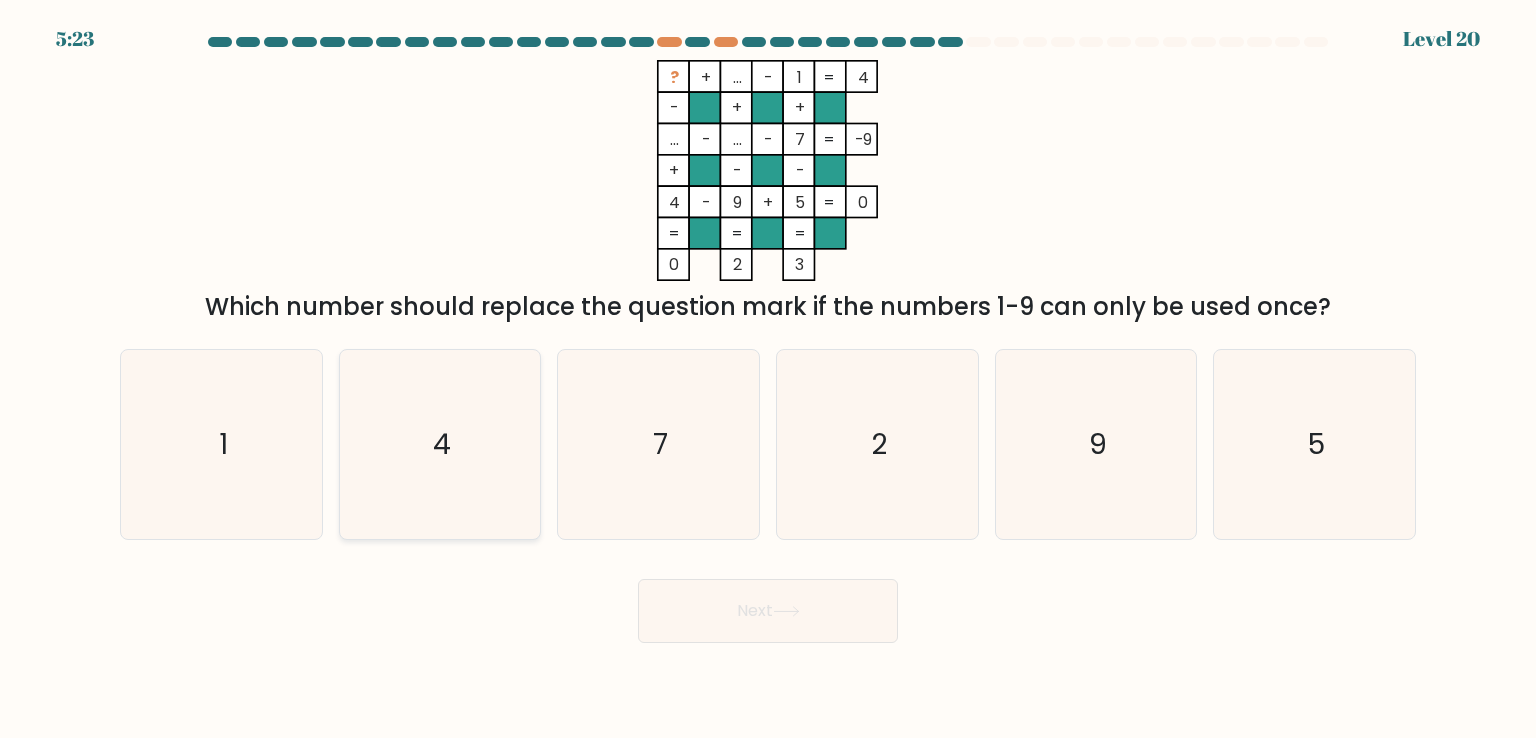 click on "4" 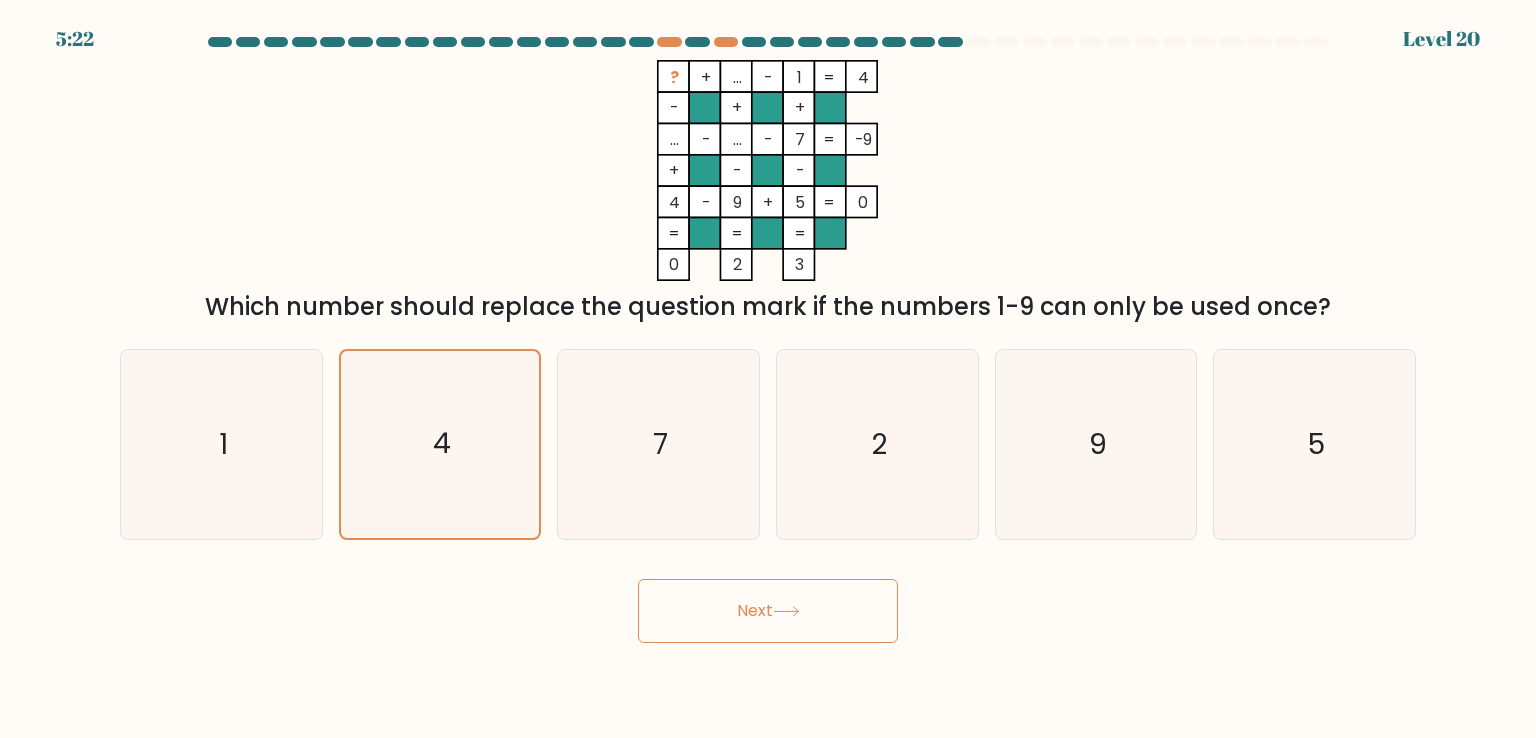 click on "Next" at bounding box center [768, 611] 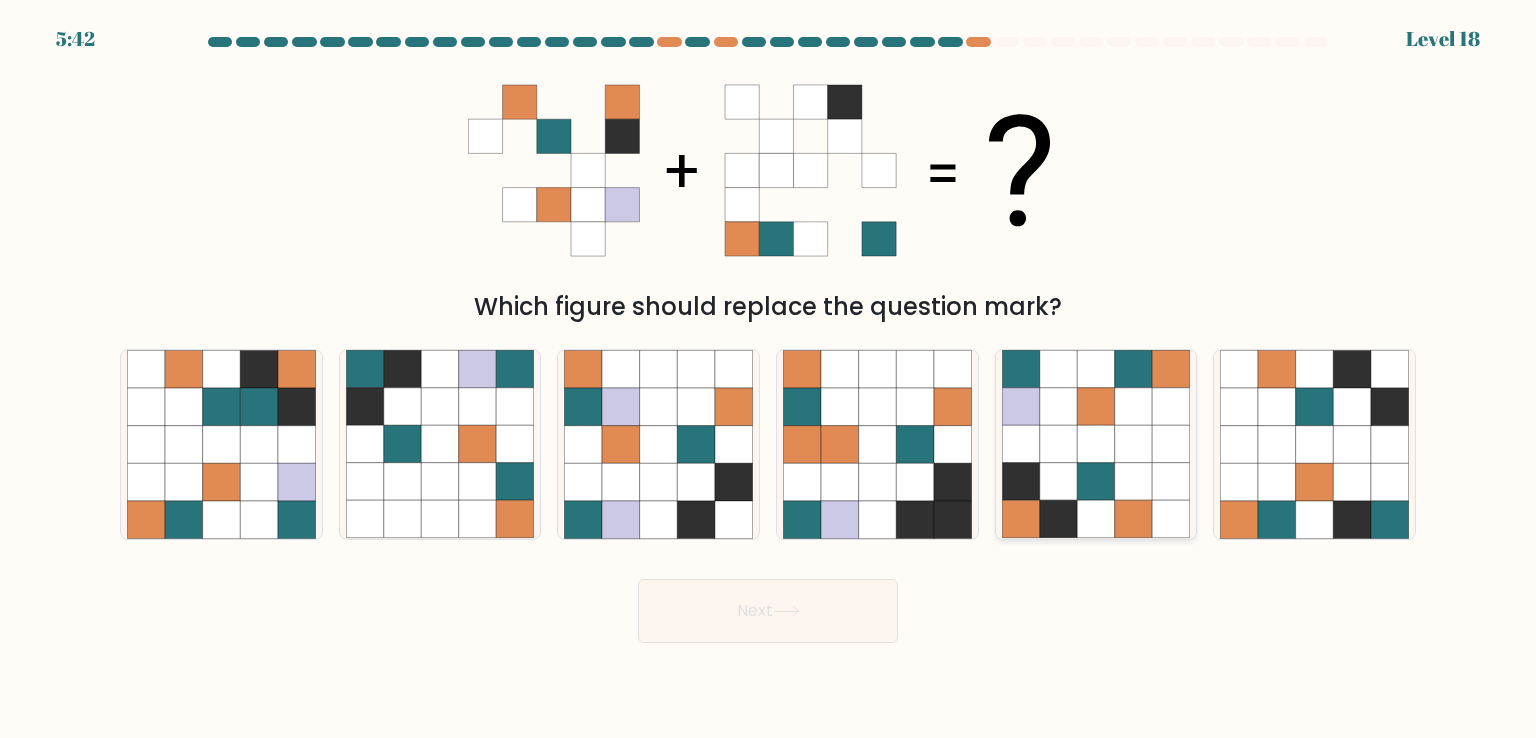 click 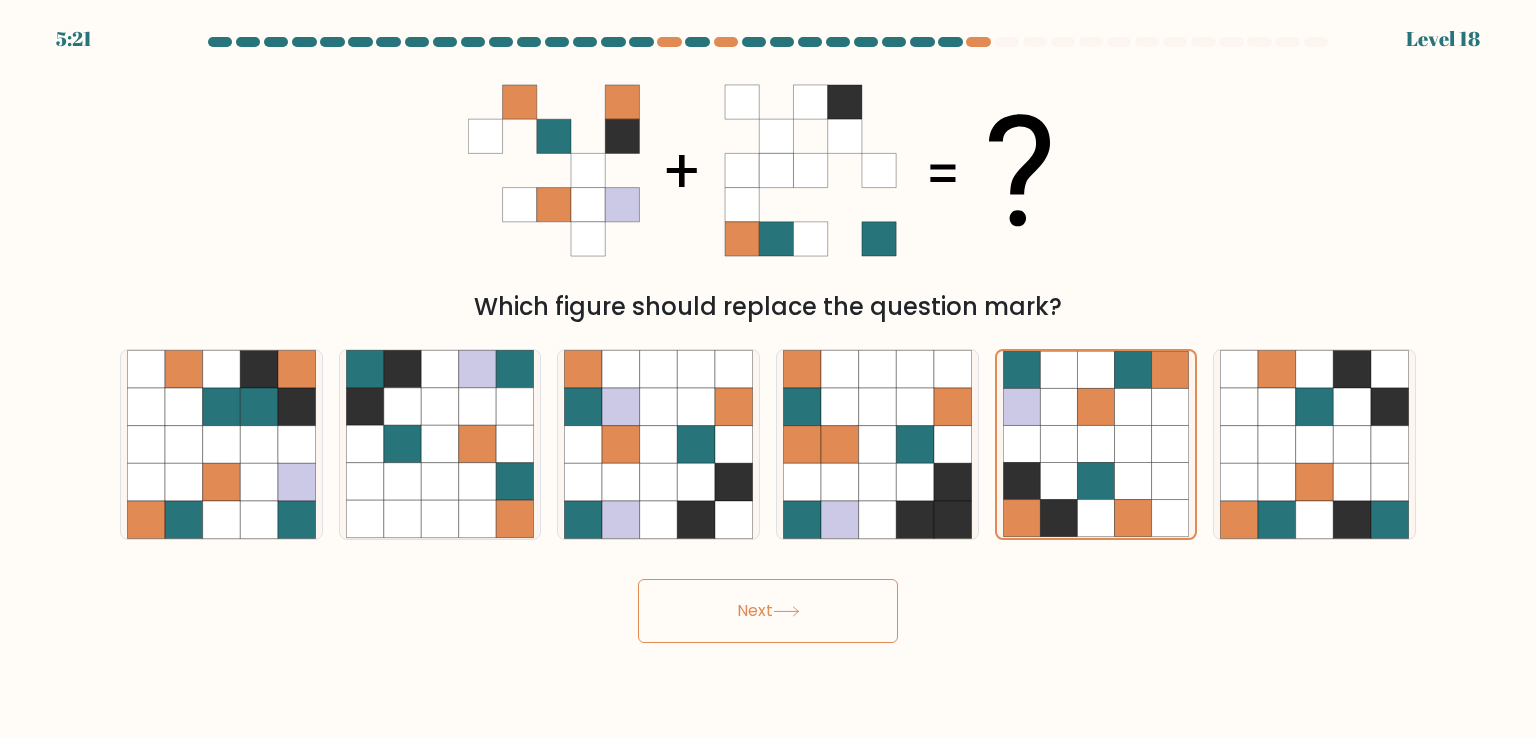 click on "Next" at bounding box center (768, 611) 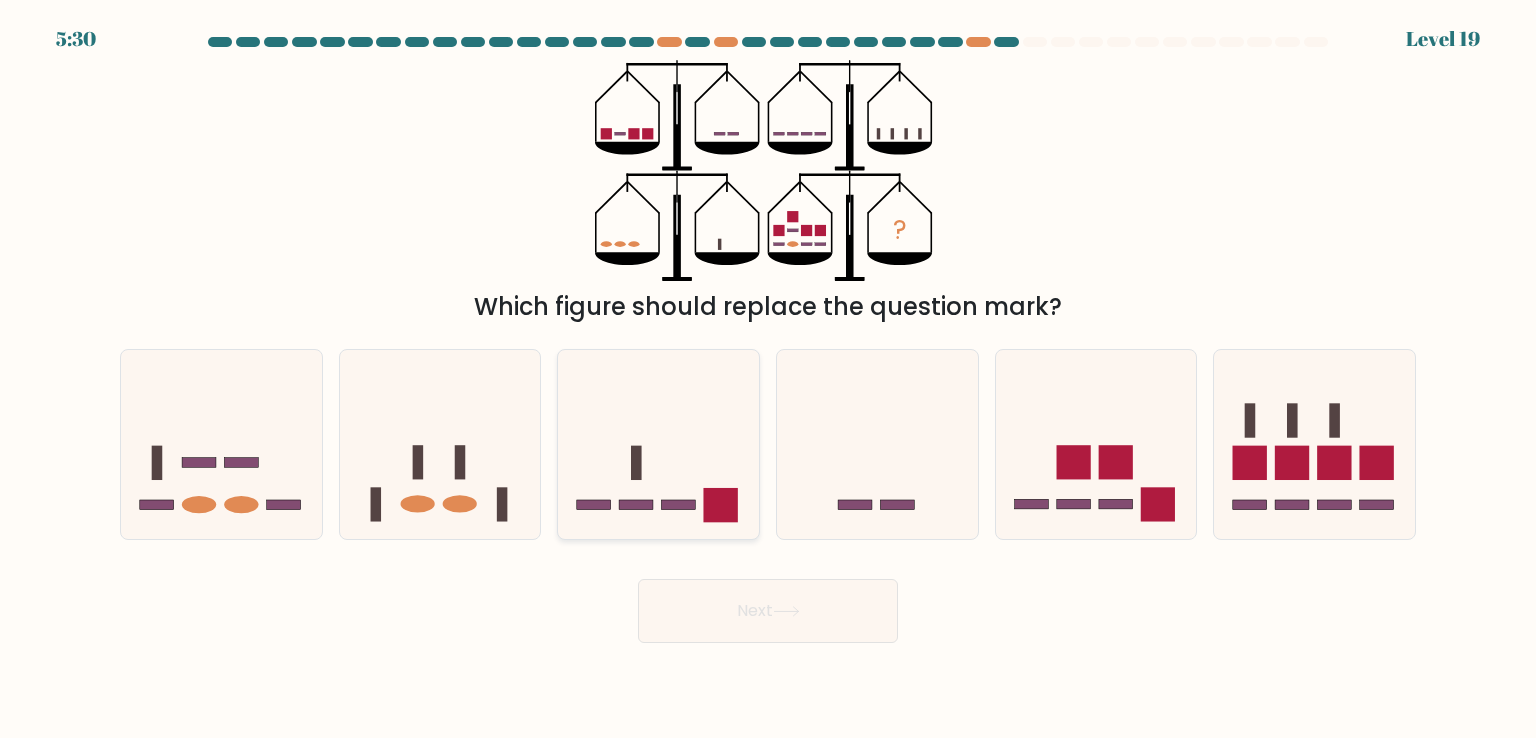 click 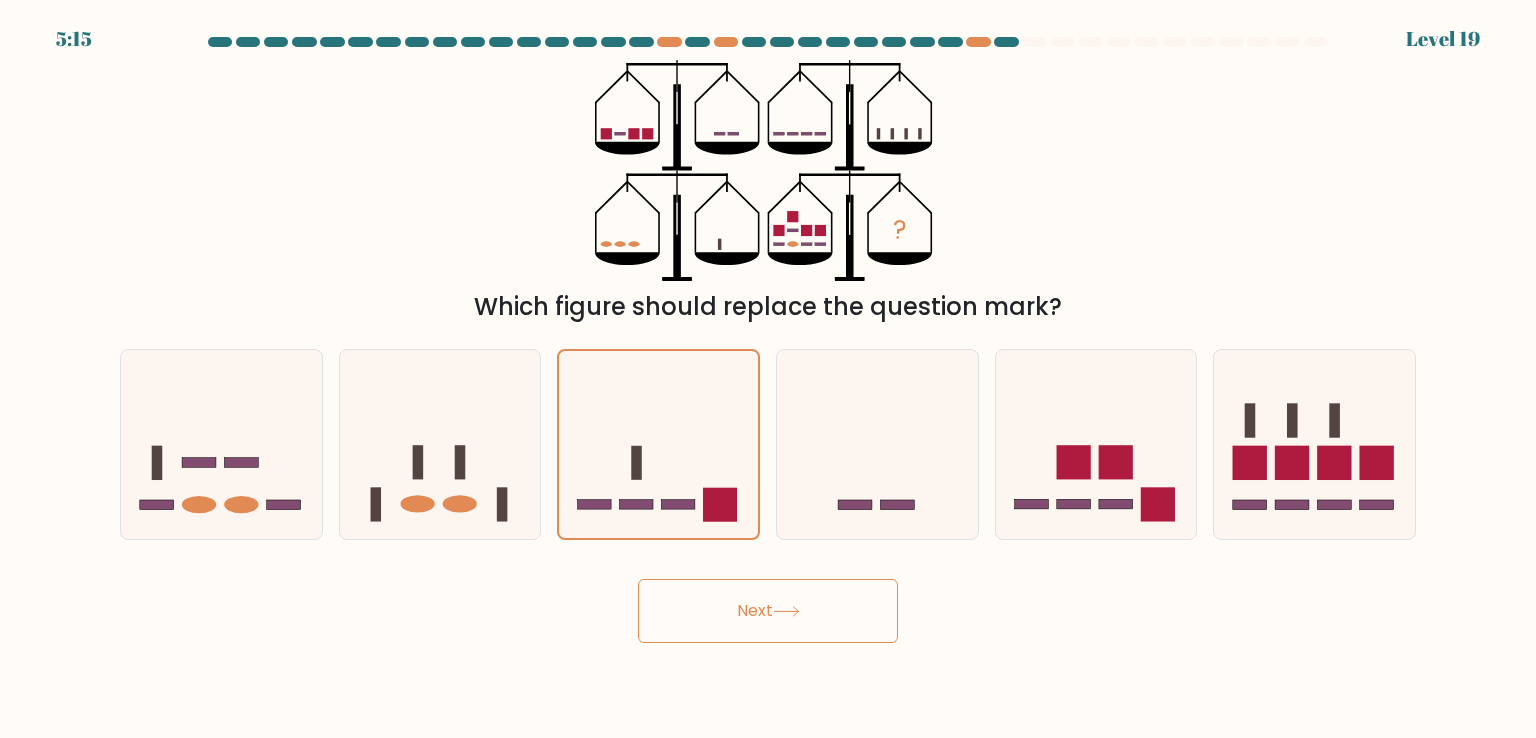 click on "Next" at bounding box center (768, 611) 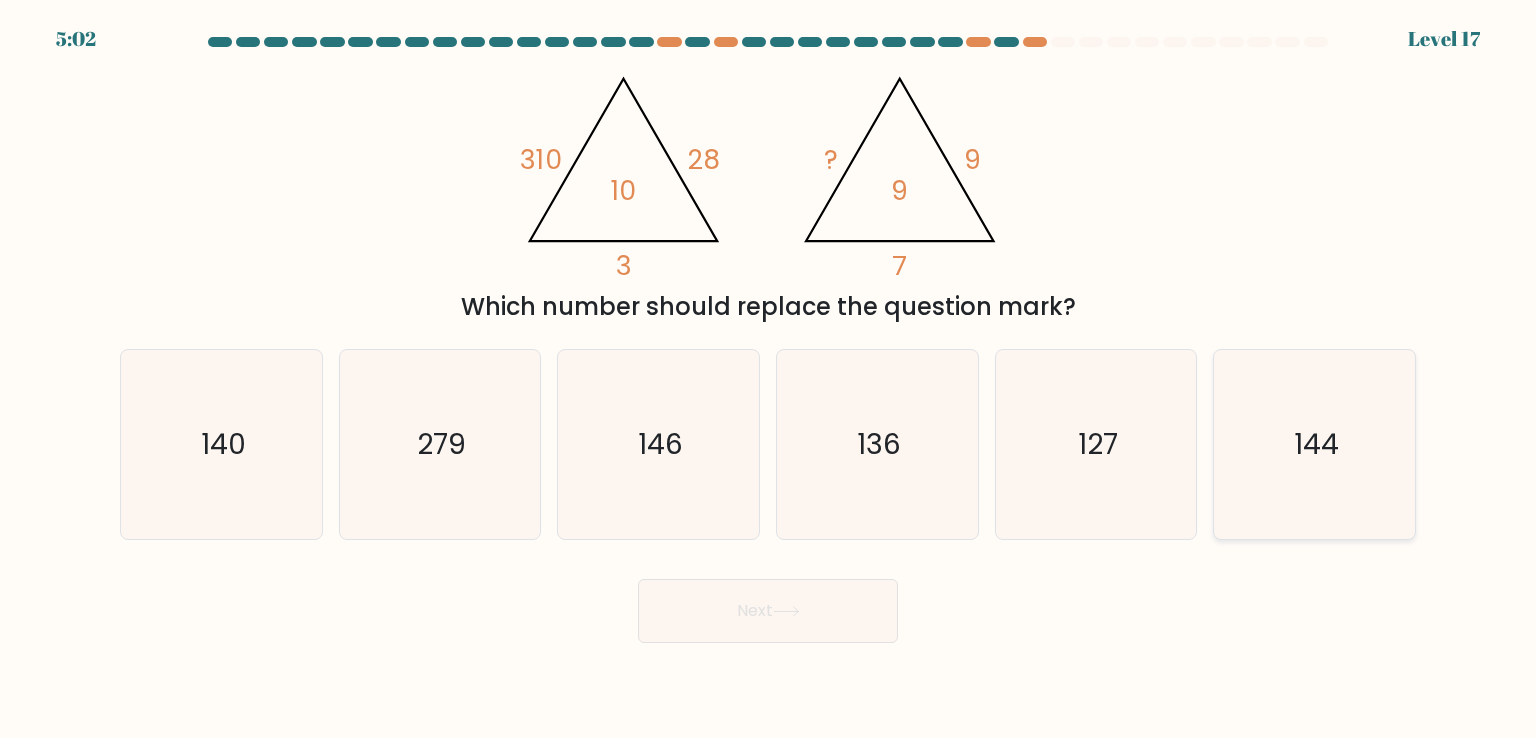 click on "144" 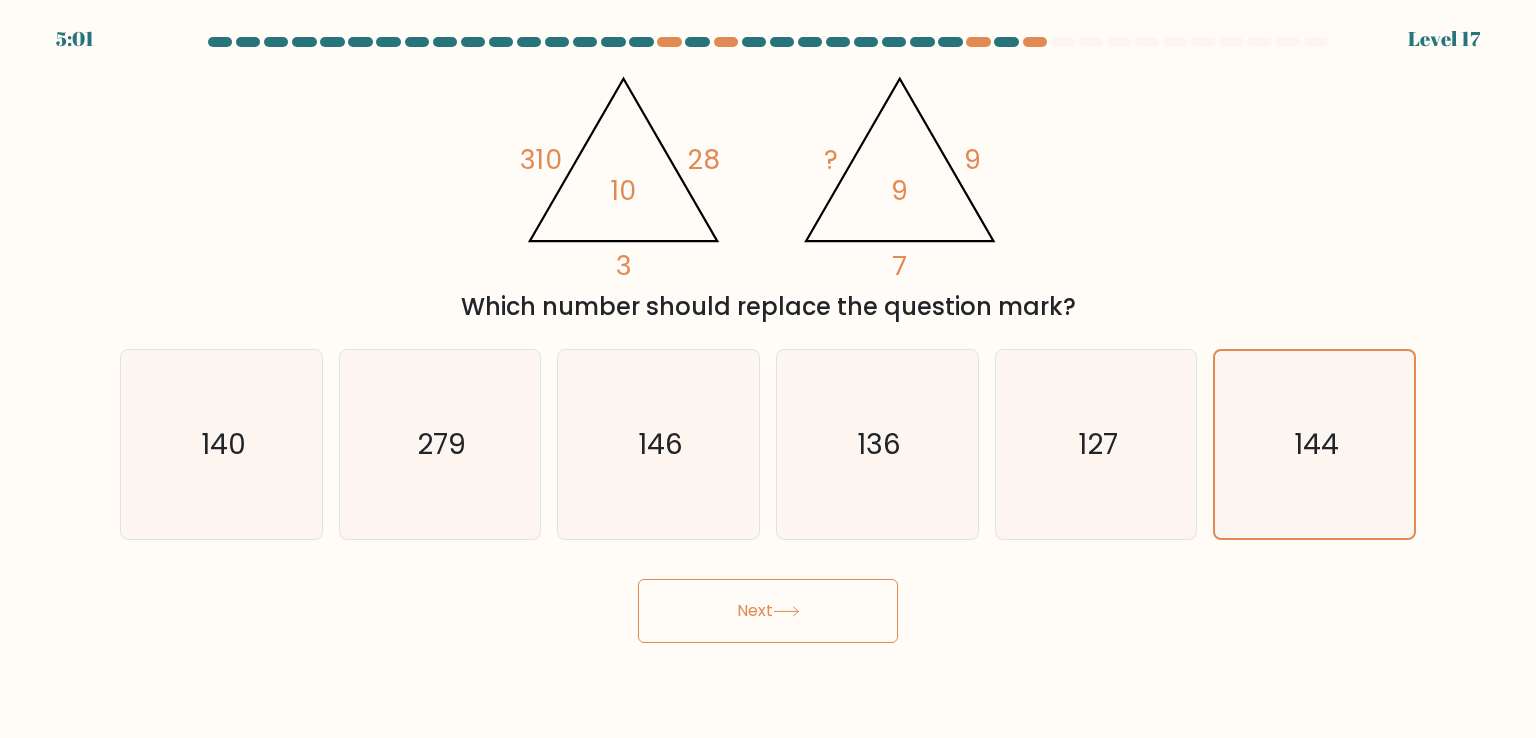 click on "Next" at bounding box center [768, 611] 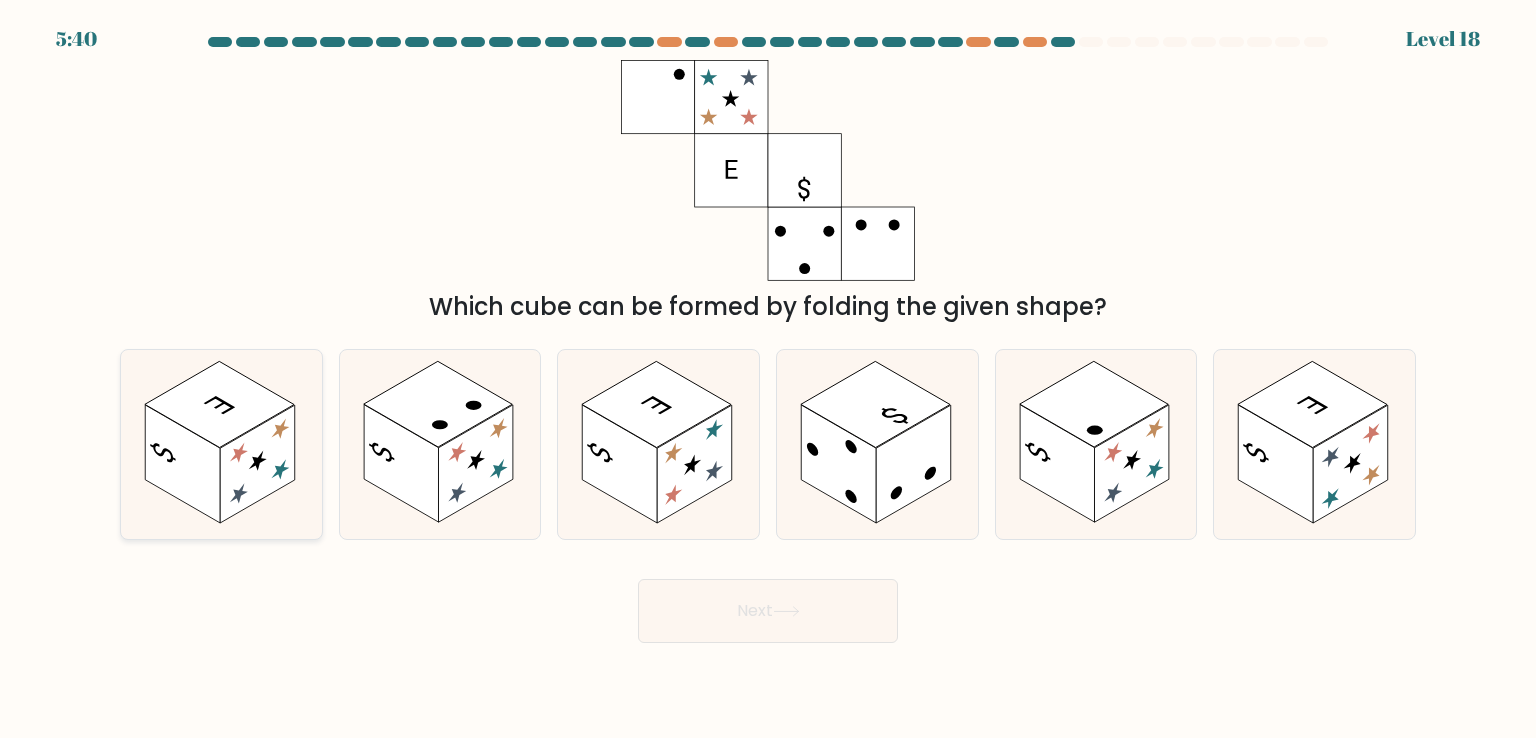 click 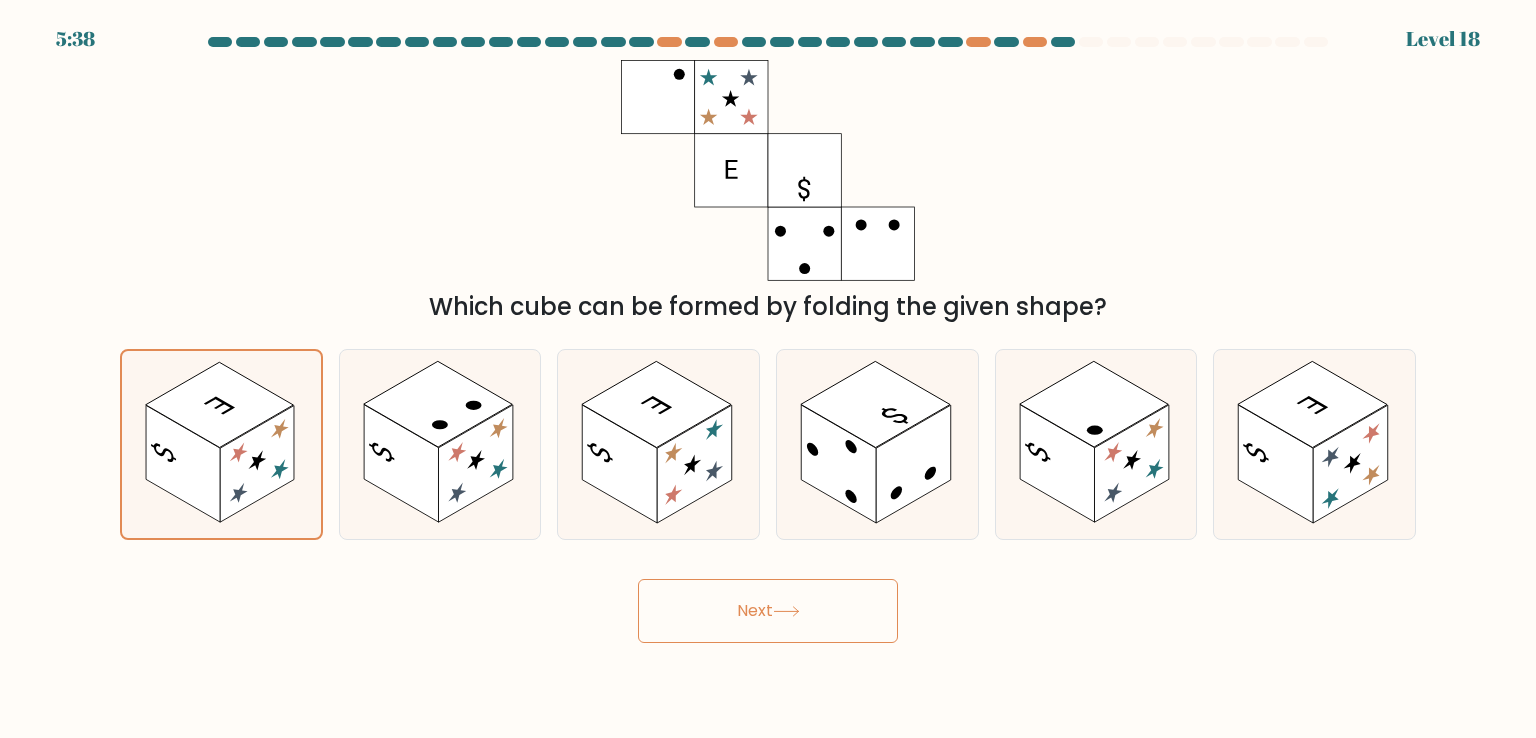 click on "Next" at bounding box center [768, 611] 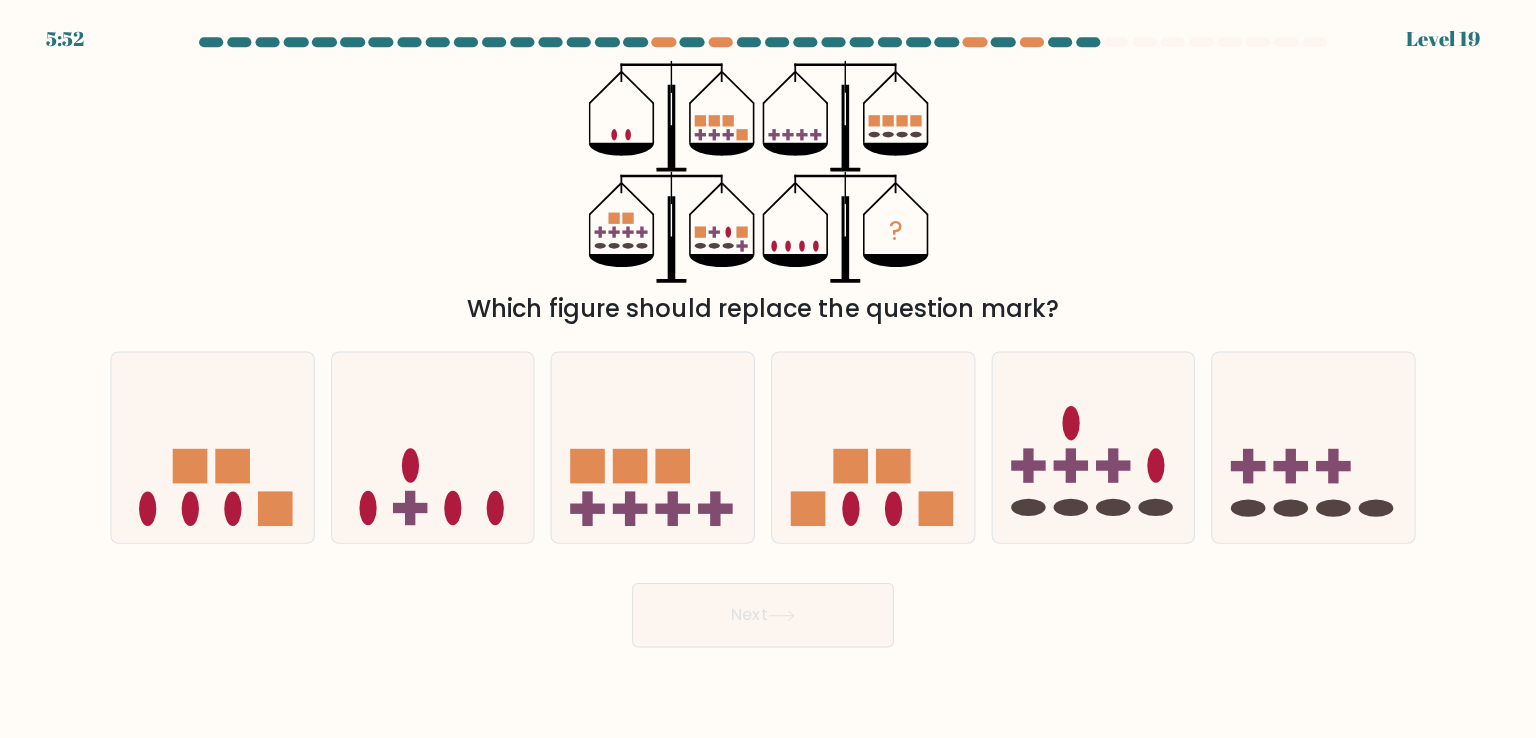 scroll, scrollTop: 0, scrollLeft: 0, axis: both 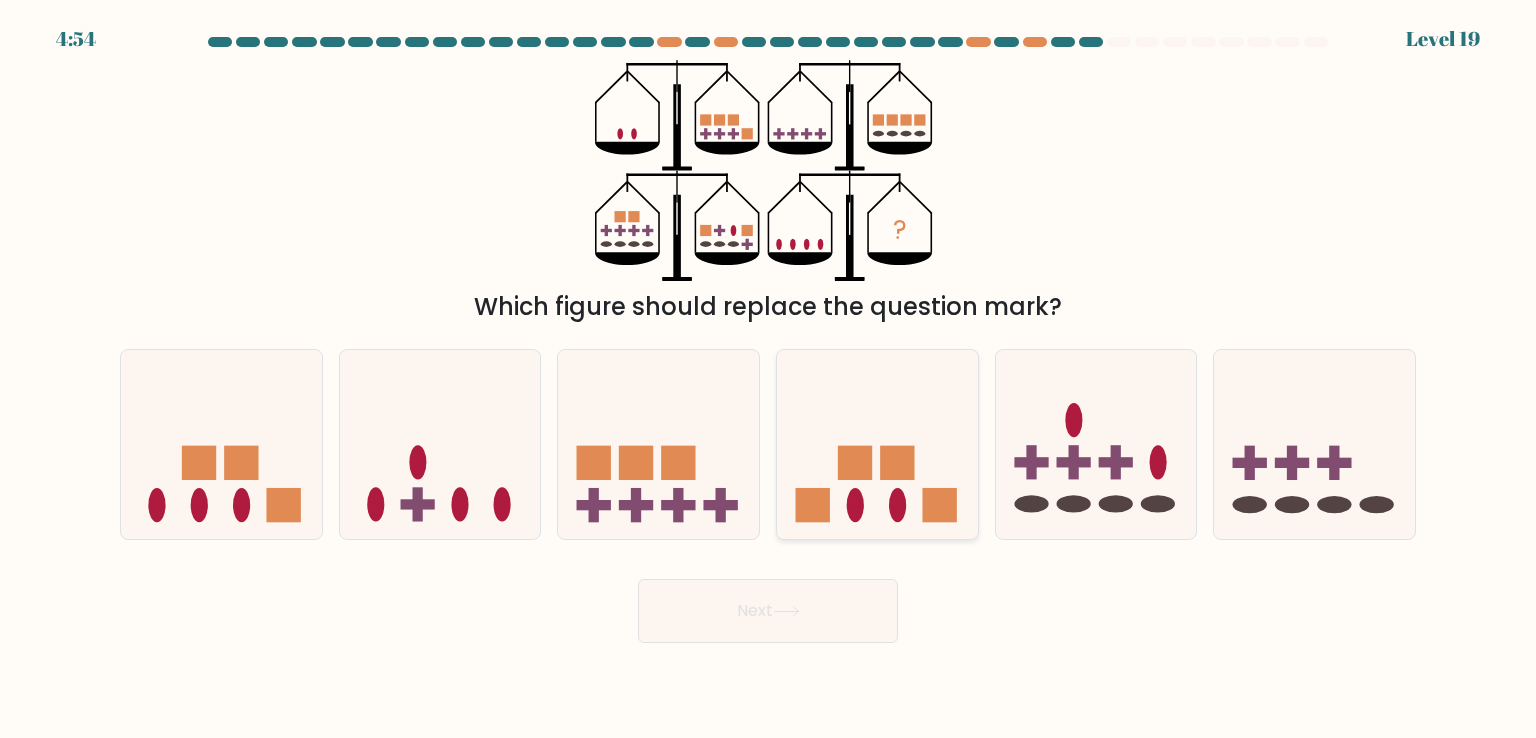 click 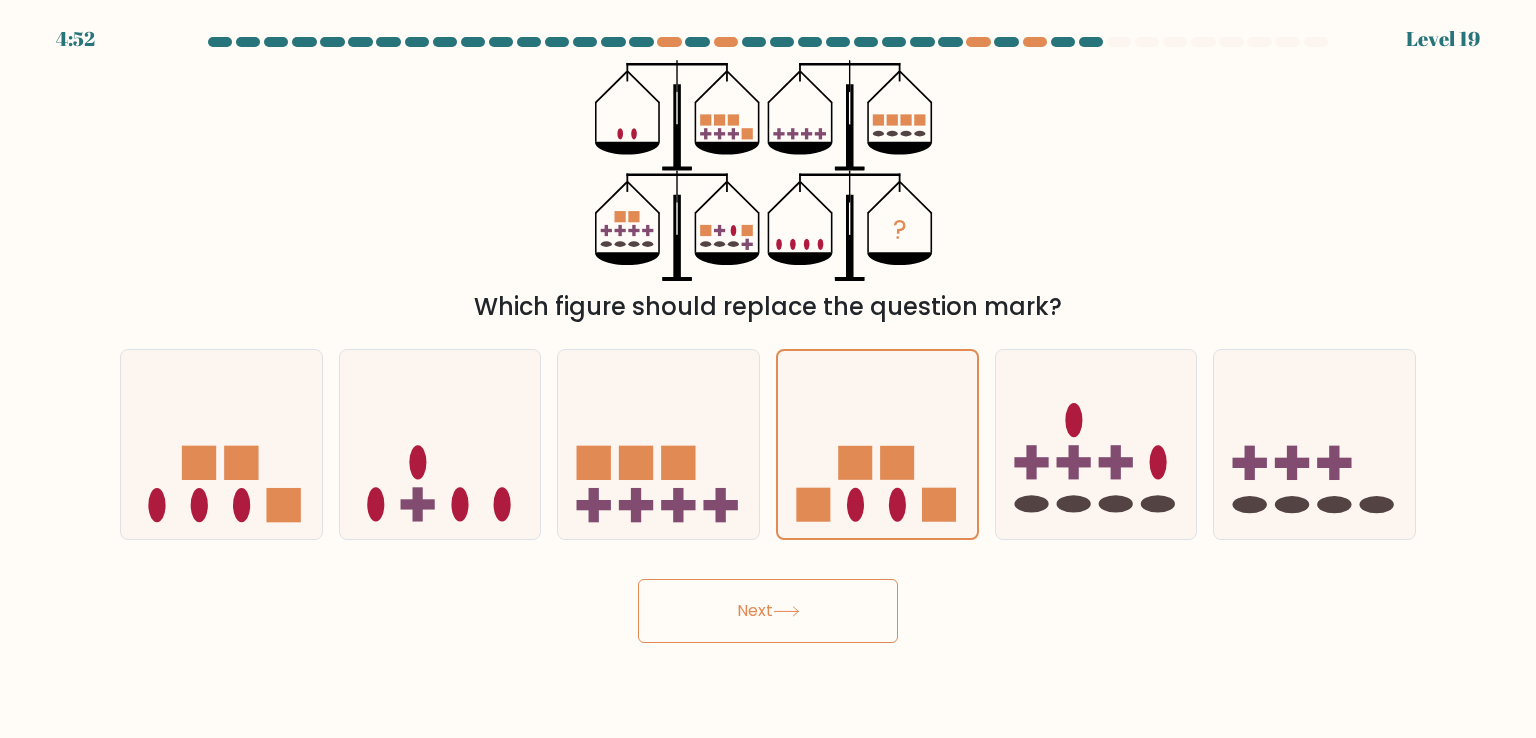 click on "Next" at bounding box center (768, 611) 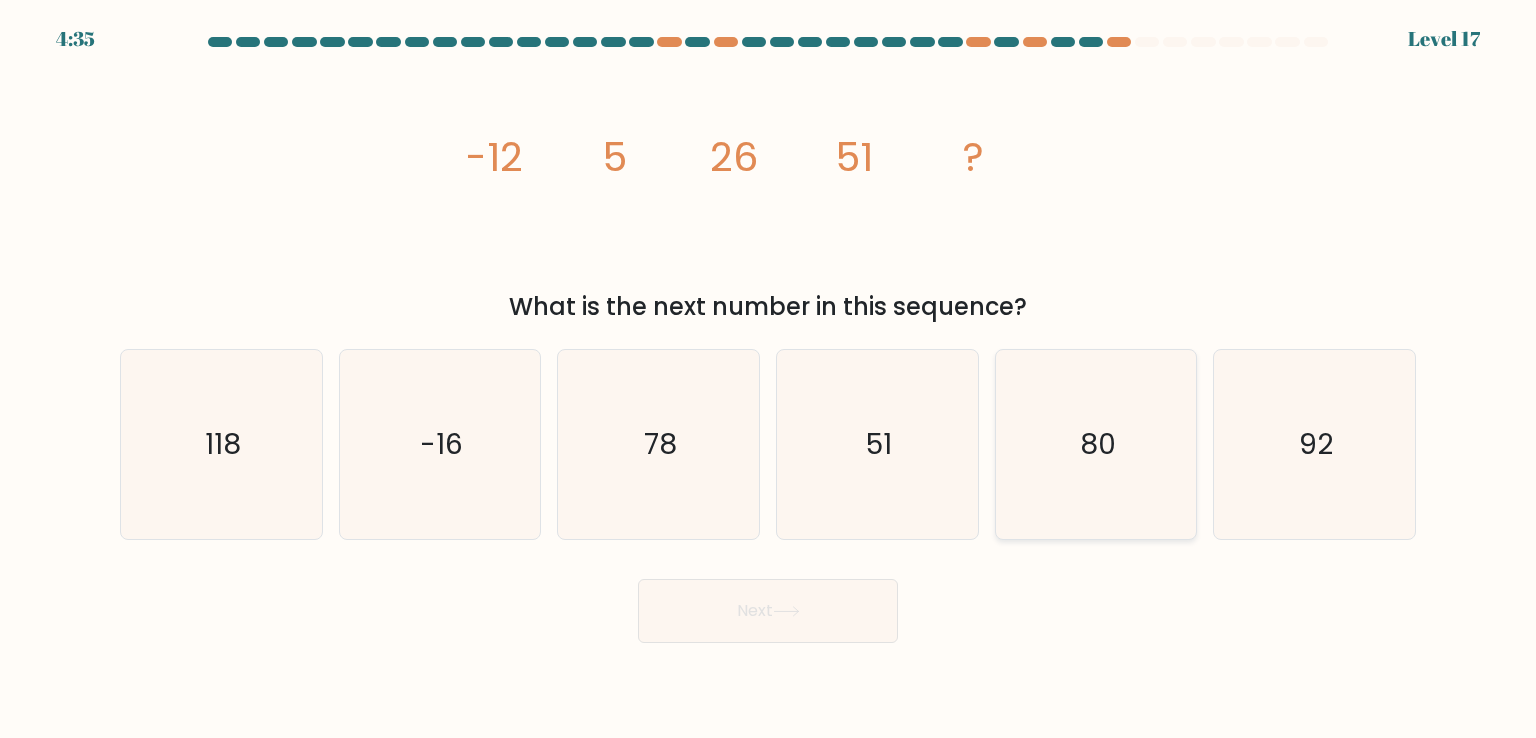 click on "80" 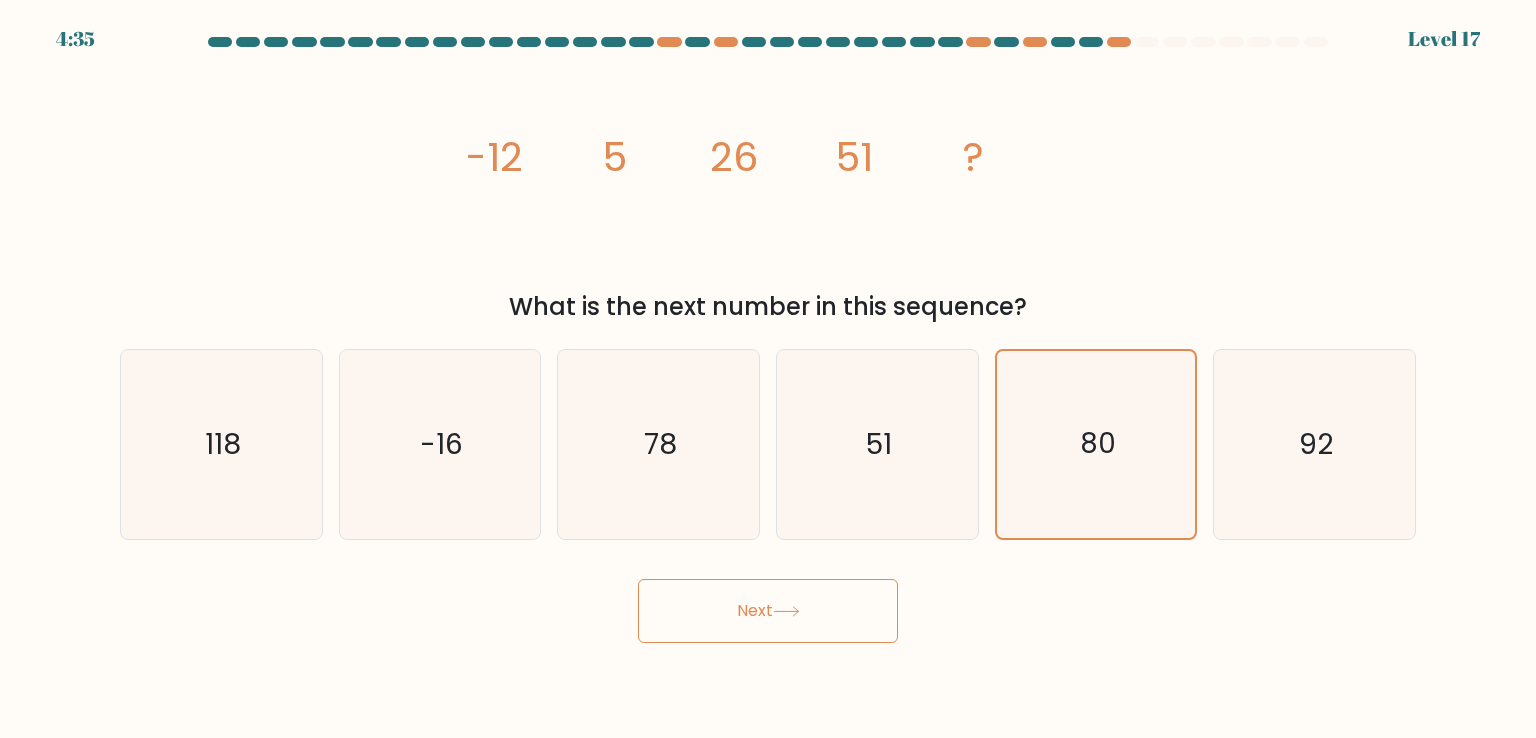 click on "Next" at bounding box center [768, 611] 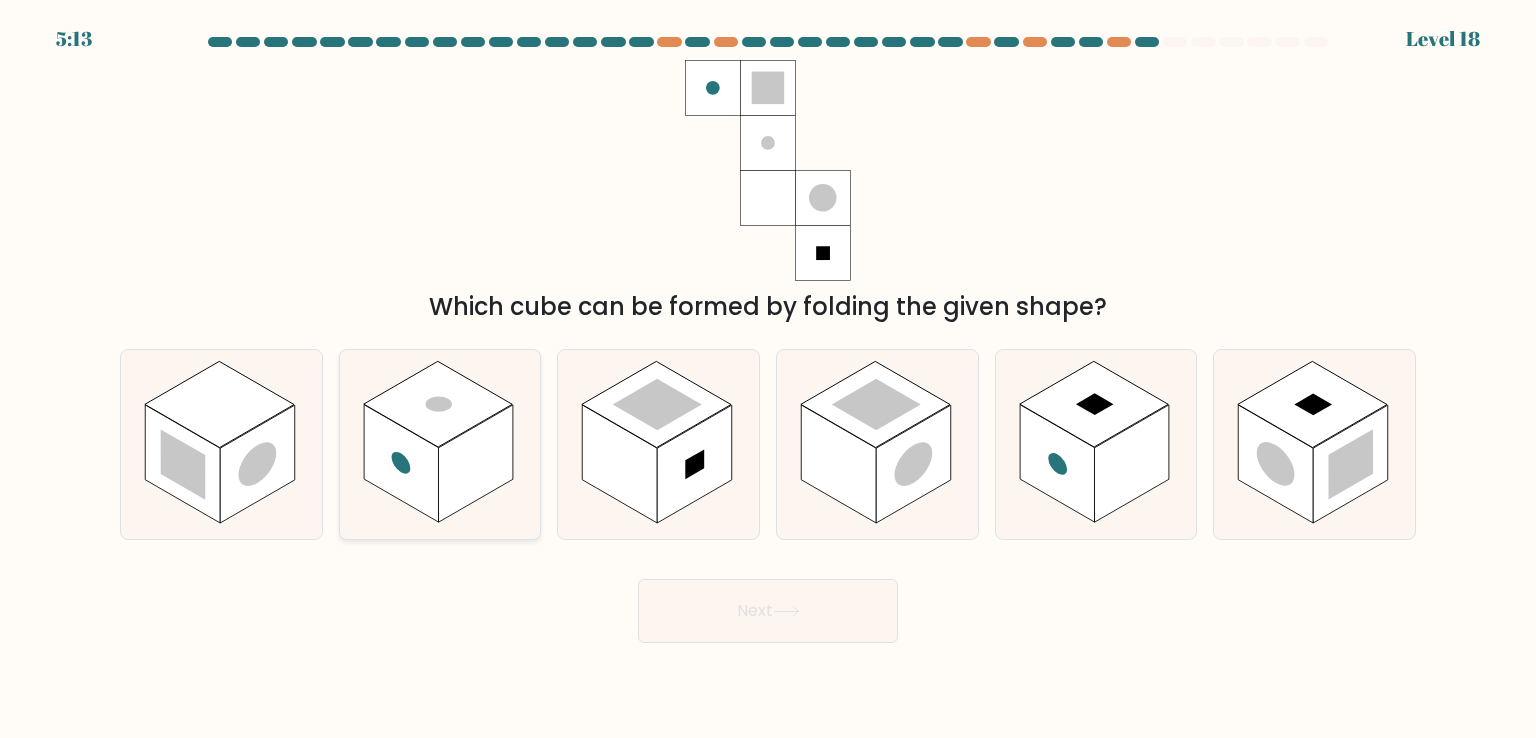 click 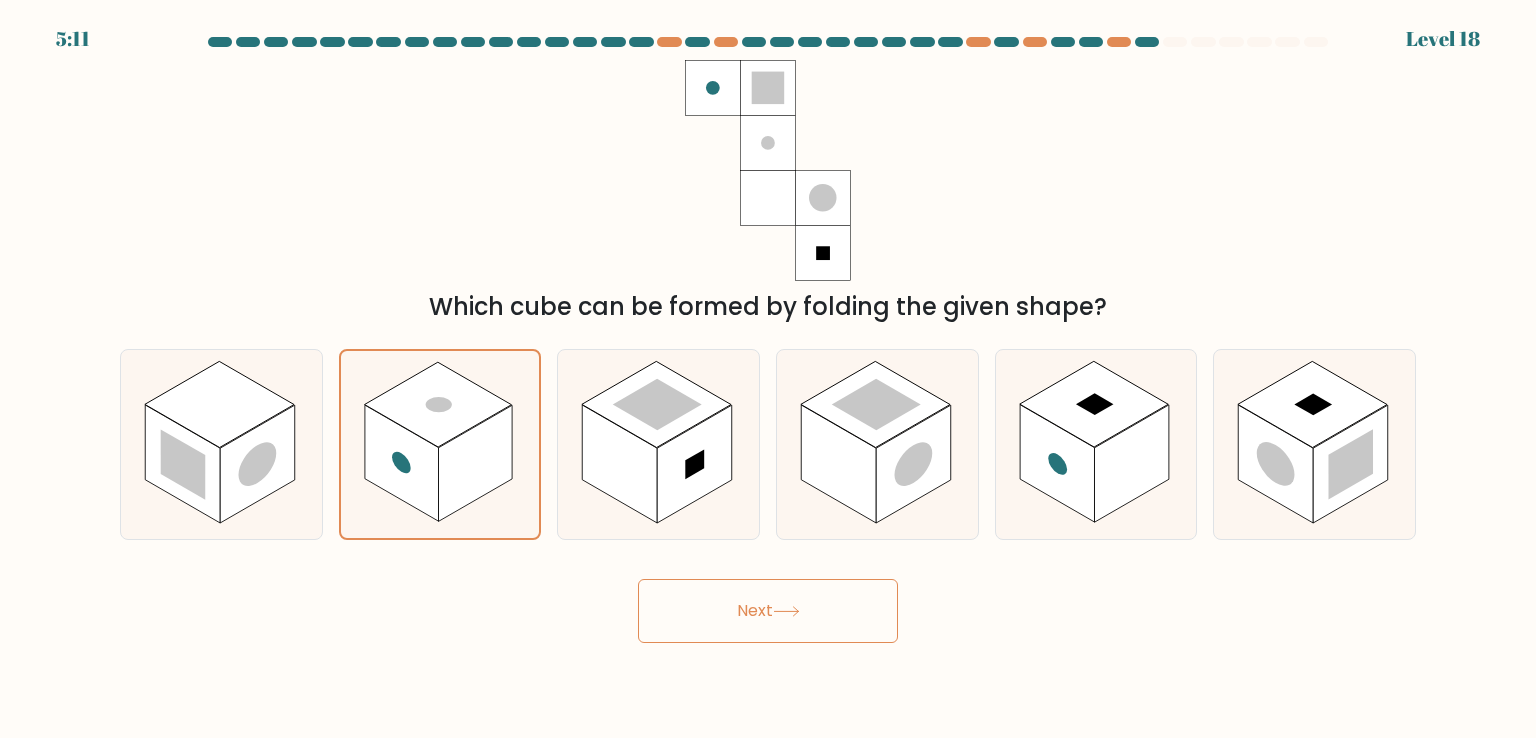 click on "Next" at bounding box center (768, 611) 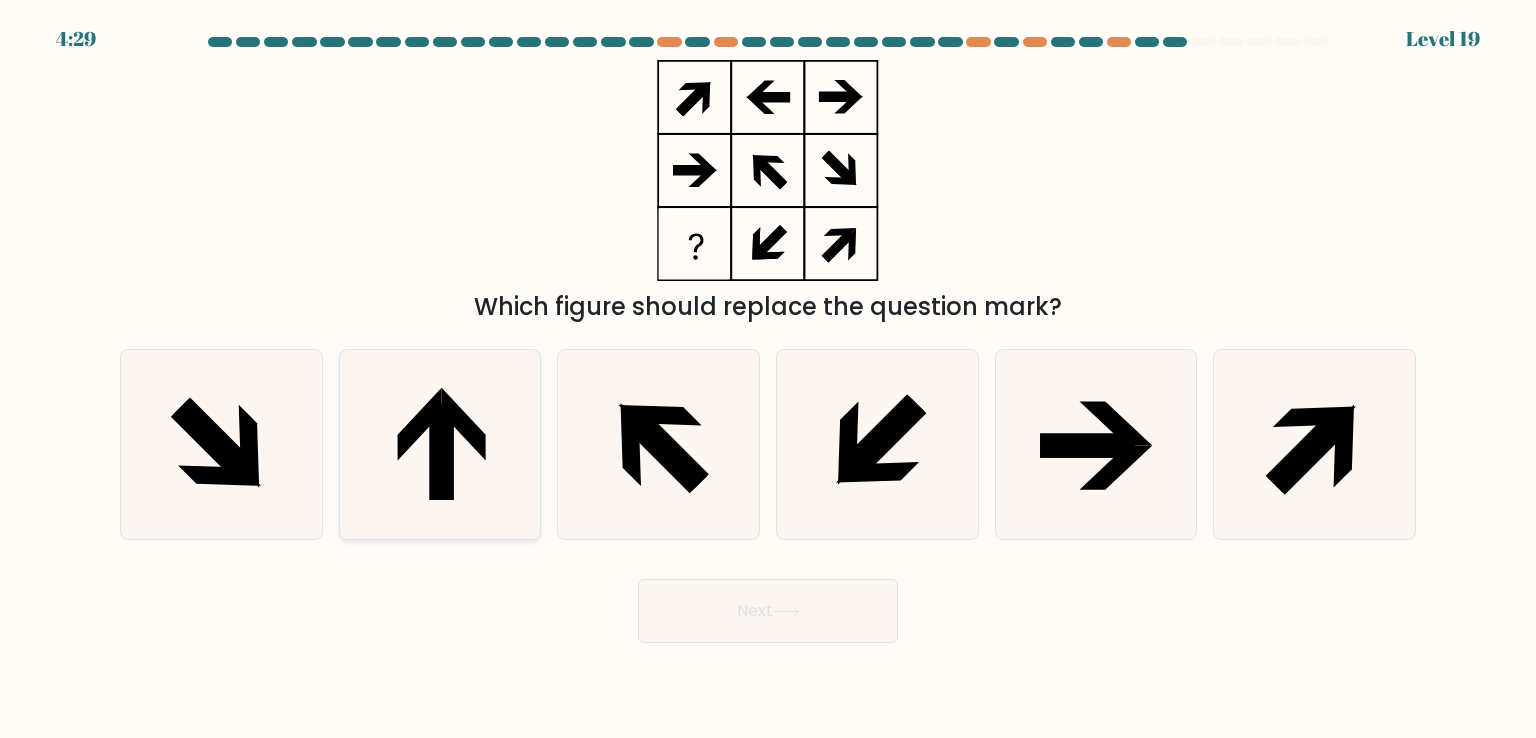 click 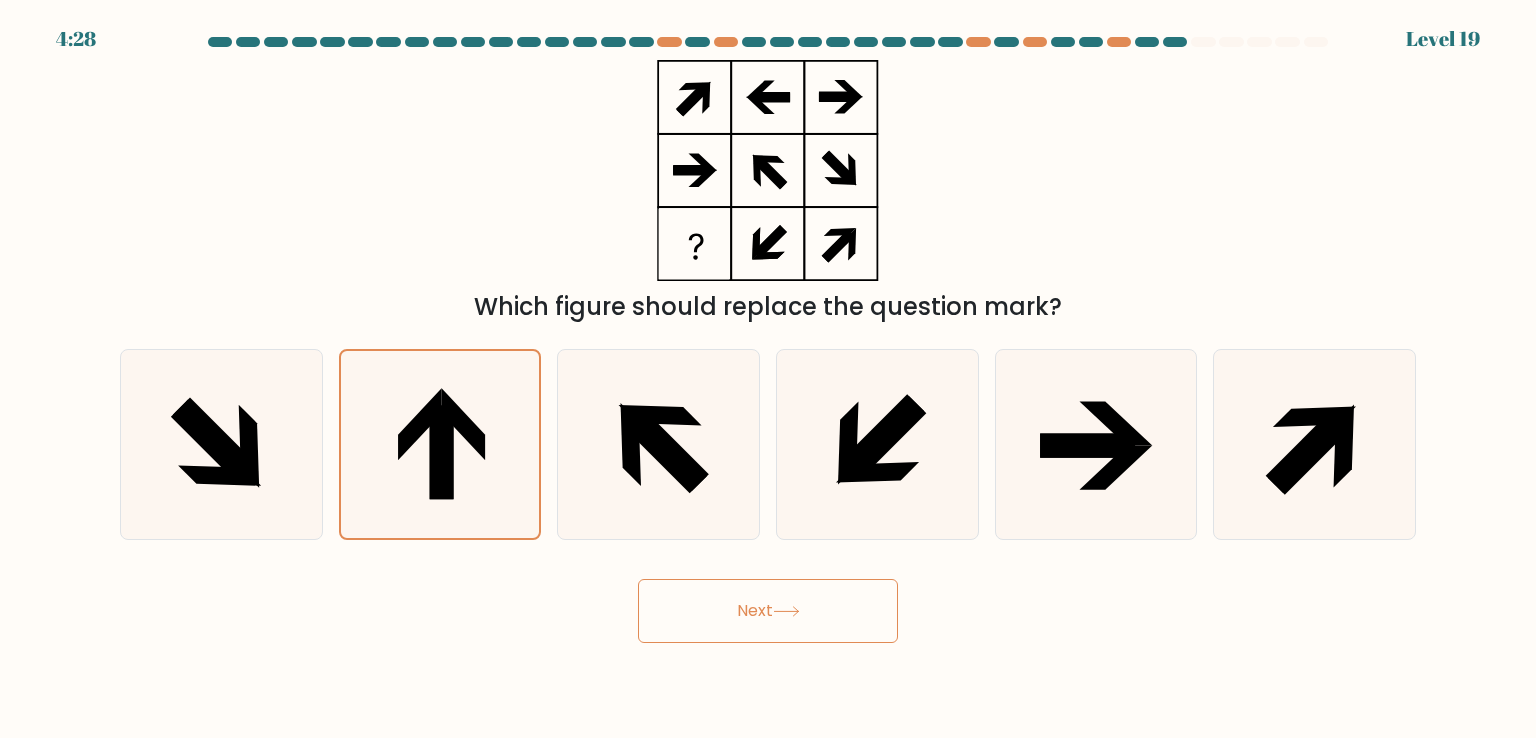 click on "Next" at bounding box center (768, 611) 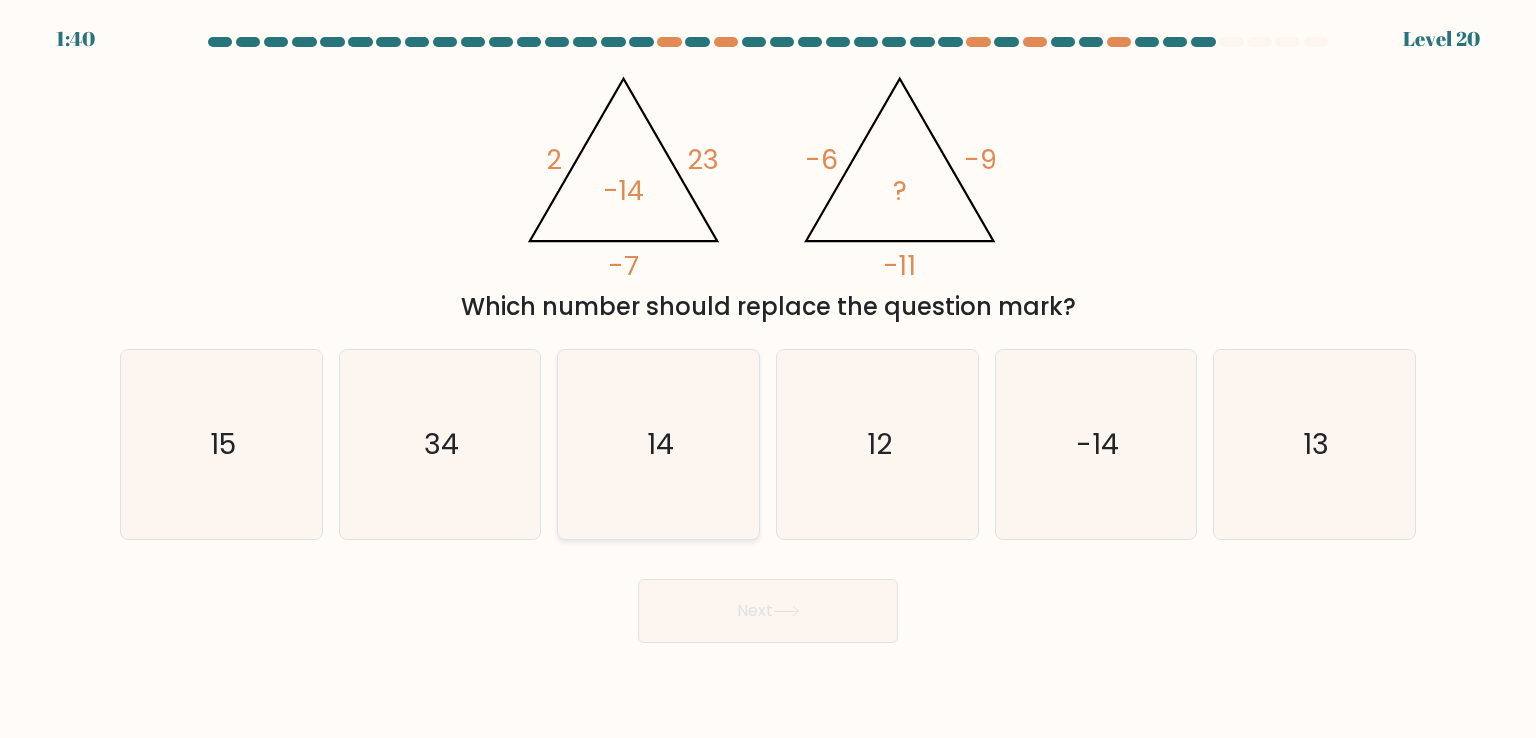 click on "14" 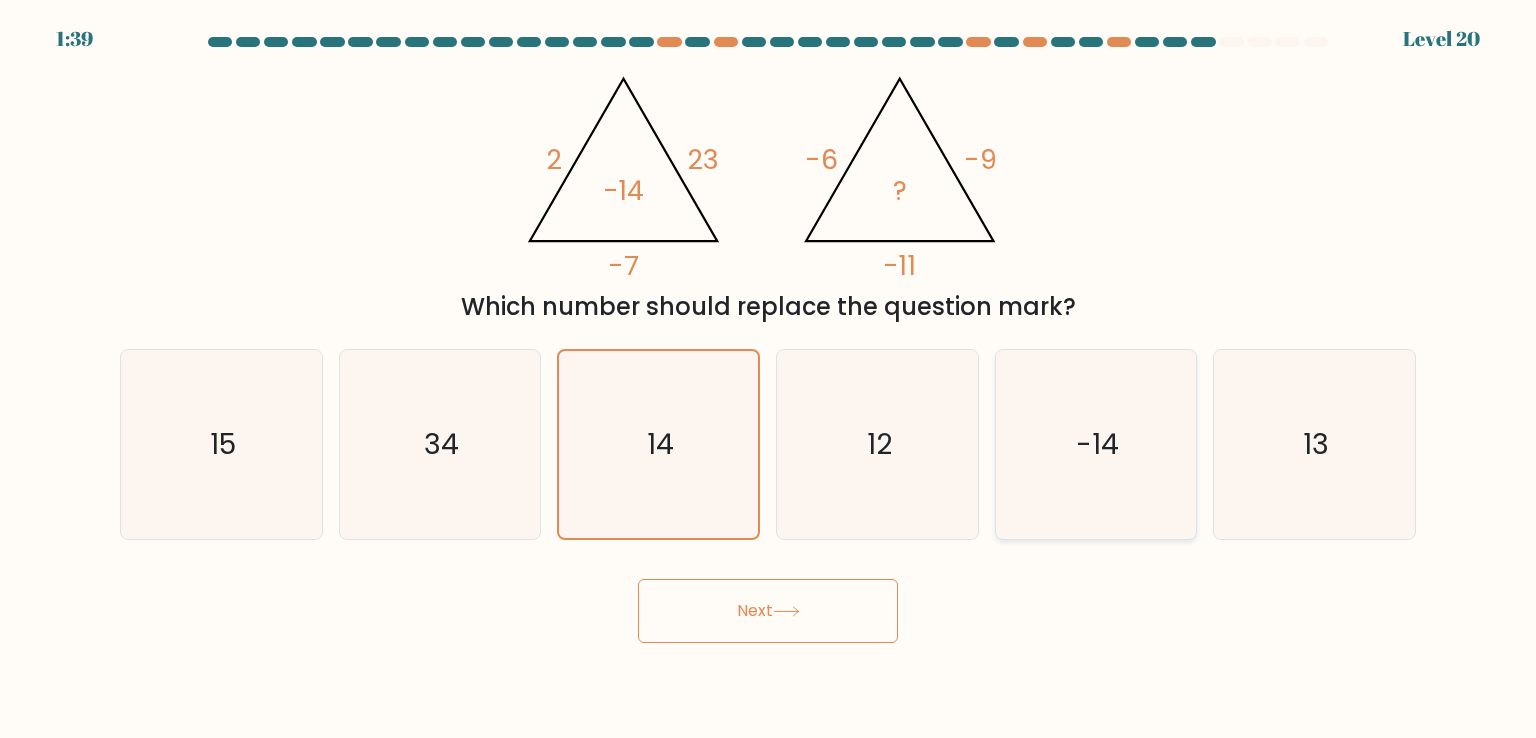 click on "-14" 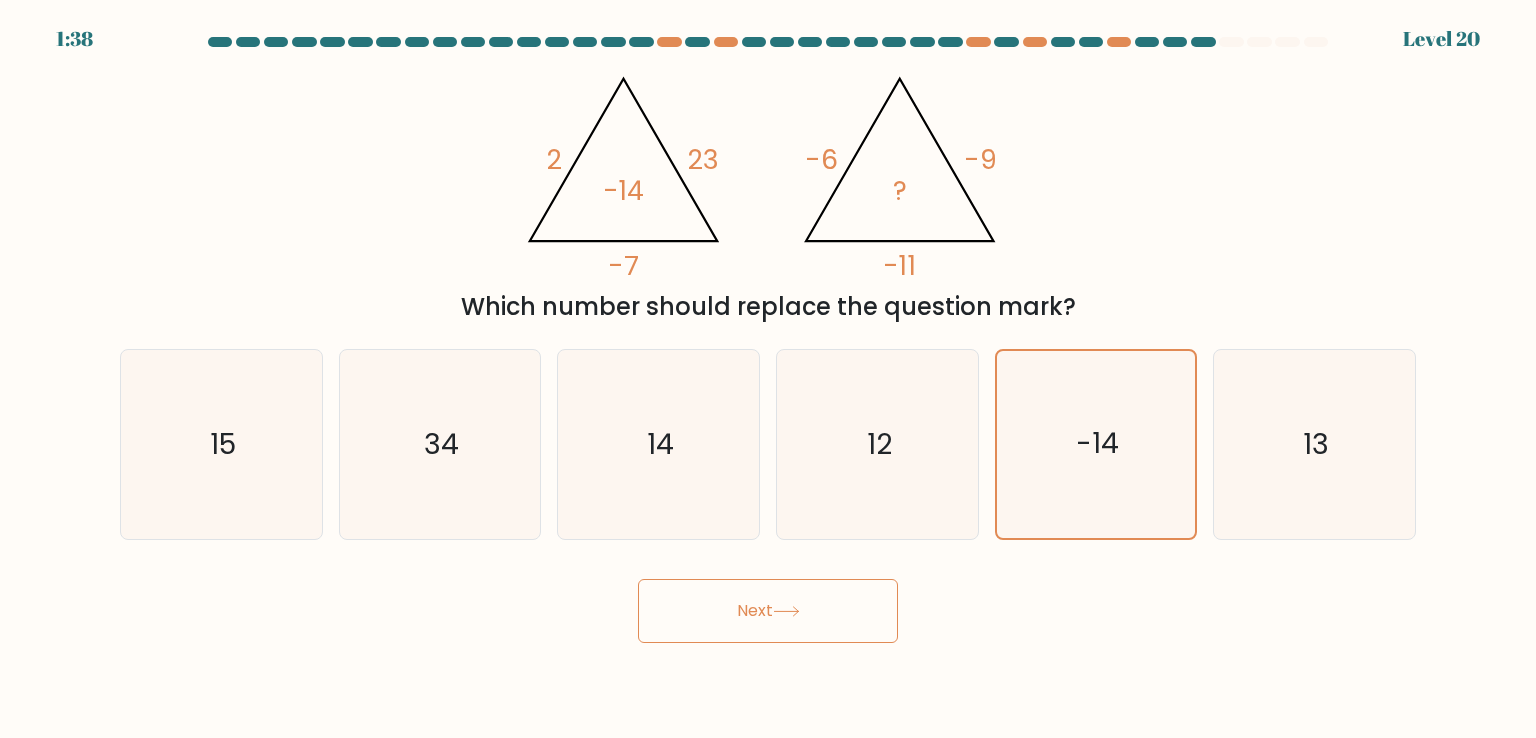 click on "Next" at bounding box center (768, 611) 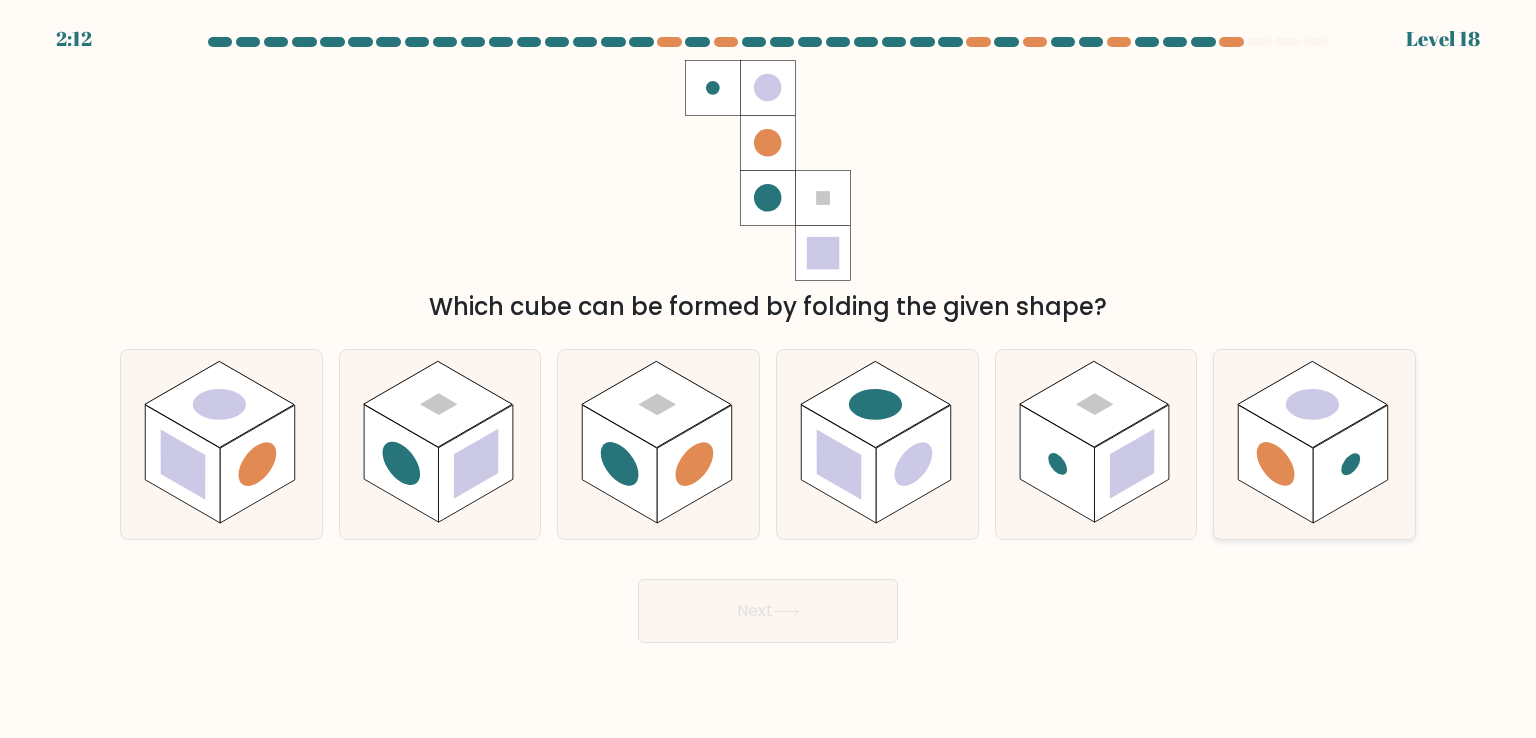click 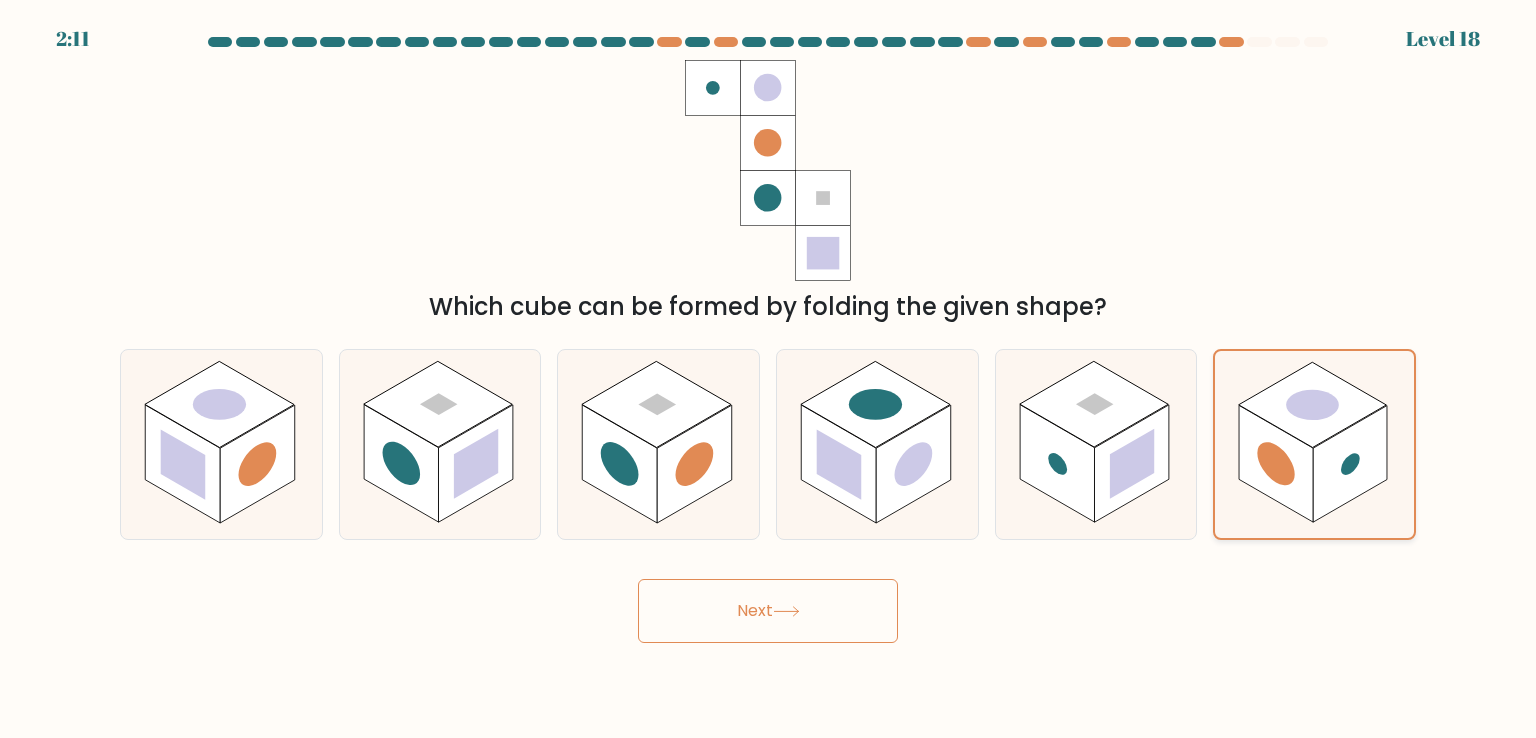 click 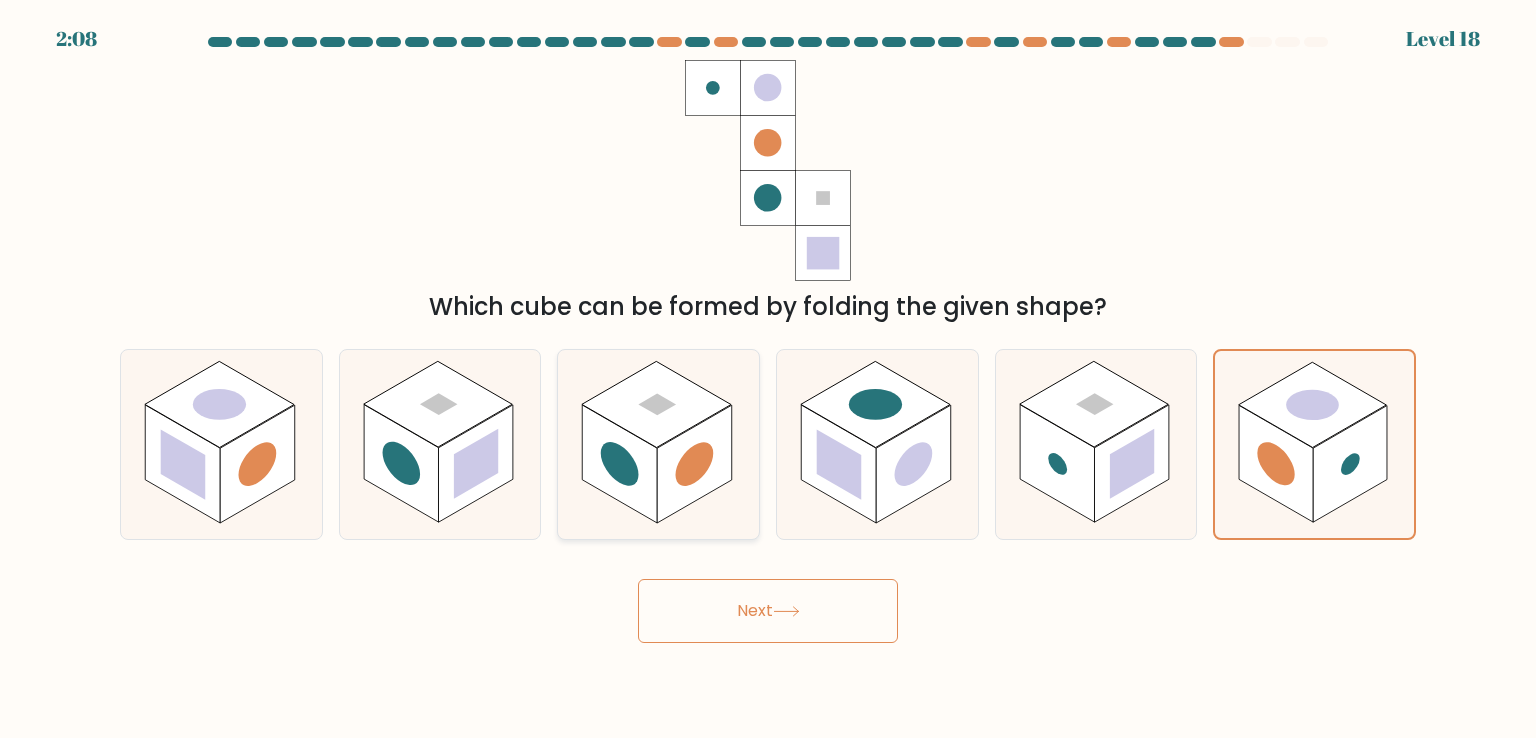 click 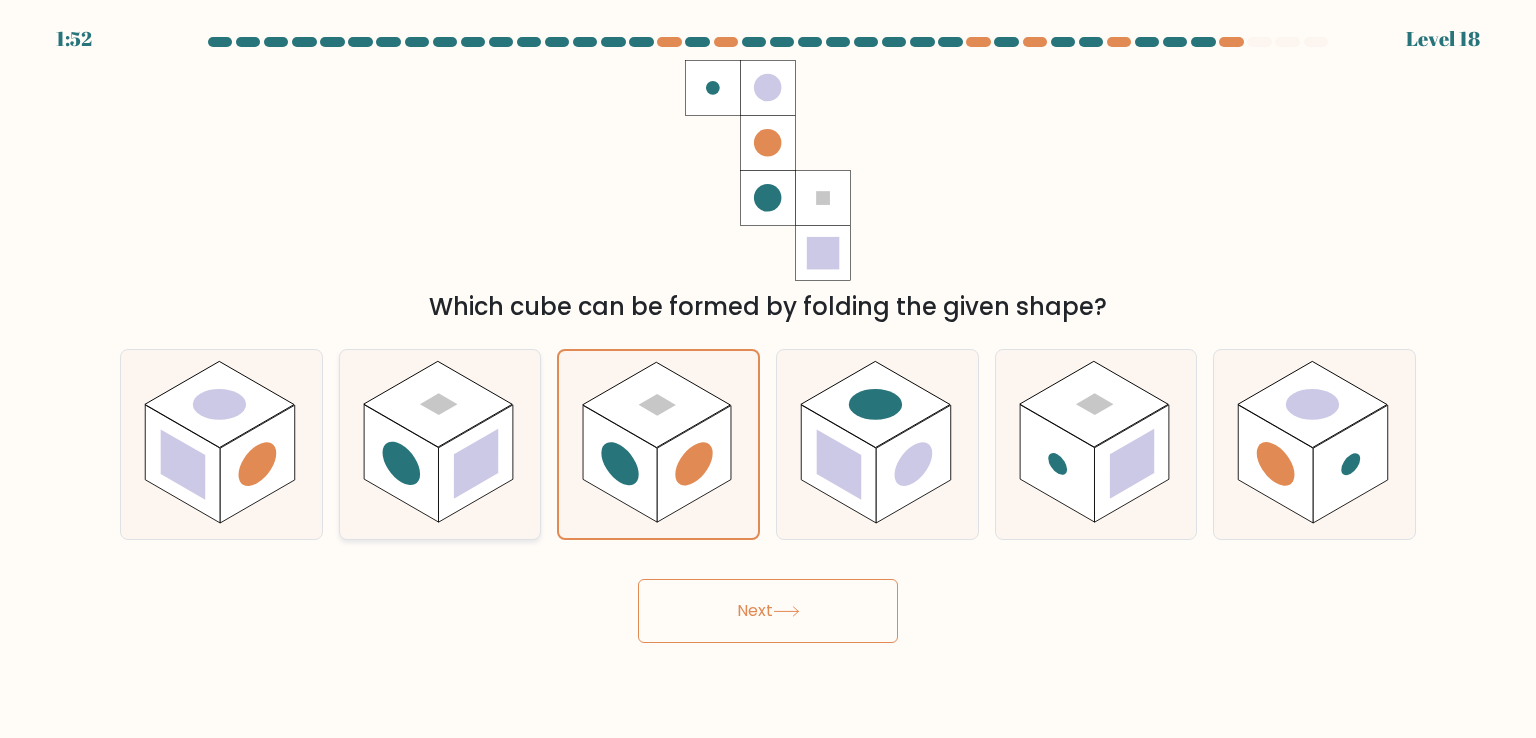click 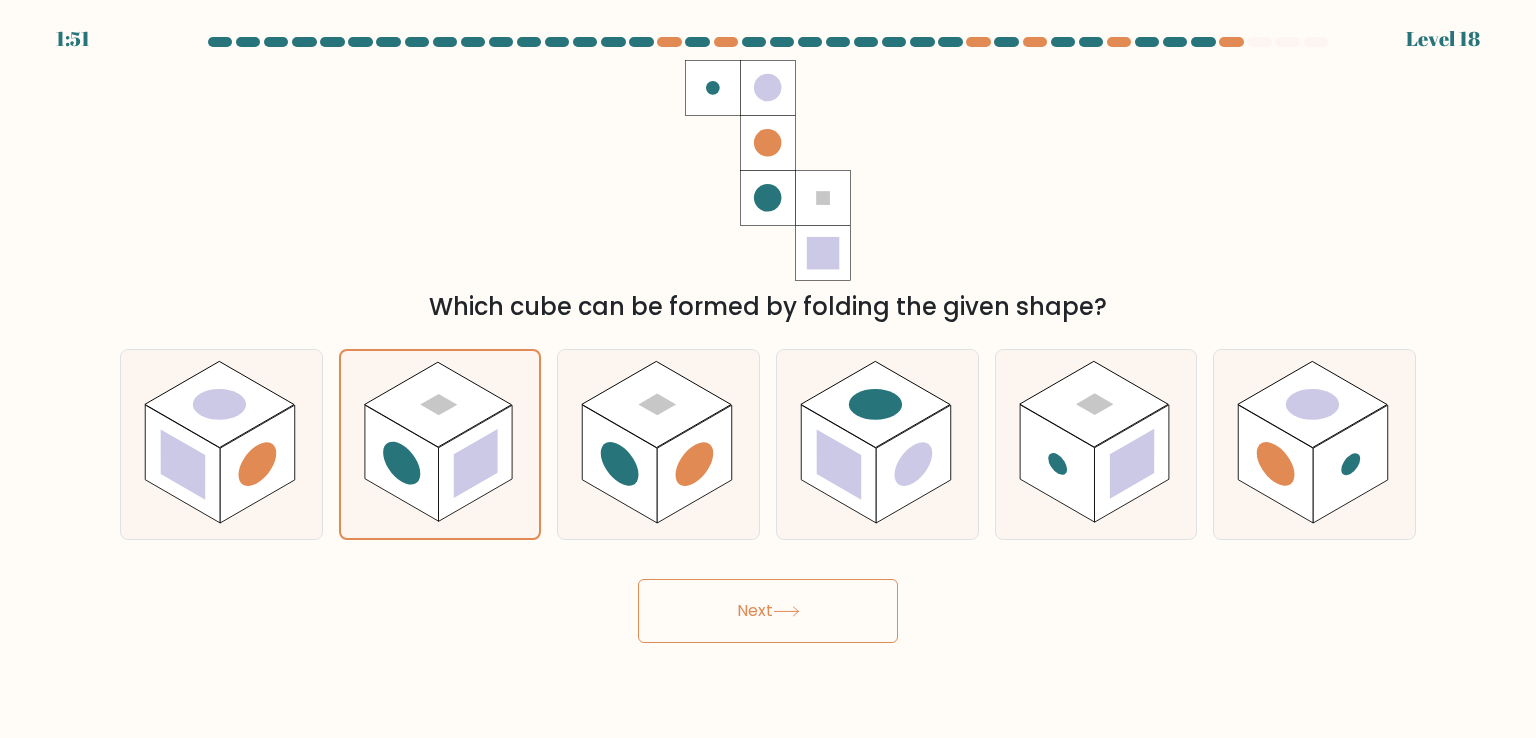 click on "Next" at bounding box center [768, 611] 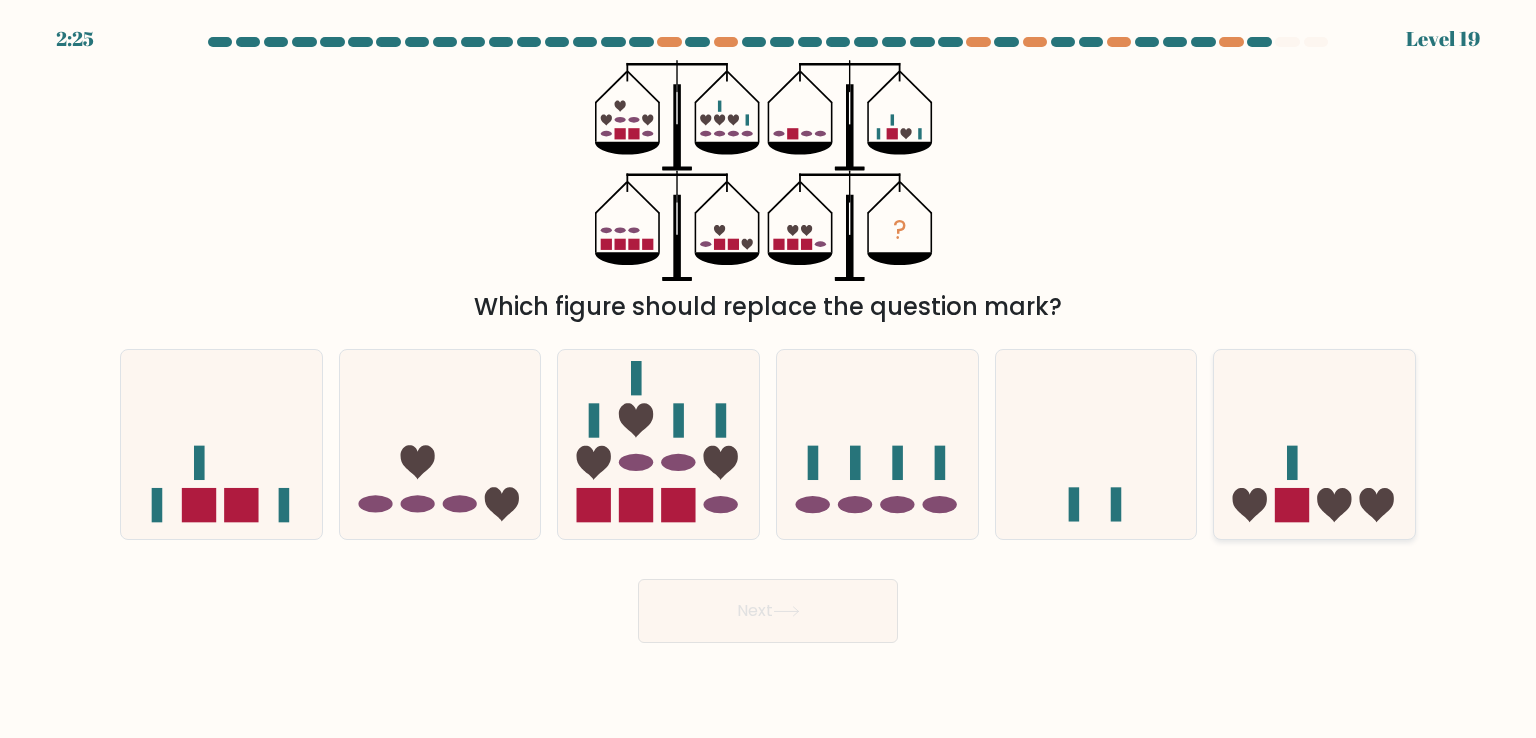 click 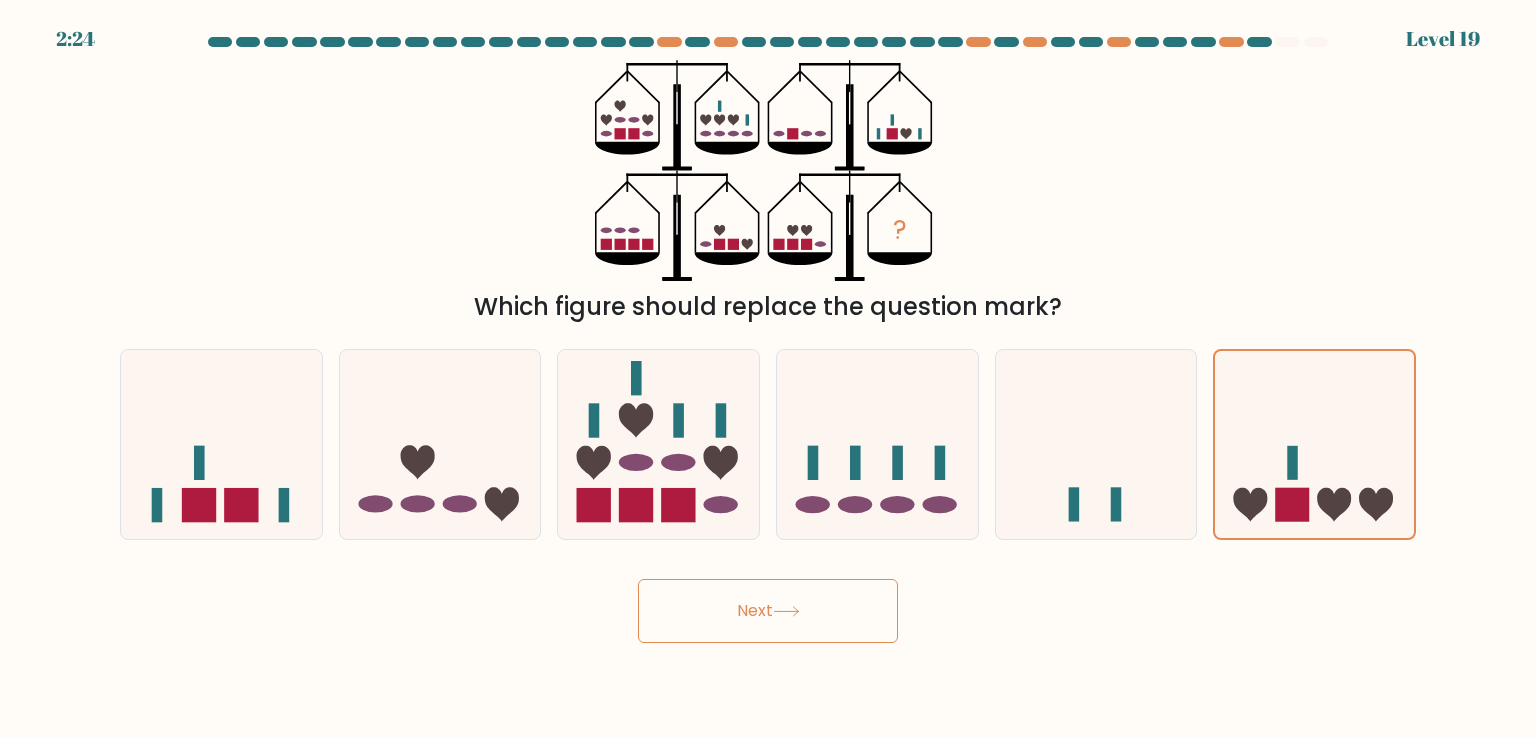 click on "Next" at bounding box center [768, 611] 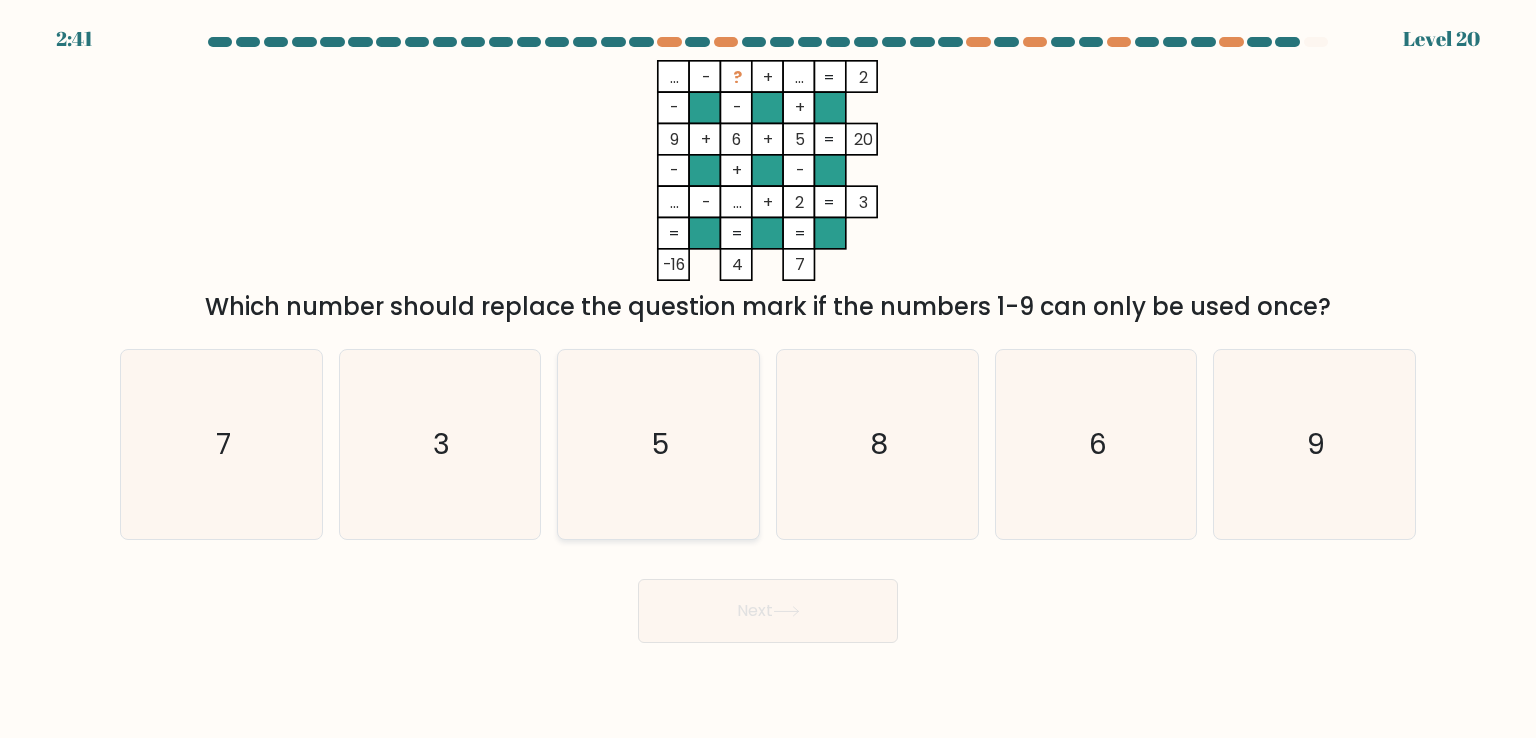 click on "5" 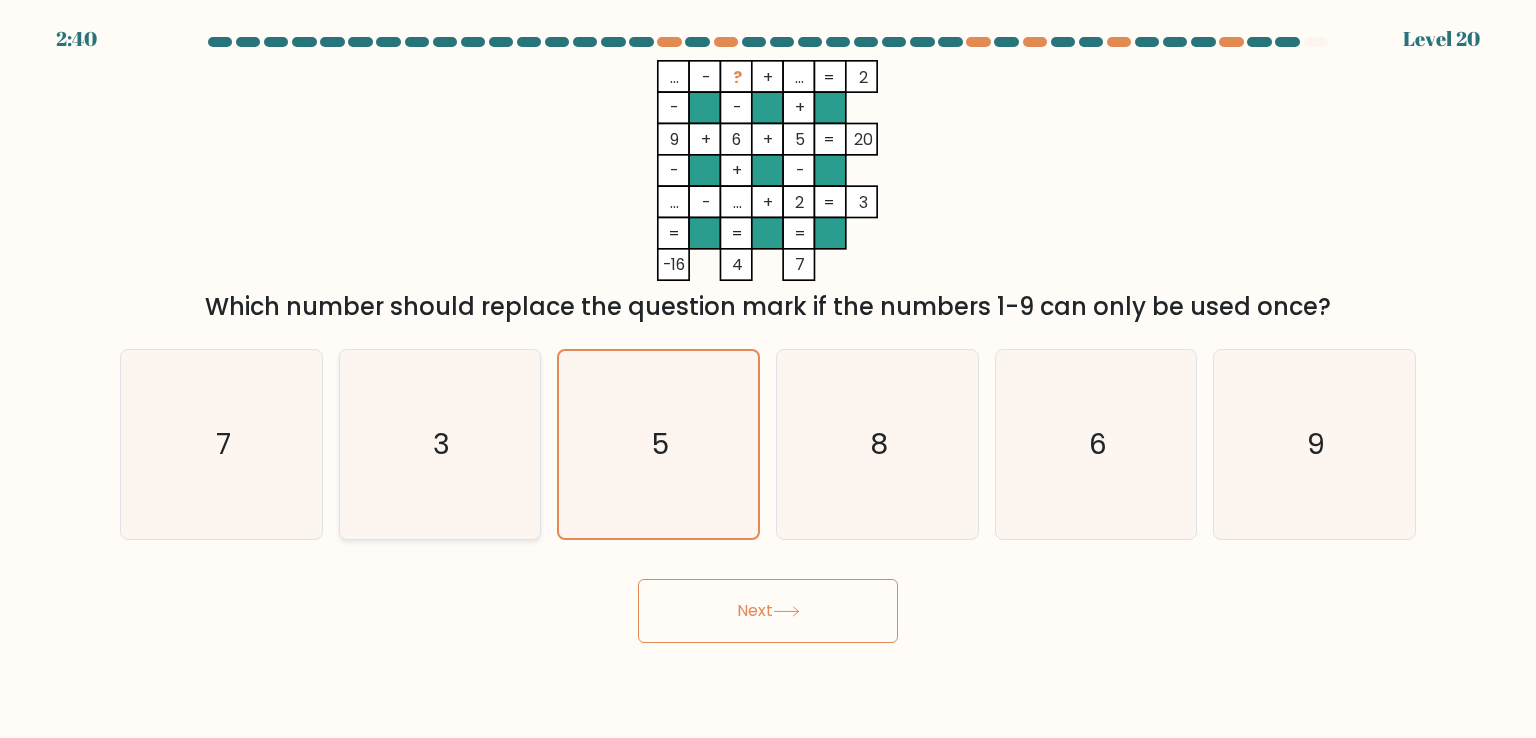 click on "3" 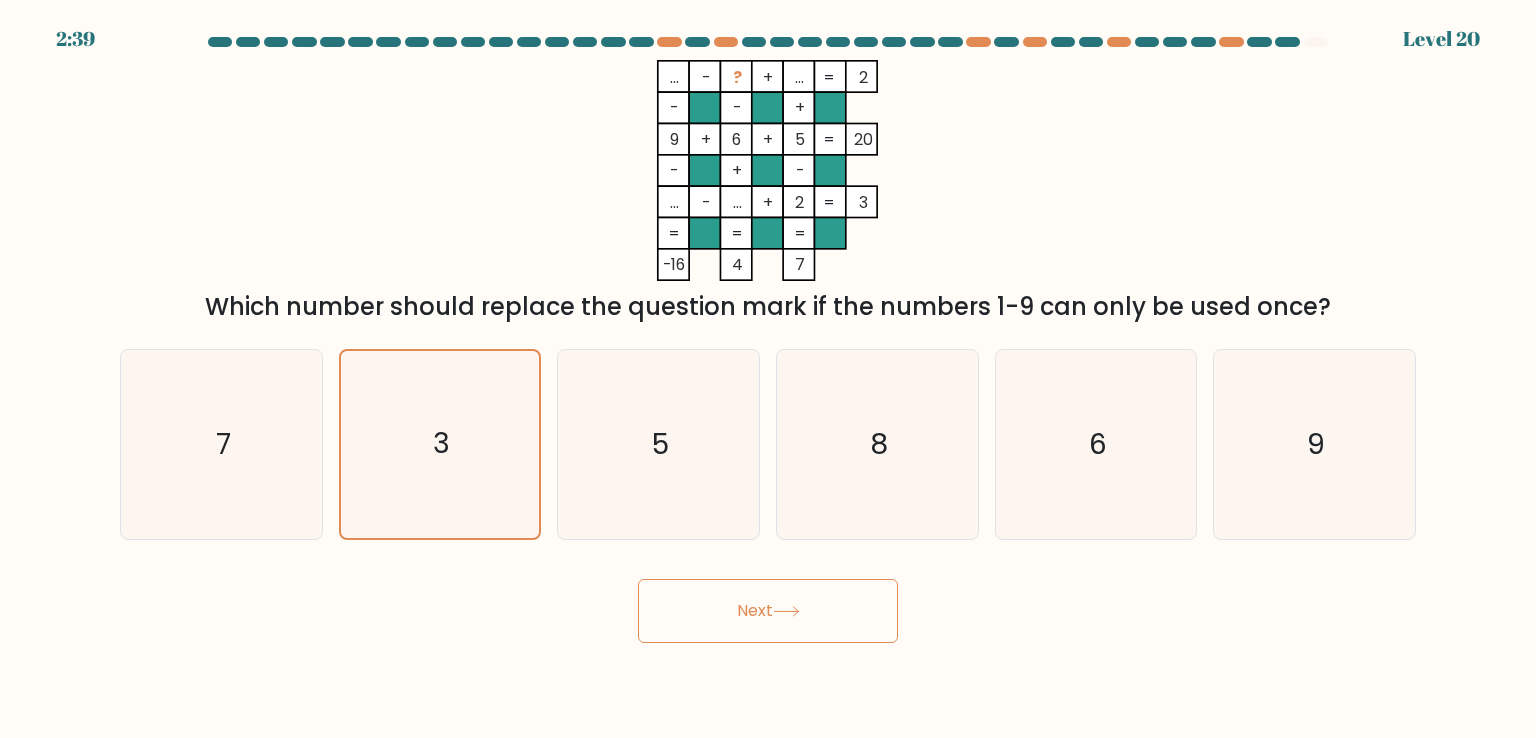 click on "Next" at bounding box center (768, 611) 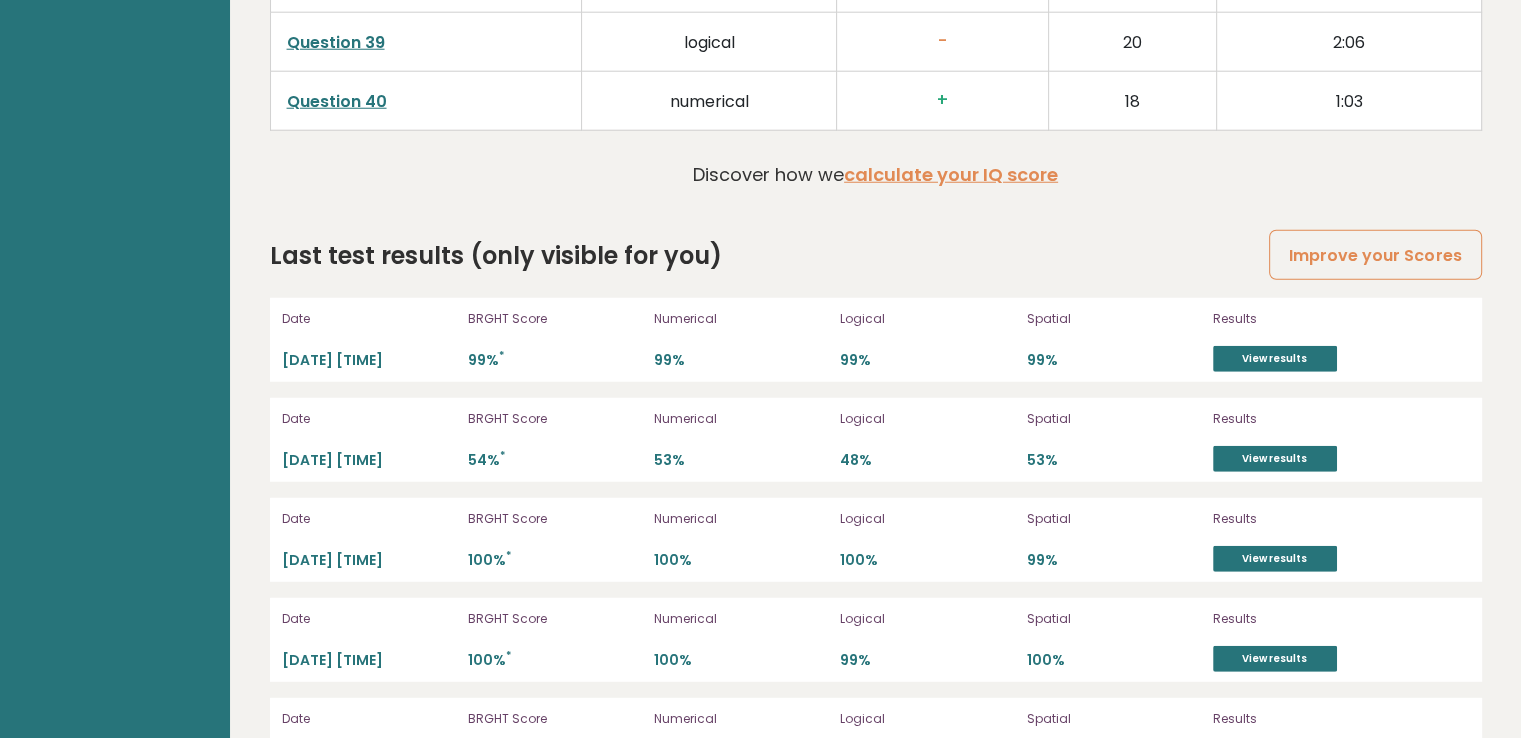 scroll, scrollTop: 5438, scrollLeft: 0, axis: vertical 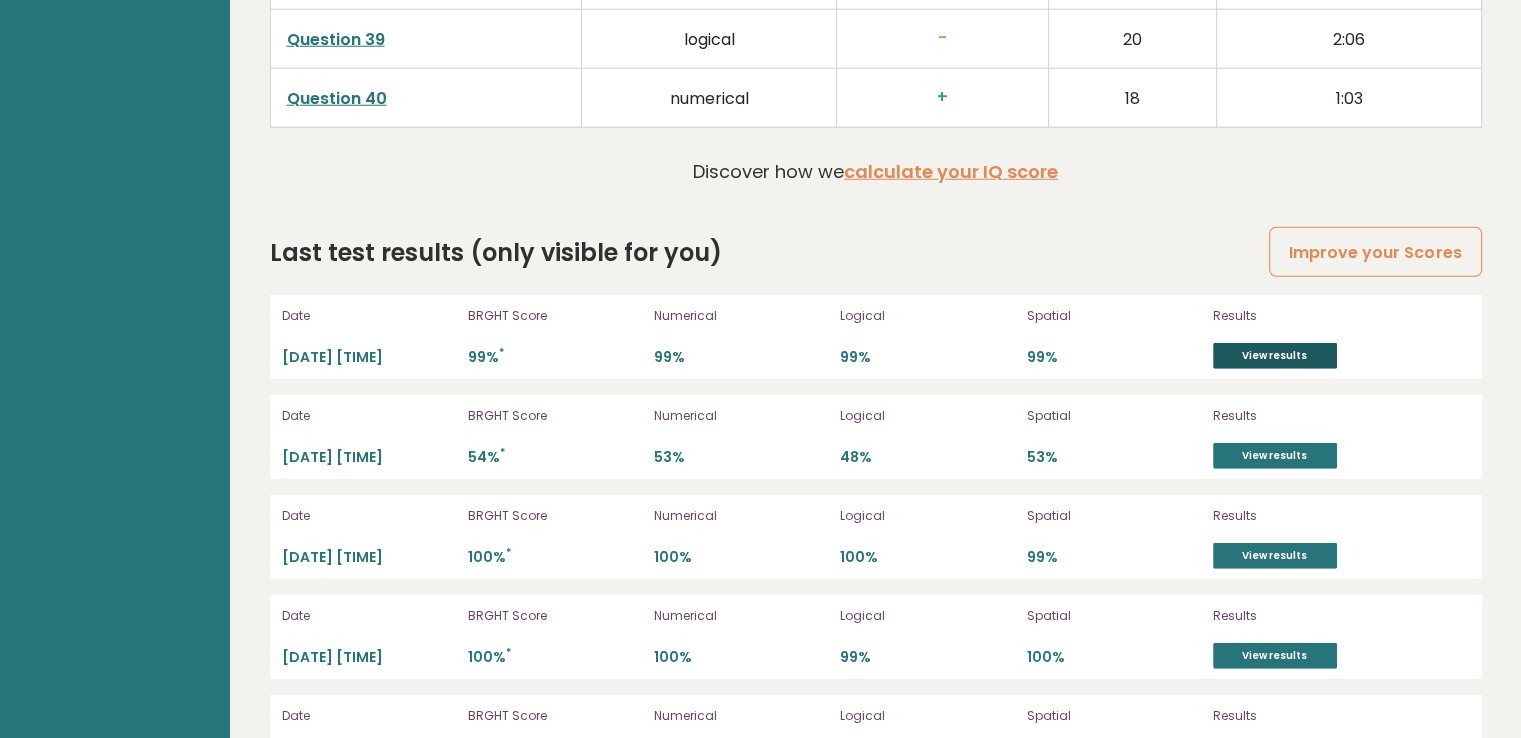click on "View results" at bounding box center (1275, 356) 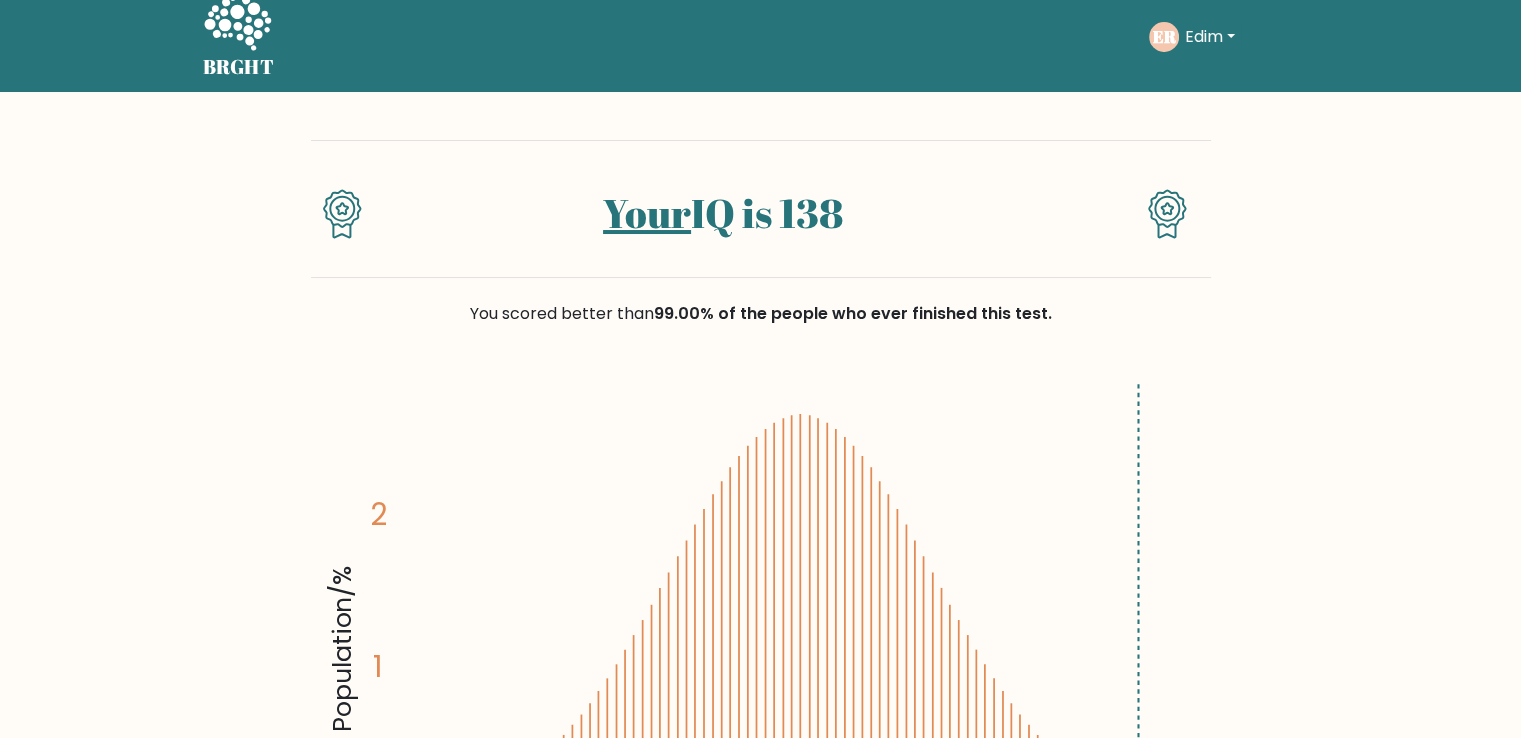 scroll, scrollTop: 16, scrollLeft: 0, axis: vertical 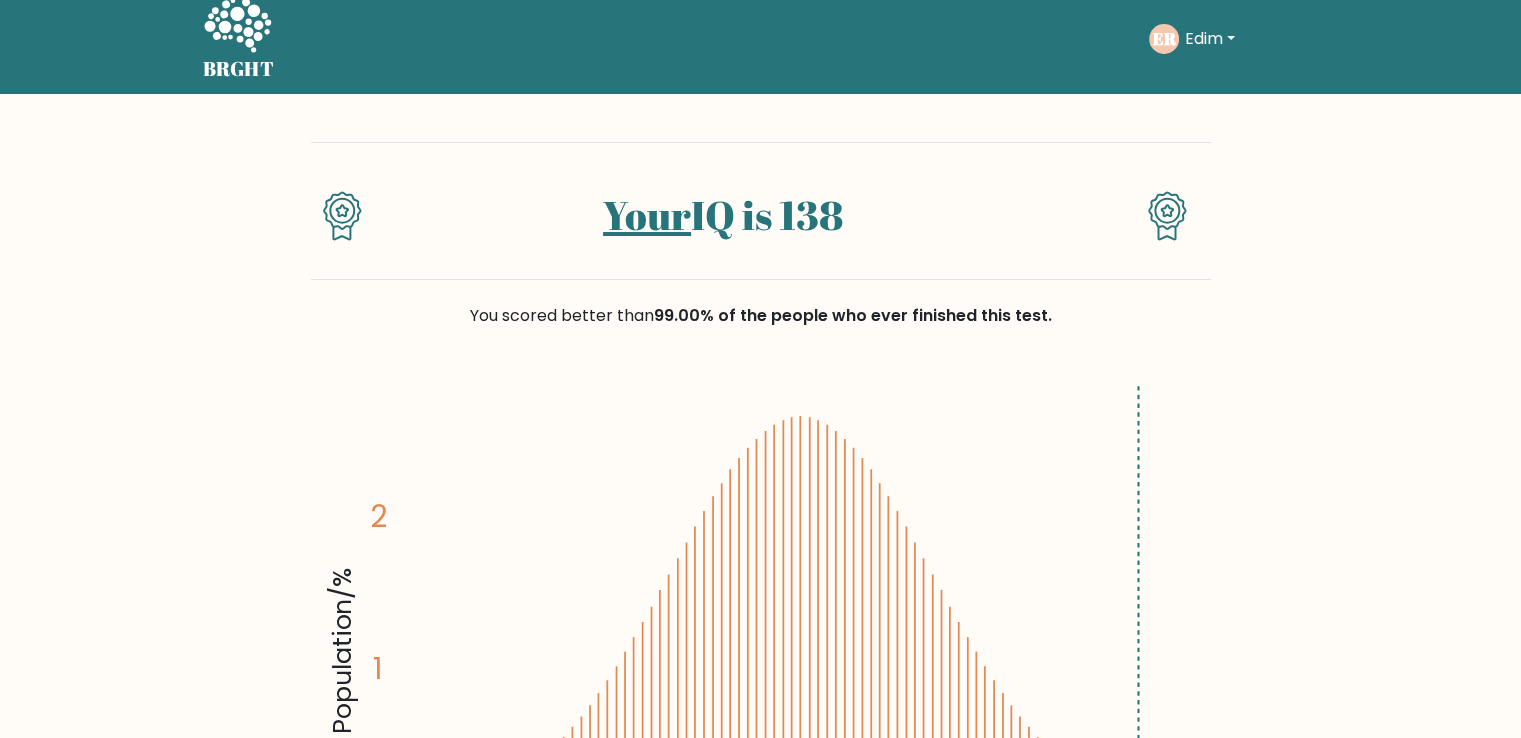click on "Edim" at bounding box center [1210, 39] 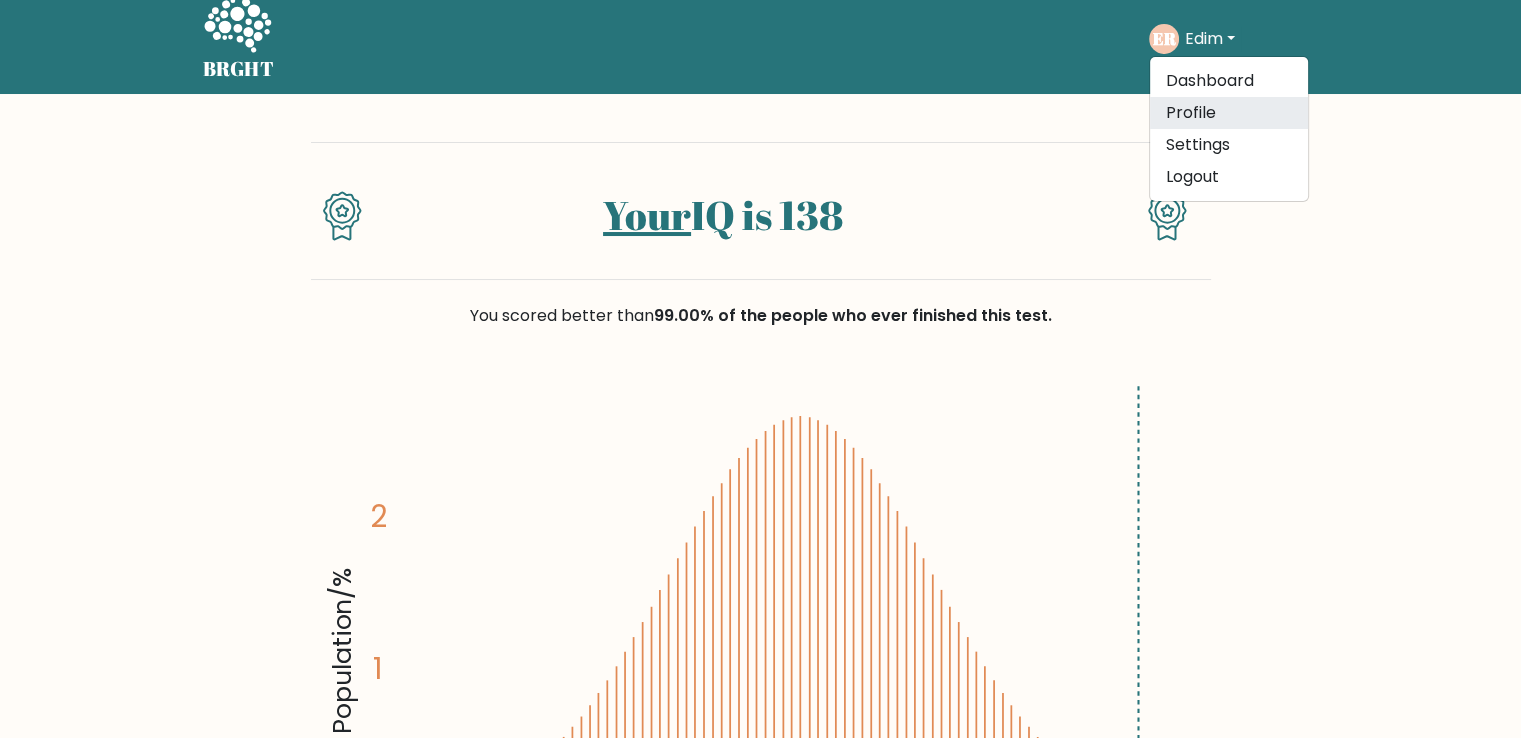 click on "Profile" at bounding box center [1229, 113] 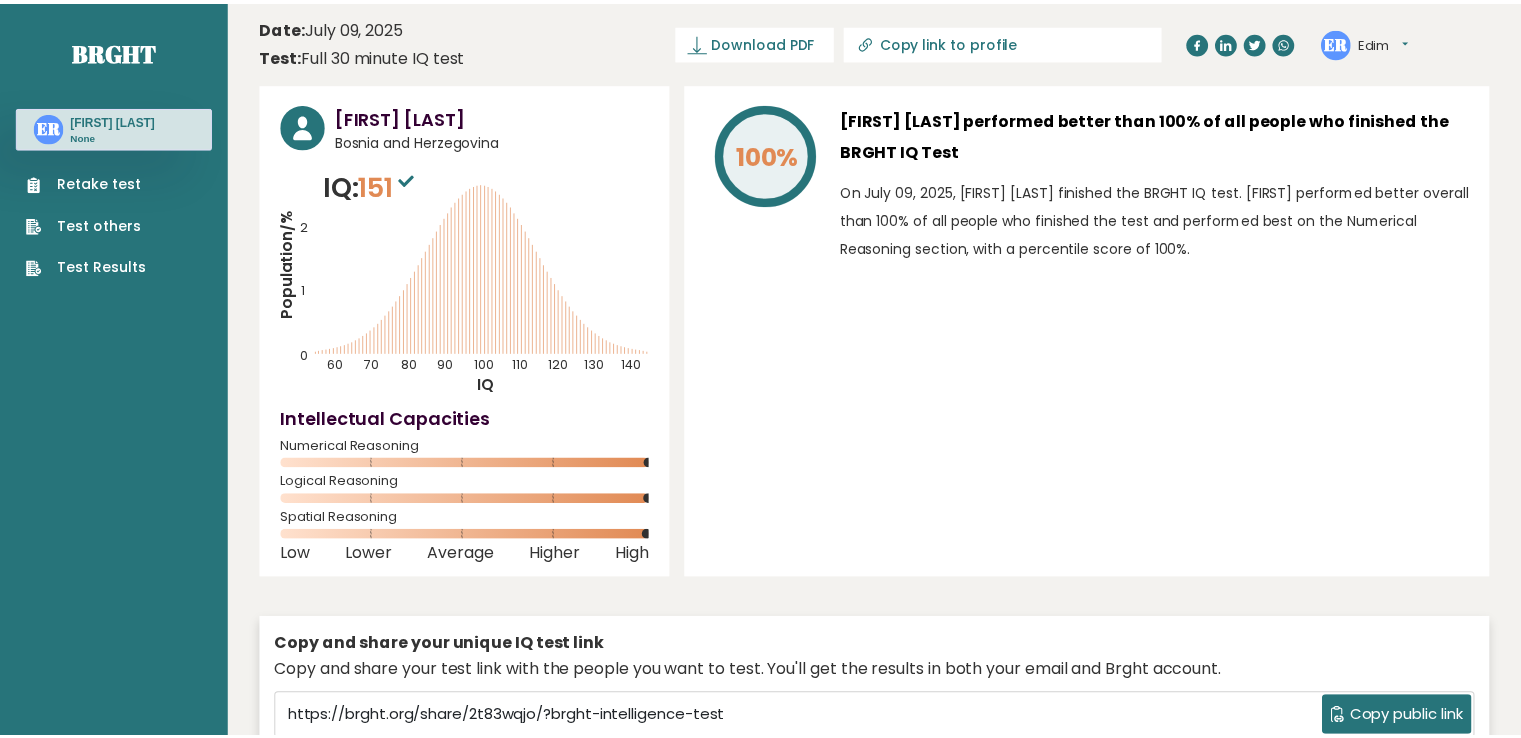 scroll, scrollTop: 0, scrollLeft: 0, axis: both 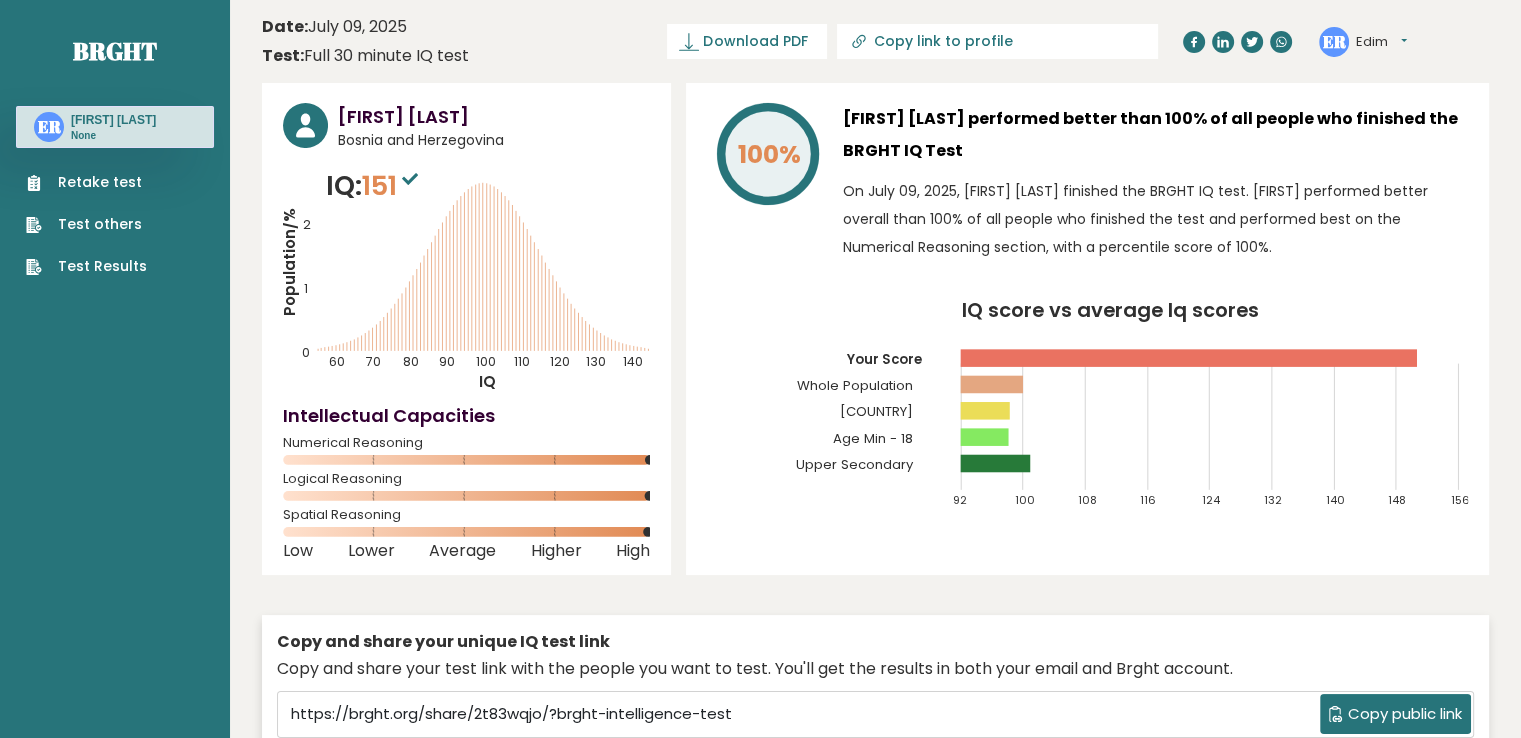 click on "Retake test" at bounding box center [86, 182] 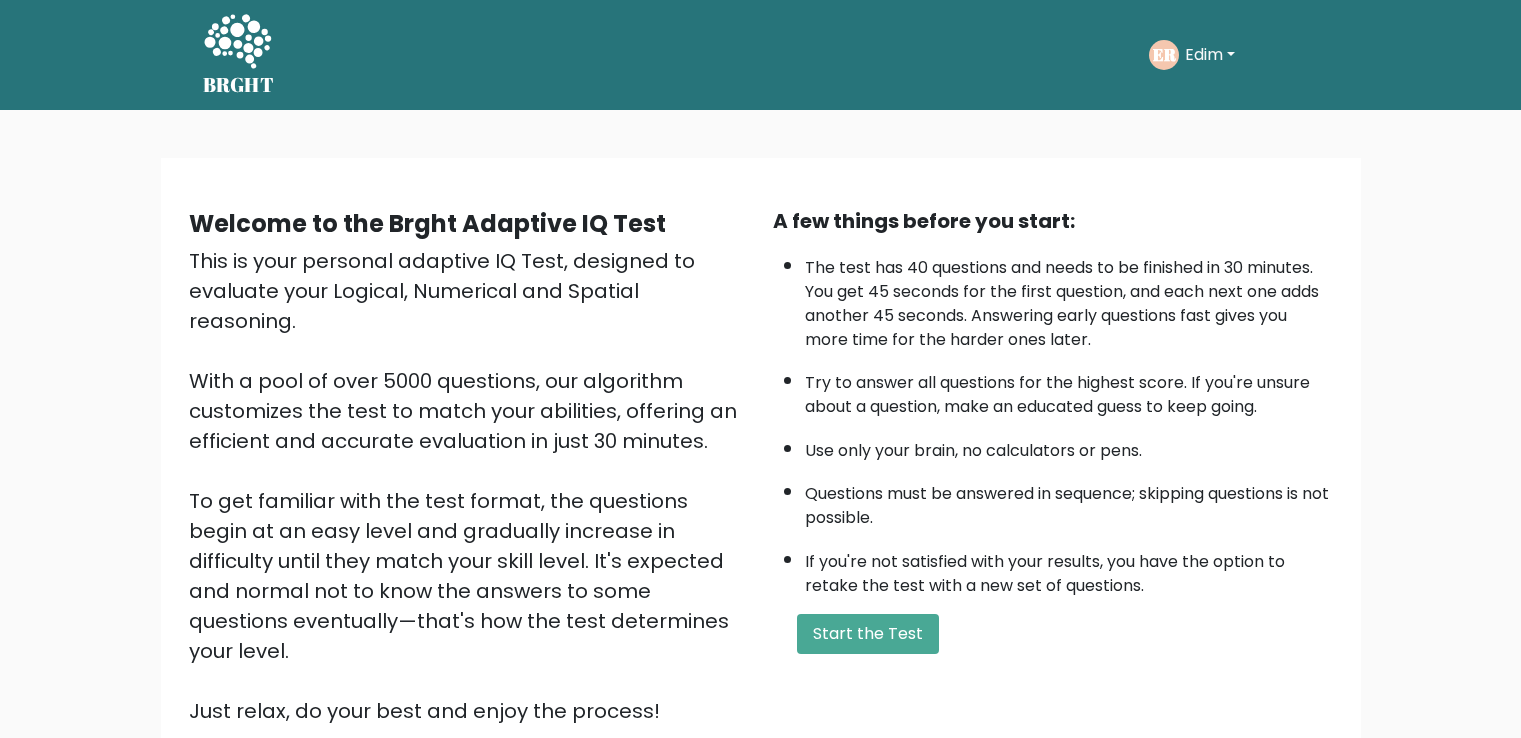 scroll, scrollTop: 0, scrollLeft: 0, axis: both 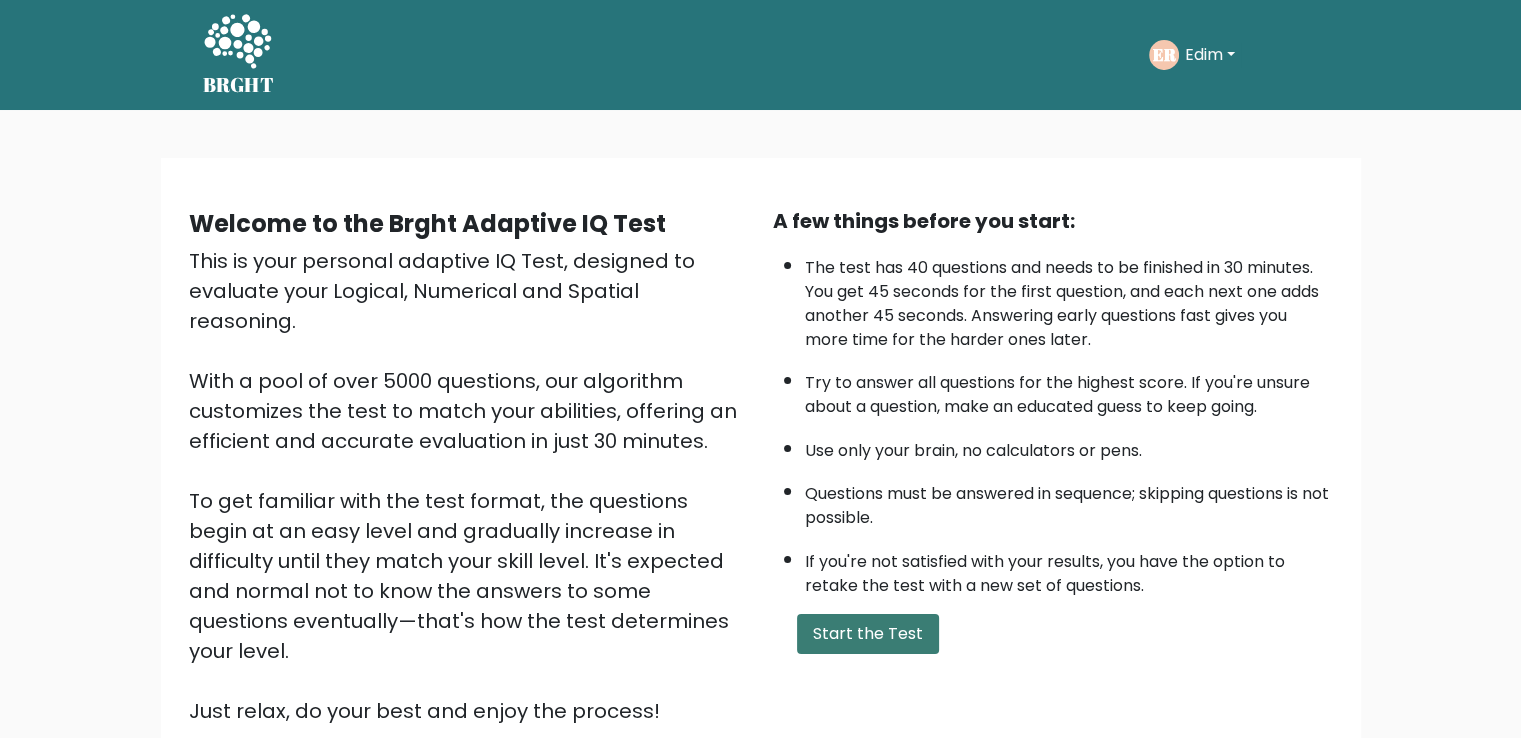 click on "Start the Test" at bounding box center (868, 634) 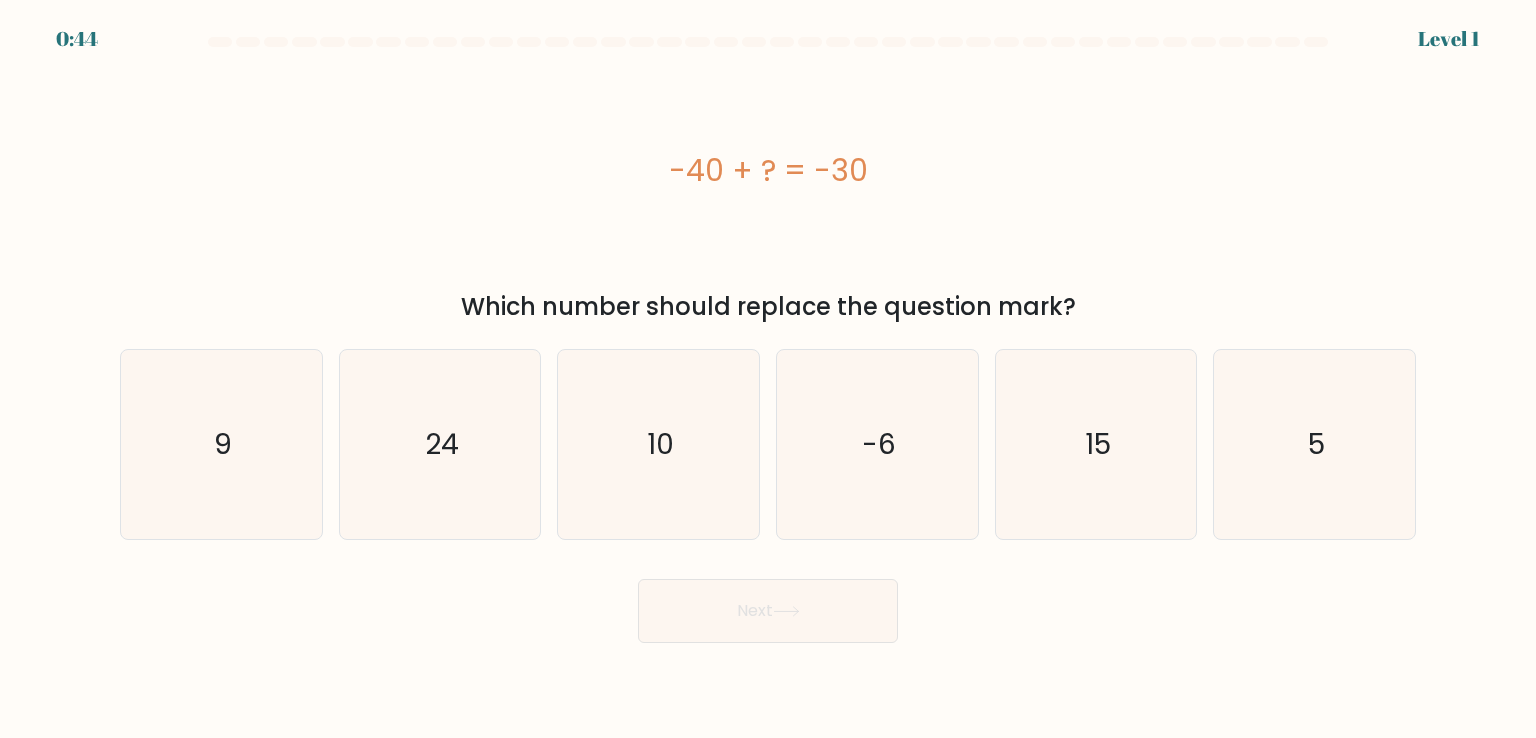 scroll, scrollTop: 0, scrollLeft: 0, axis: both 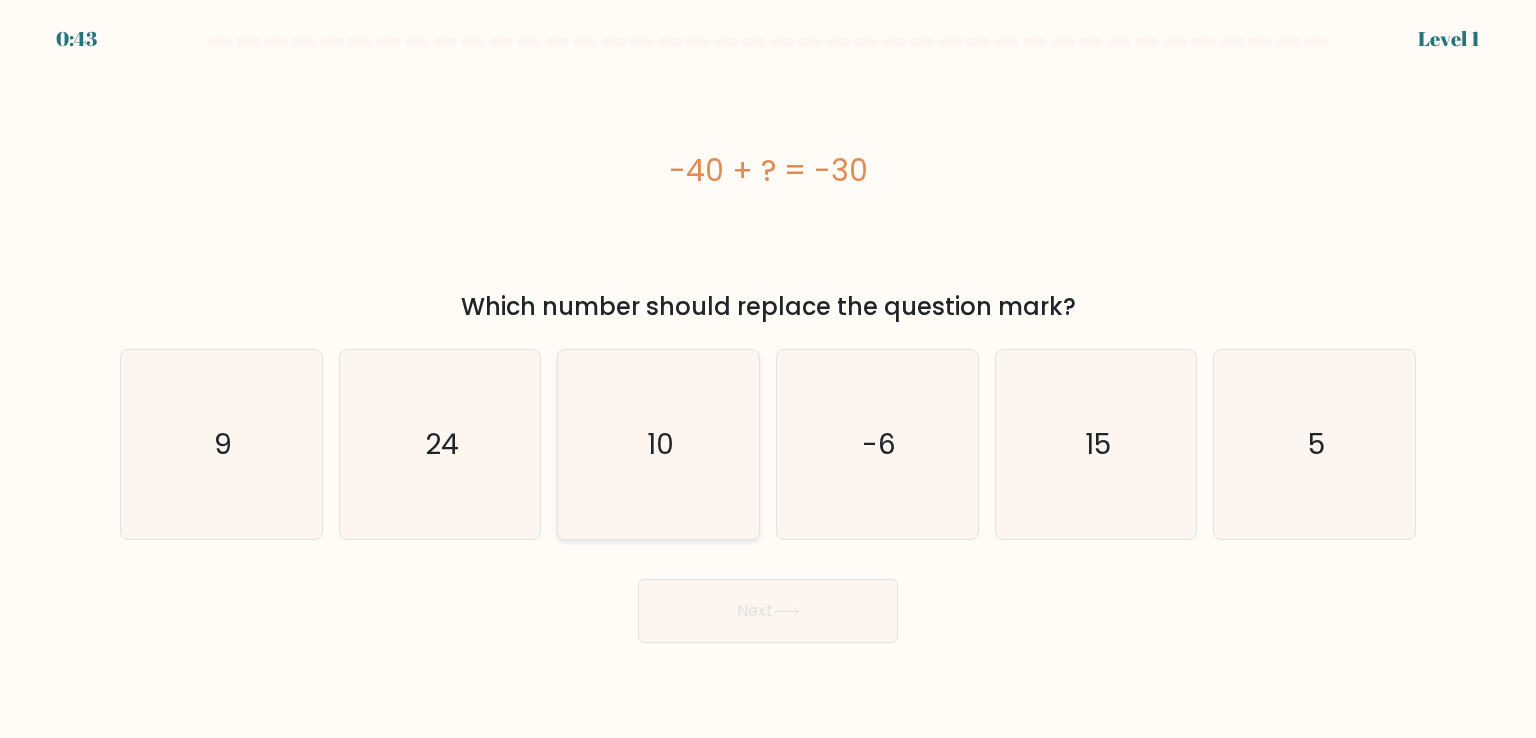 click on "10" 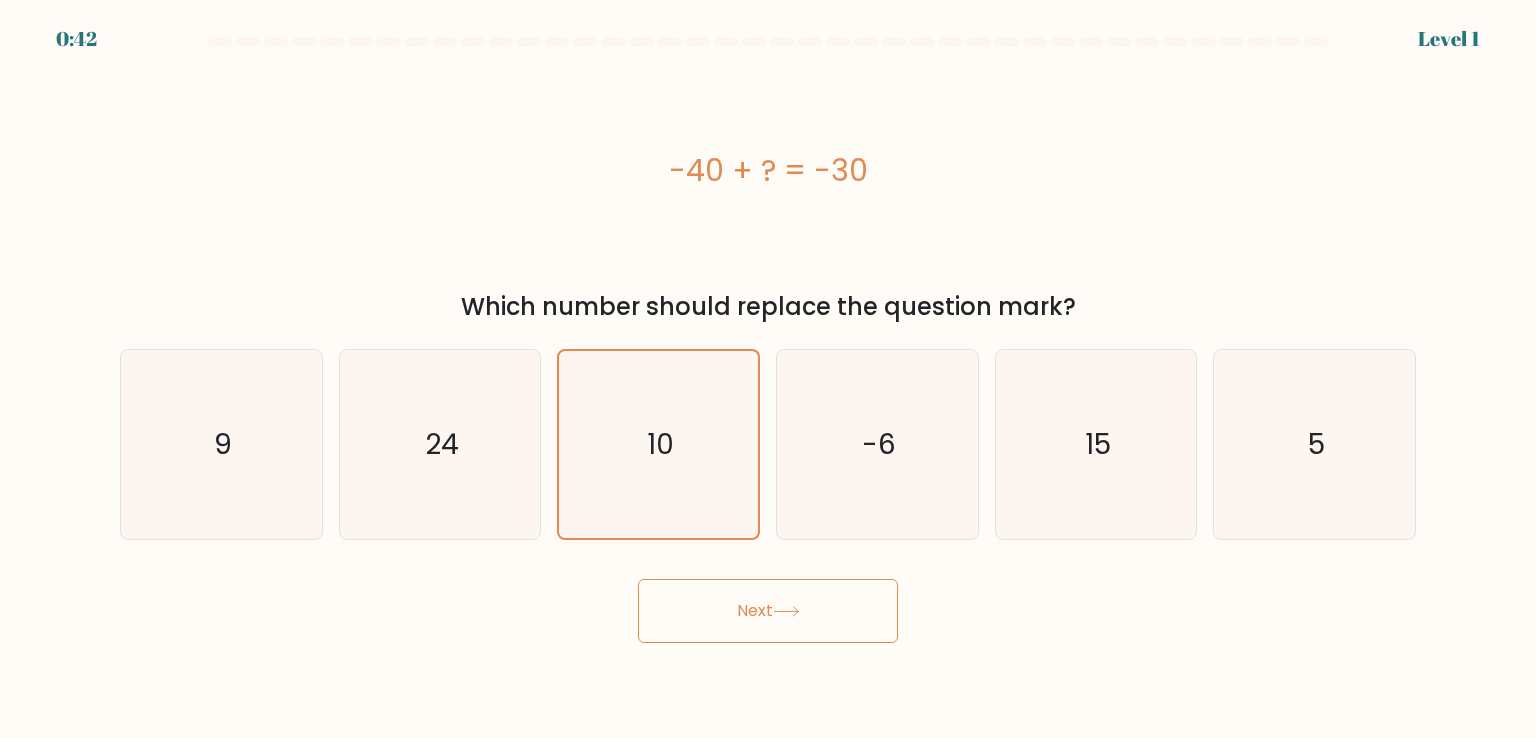 click on "Next" at bounding box center (768, 611) 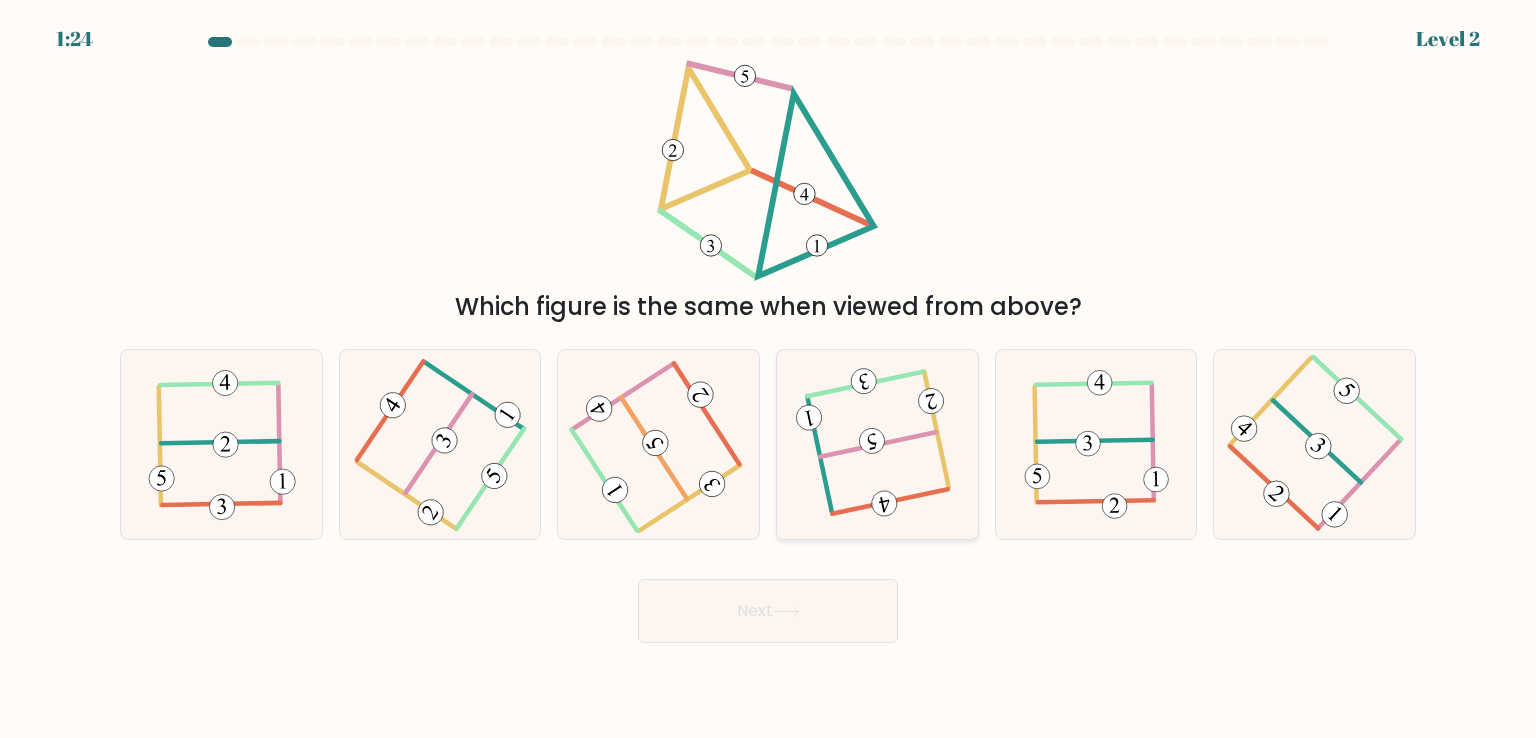 click 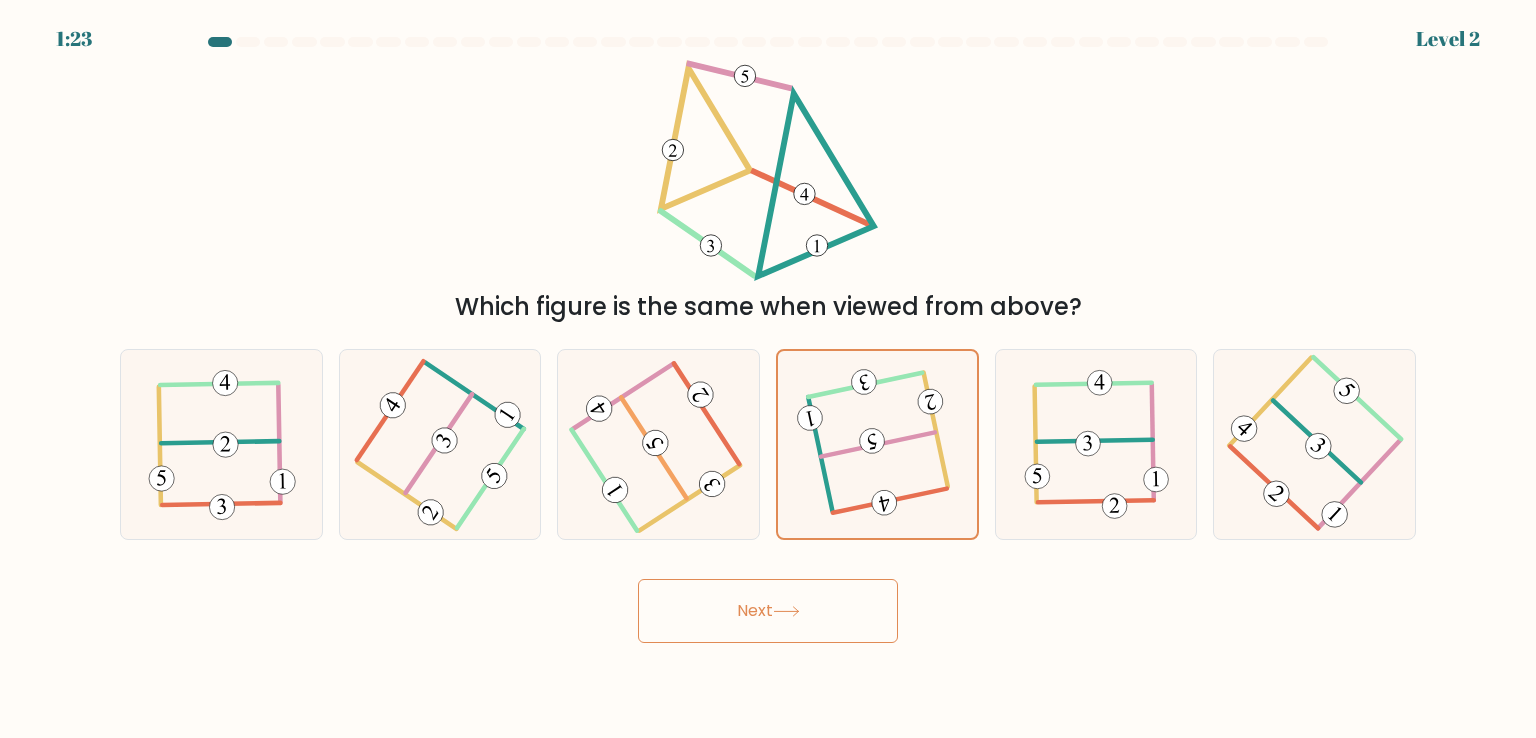 click on "Next" at bounding box center [768, 611] 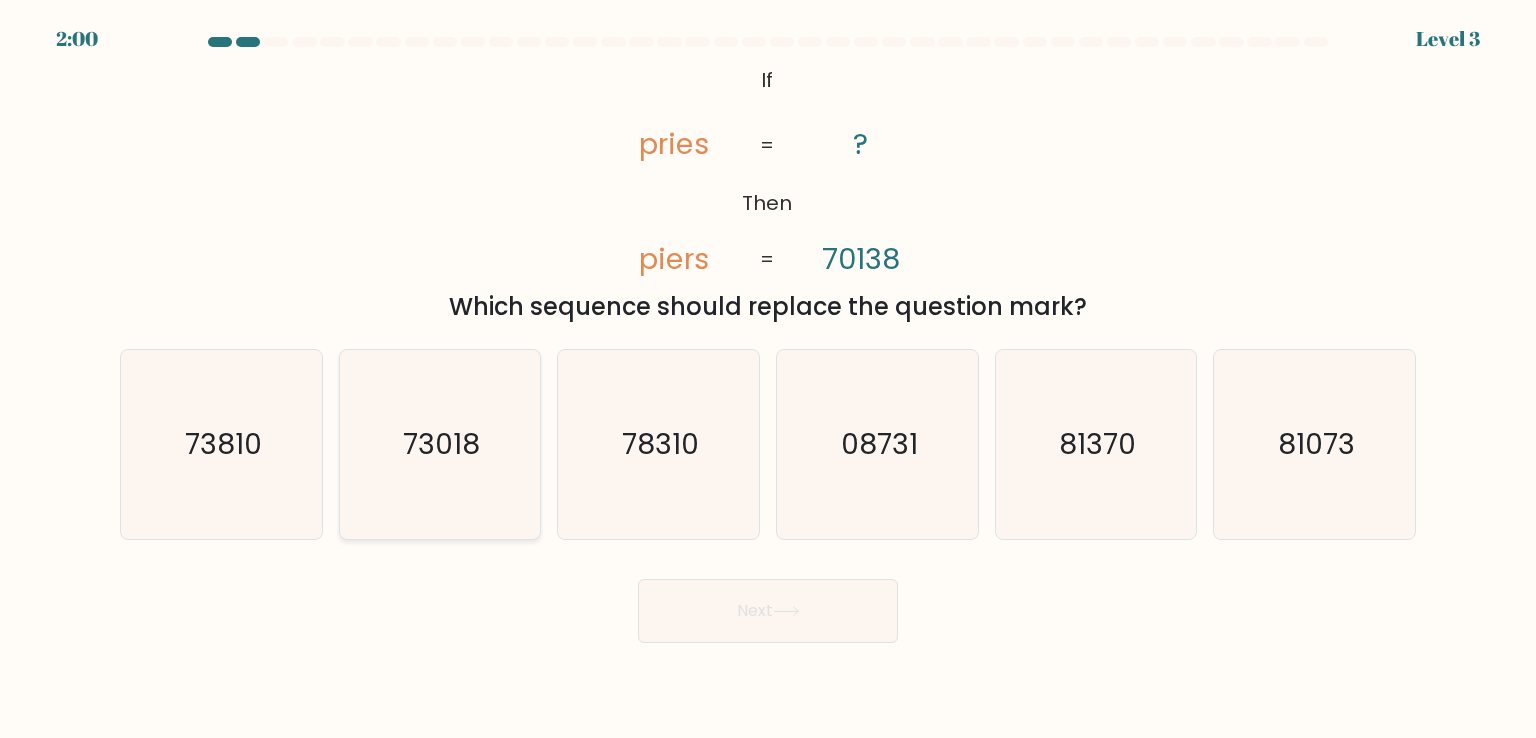 click on "73018" 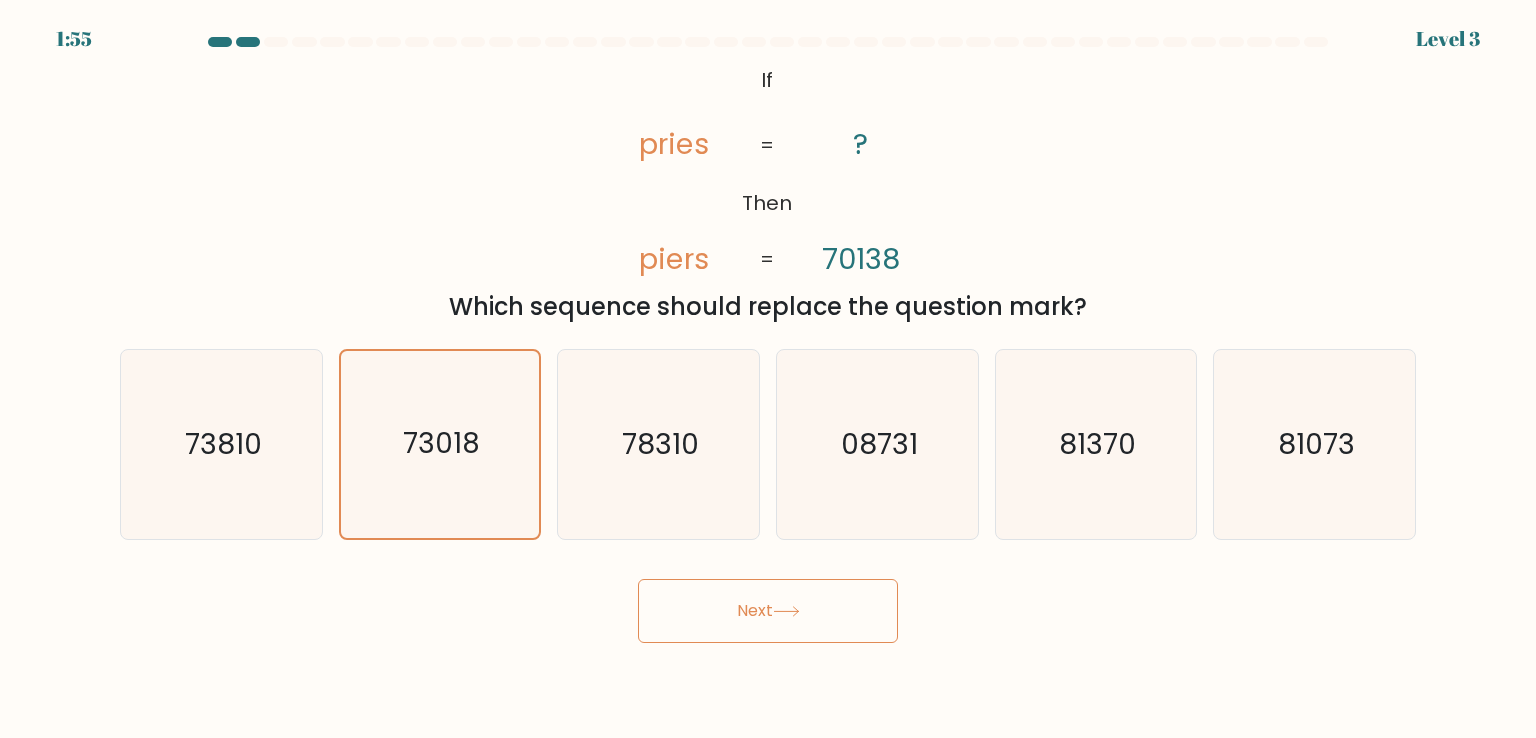 click on "Next" at bounding box center [768, 611] 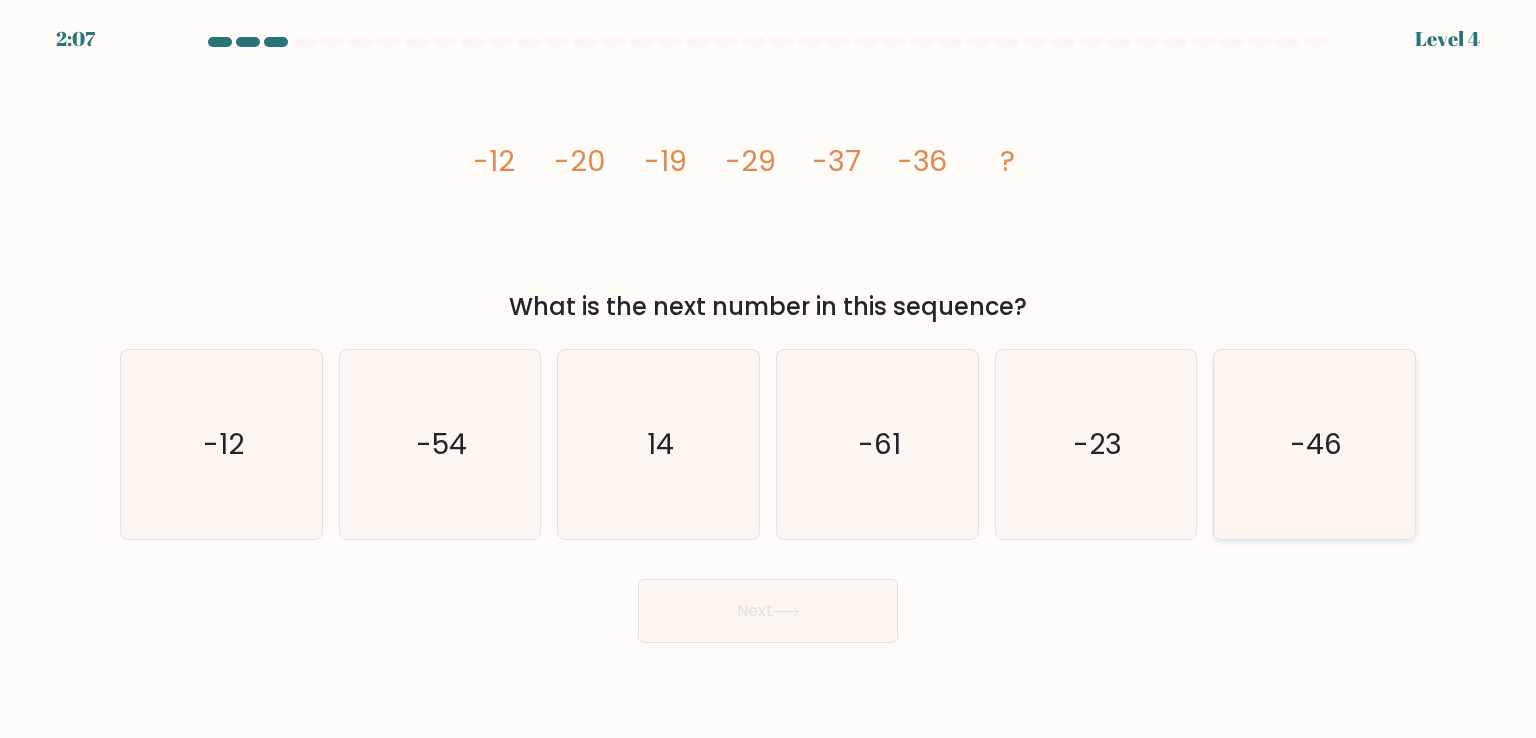 click on "-46" 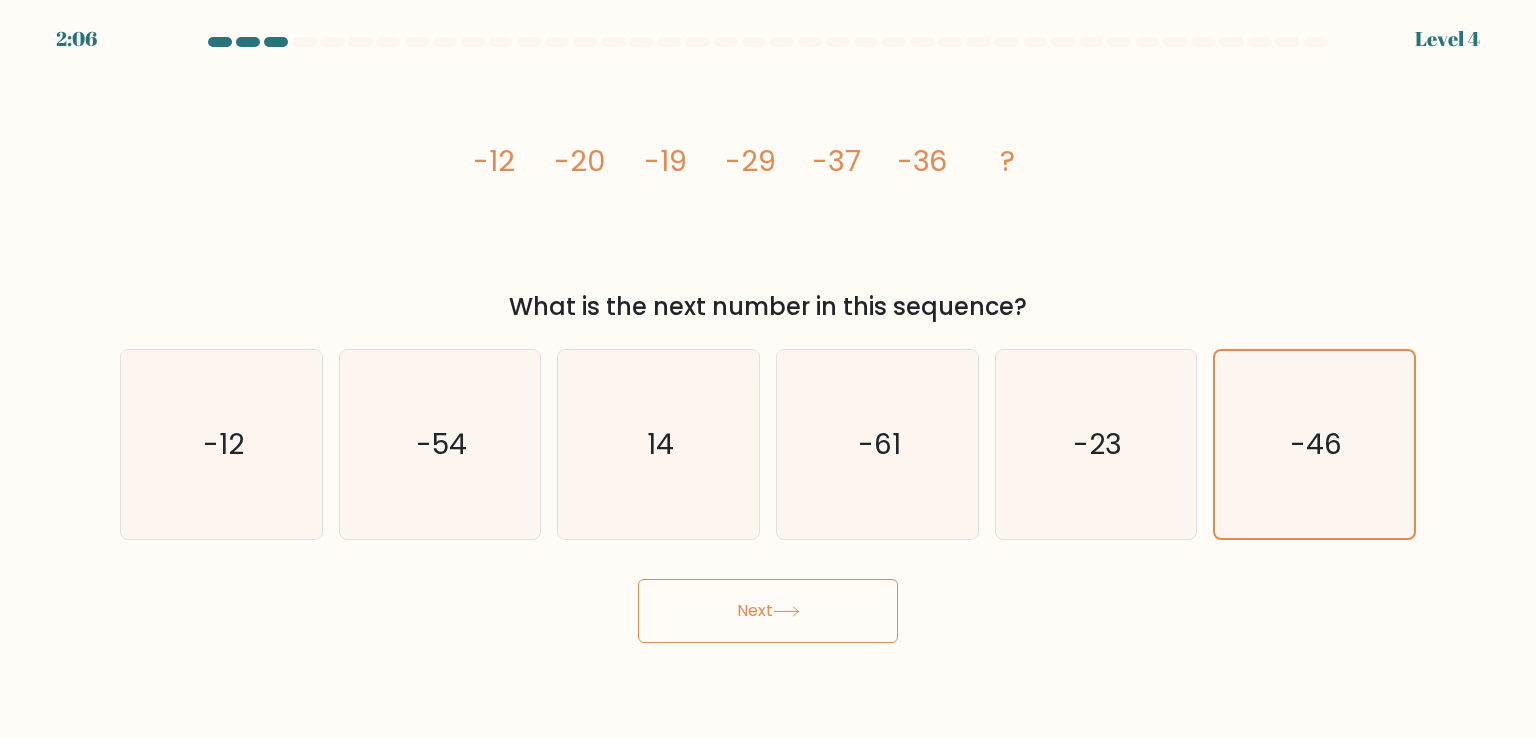 click on "Next" at bounding box center (768, 611) 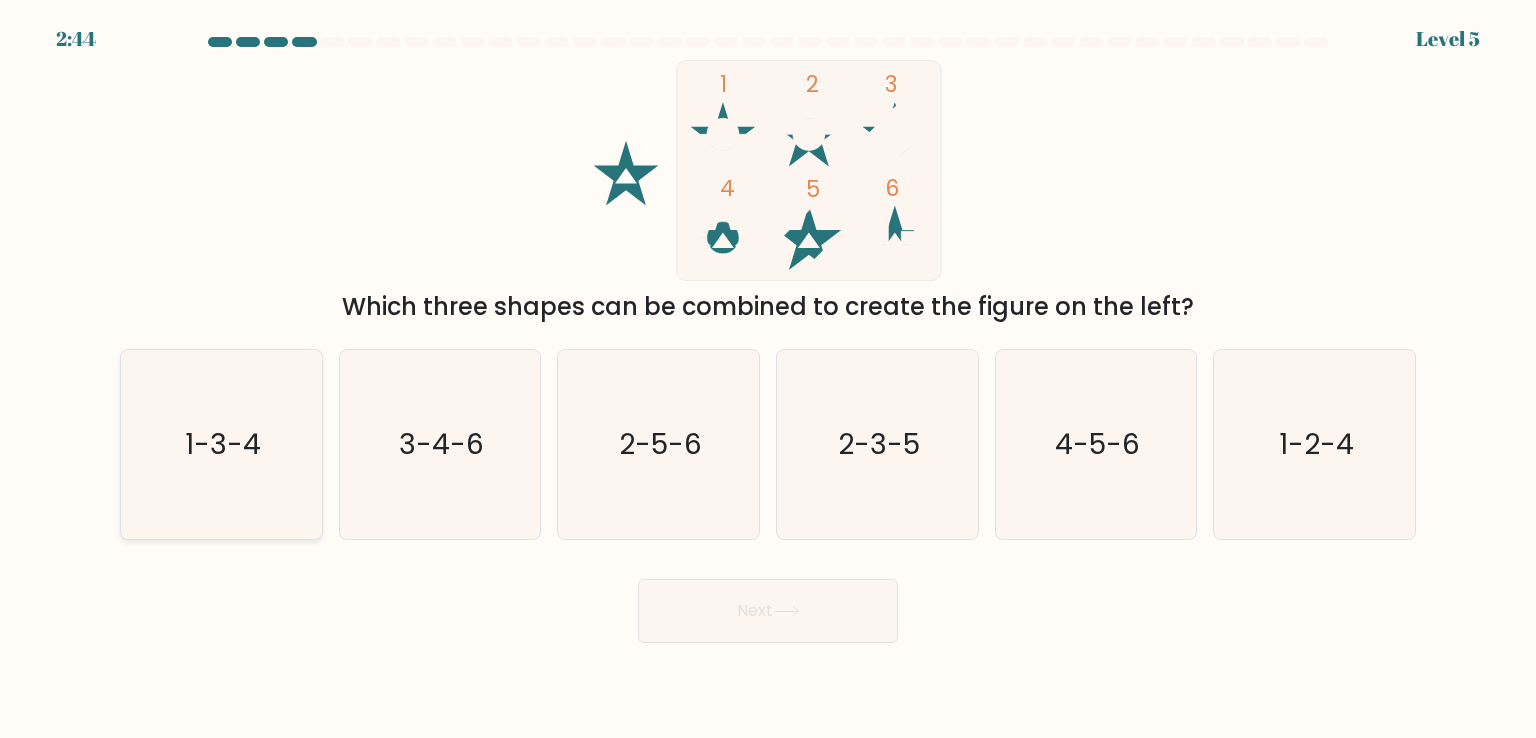 click on "1-3-4" 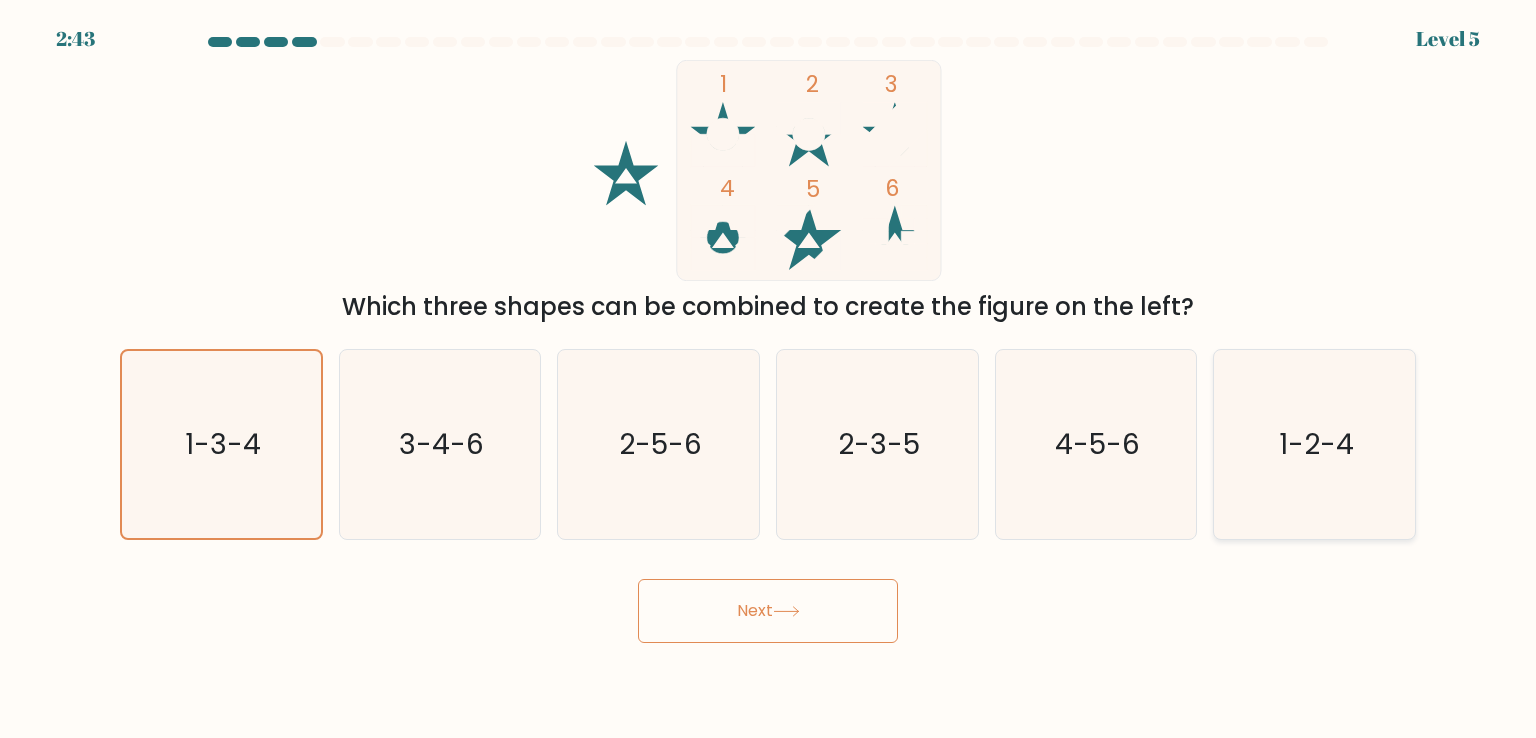 click on "1-2-4" 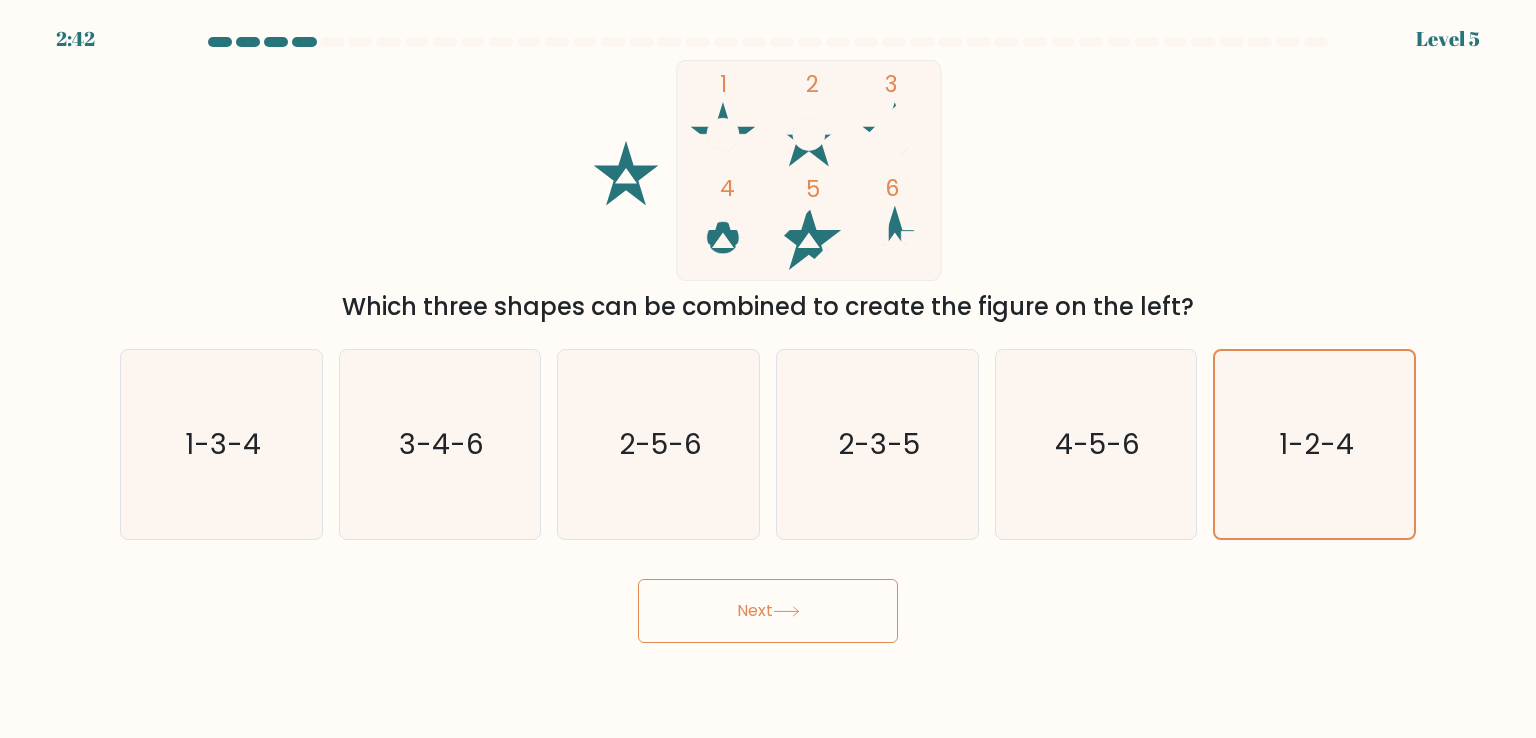 click on "Next" at bounding box center (768, 611) 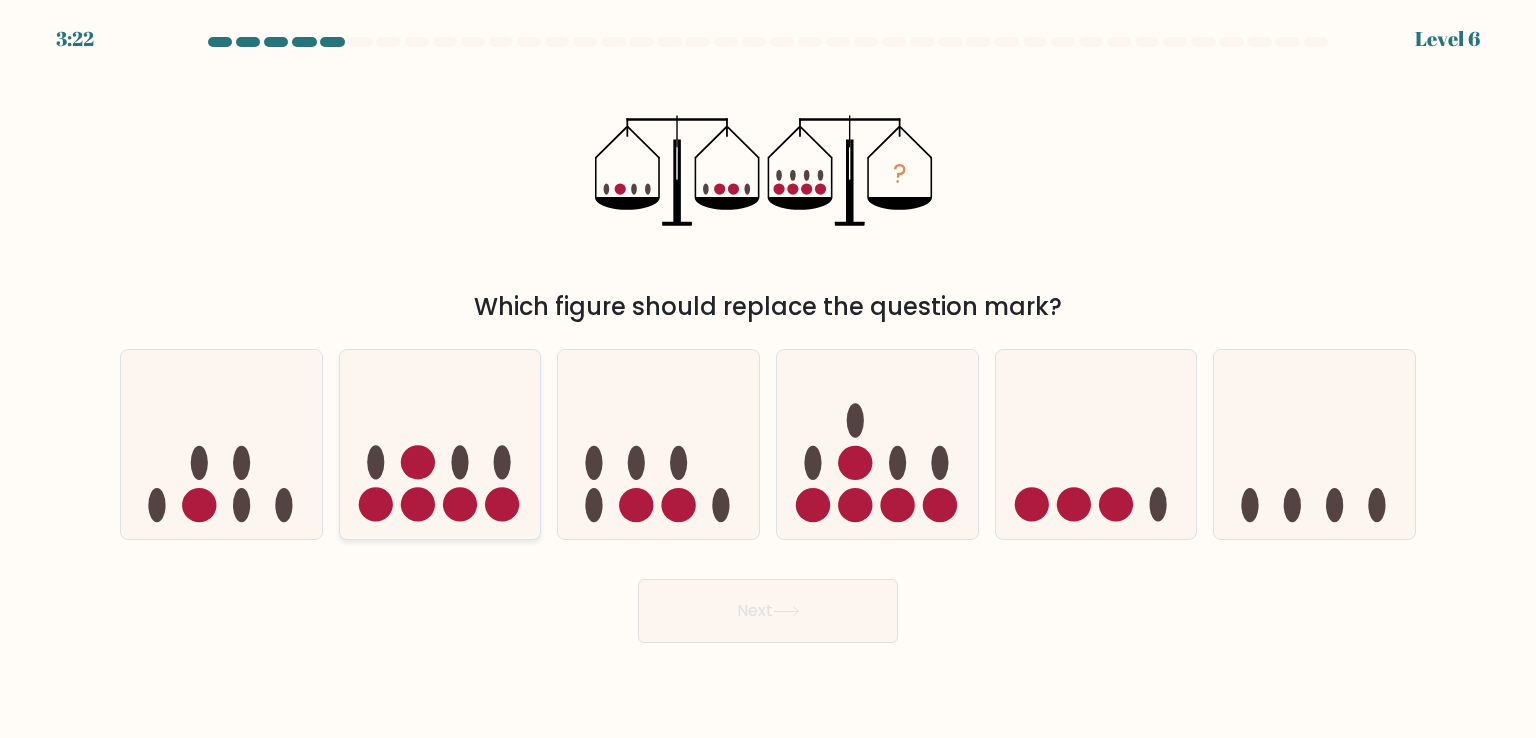 click 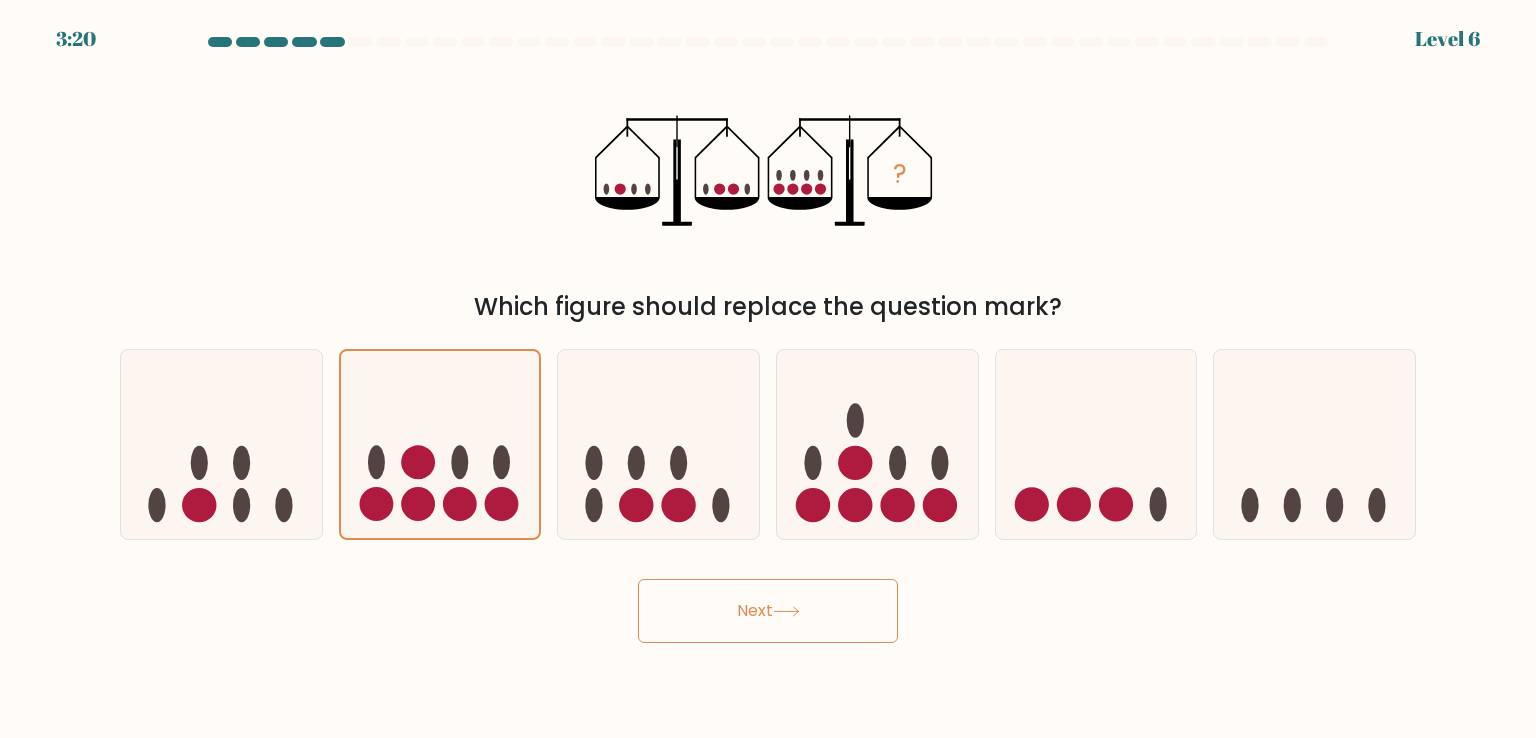 click on "Next" at bounding box center (768, 611) 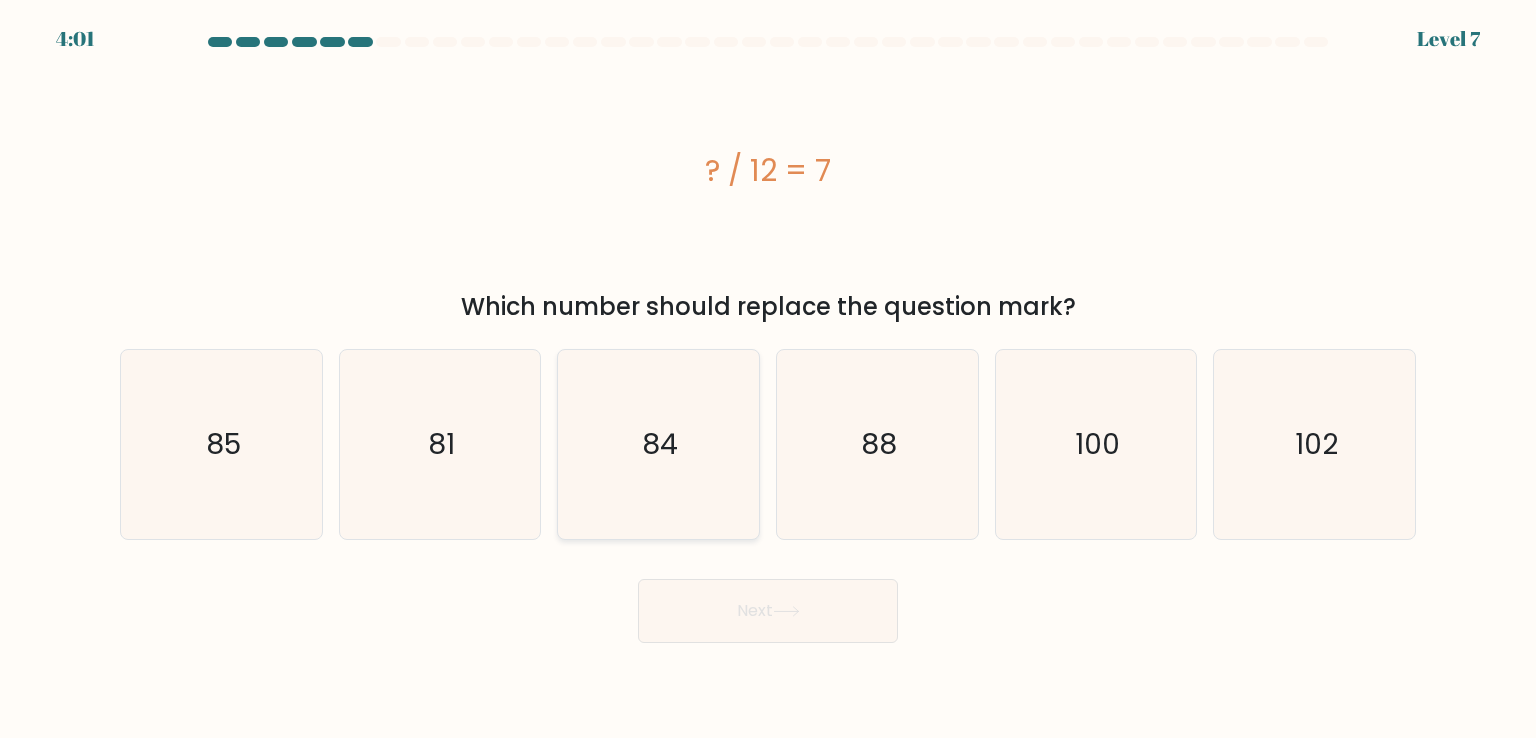 click on "84" 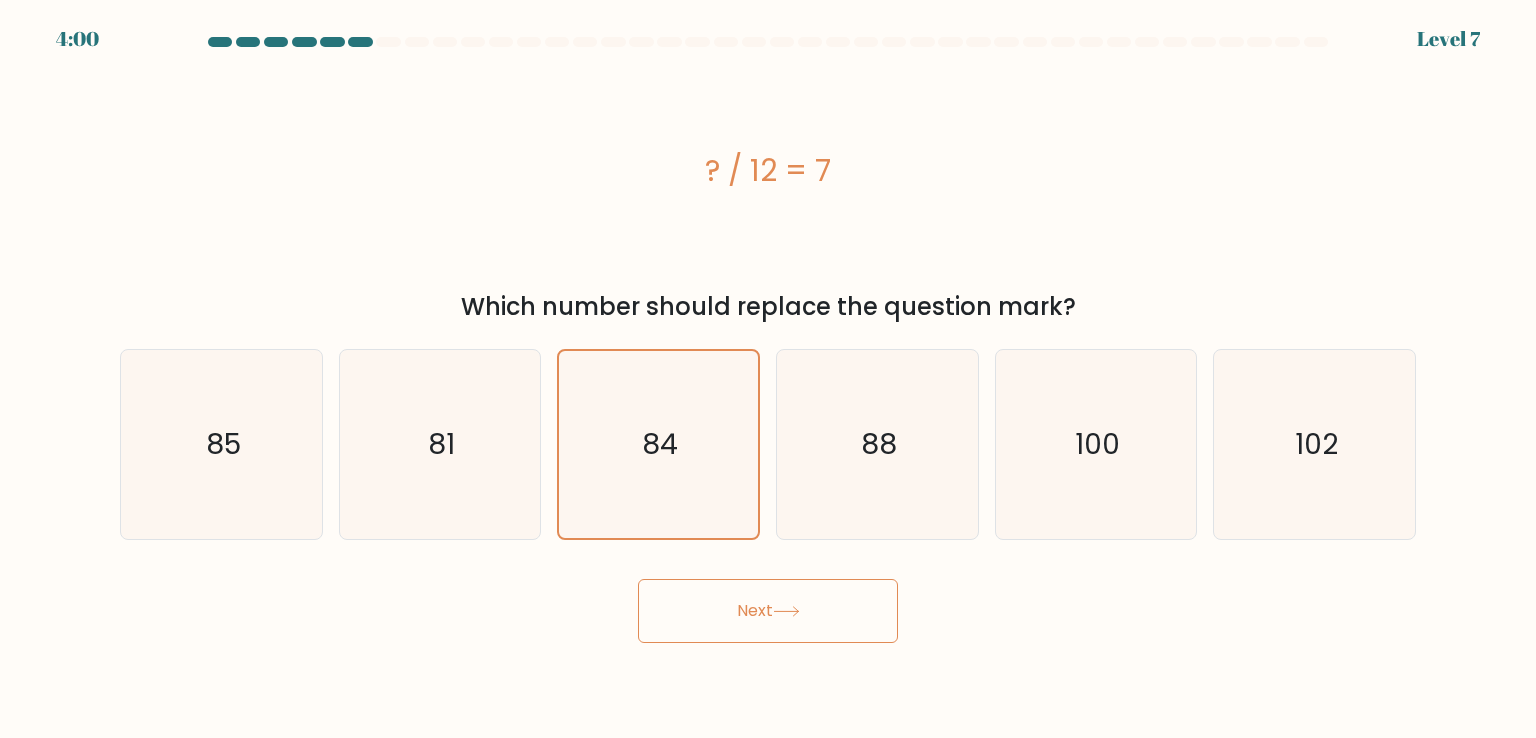 click on "Next" at bounding box center [768, 611] 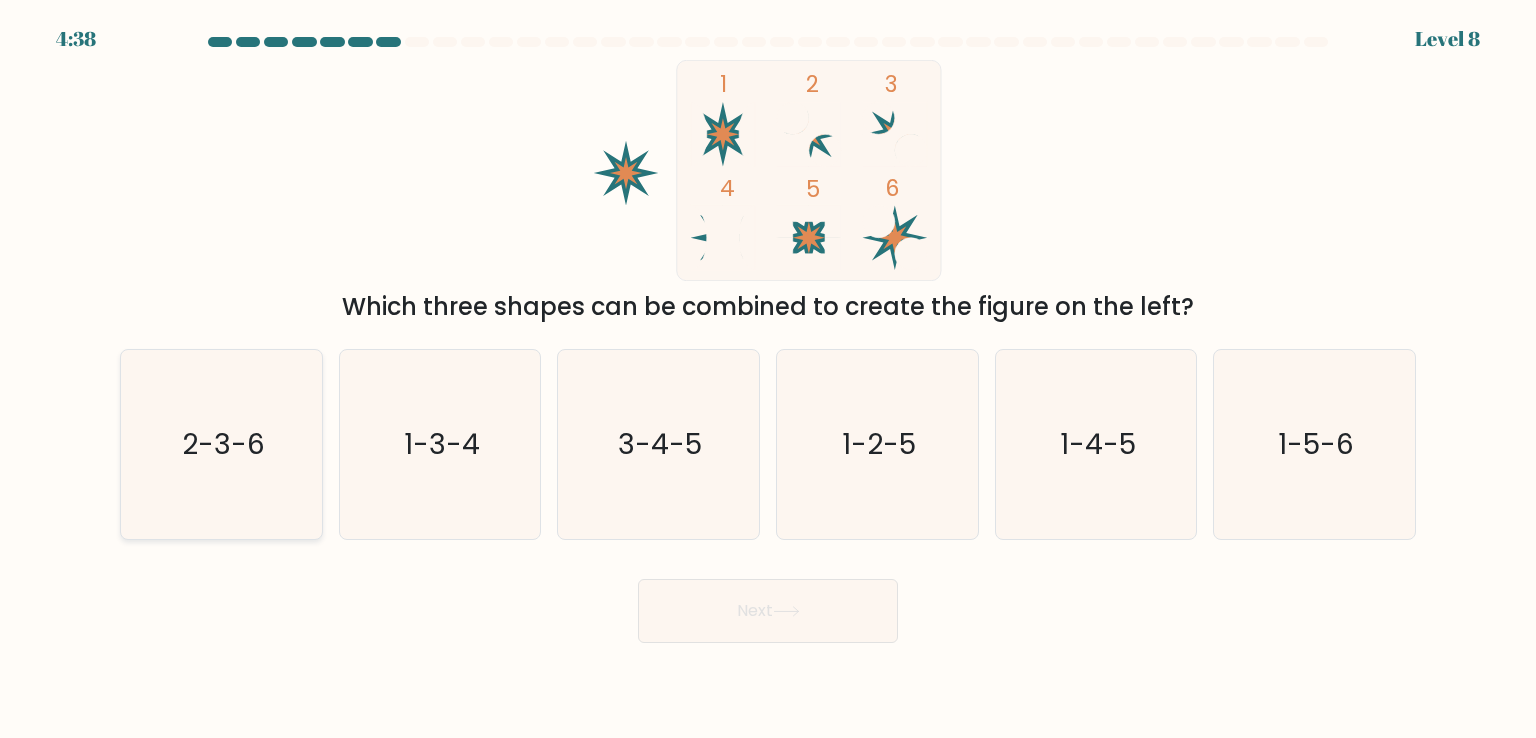 click on "2-3-6" 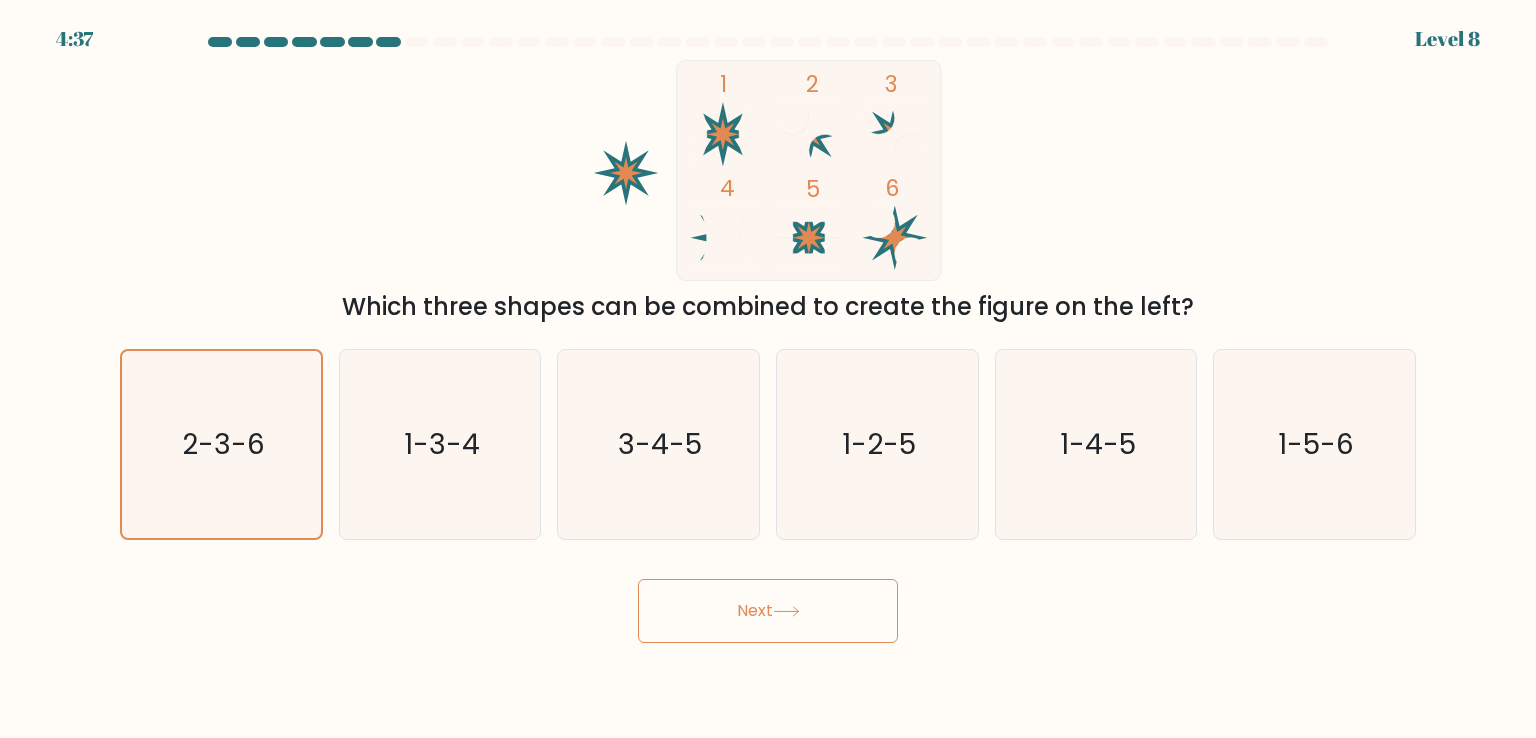 click on "Next" at bounding box center [768, 611] 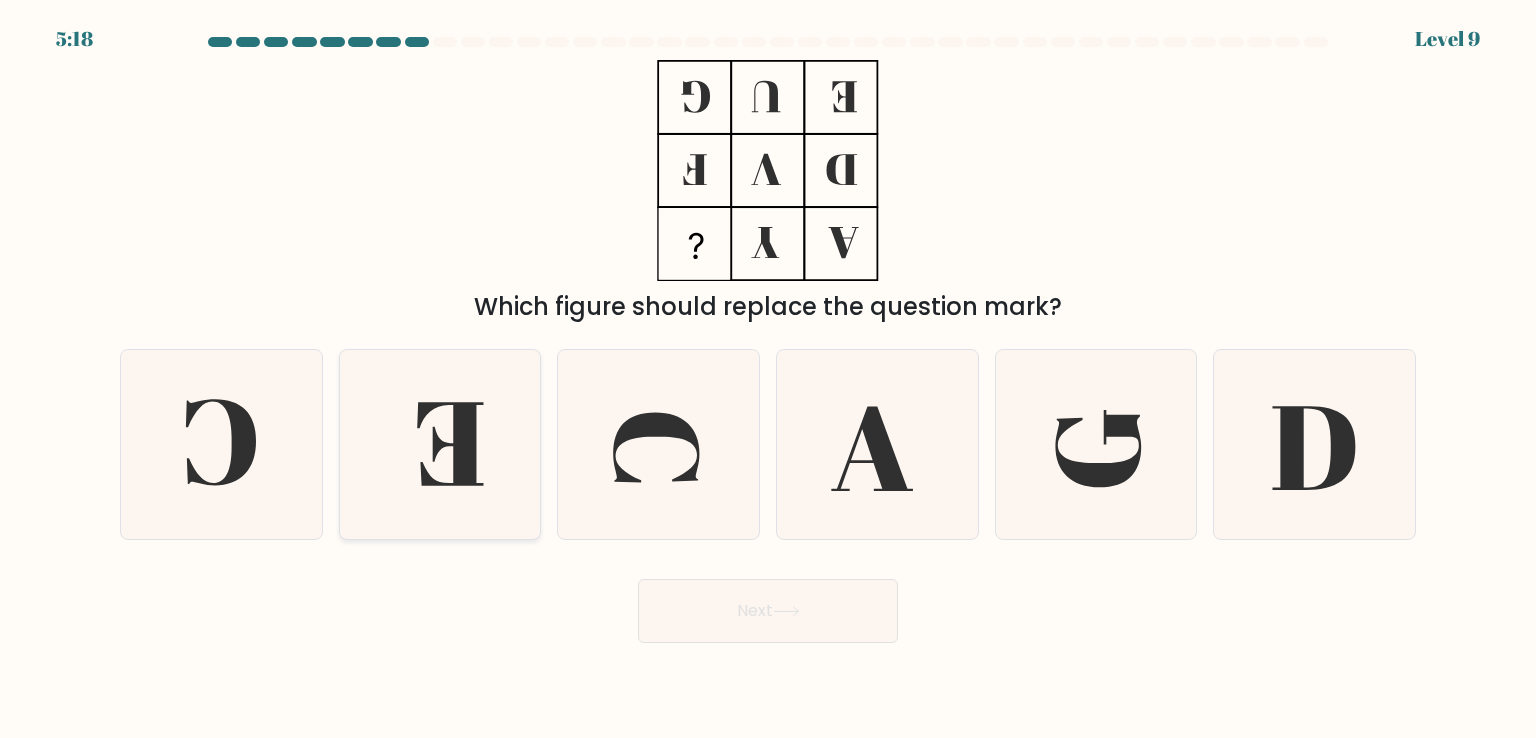 click 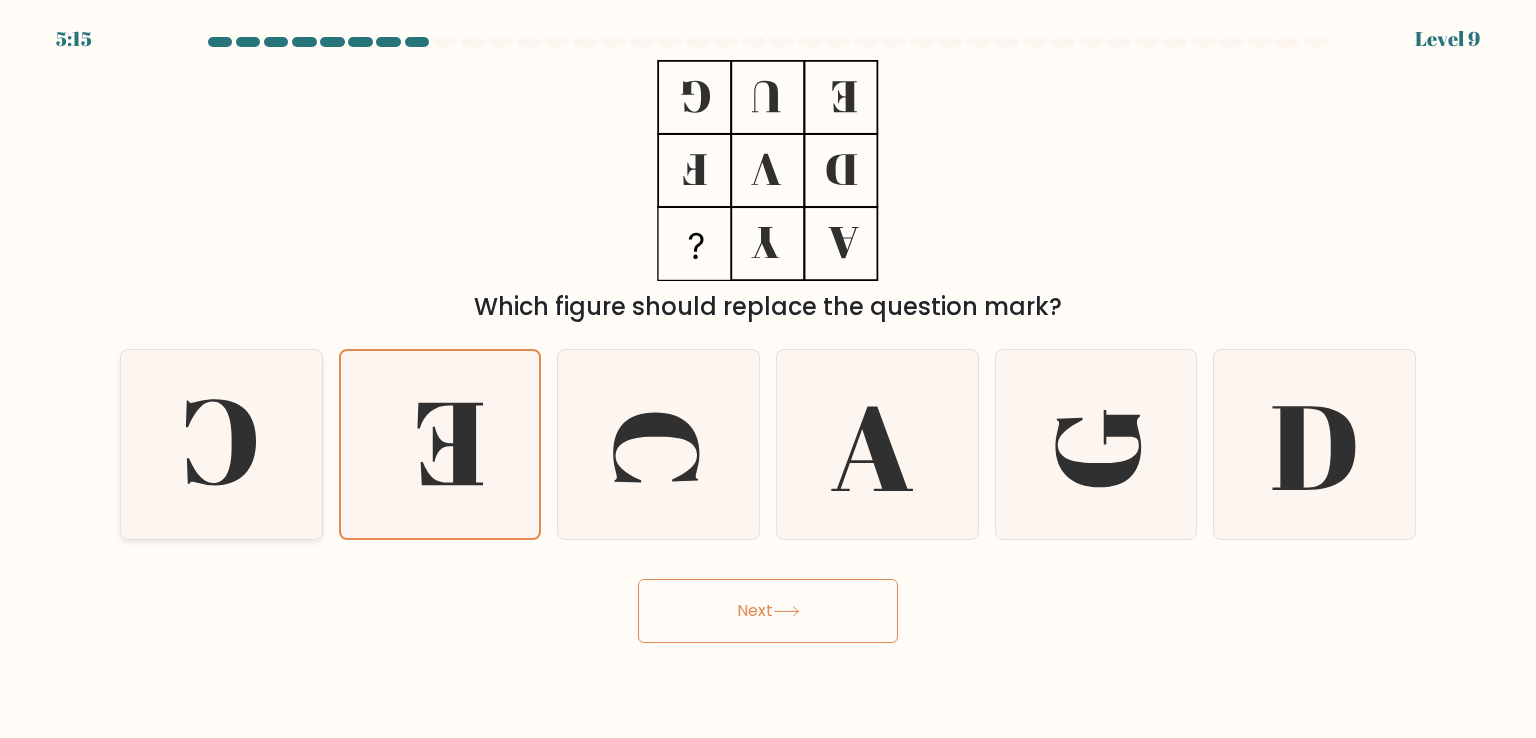 click 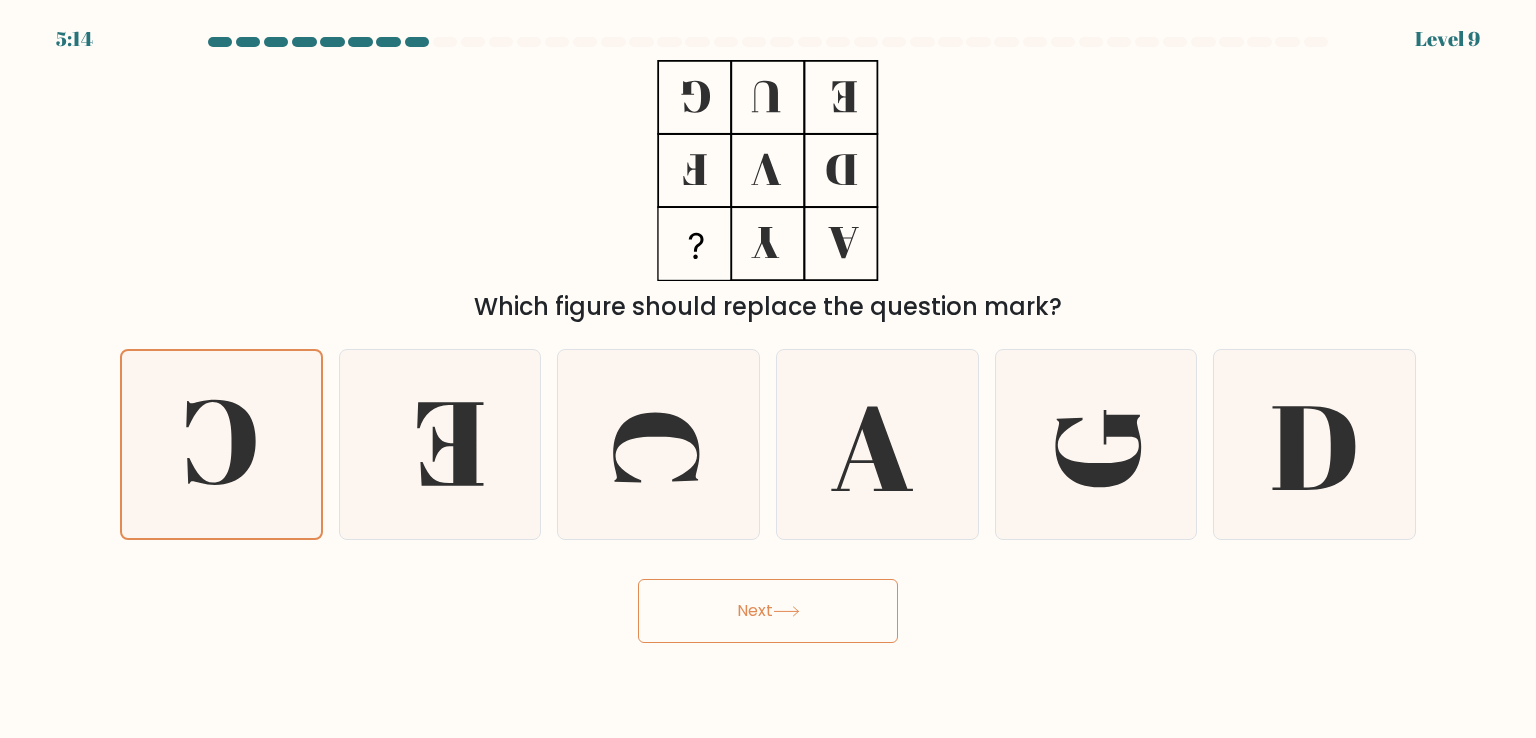 click on "Next" at bounding box center [768, 611] 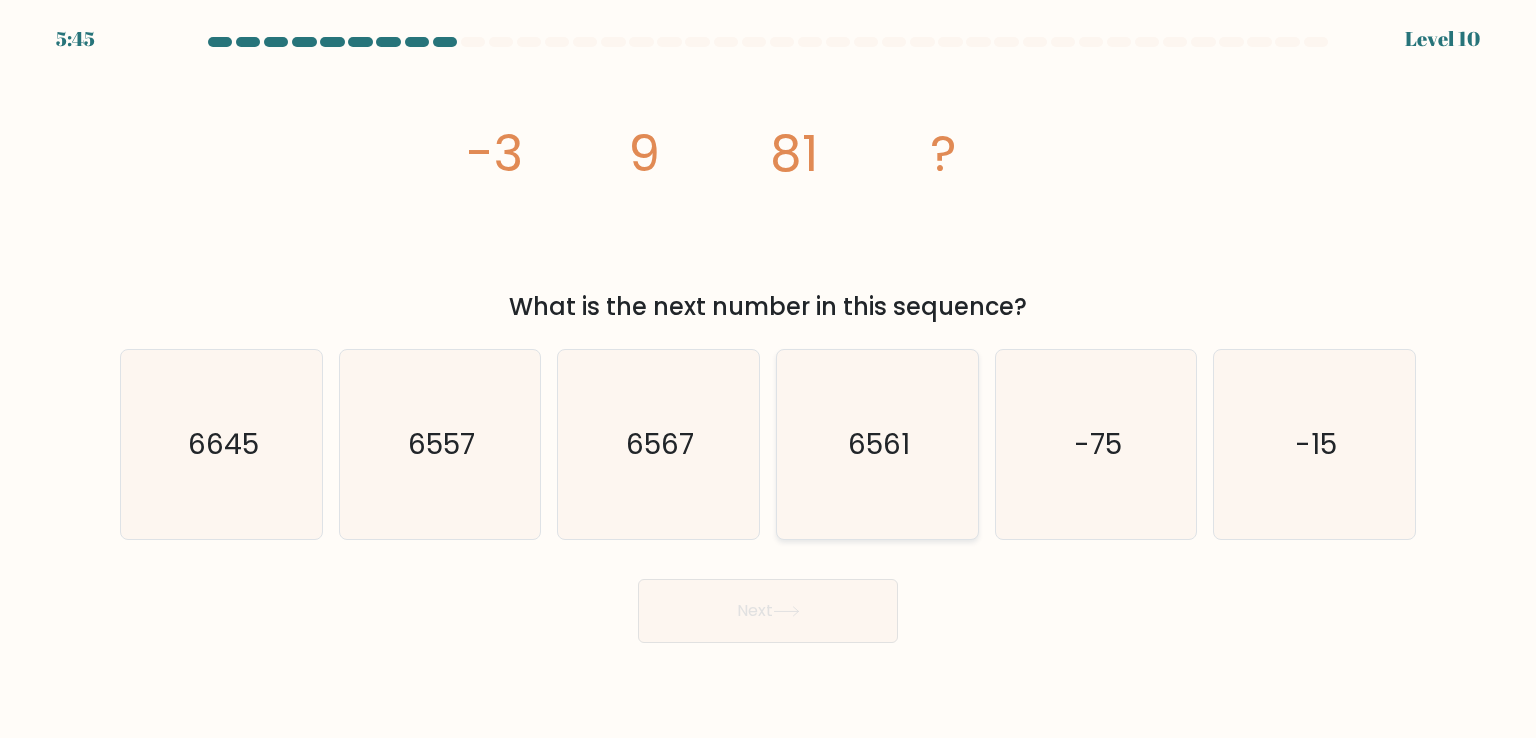 click on "6561" 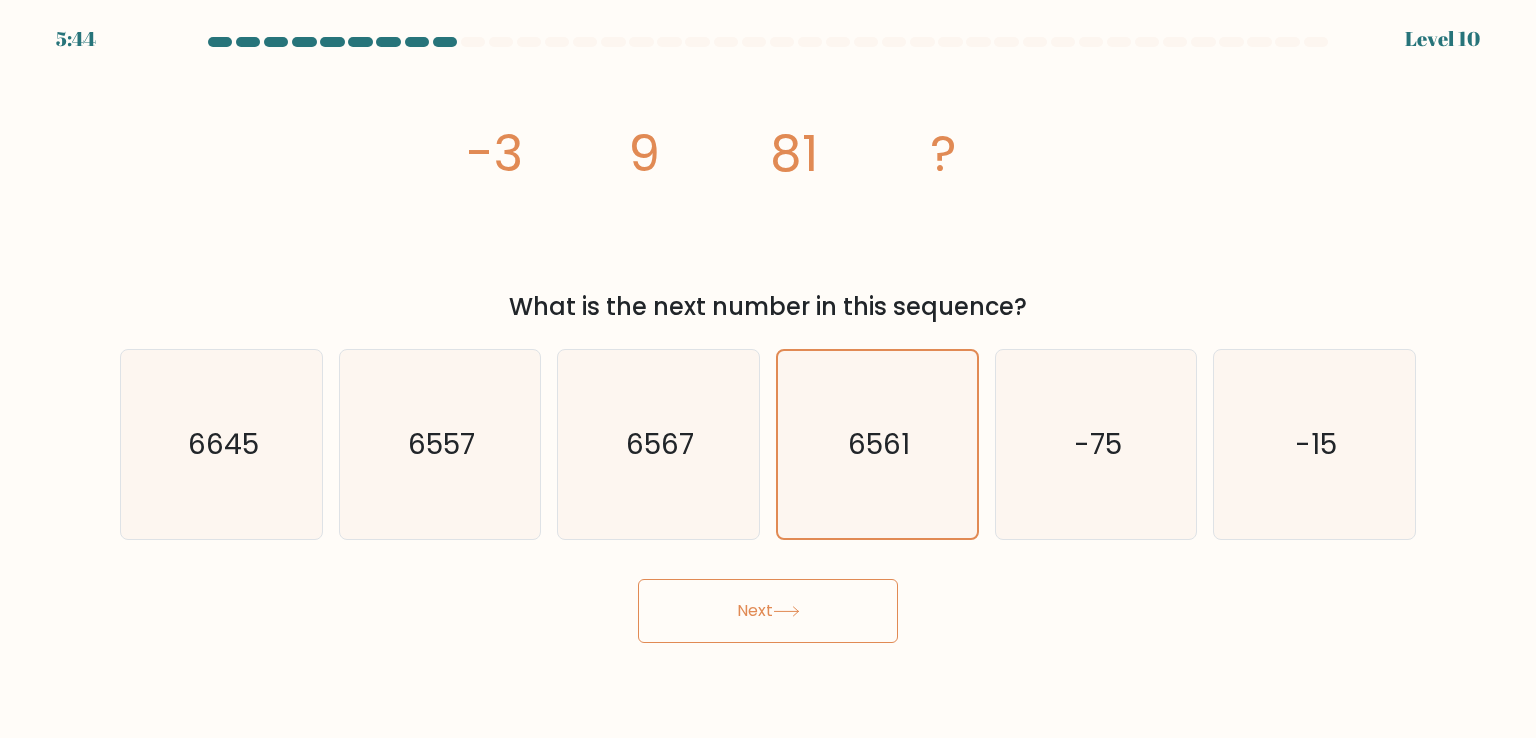 click on "Next" at bounding box center [768, 611] 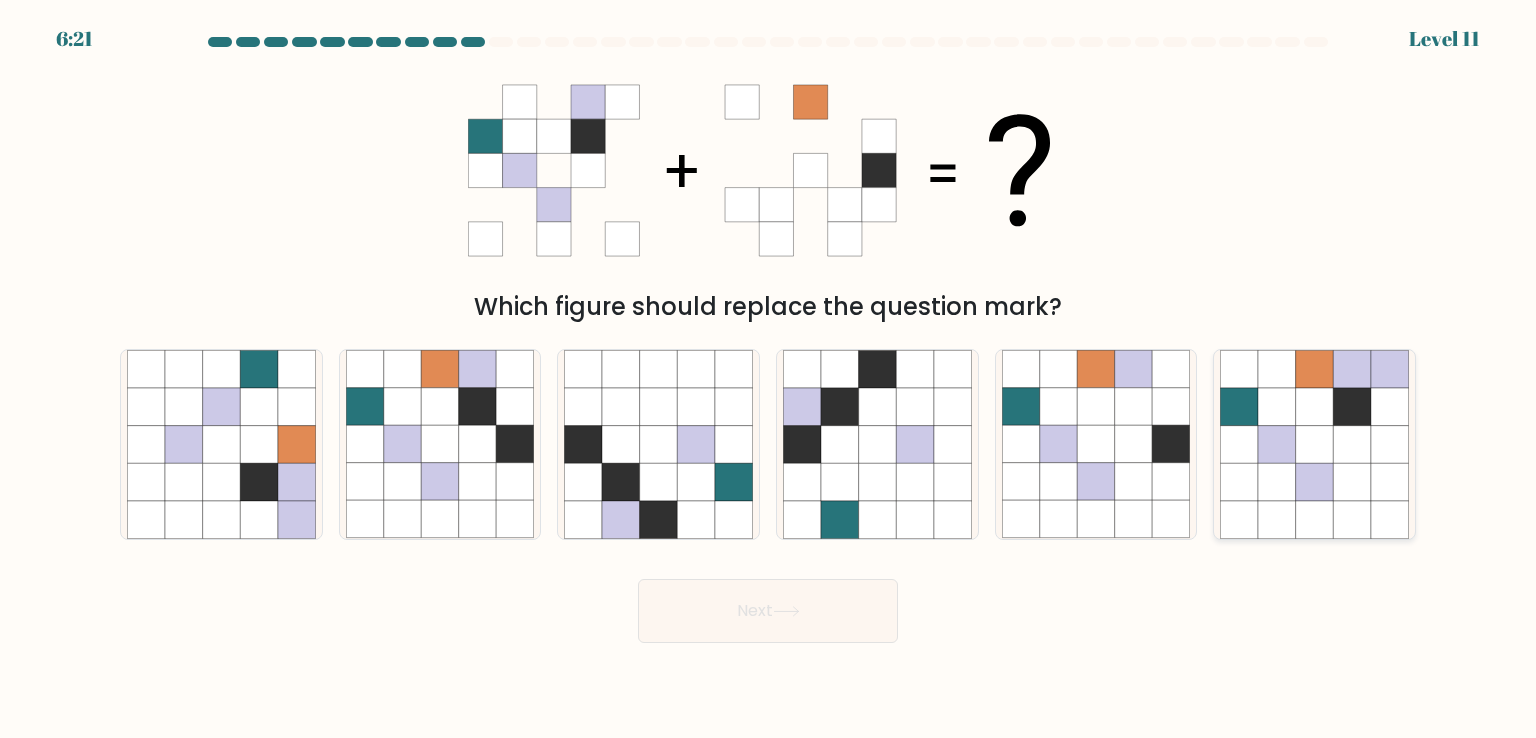 click 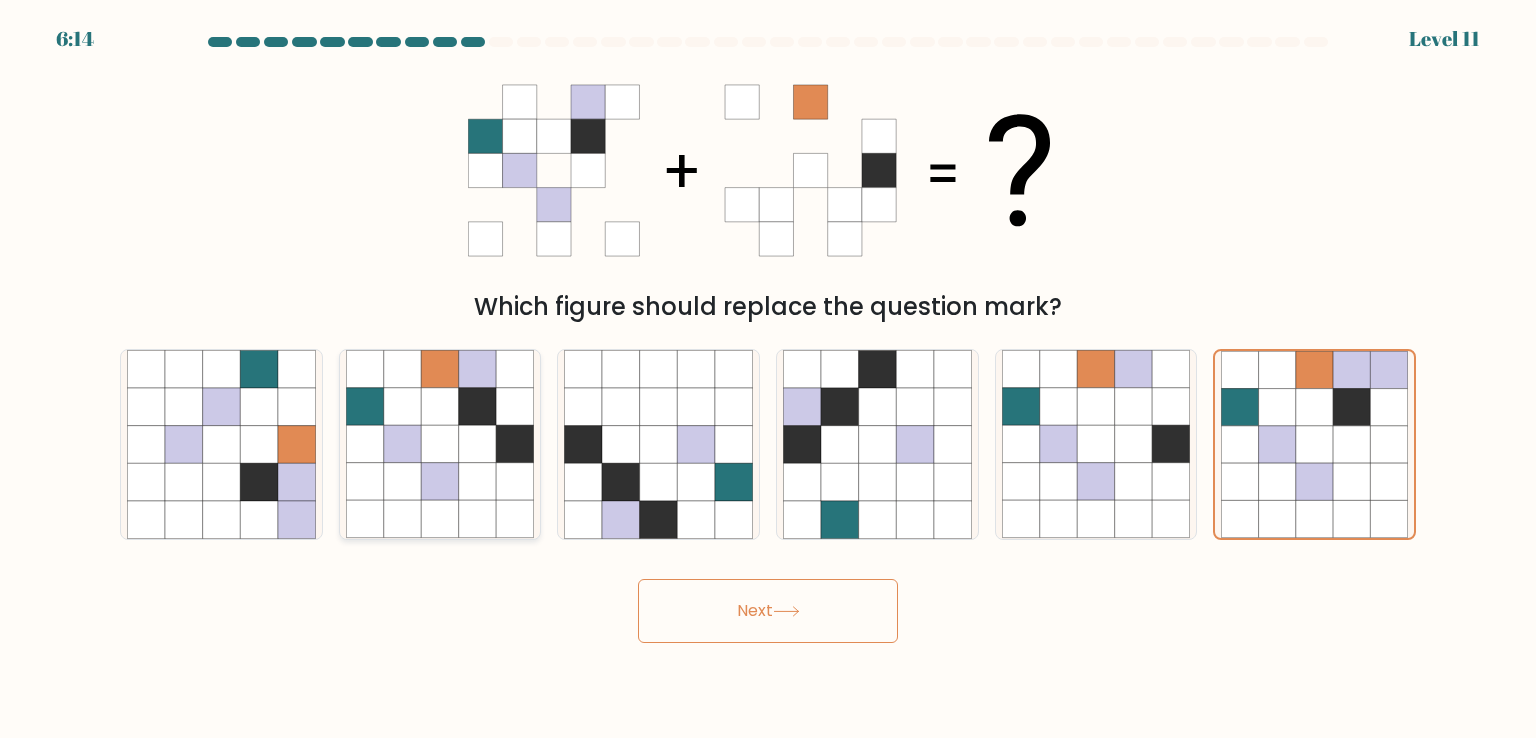 click 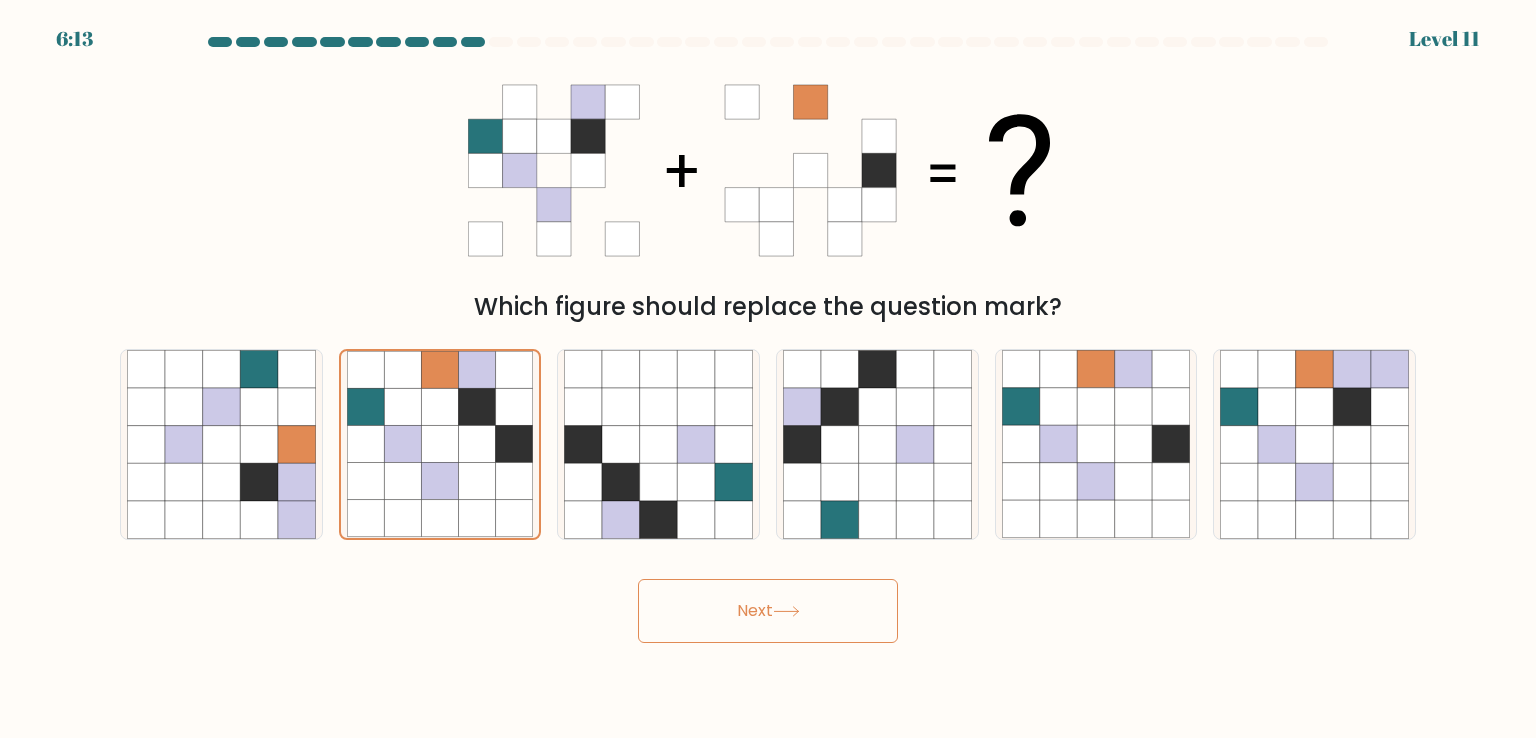 click on "Next" at bounding box center (768, 611) 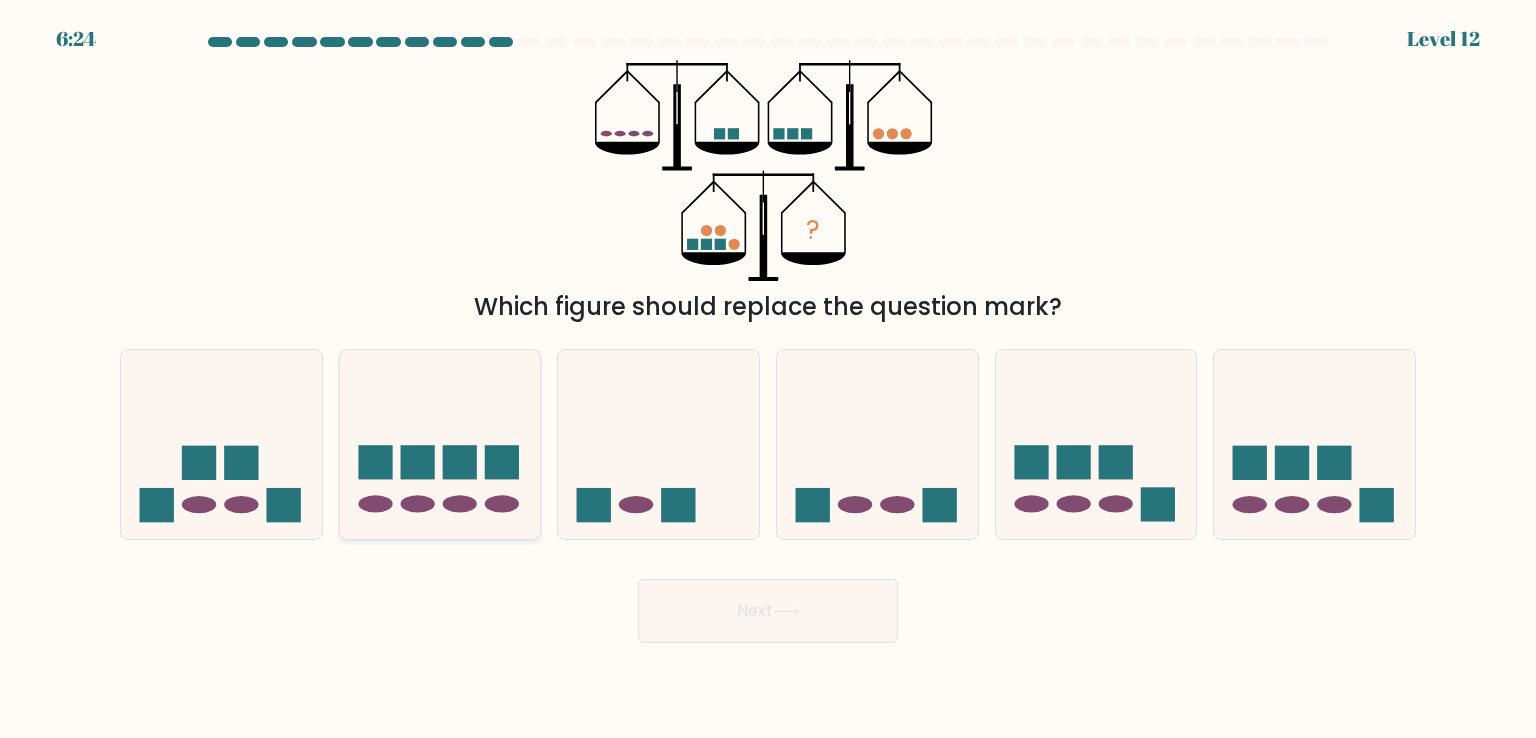 click 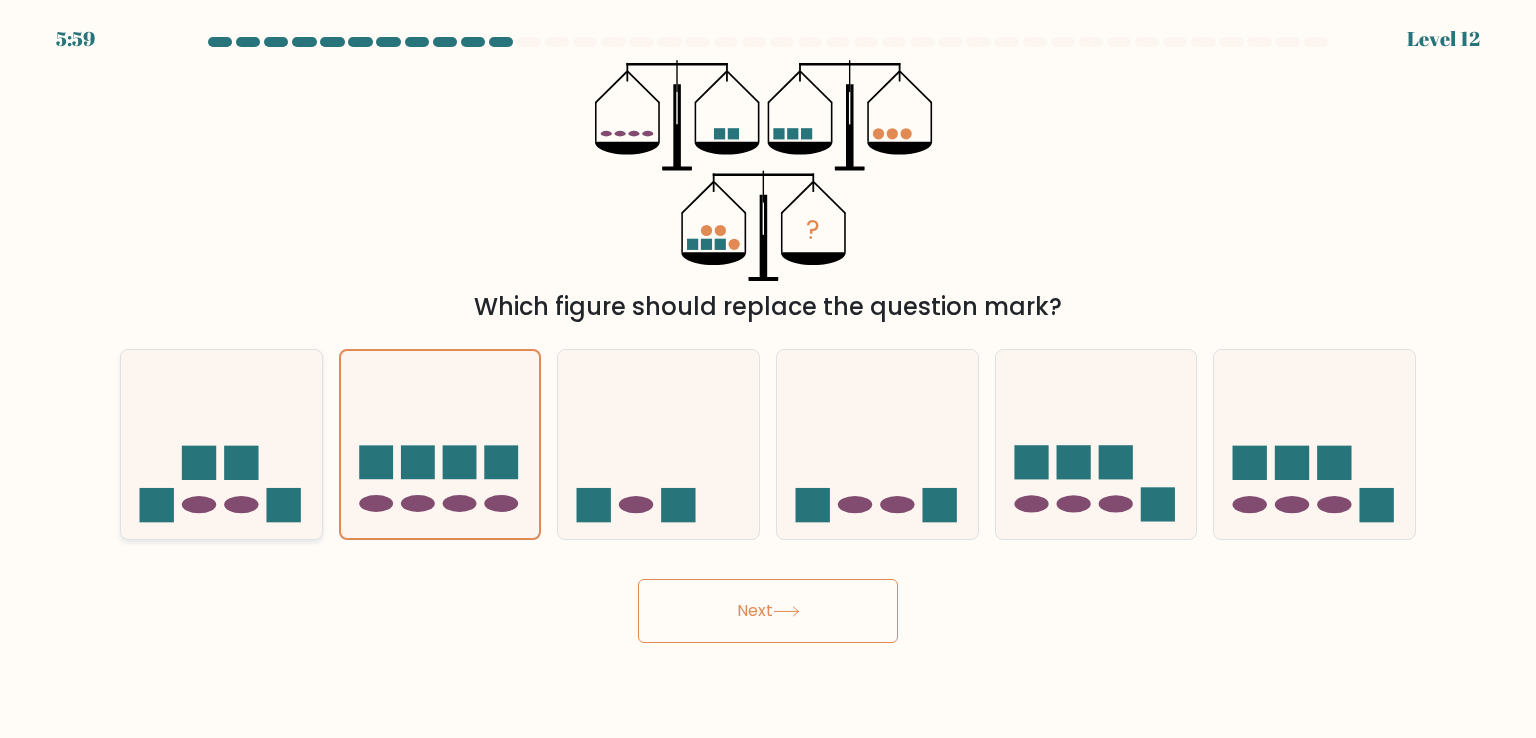 click 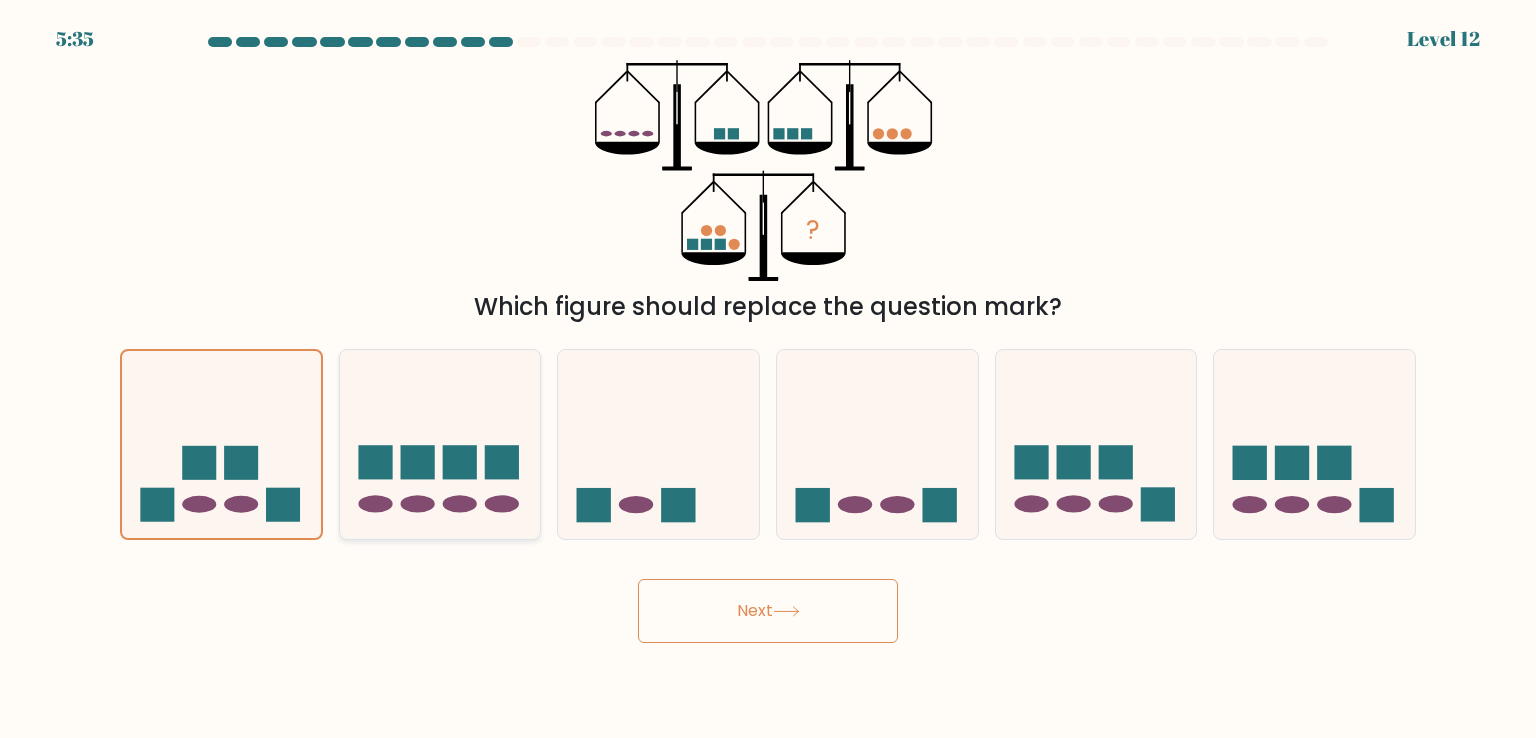 click 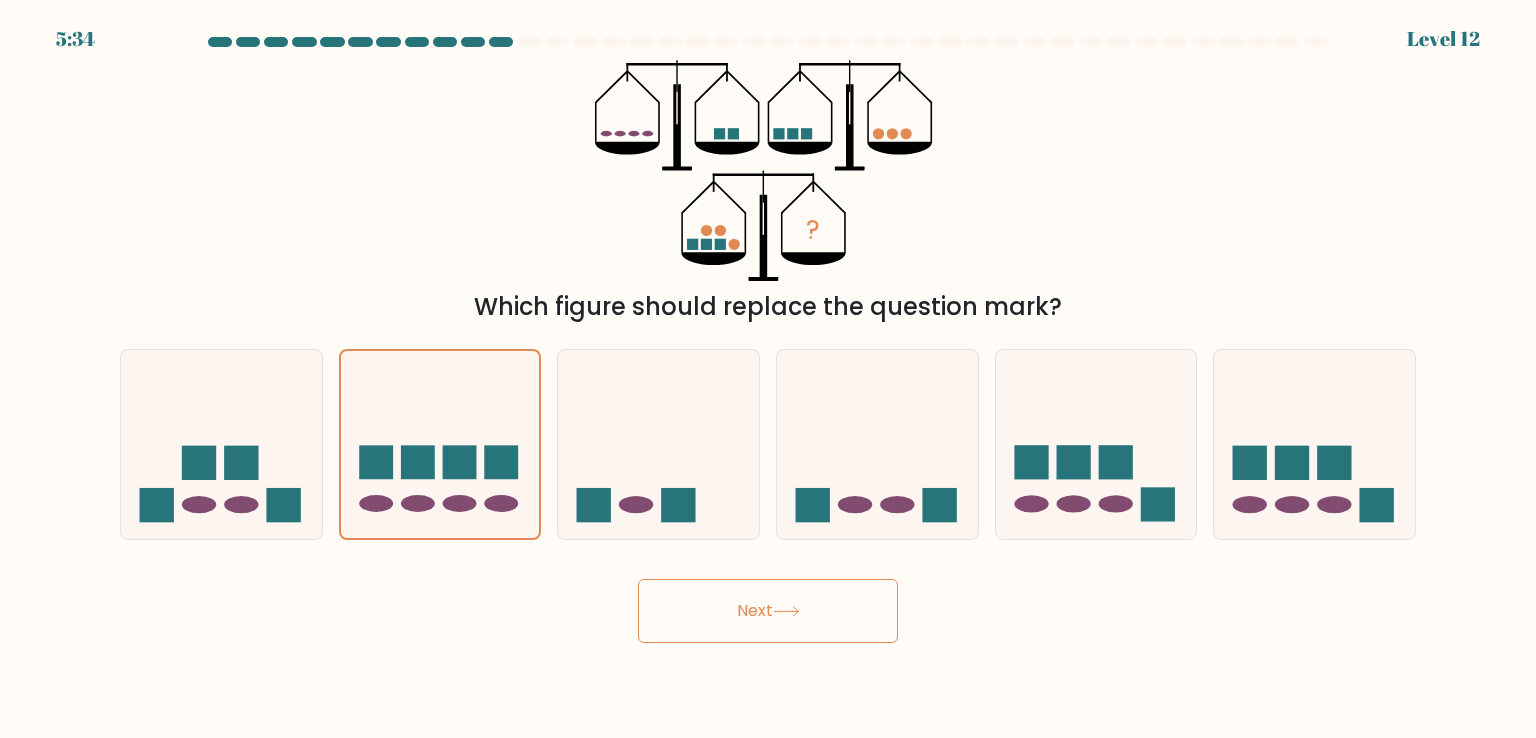 click on "Next" at bounding box center (768, 611) 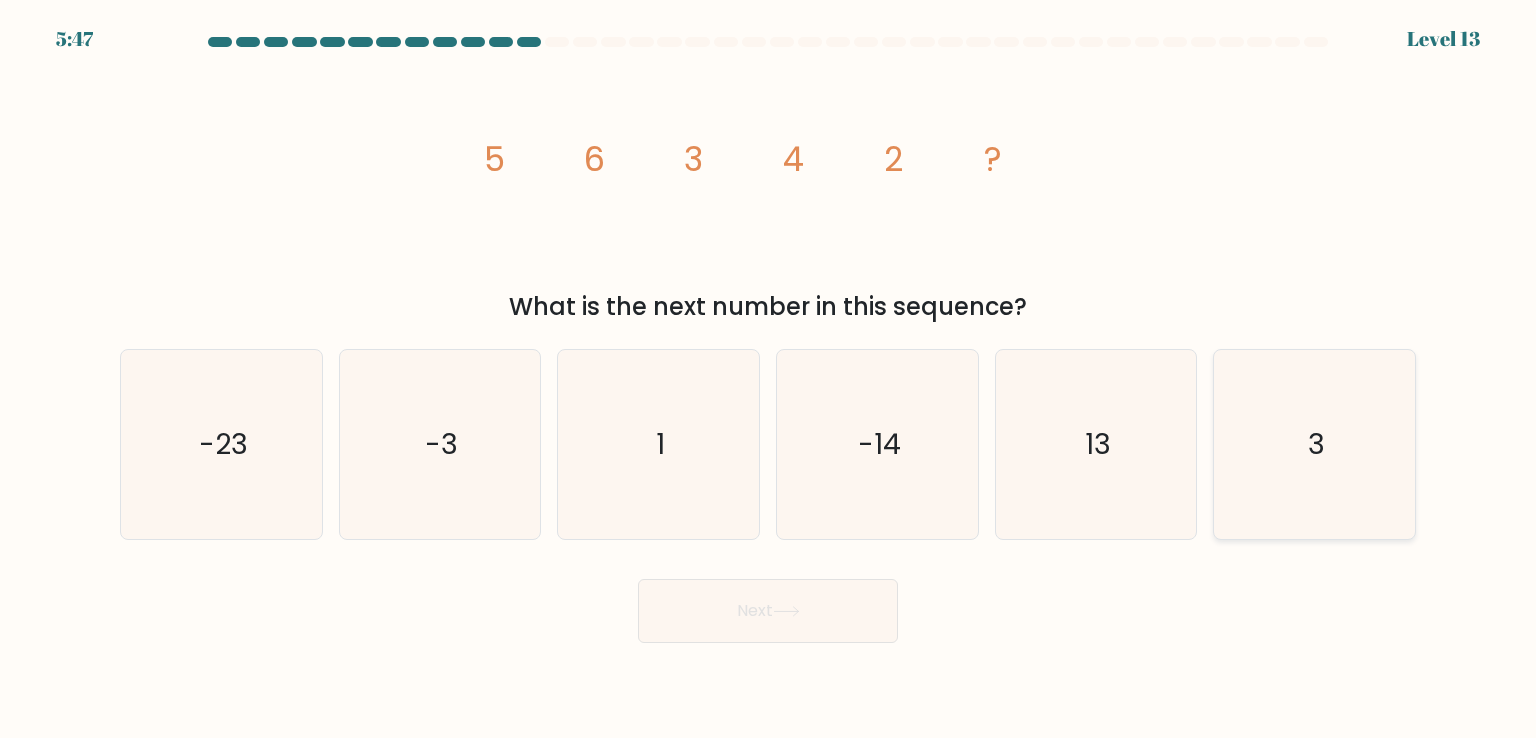 drag, startPoint x: 1471, startPoint y: 575, endPoint x: 1340, endPoint y: 453, distance: 179.01117 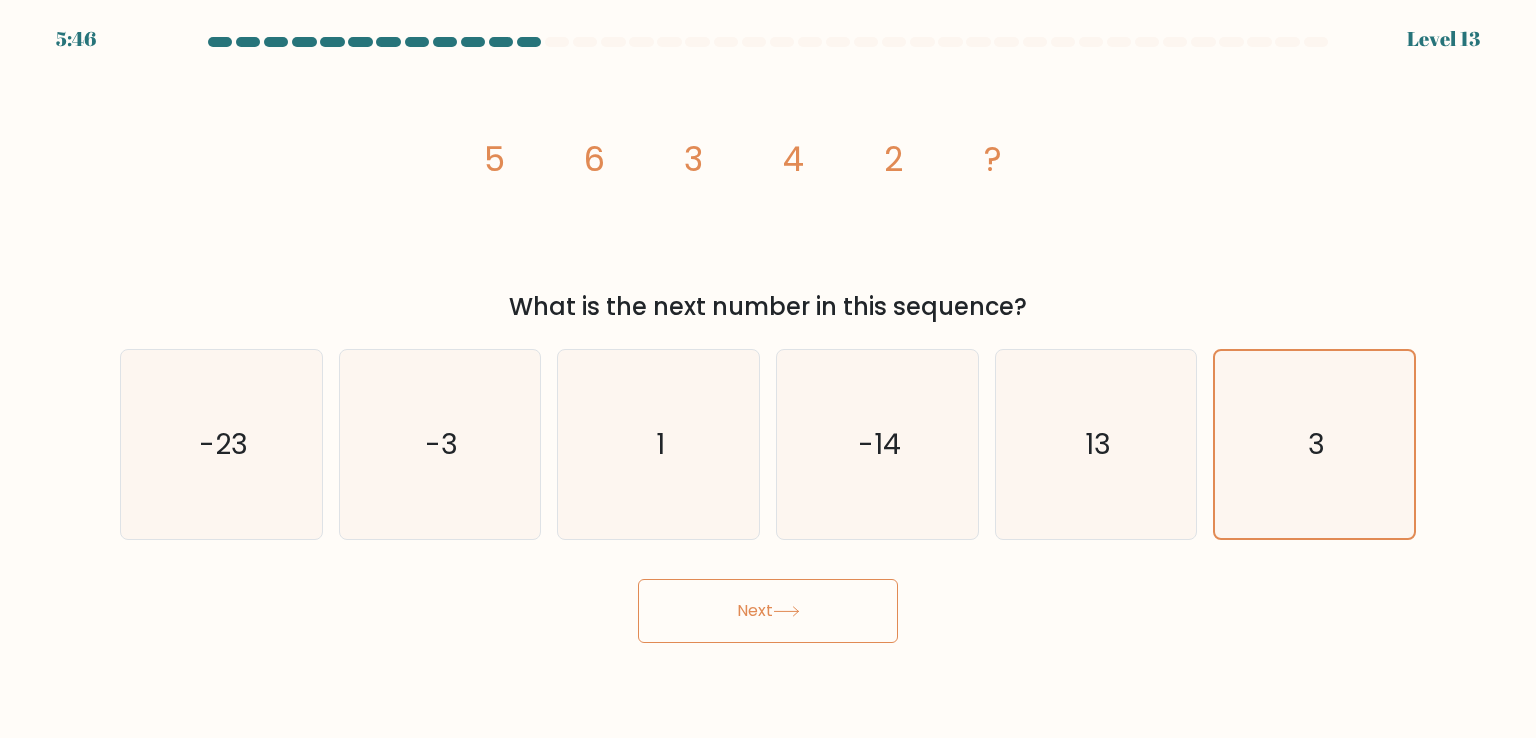 click on "Next" at bounding box center [768, 611] 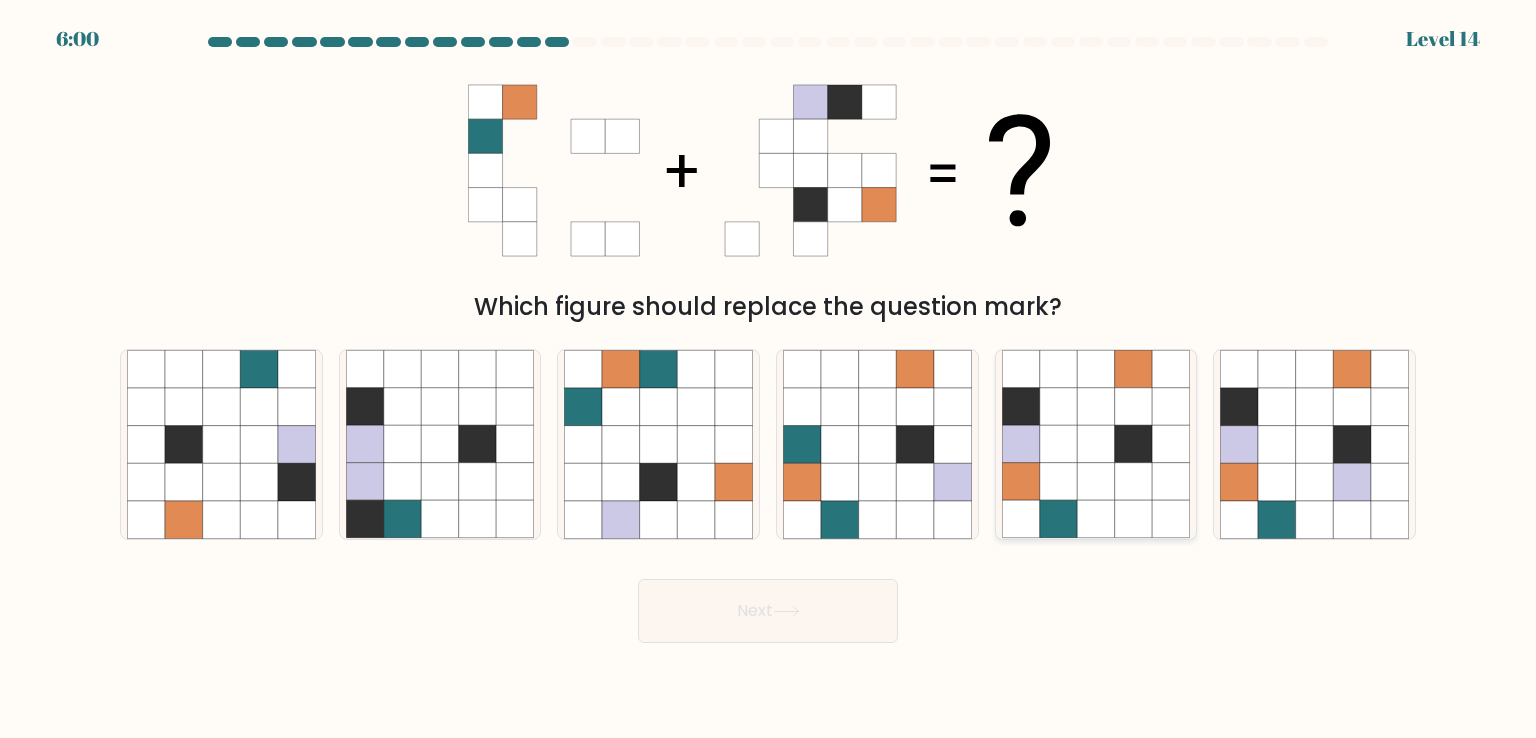 click 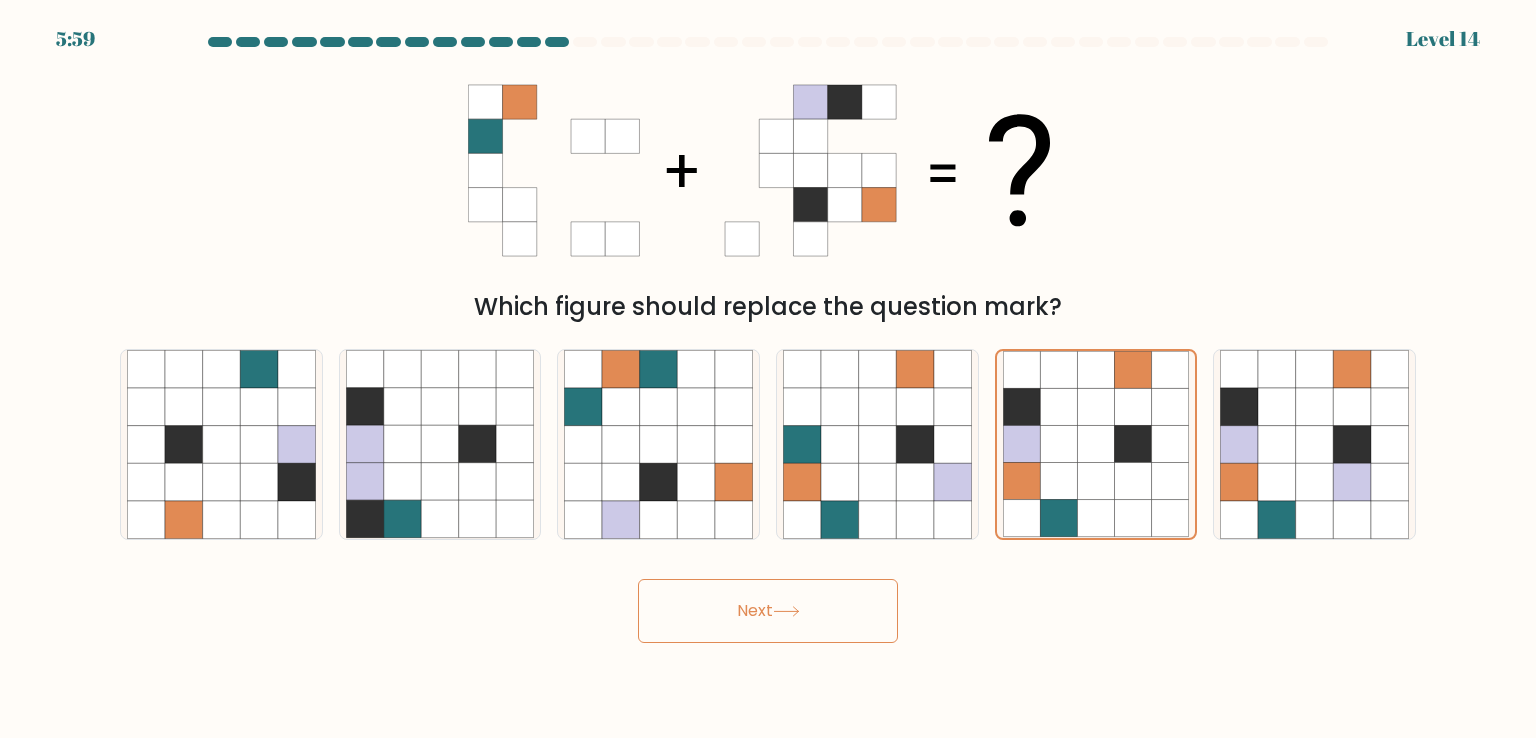 click on "Next" at bounding box center [768, 611] 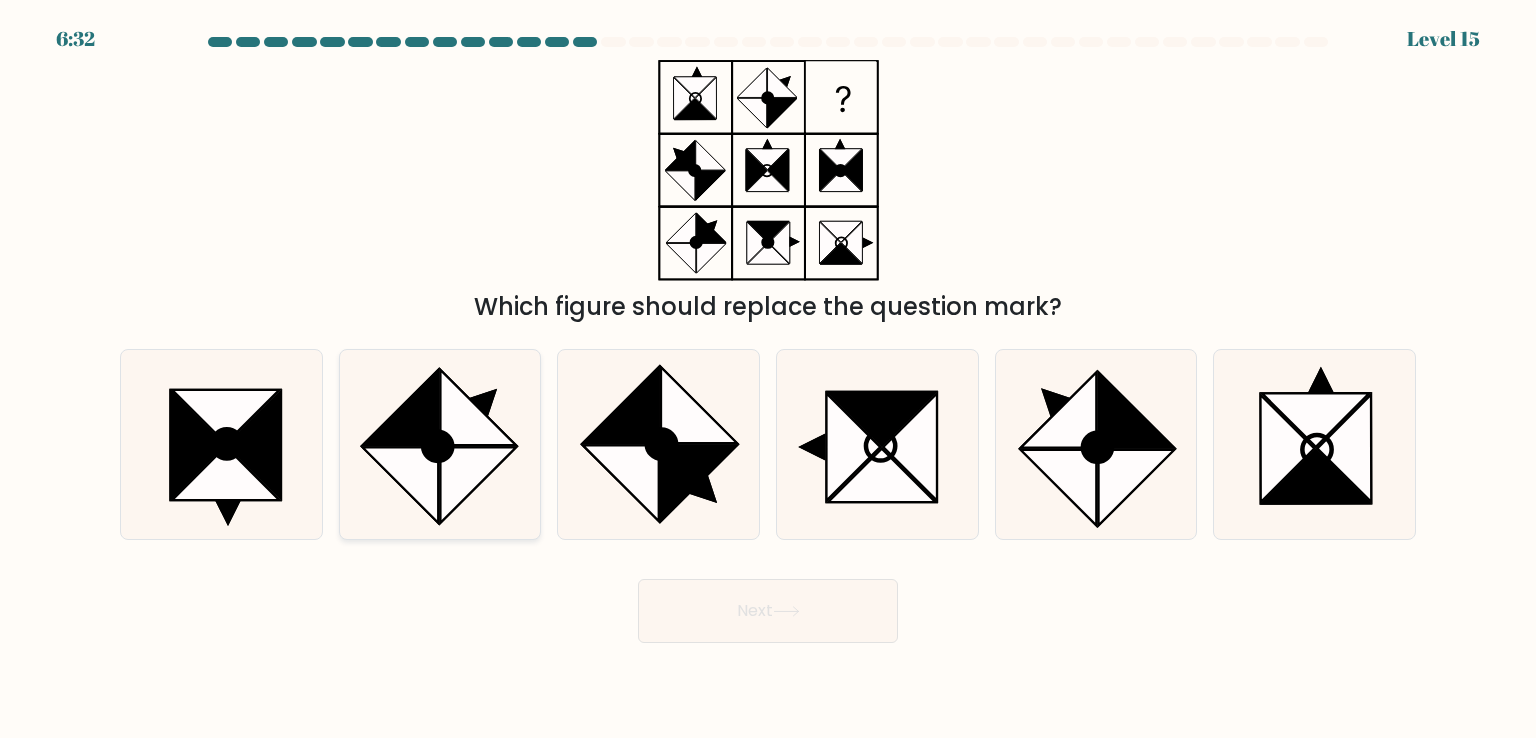 click 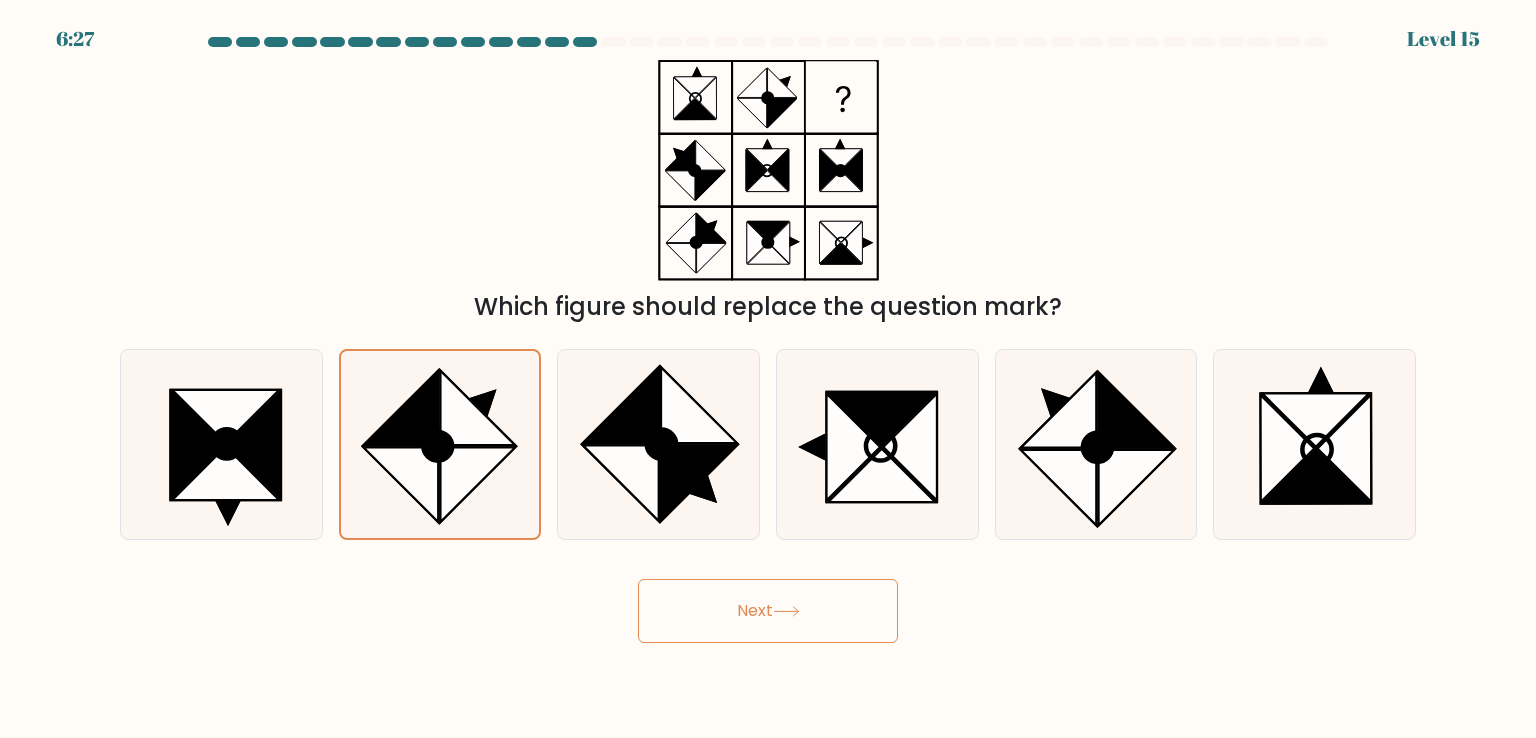 click on "Next" at bounding box center [768, 611] 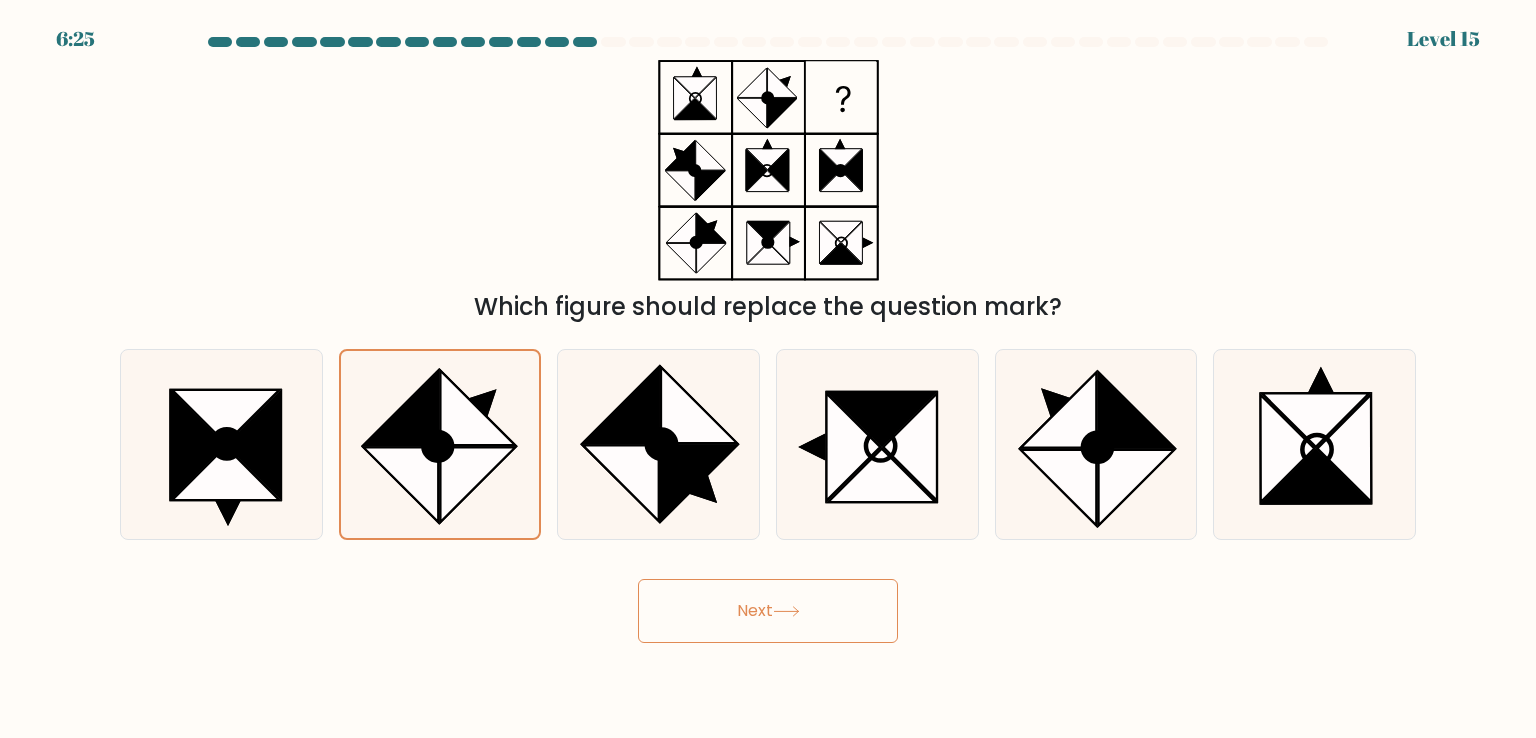 click on "Next" at bounding box center (768, 611) 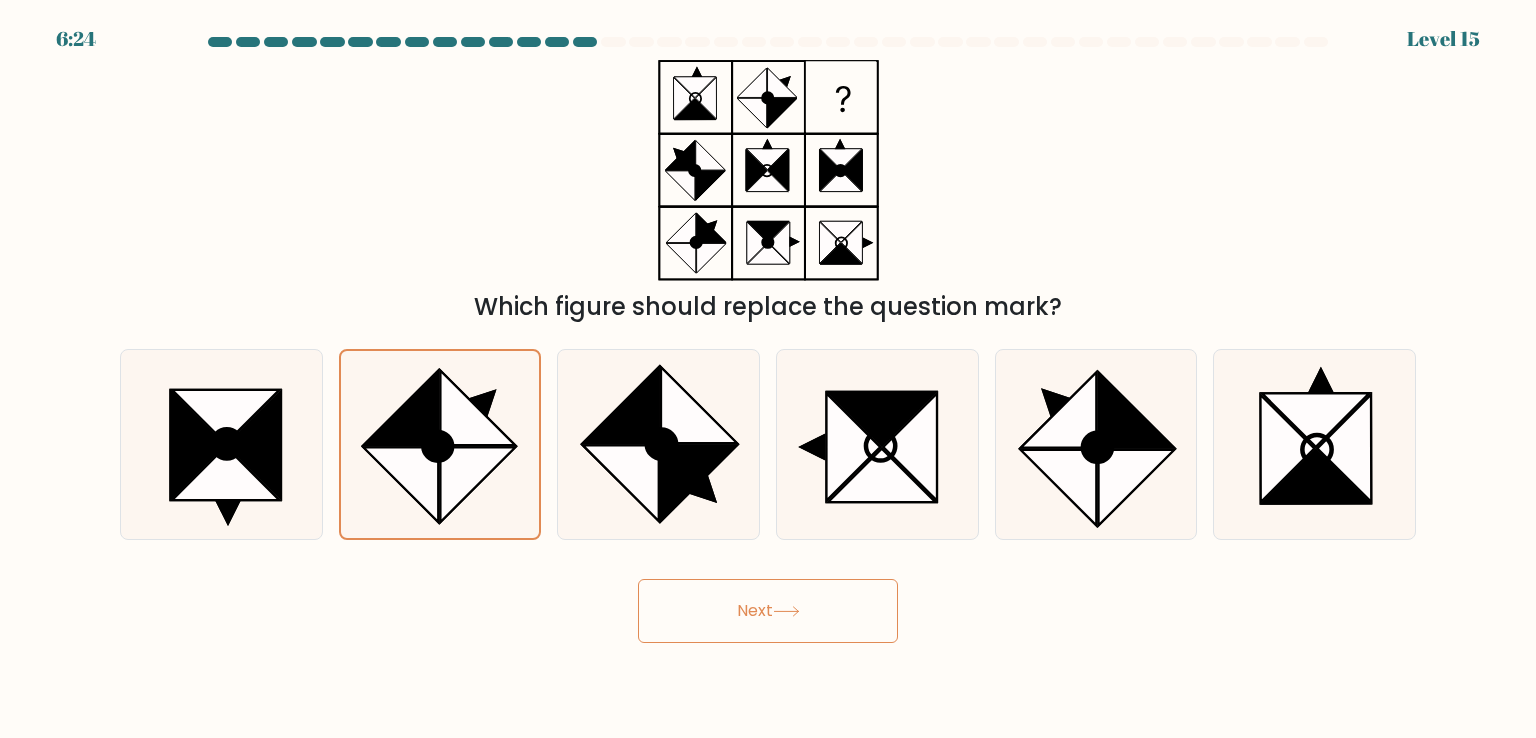 click on "Next" at bounding box center [768, 611] 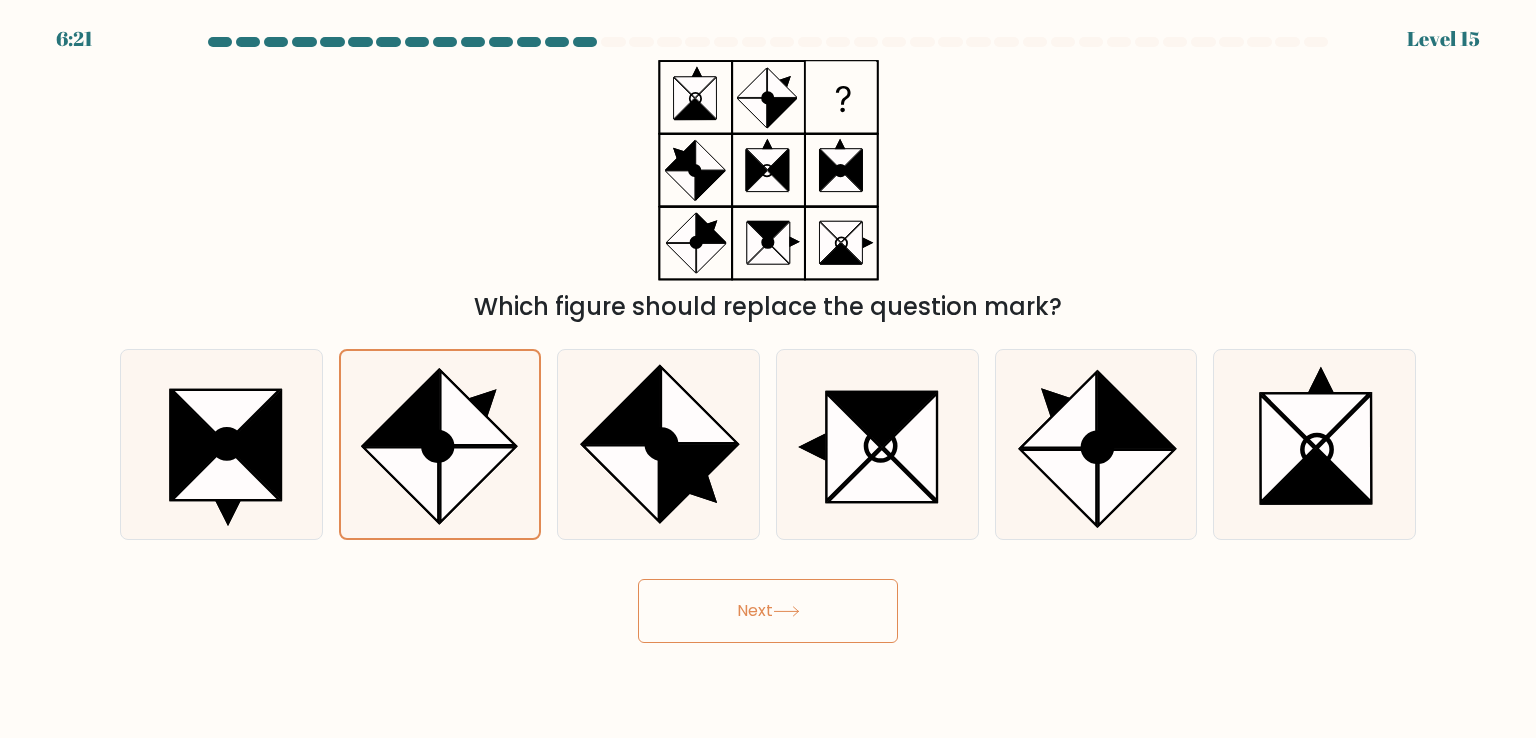 click on "Next" at bounding box center [768, 611] 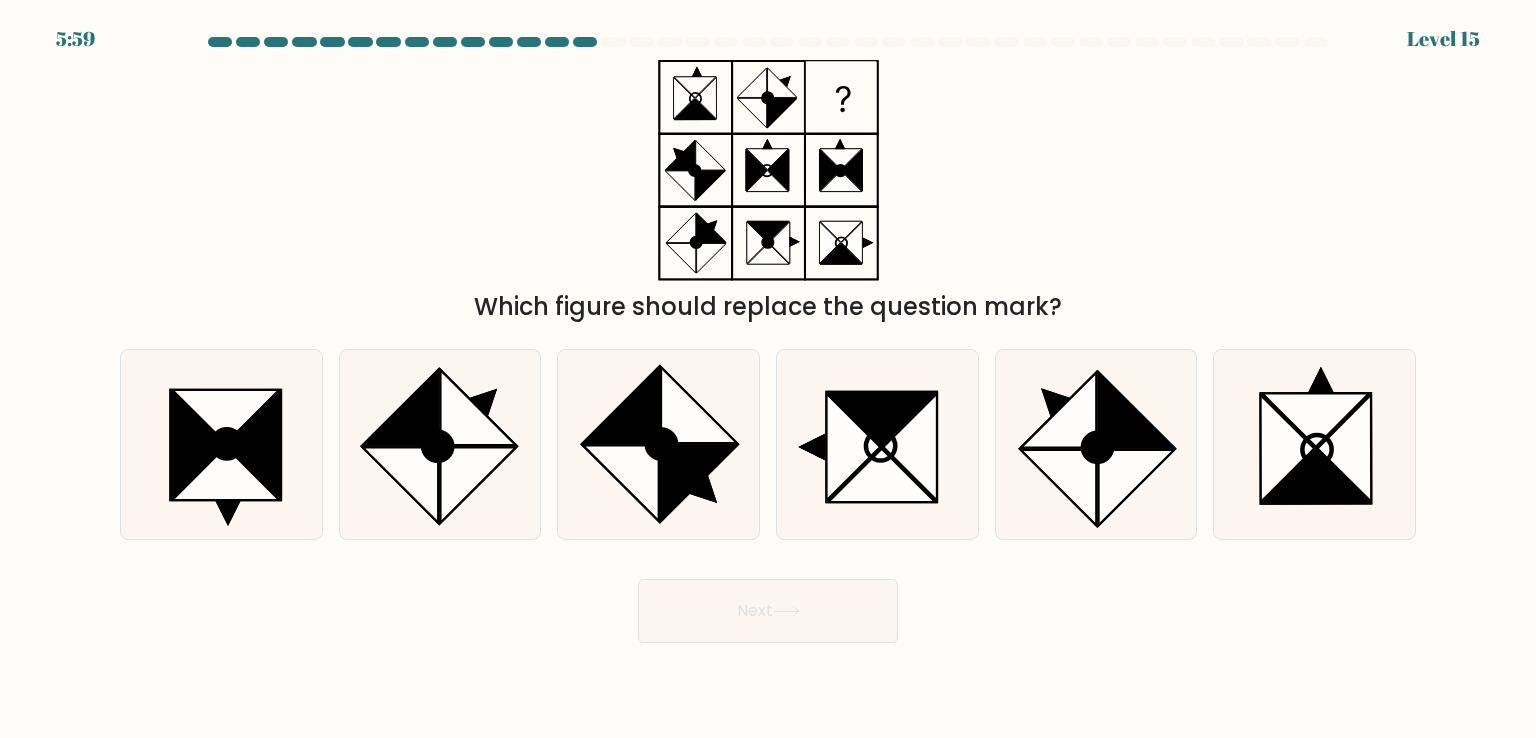 scroll, scrollTop: 0, scrollLeft: 0, axis: both 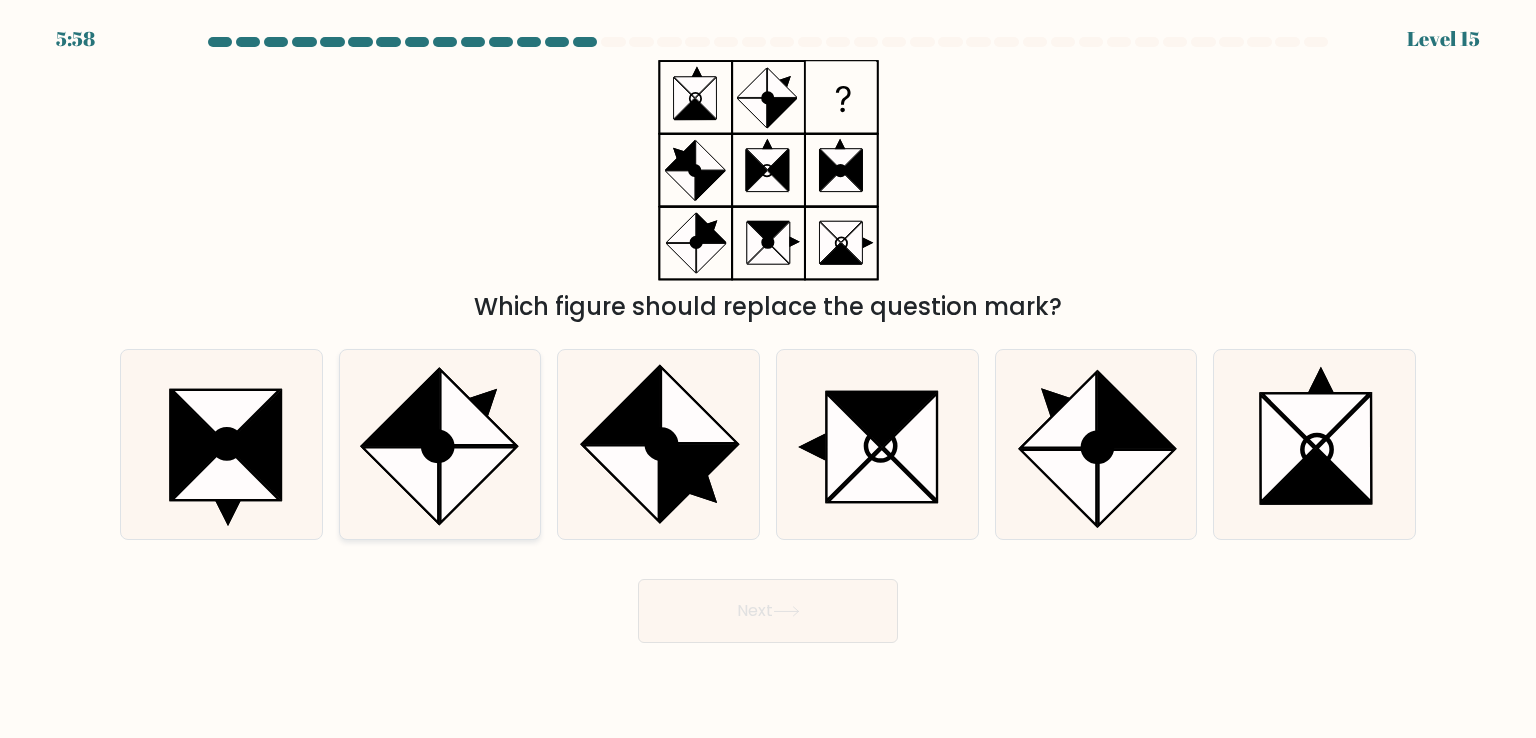 click 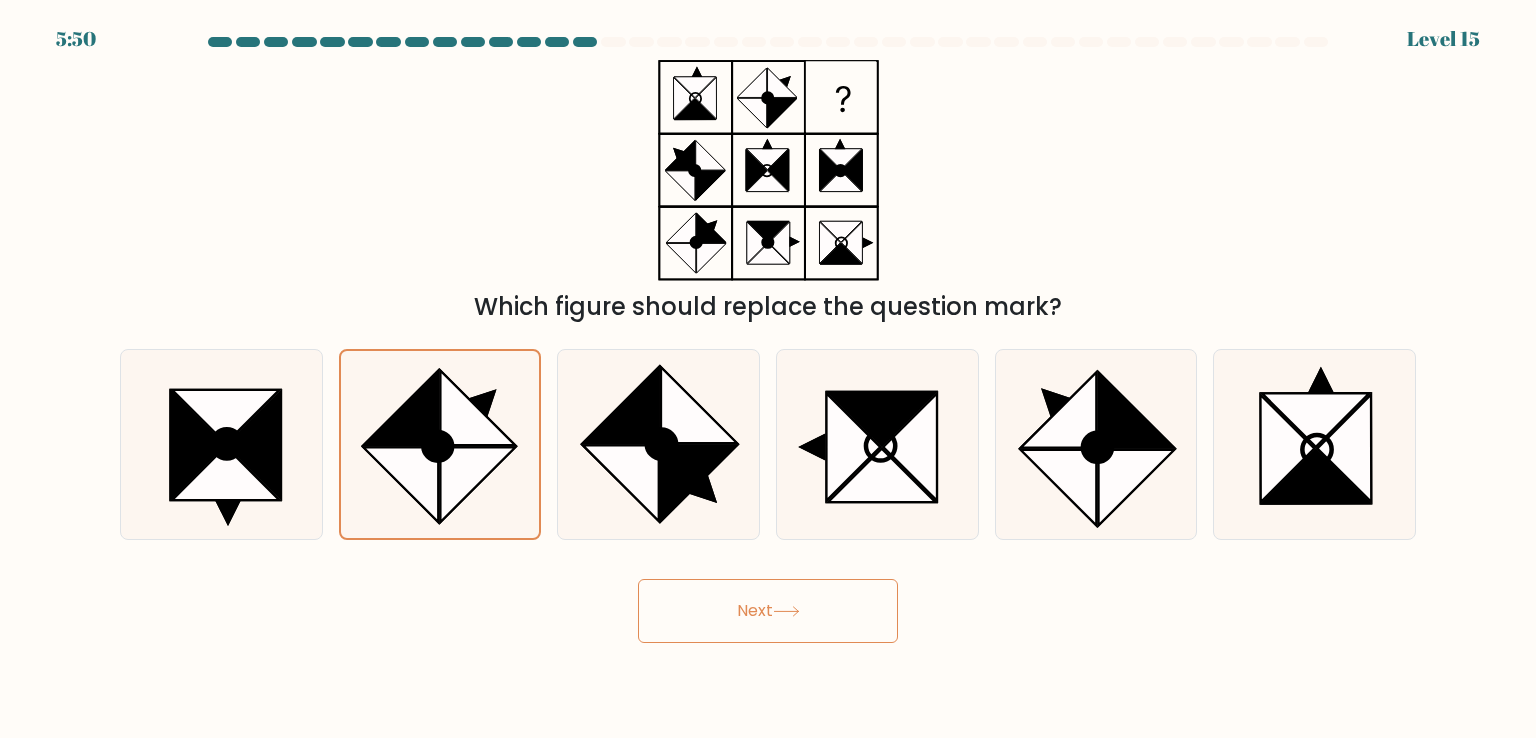 click 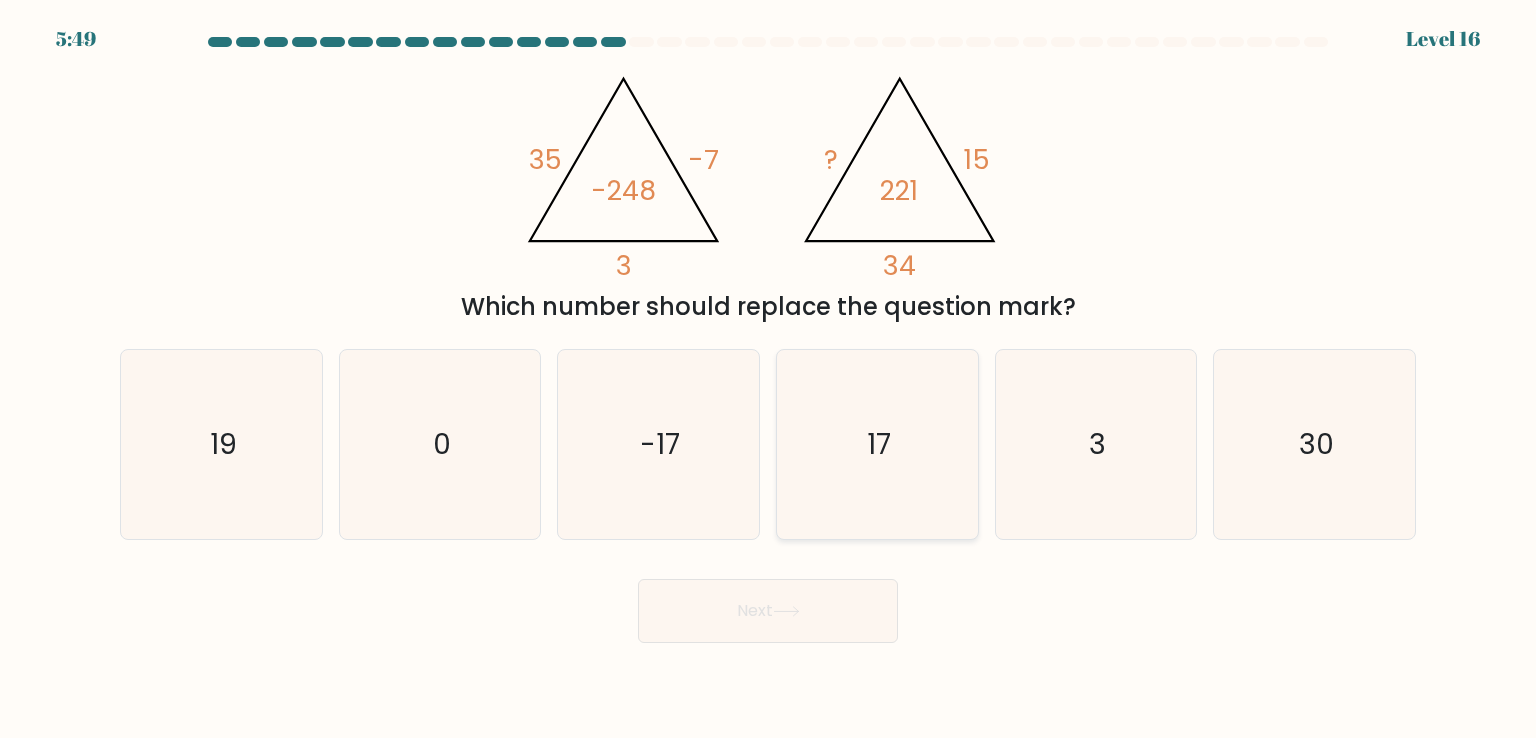 click on "17" 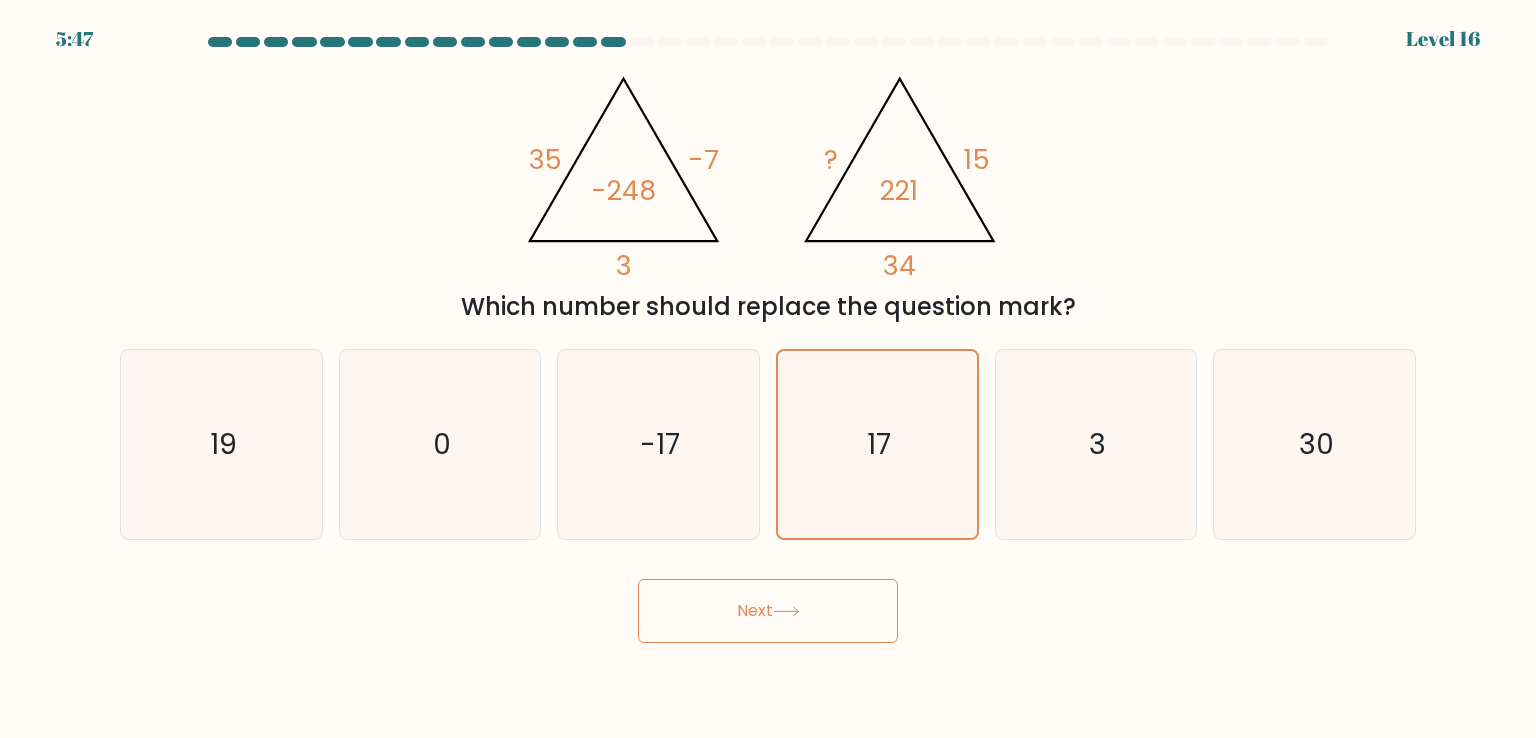 click on "Next" at bounding box center [768, 611] 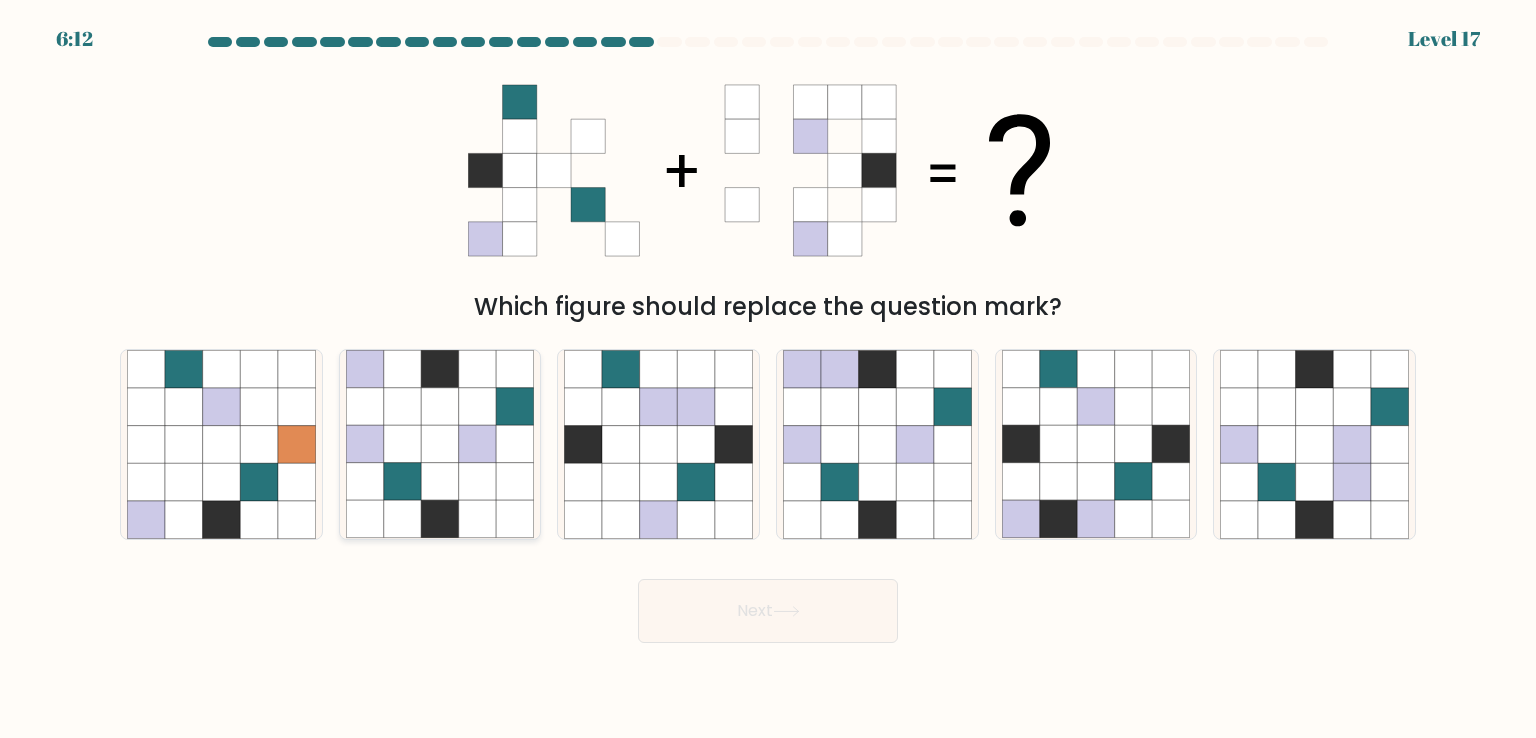 click 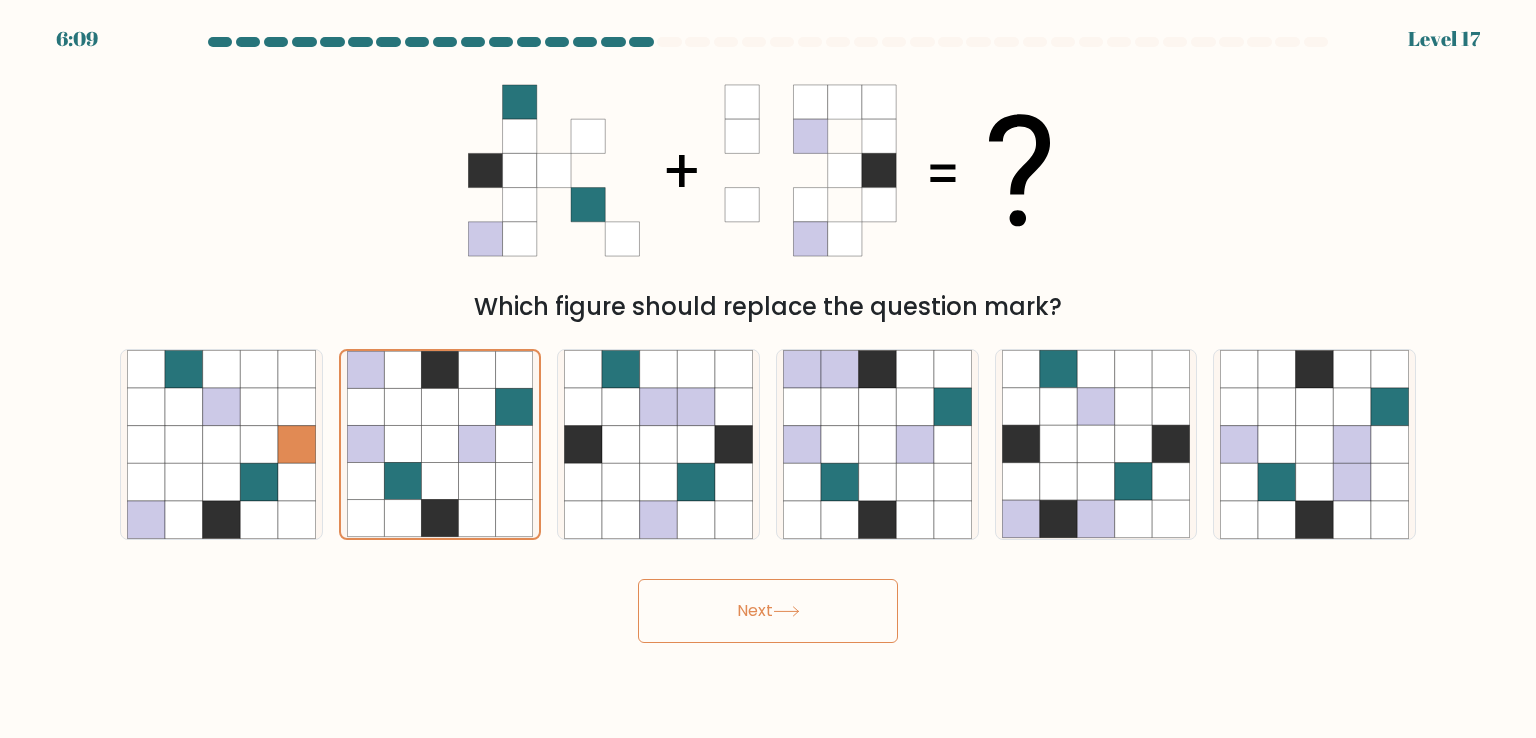 click on "Next" at bounding box center [768, 611] 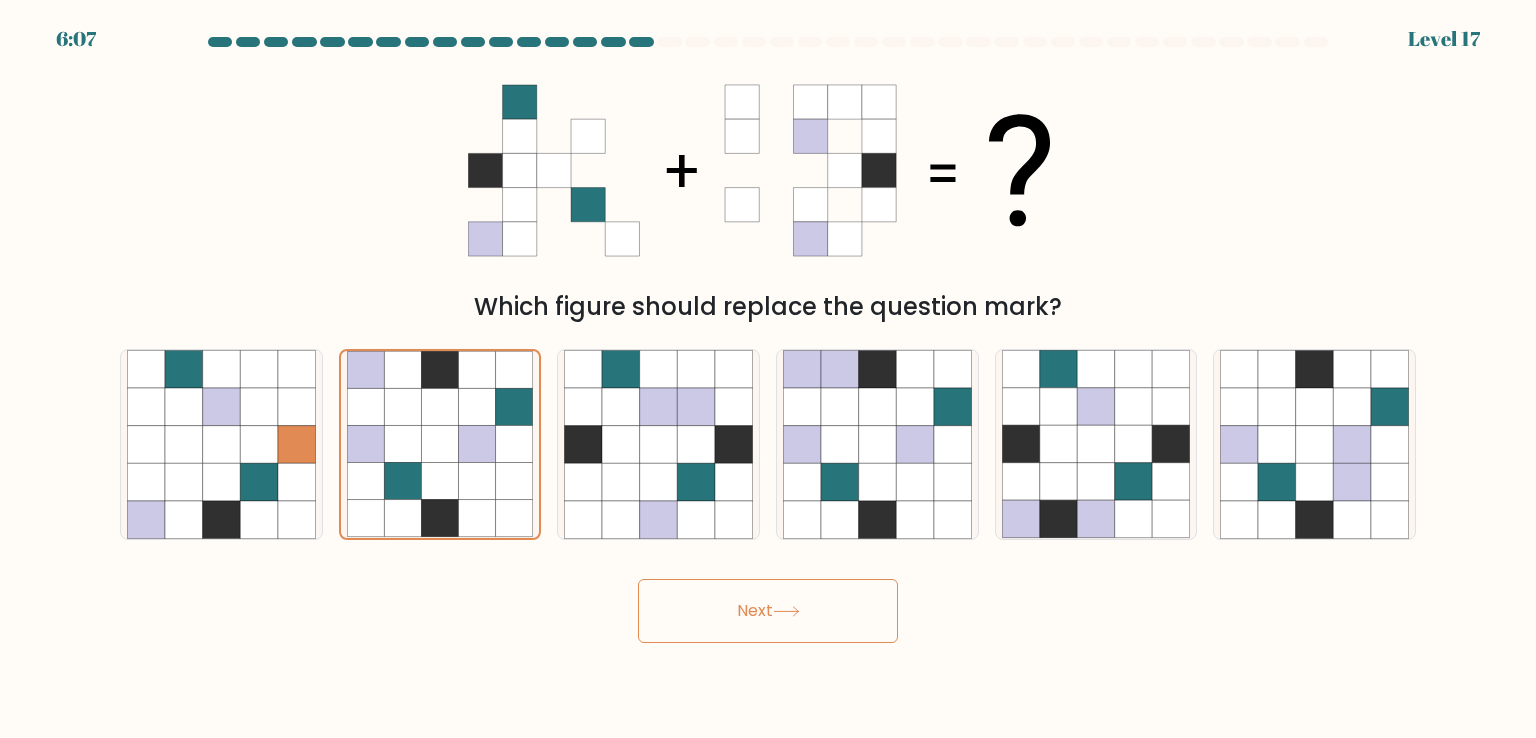 click on "Next" at bounding box center (768, 611) 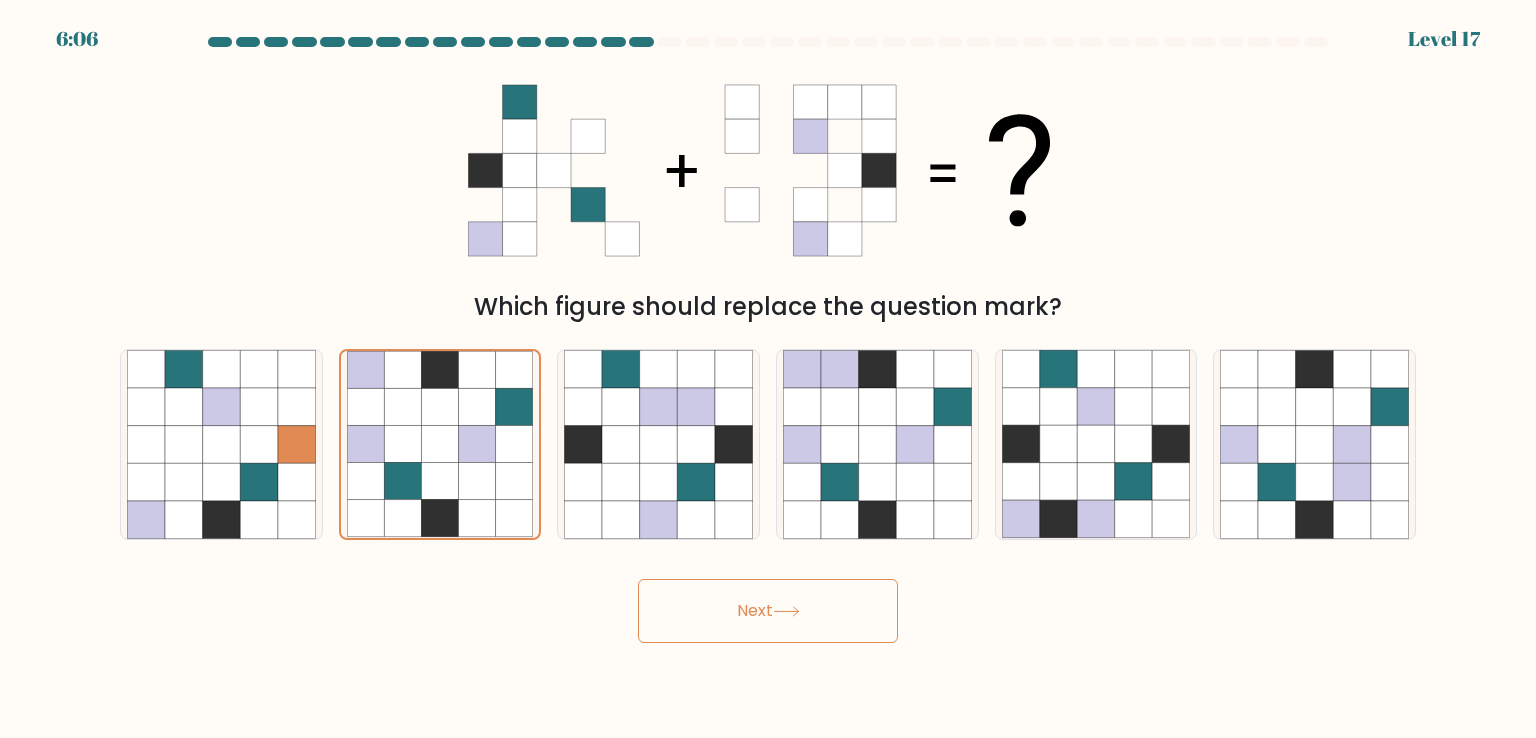 click on "Next" at bounding box center (768, 611) 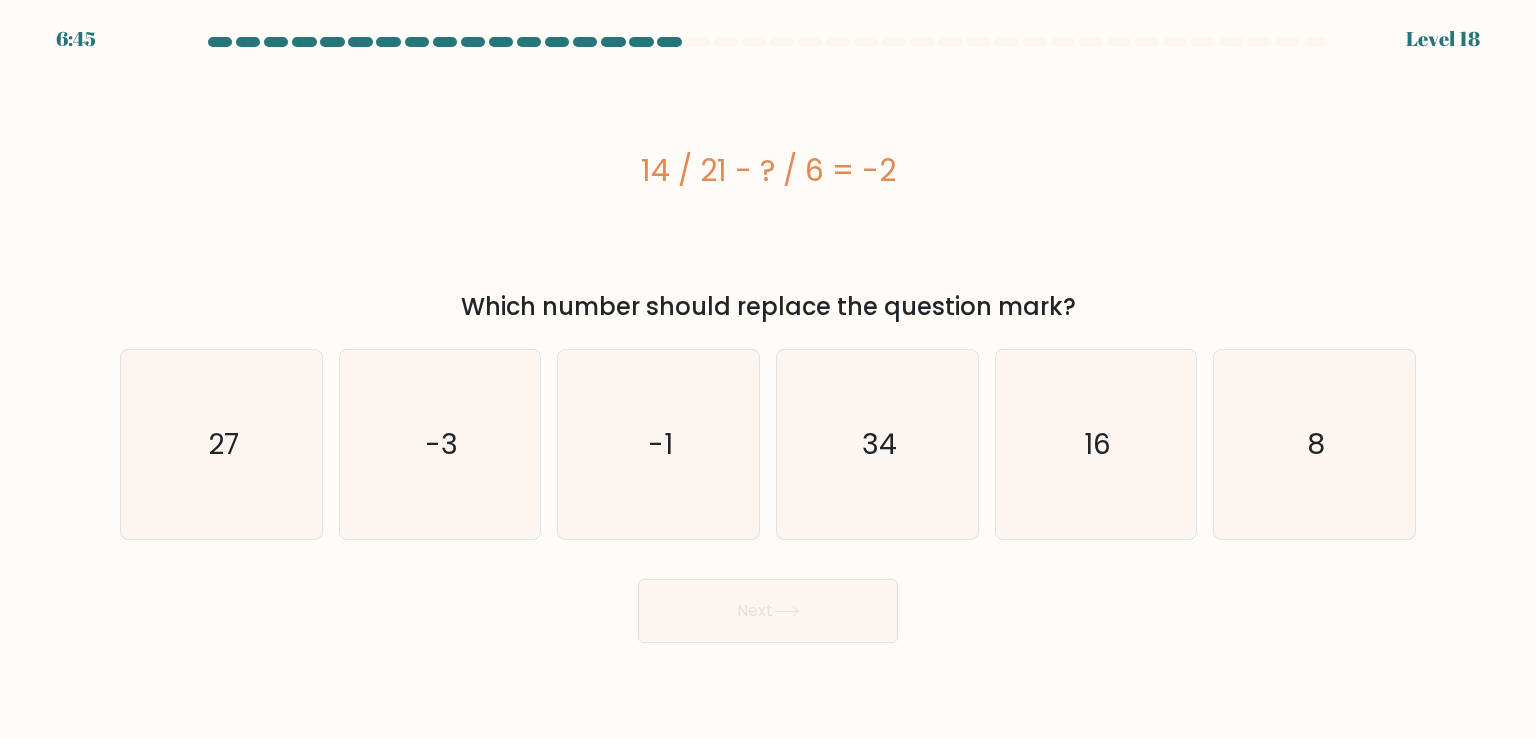 scroll, scrollTop: 0, scrollLeft: 0, axis: both 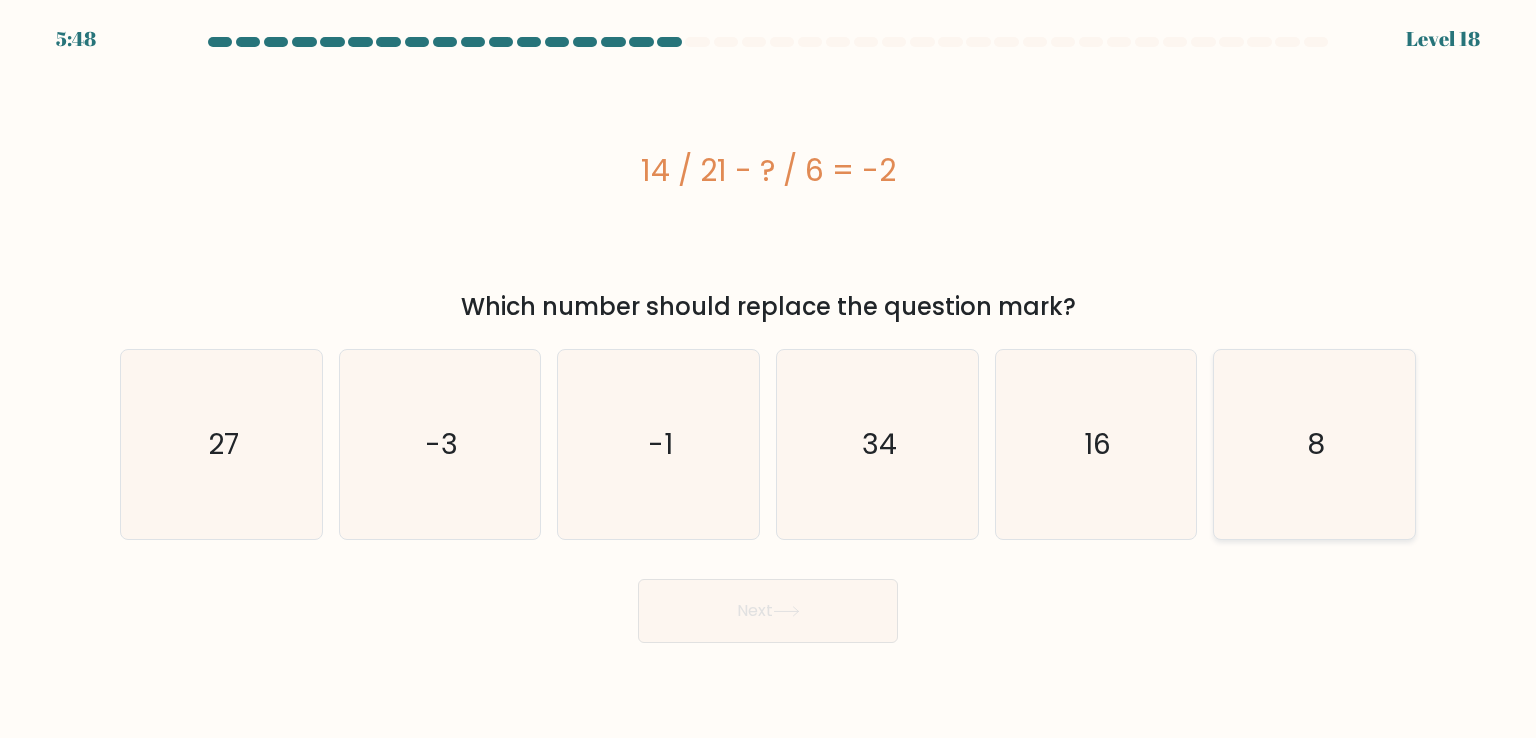 click on "8" 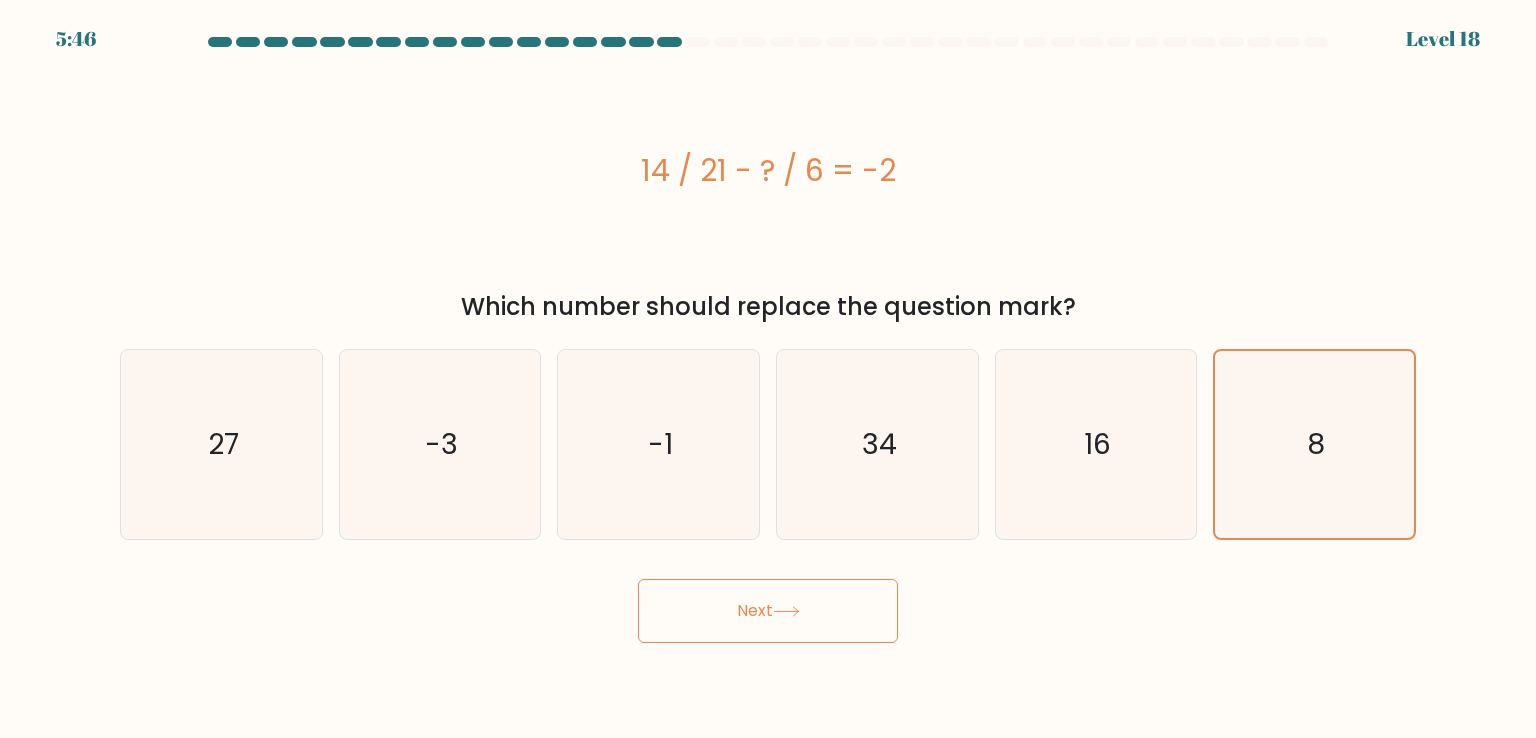 click on "Next" at bounding box center [768, 611] 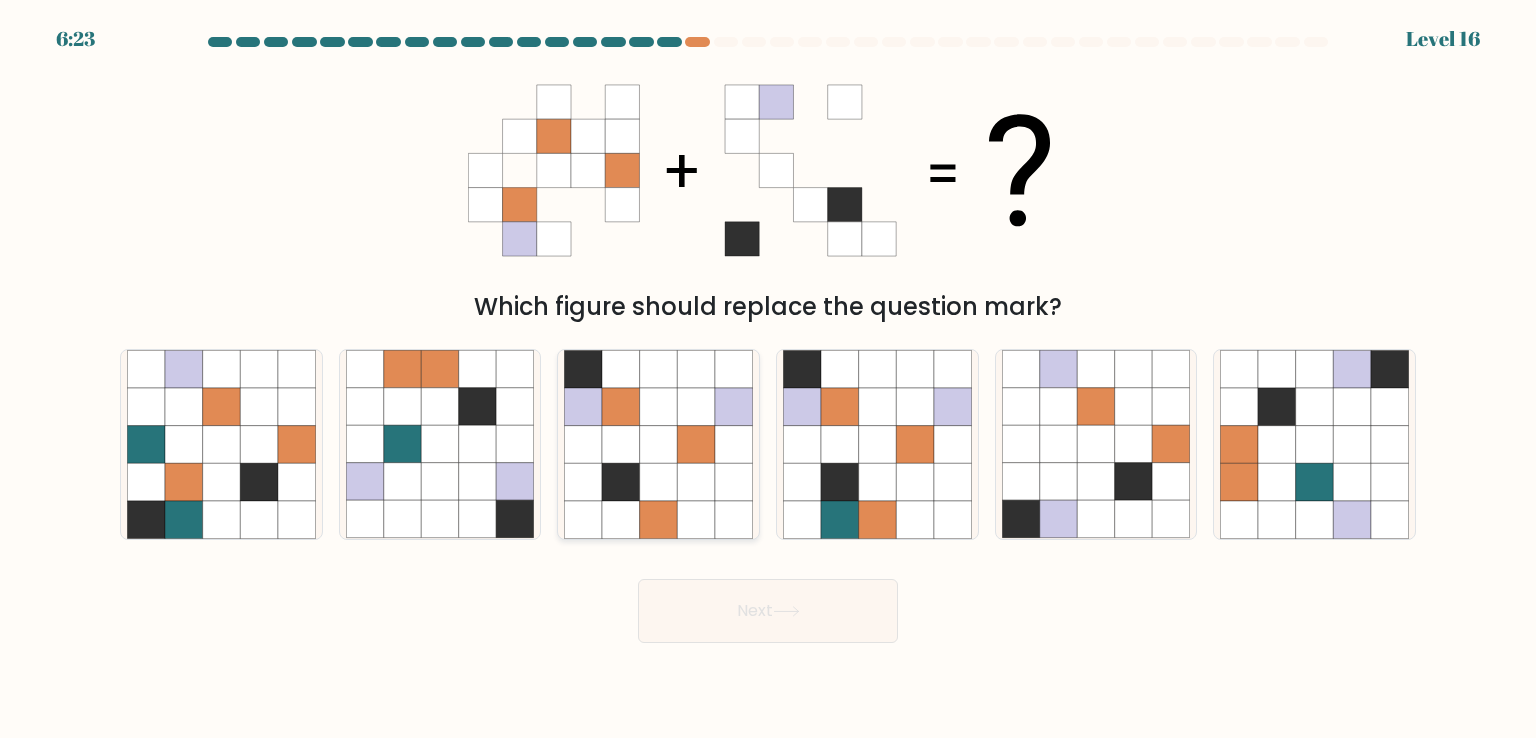 click 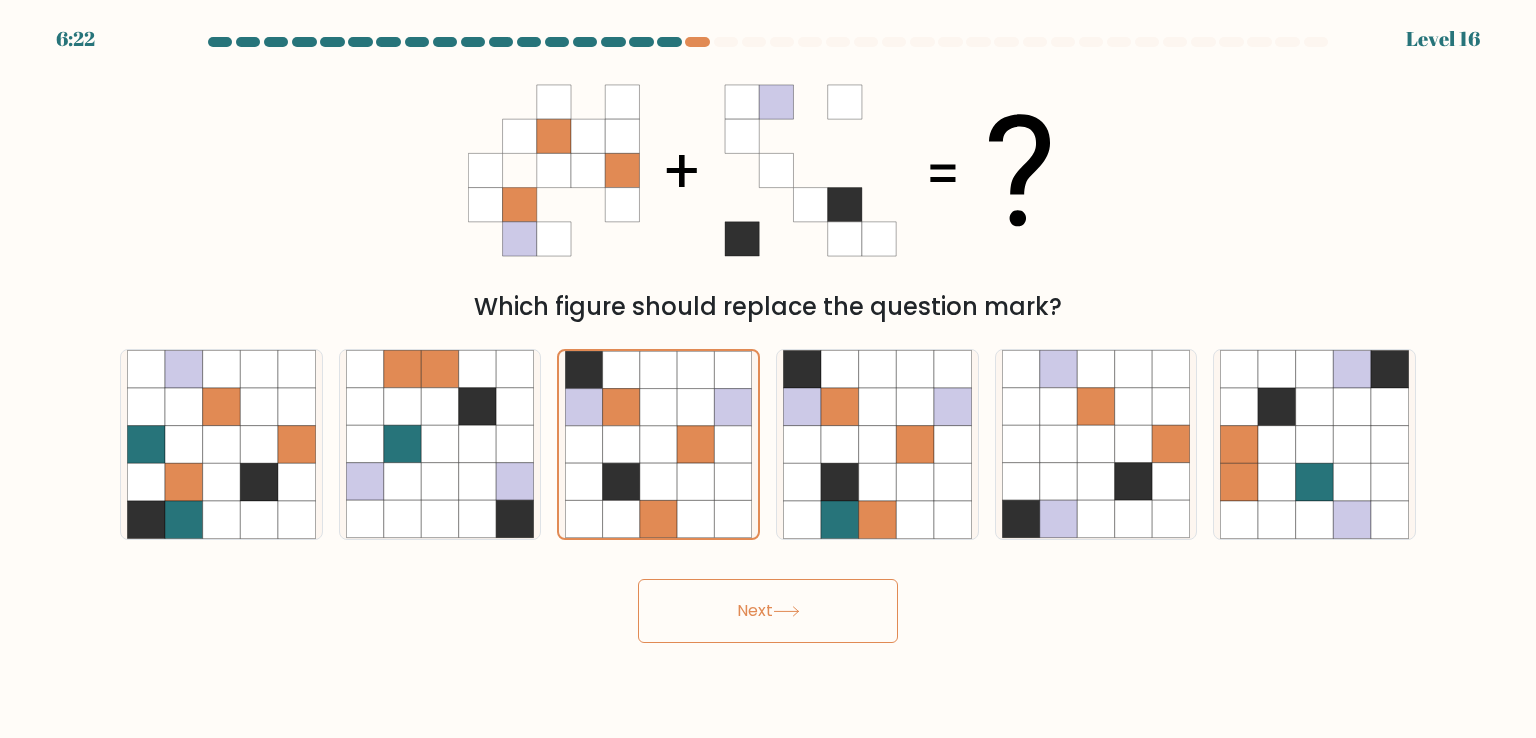 click on "Next" at bounding box center (768, 611) 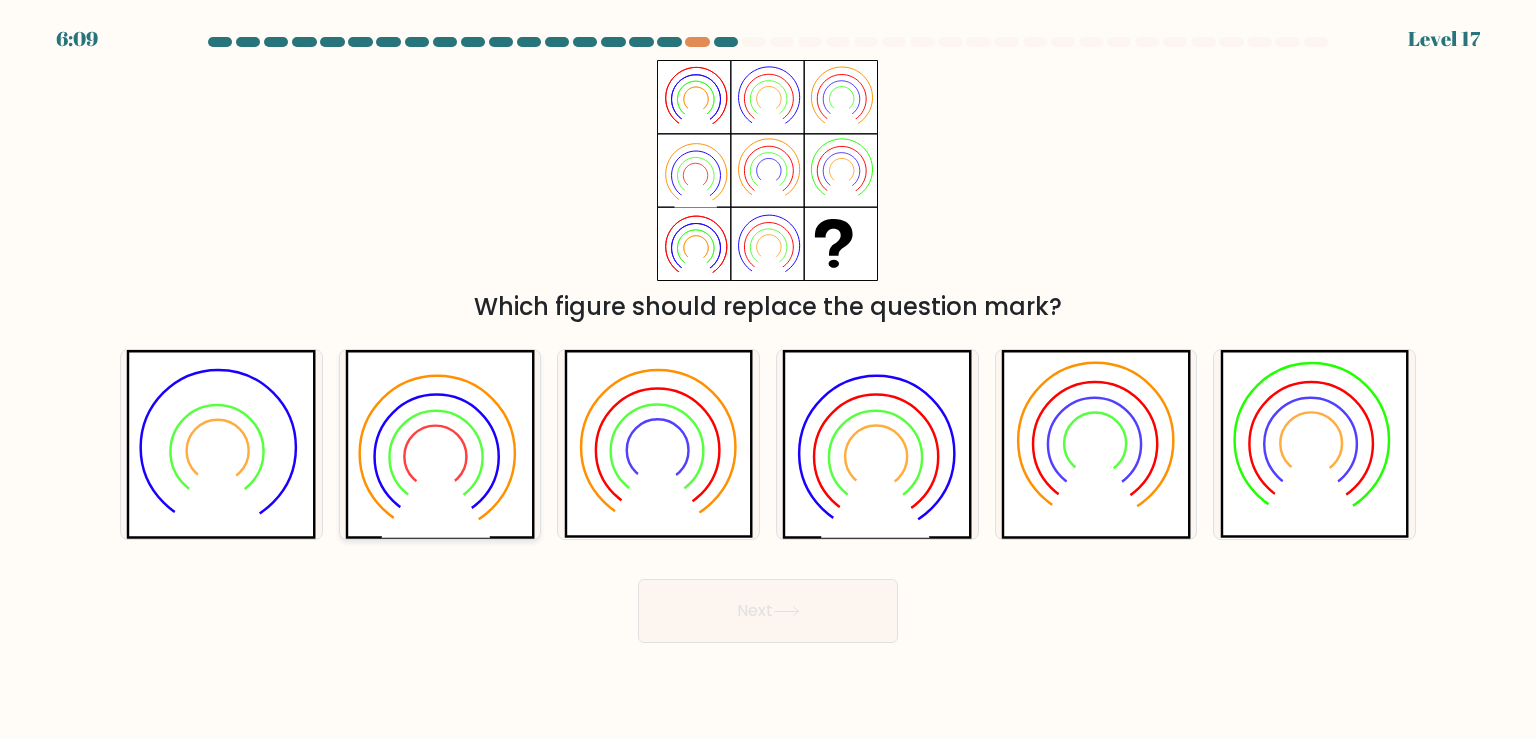 click 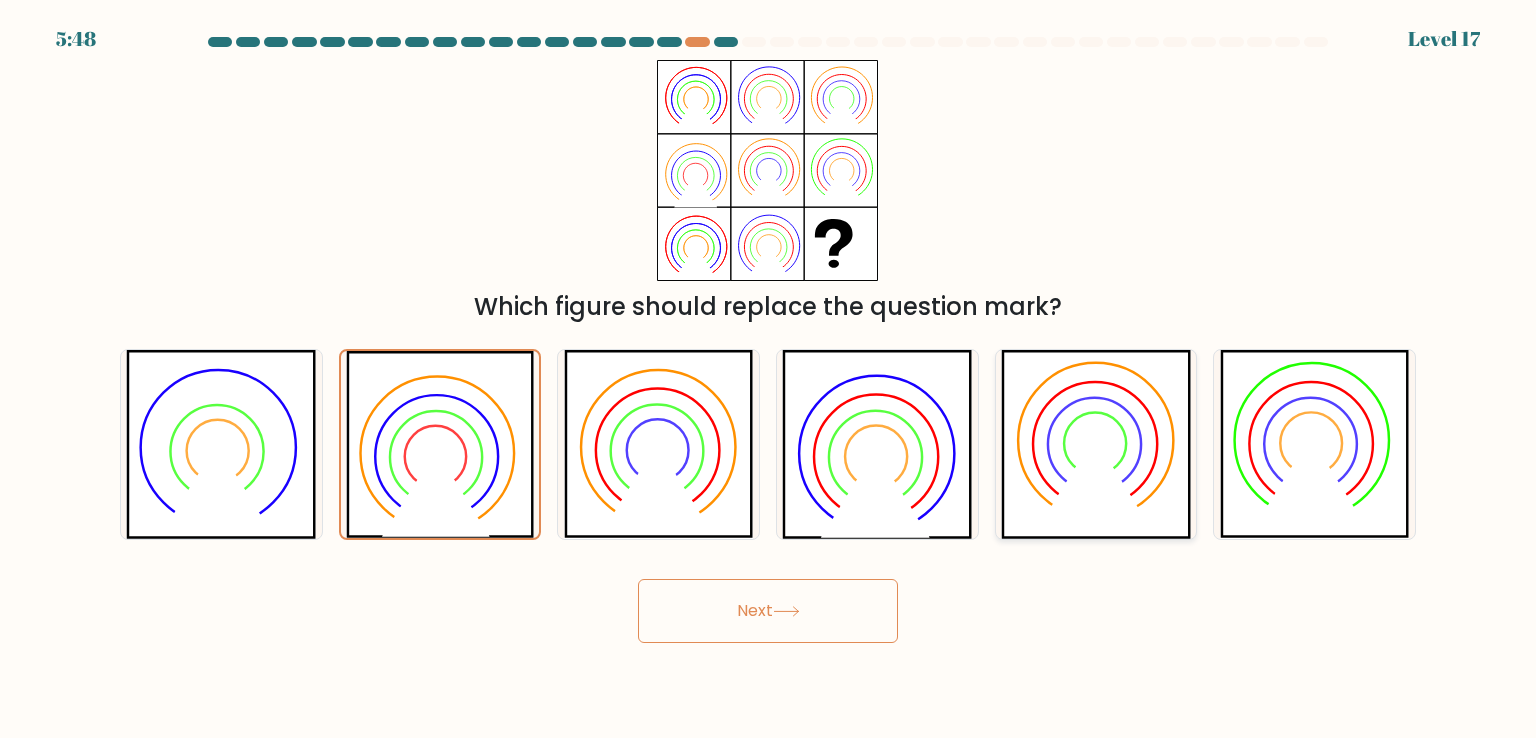 click 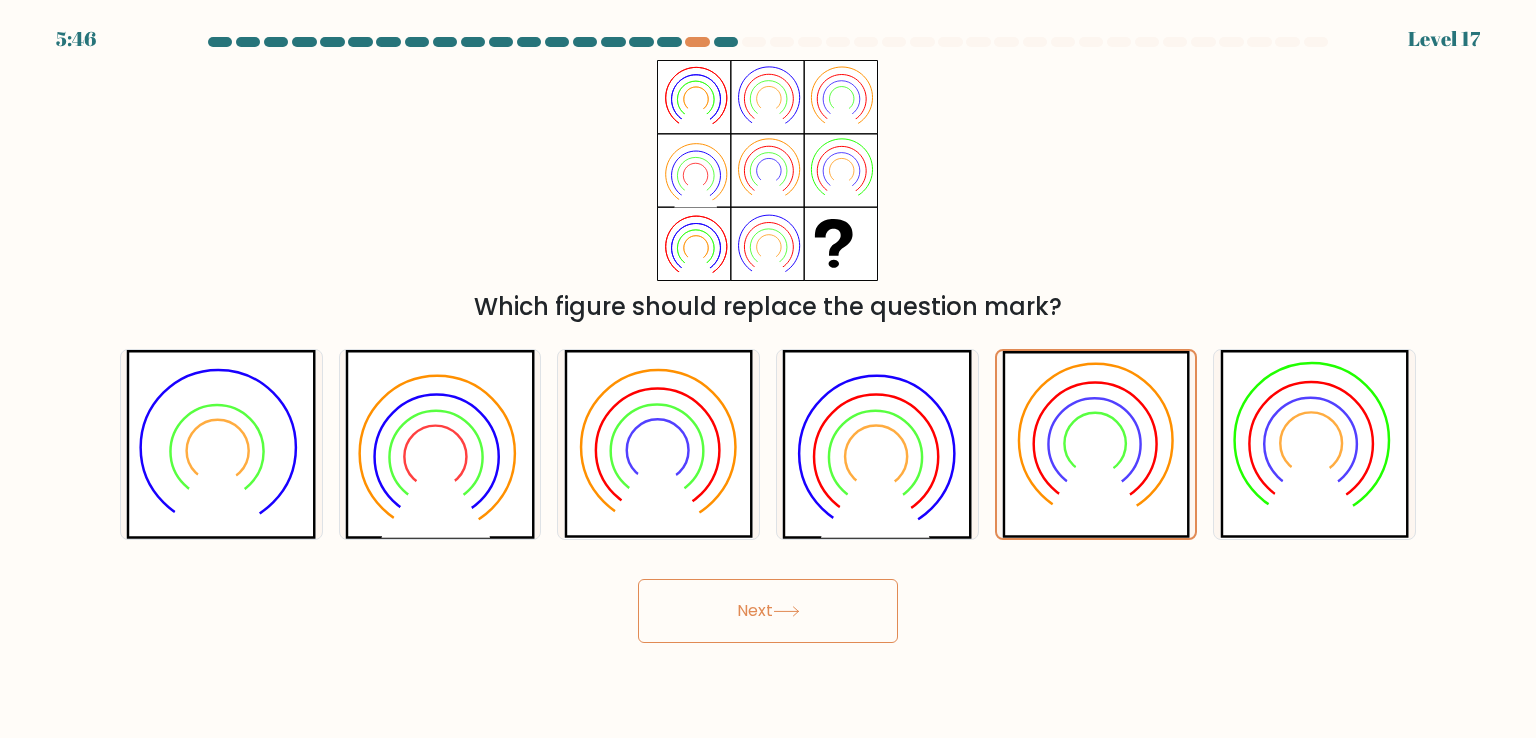 click on "Next" at bounding box center (768, 611) 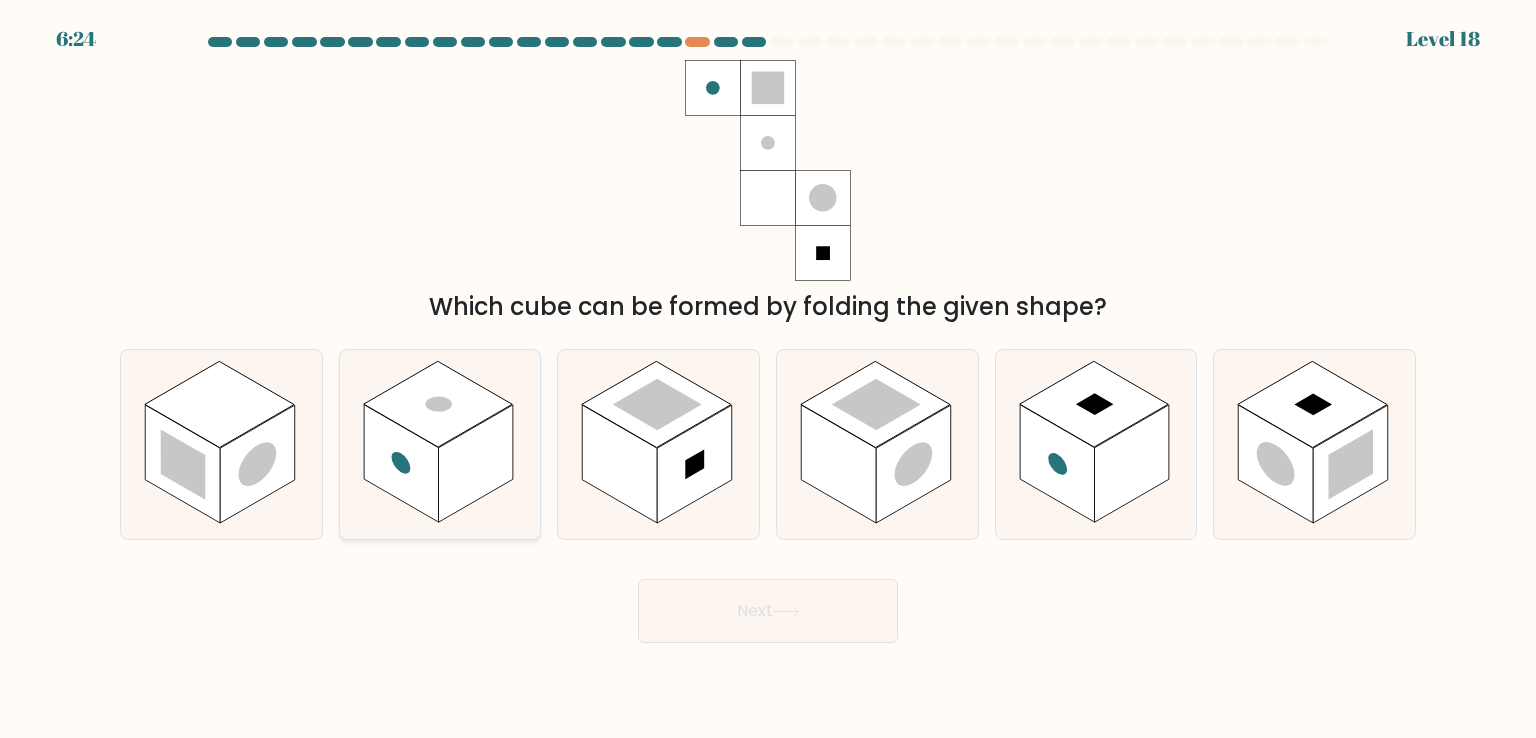 click 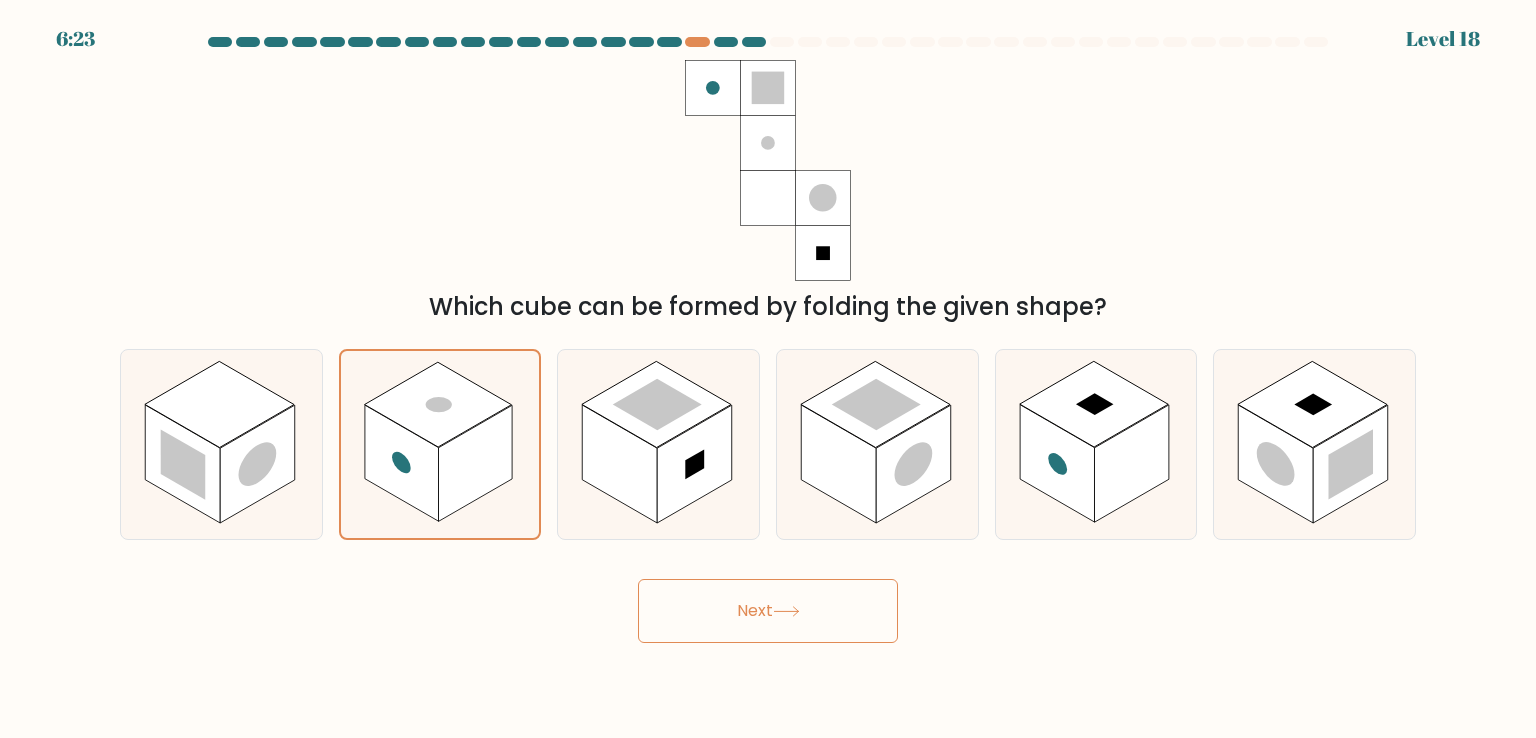 drag, startPoint x: 766, startPoint y: 666, endPoint x: 824, endPoint y: 629, distance: 68.7968 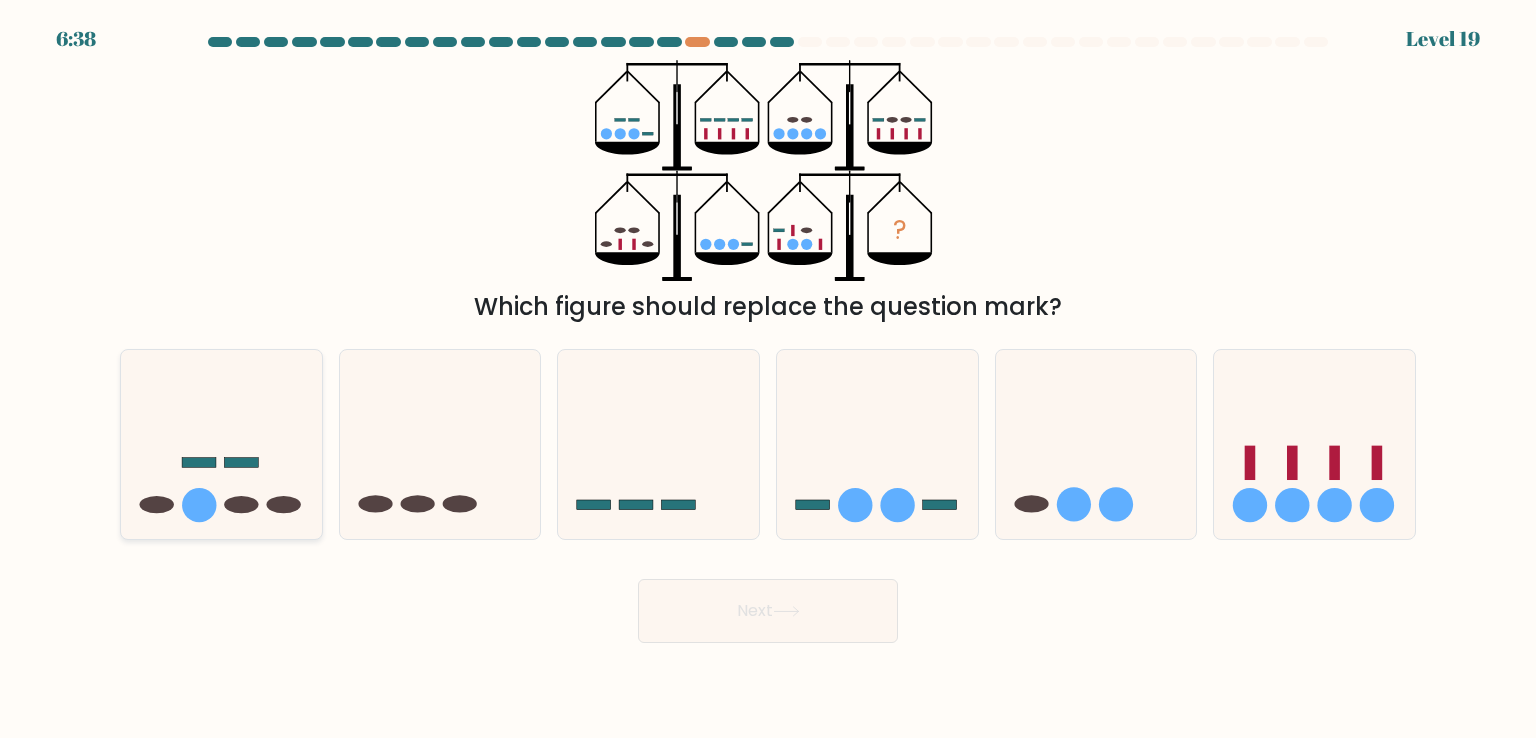 click 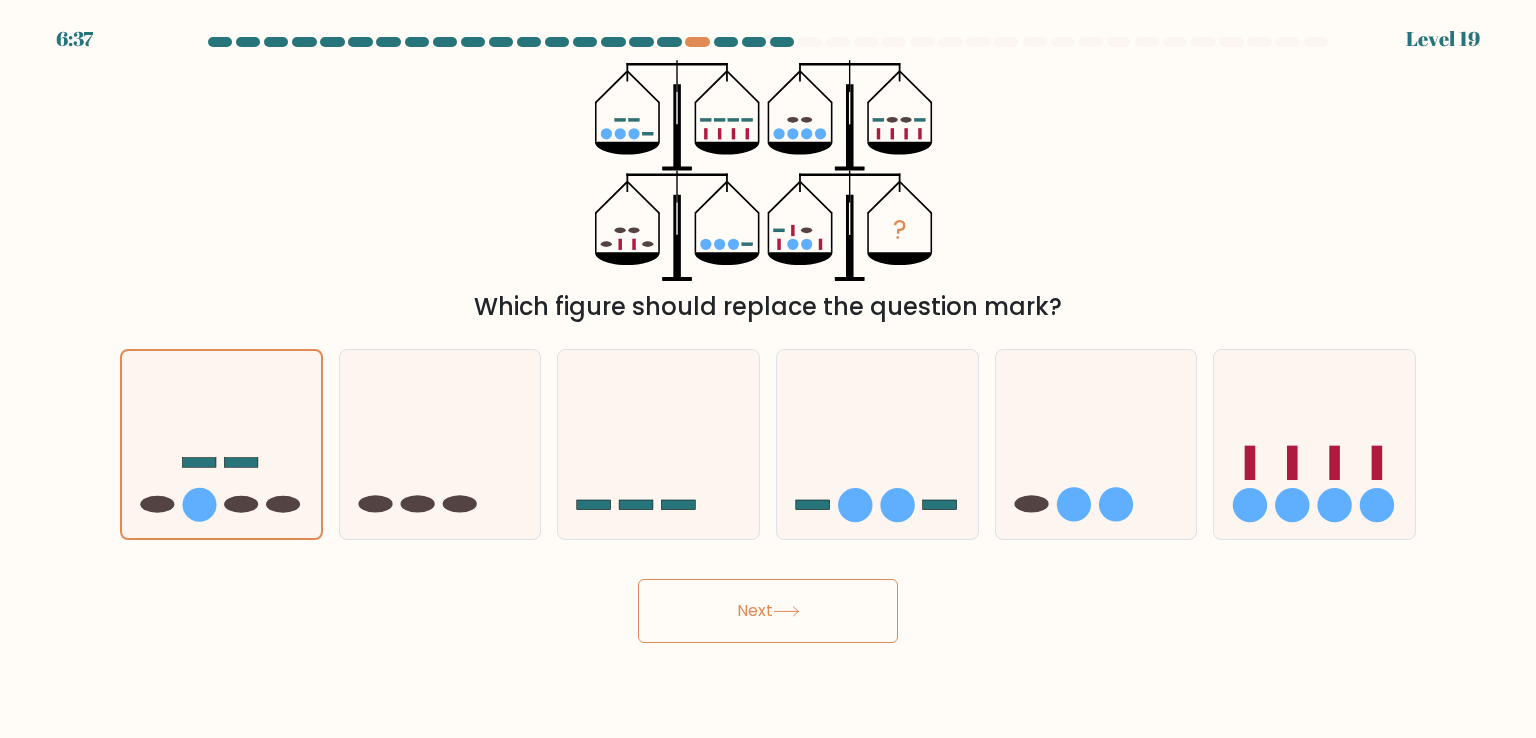 click on "Next" at bounding box center [768, 611] 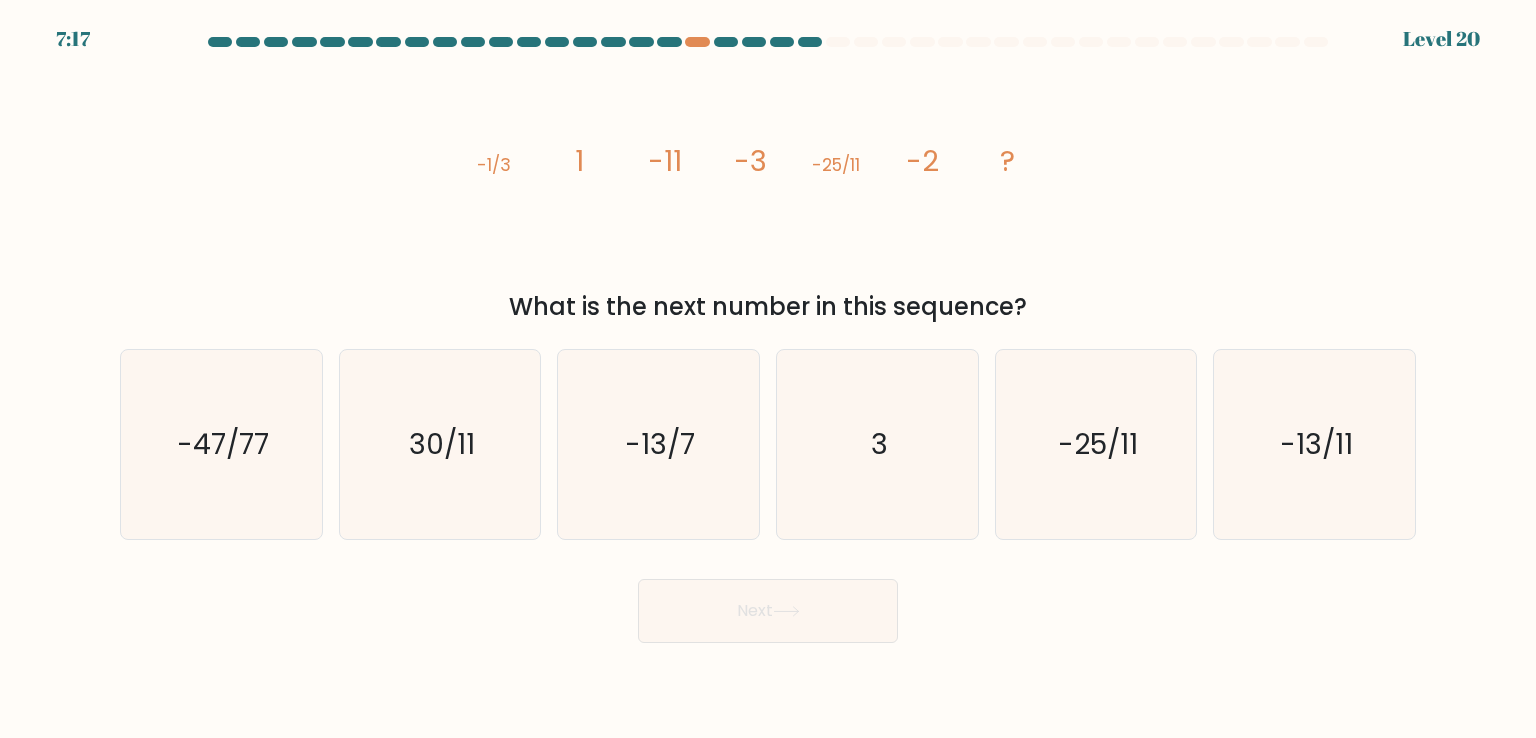 type 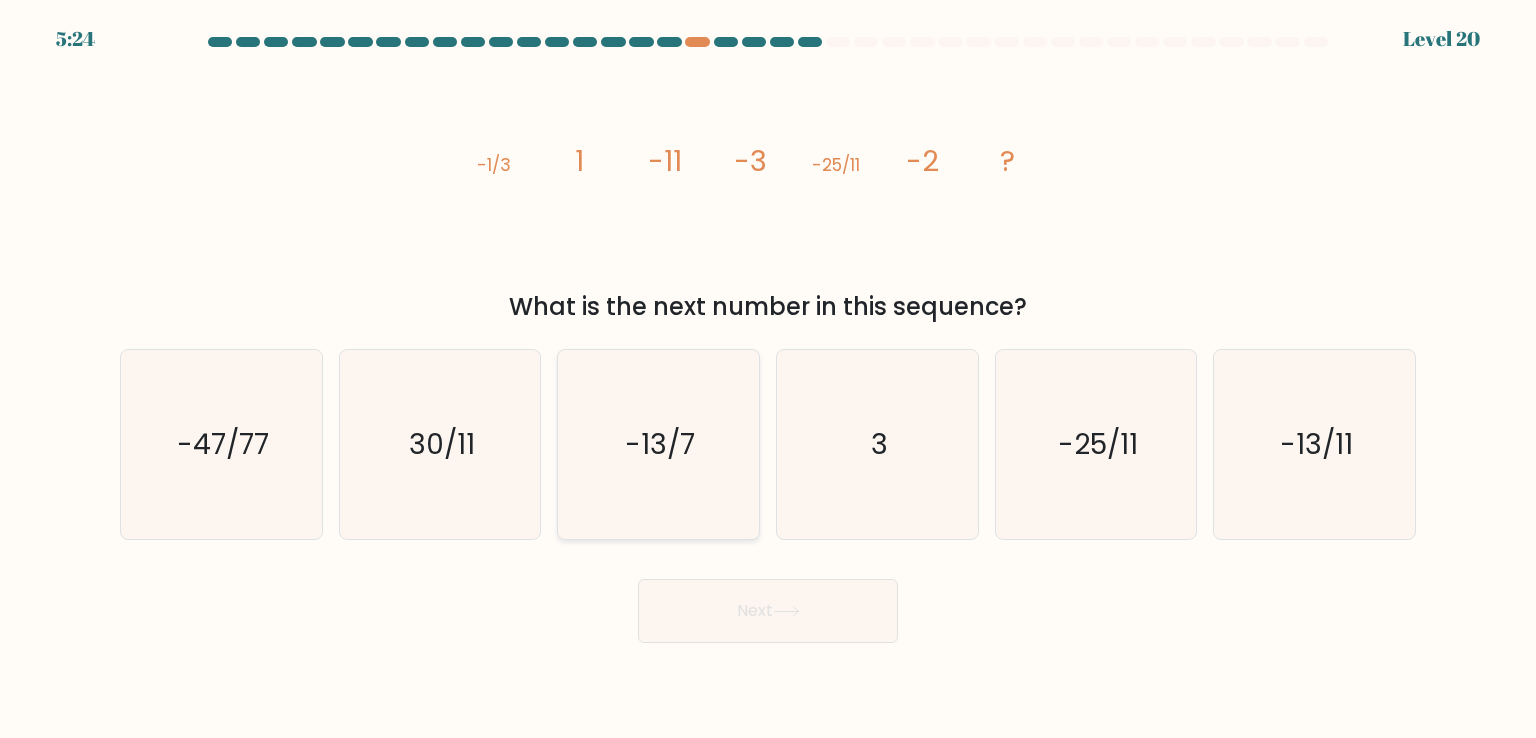 click on "-13/7" 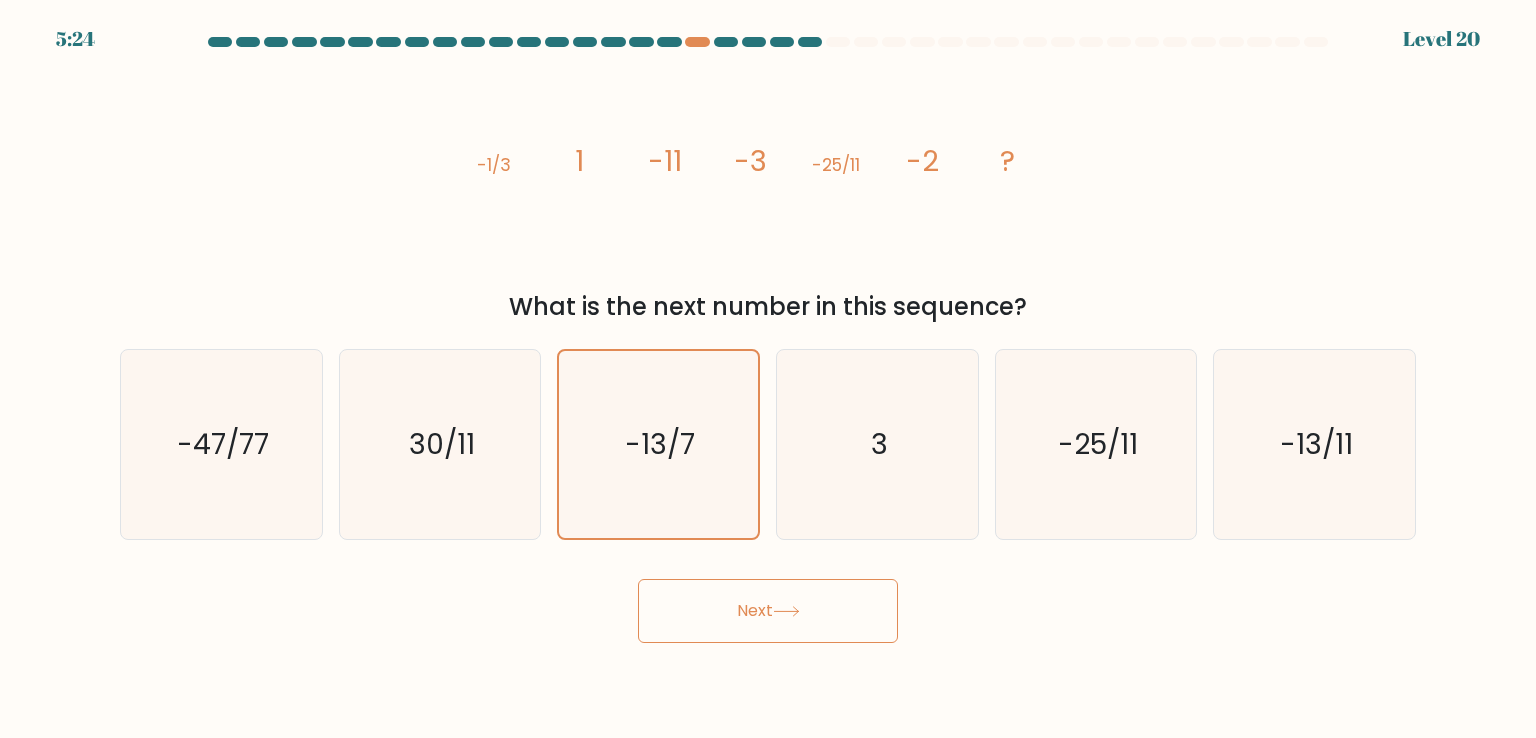 click on "Next" at bounding box center [768, 611] 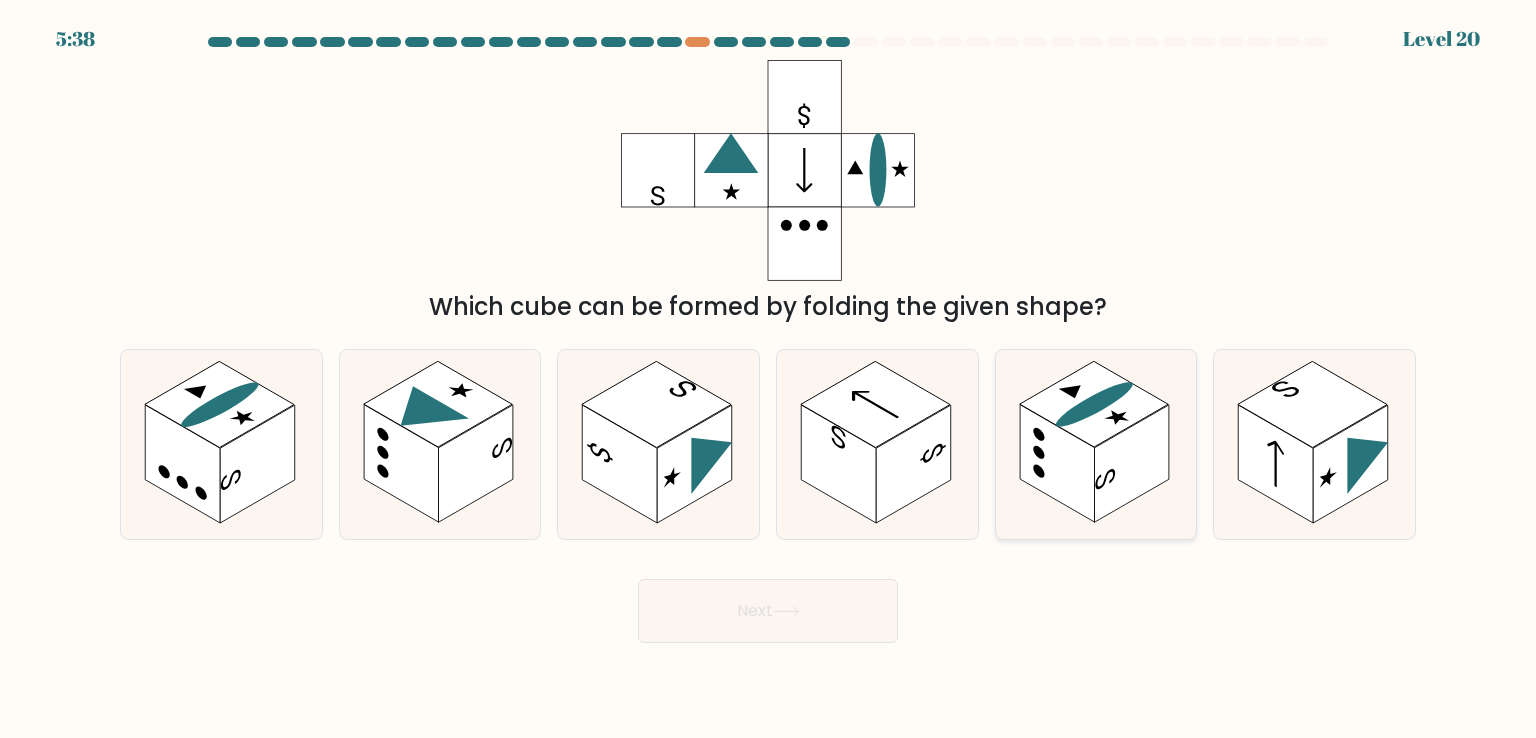 click 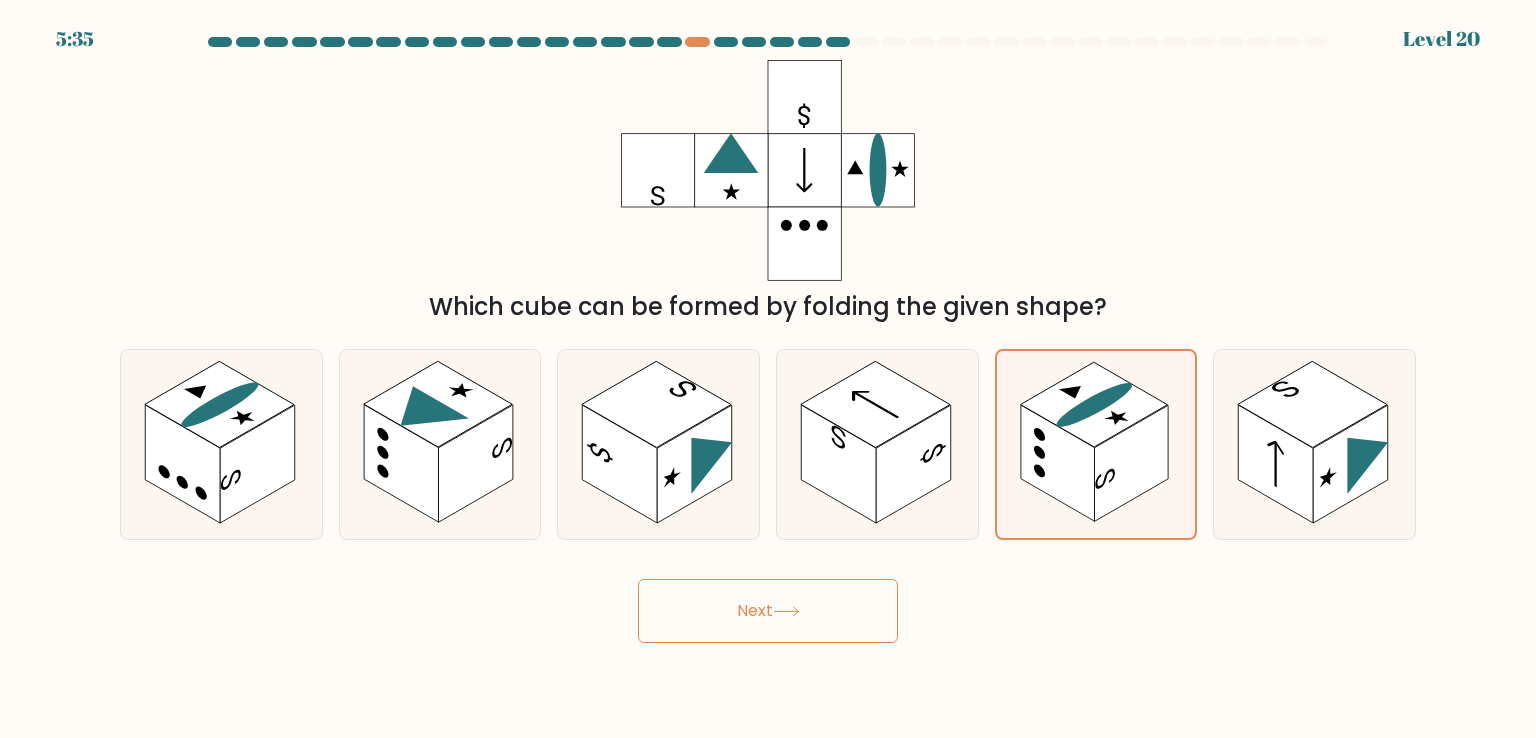 click on "Next" at bounding box center (768, 611) 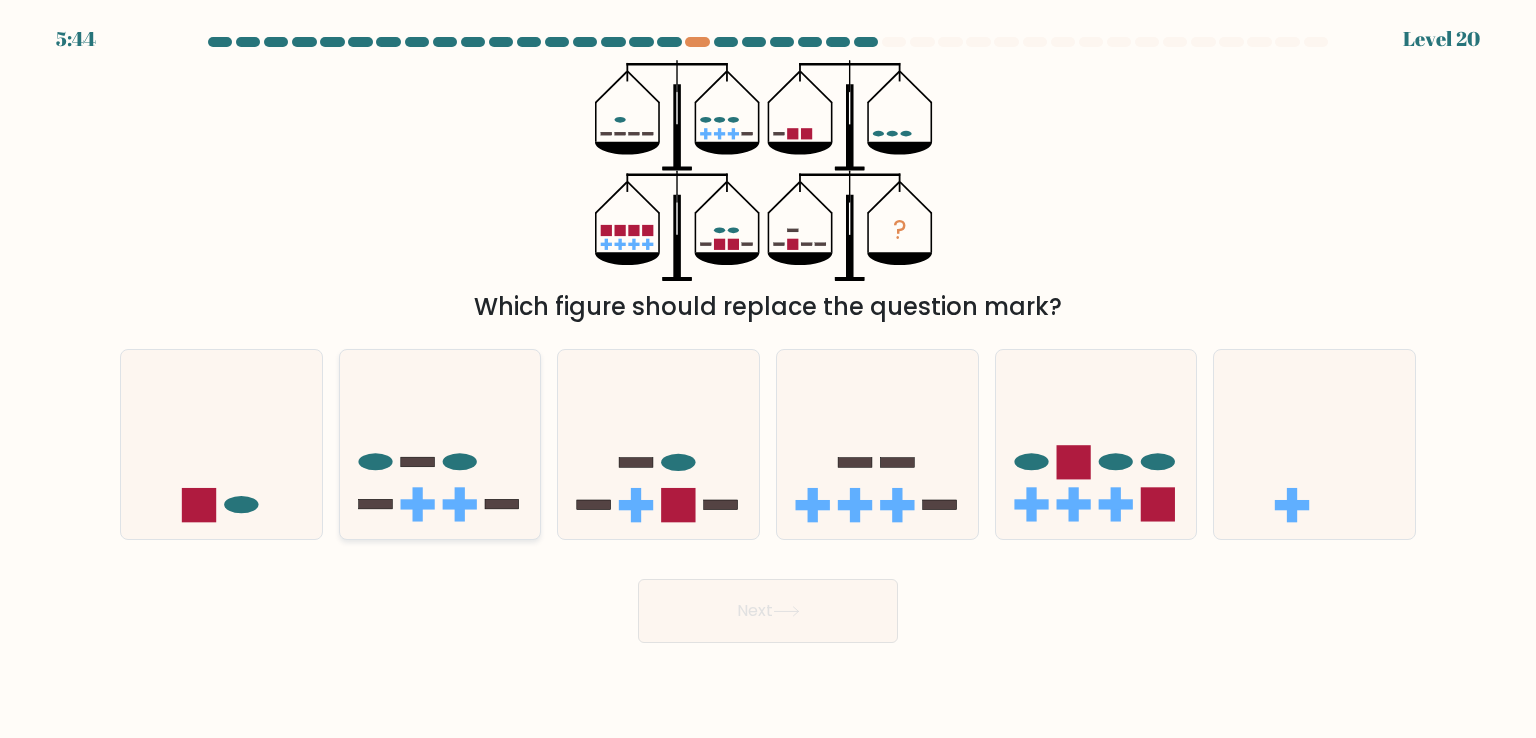 click 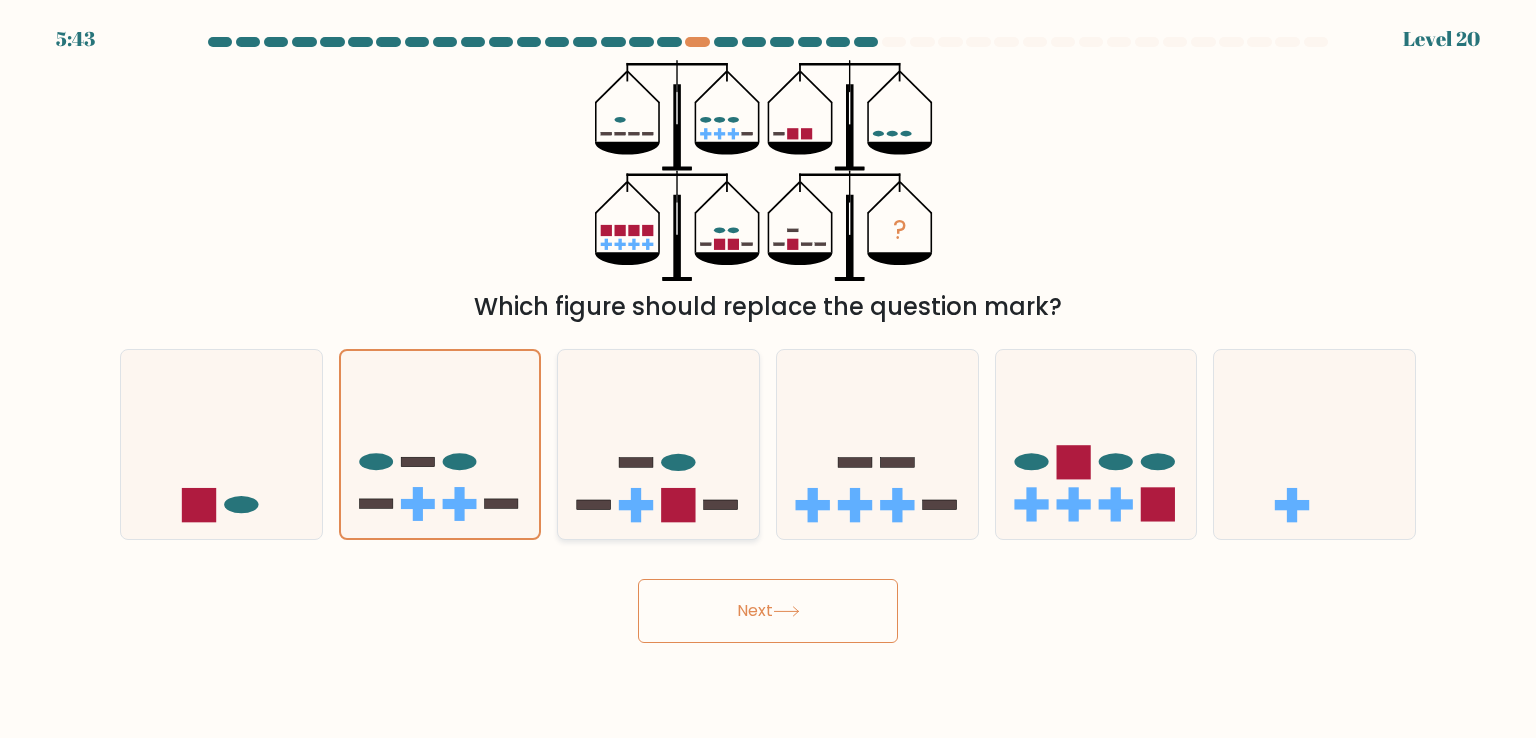 click 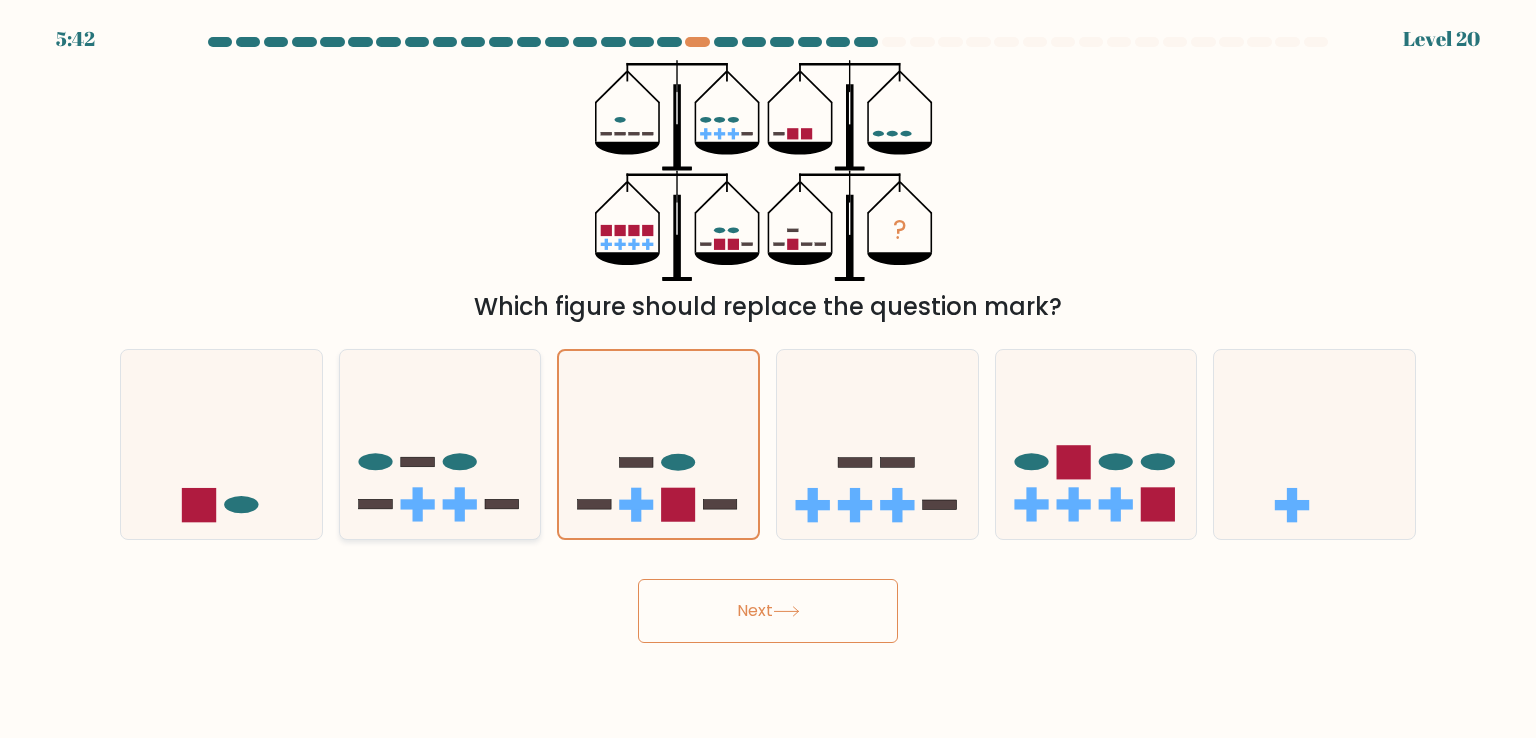 click 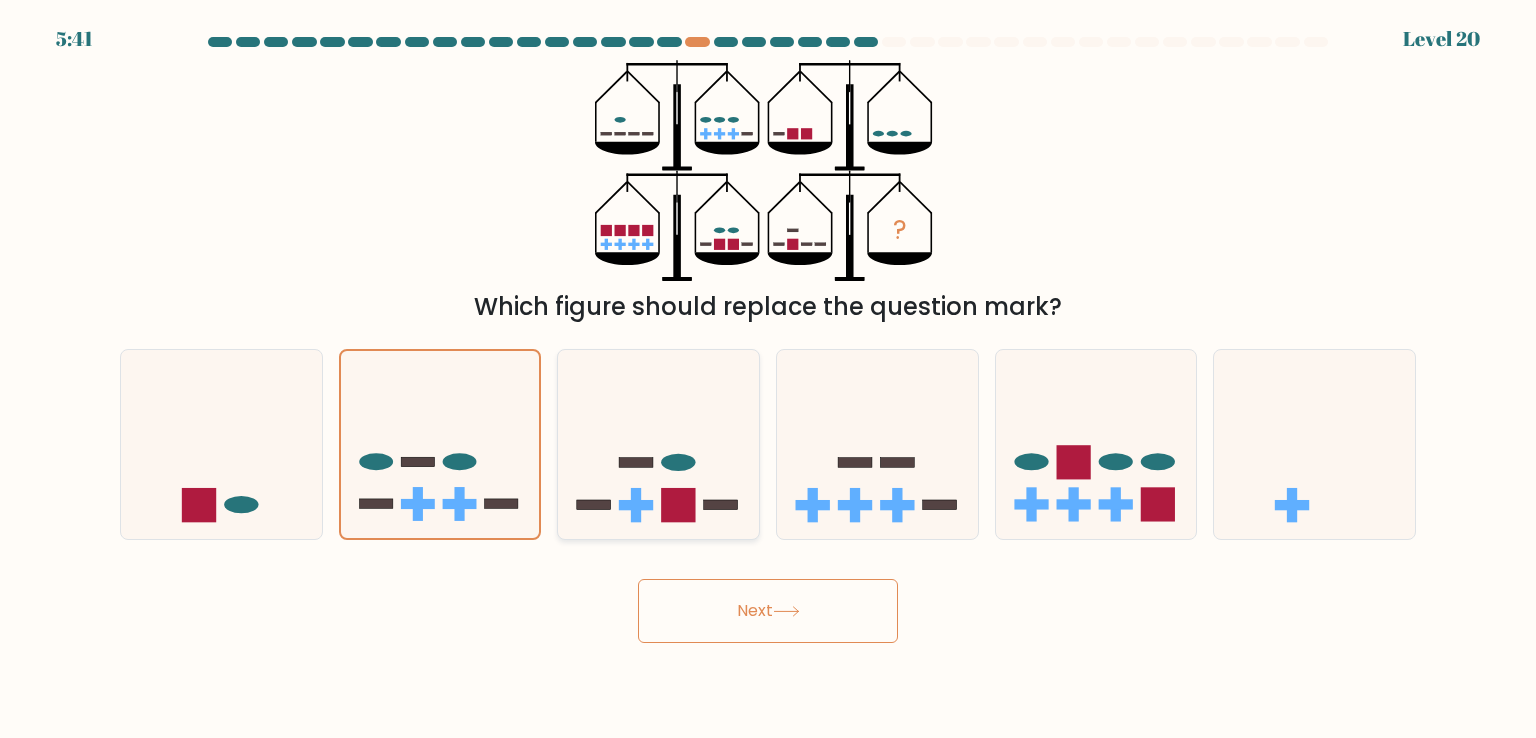 click 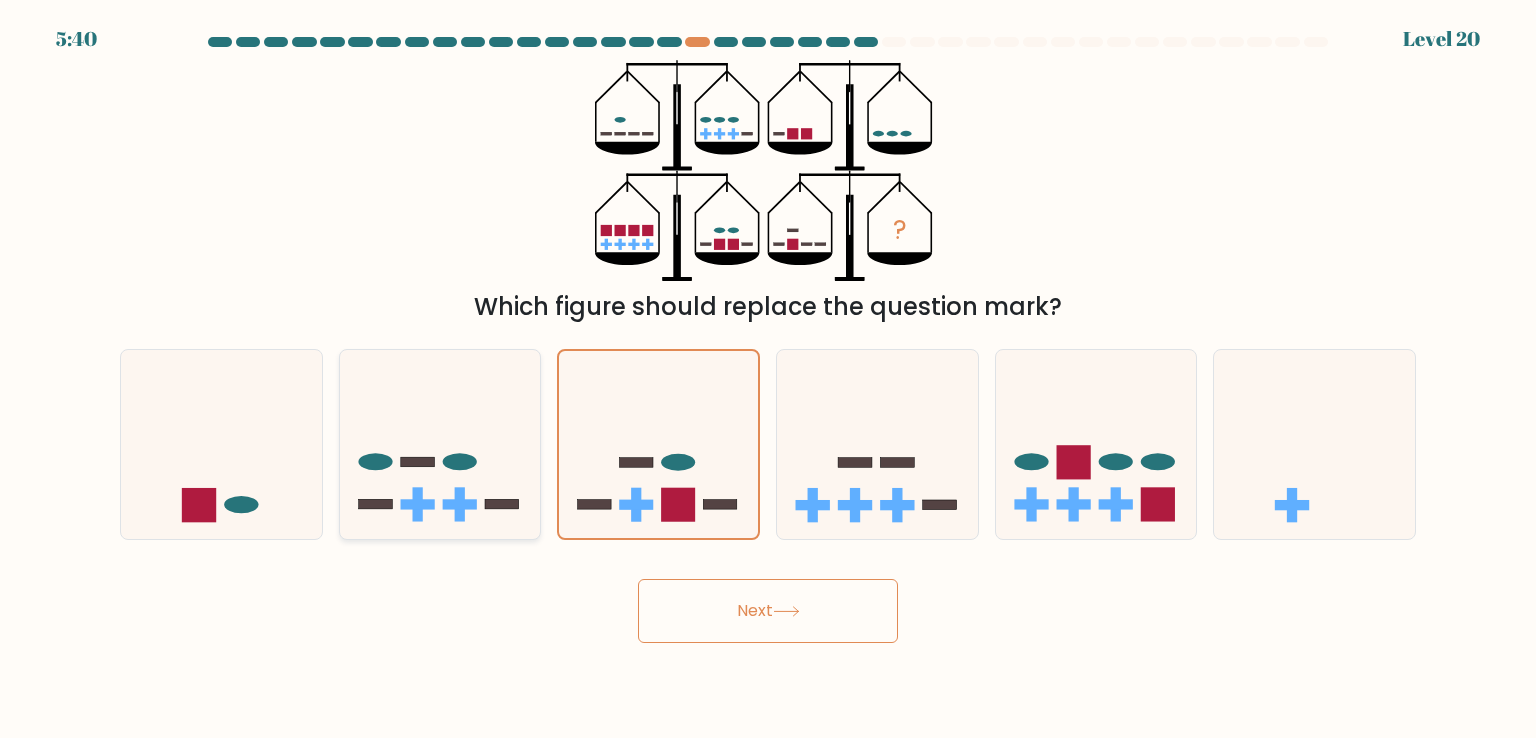click 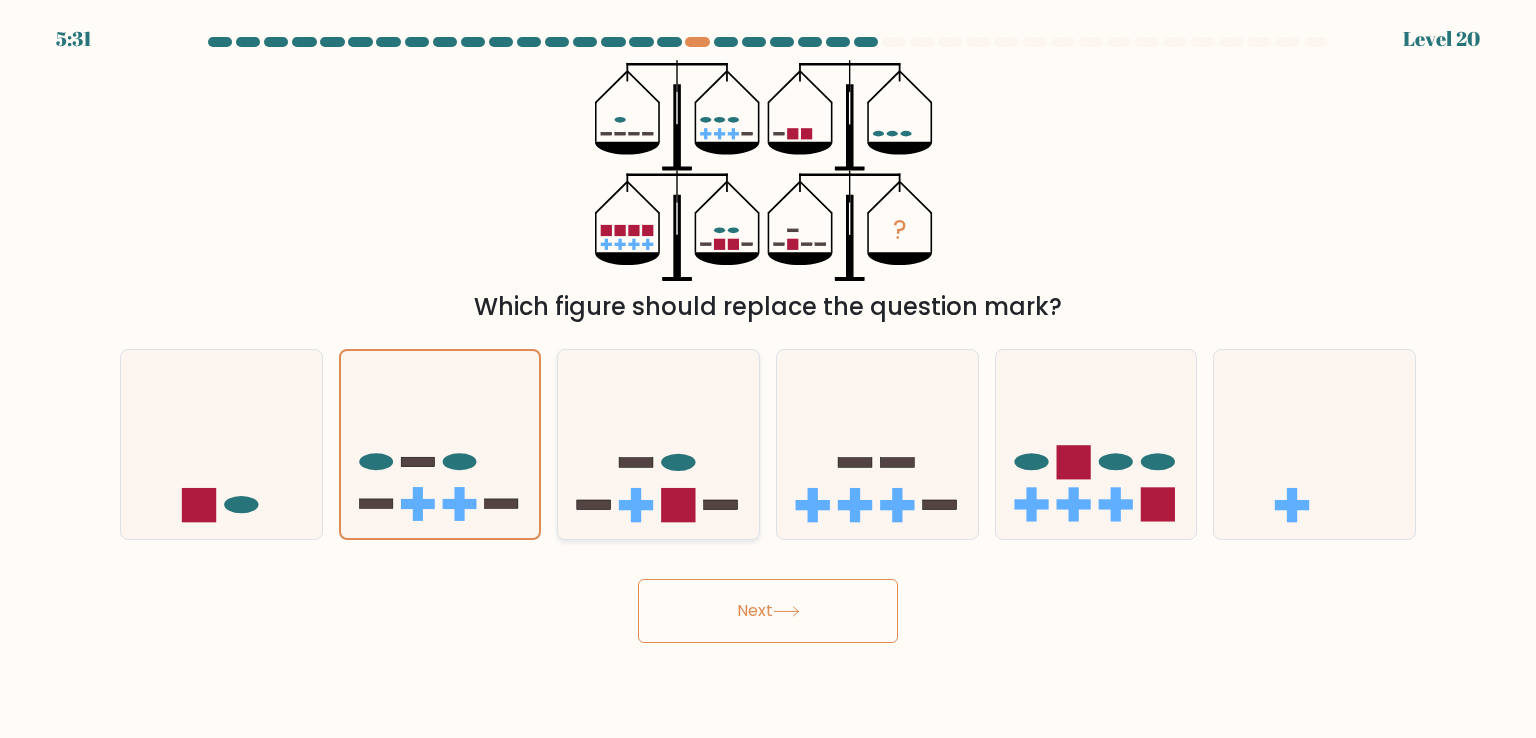 click 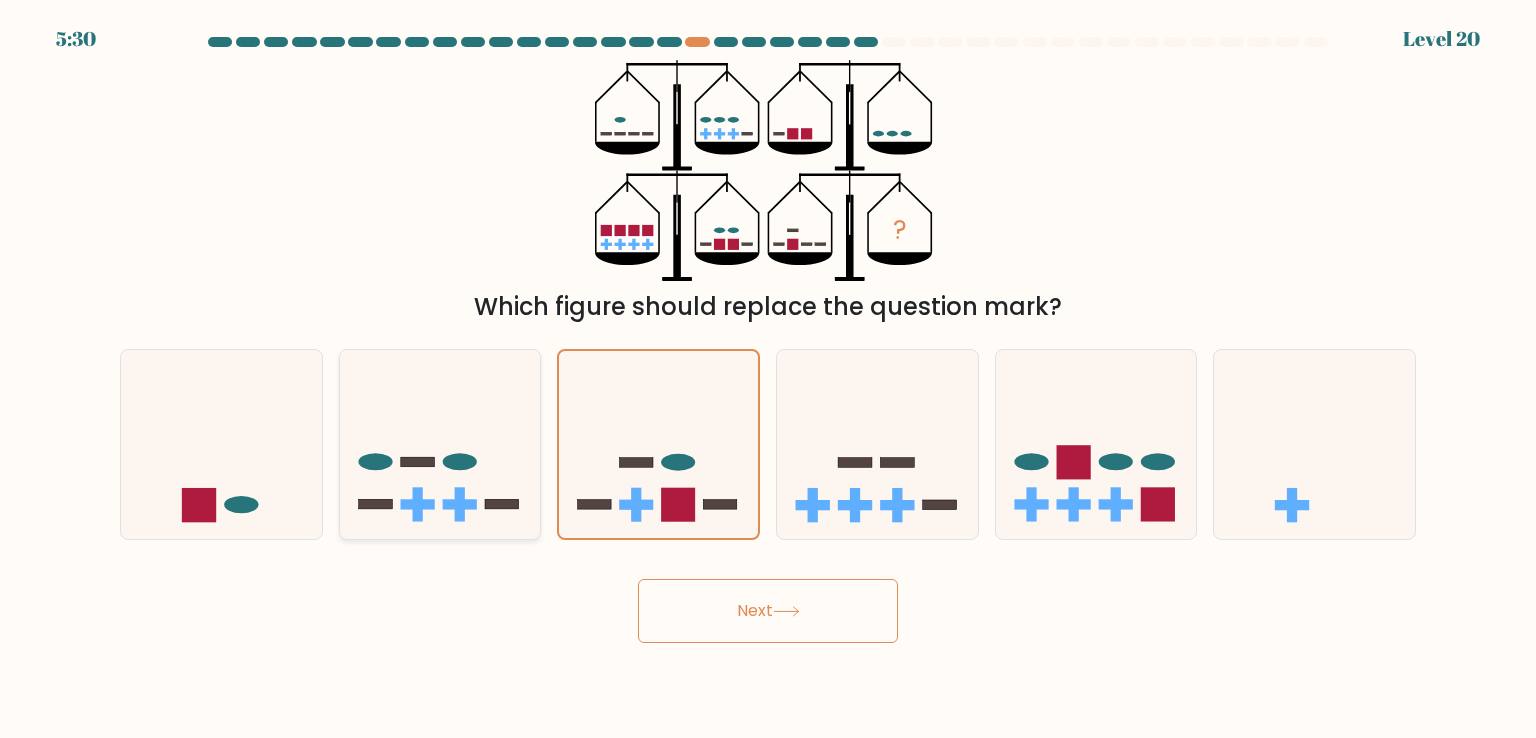 click 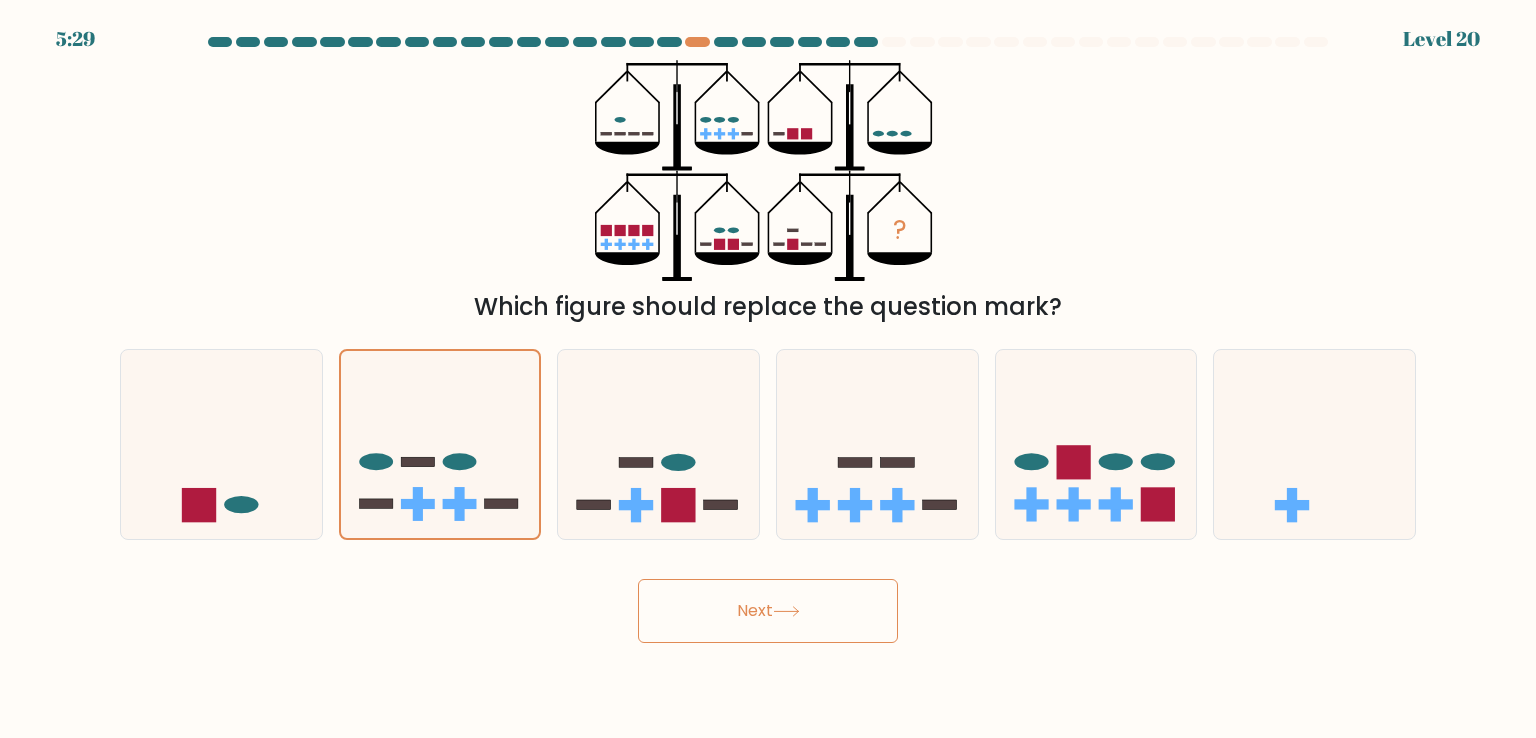 click on "Next" at bounding box center [768, 611] 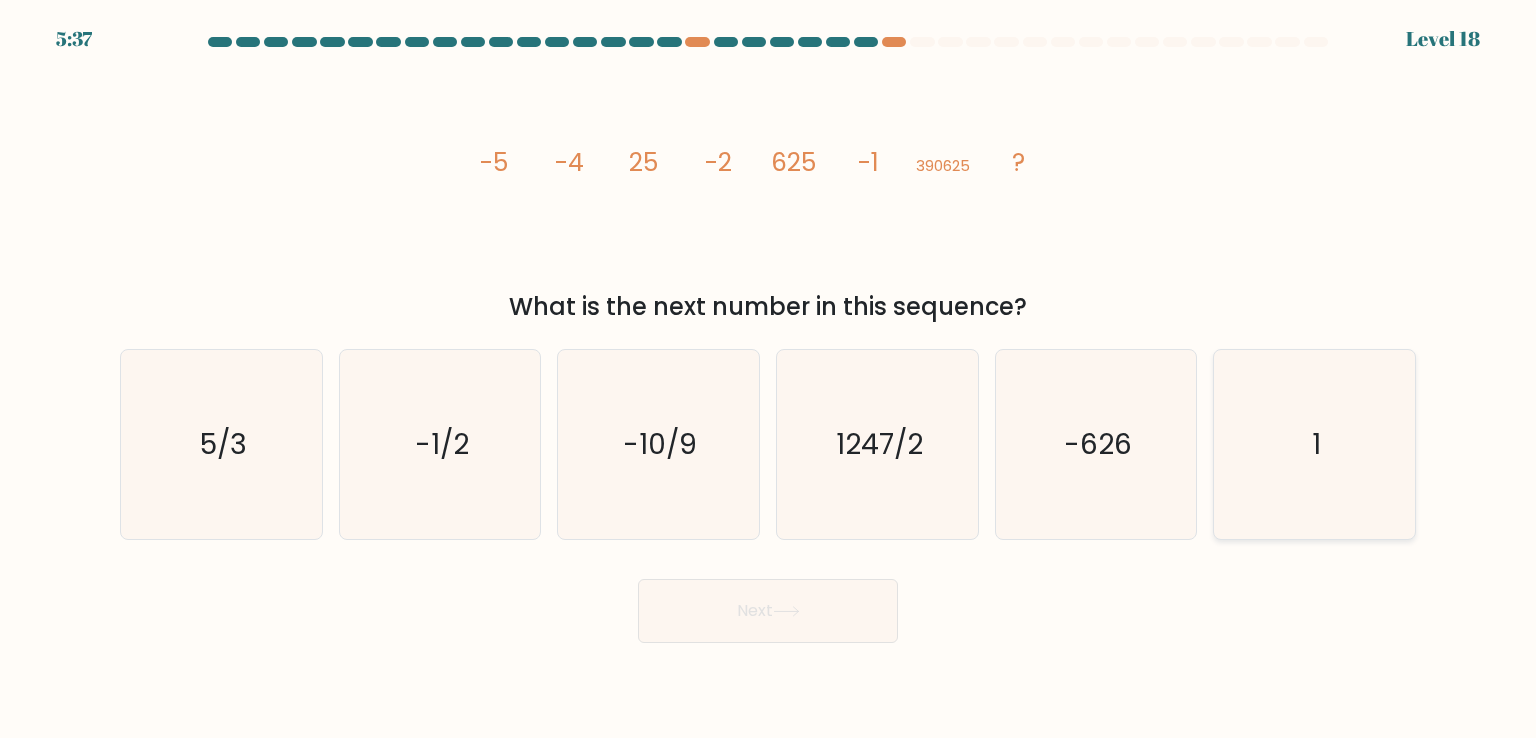 click on "1" 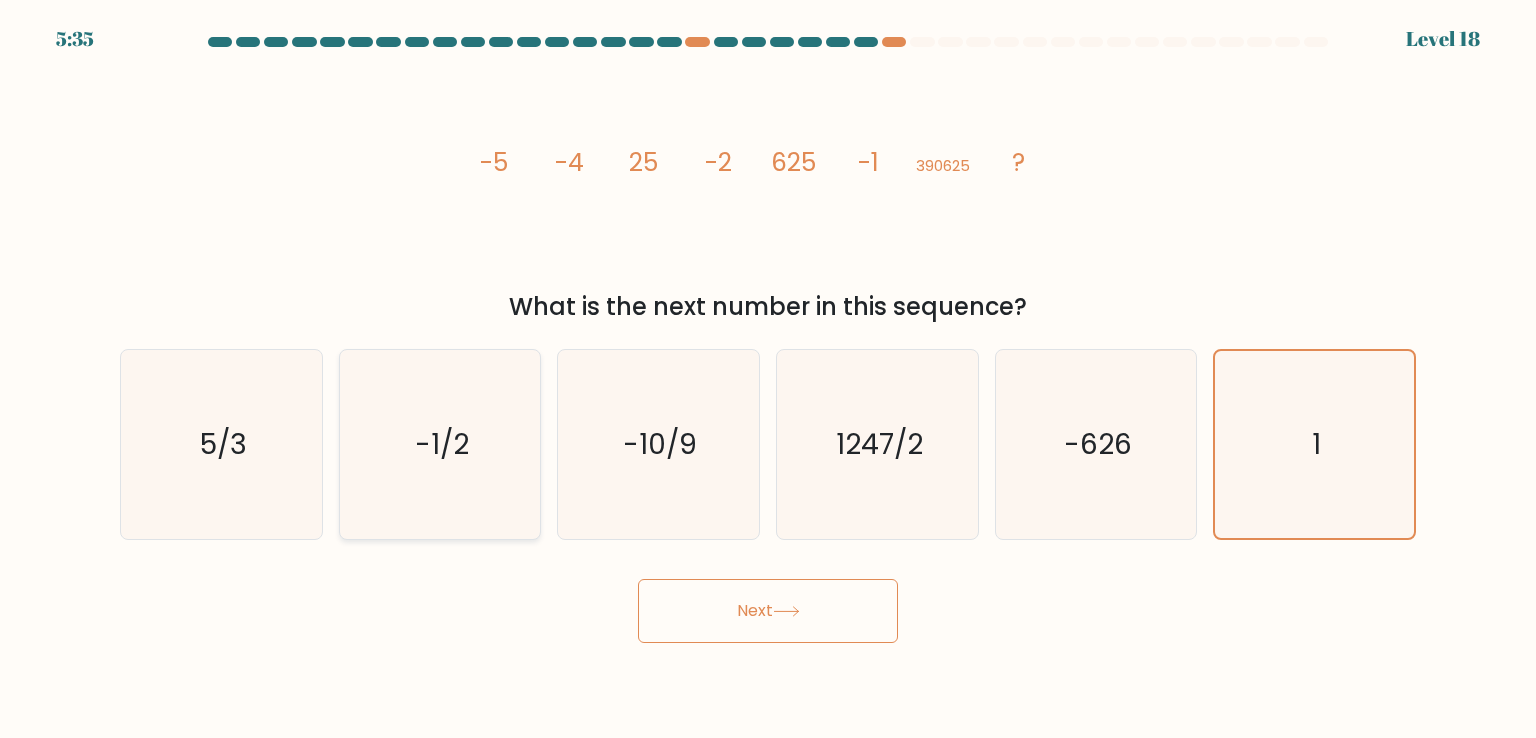 click on "-1/2" 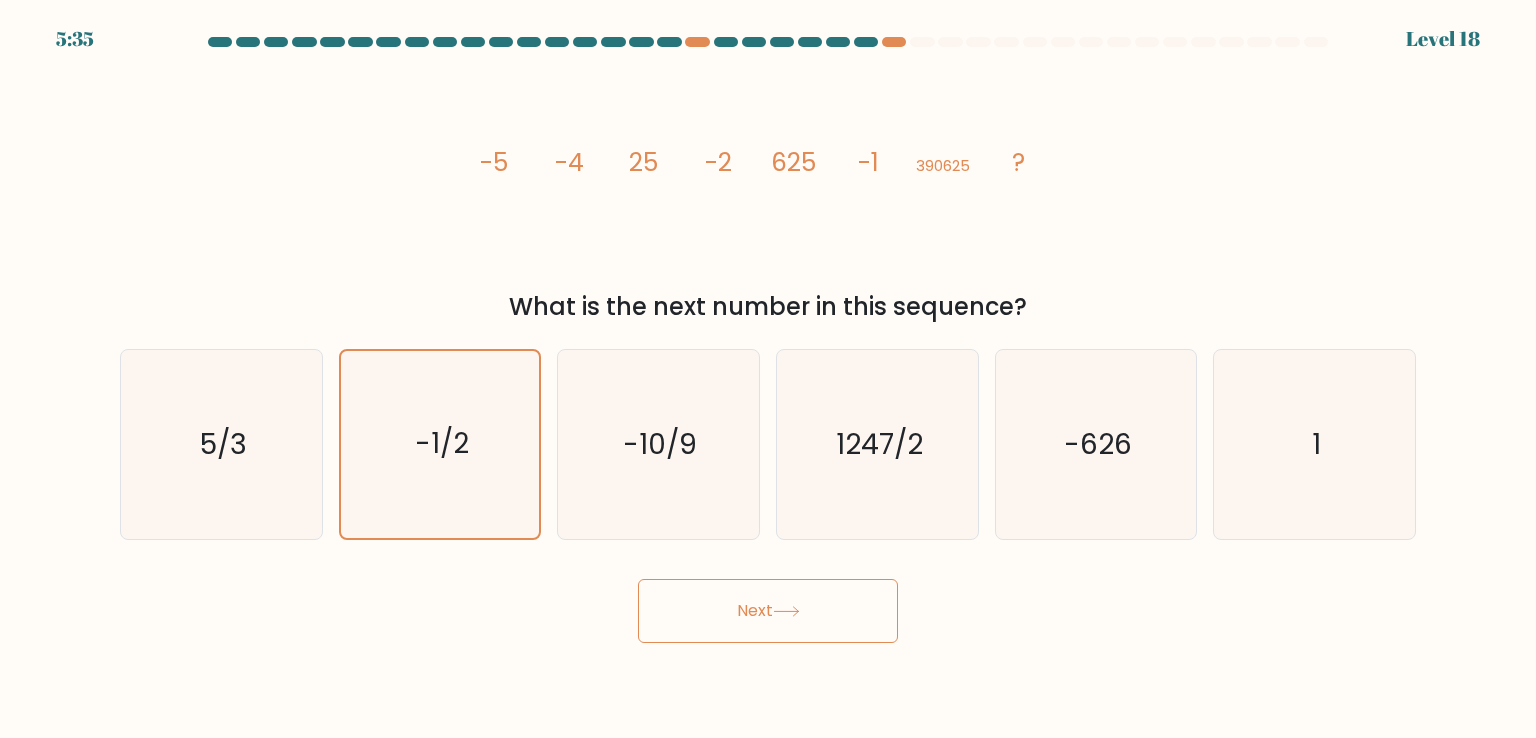 click on "Next" at bounding box center (768, 611) 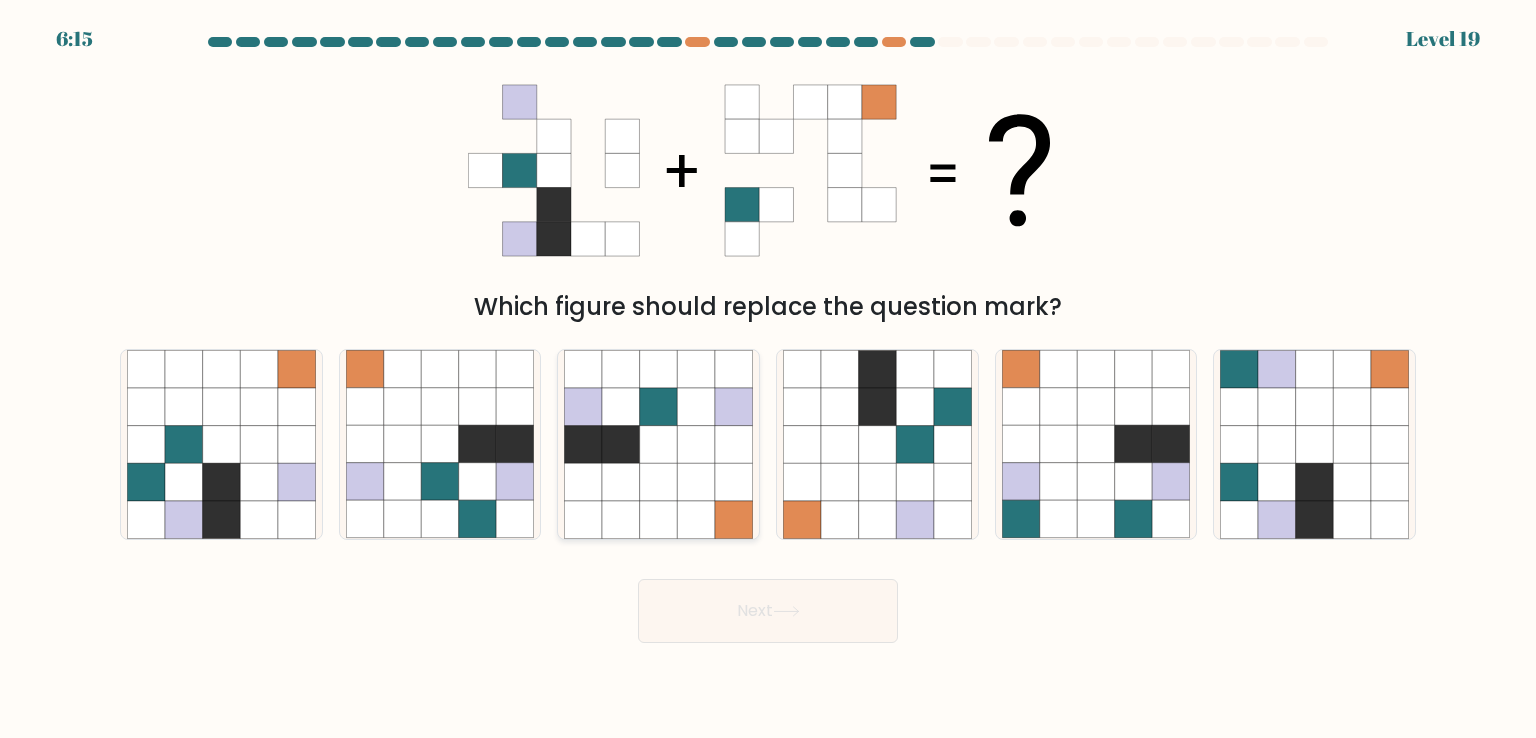 click 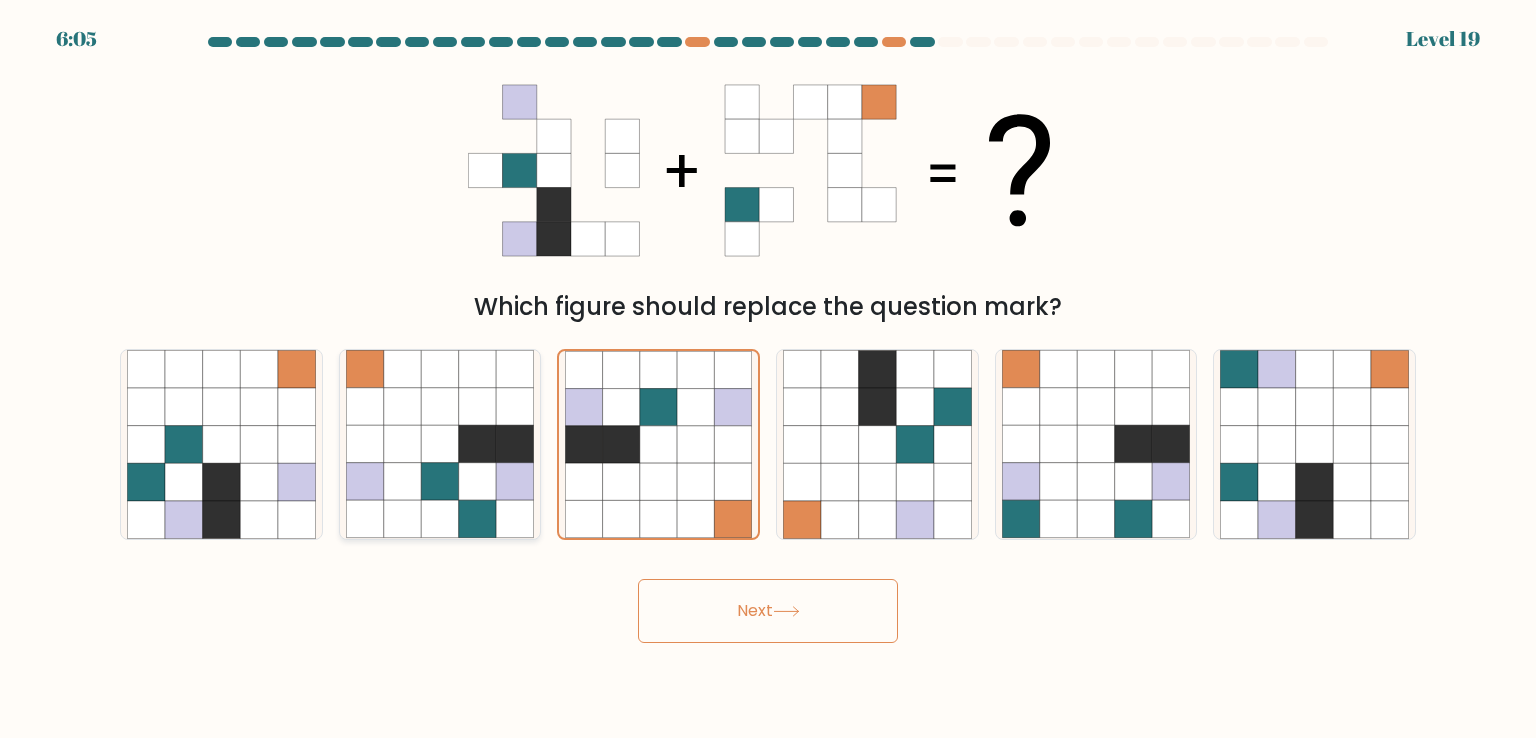 click 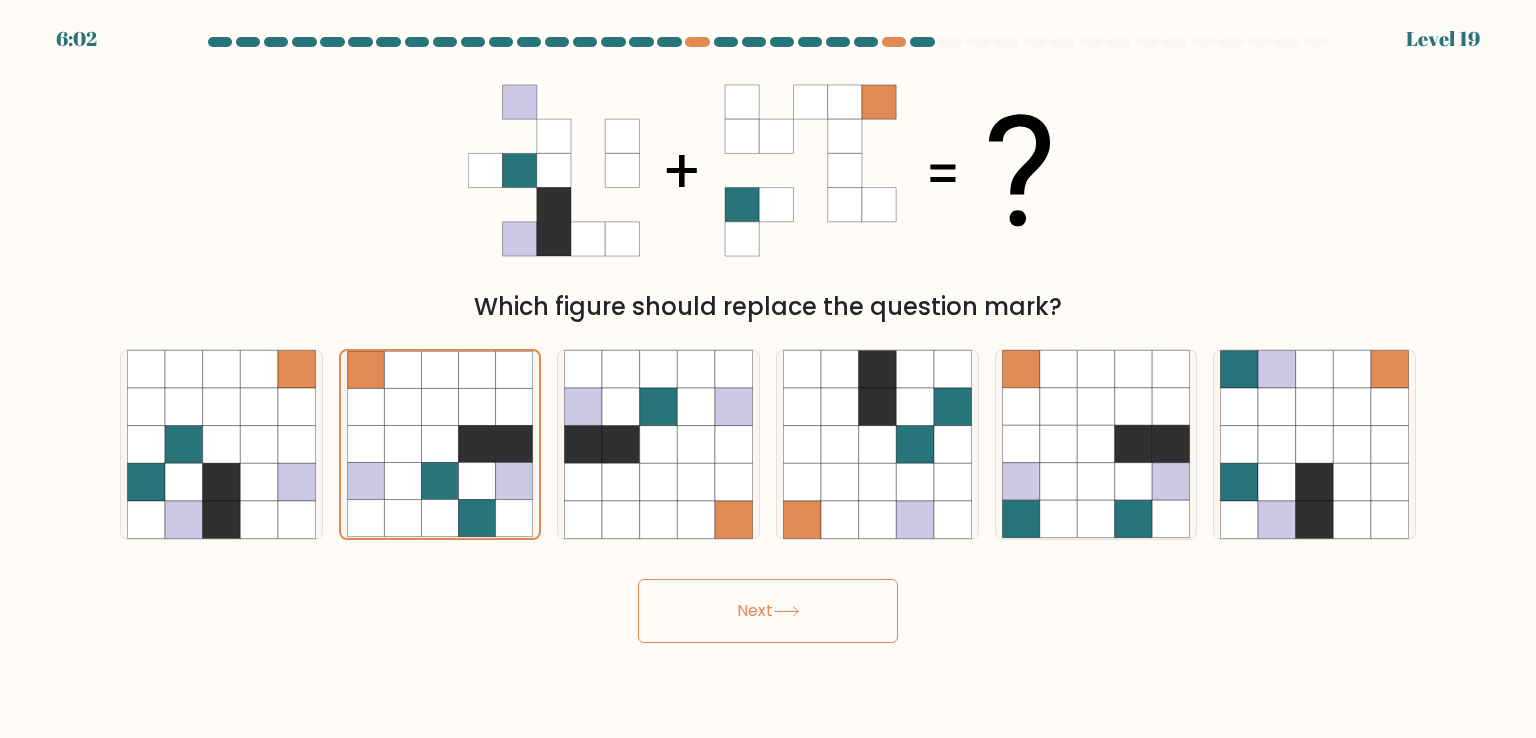 click 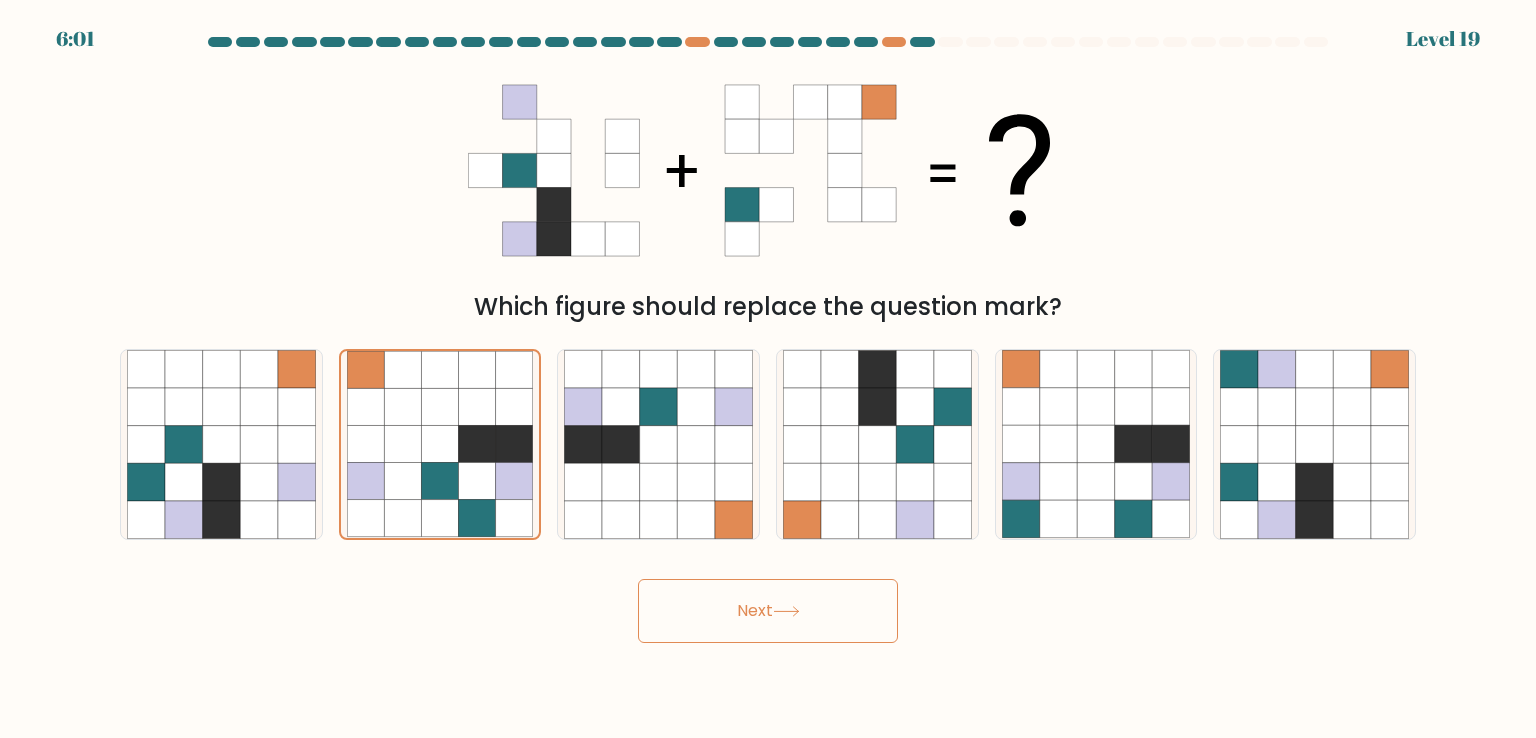 click 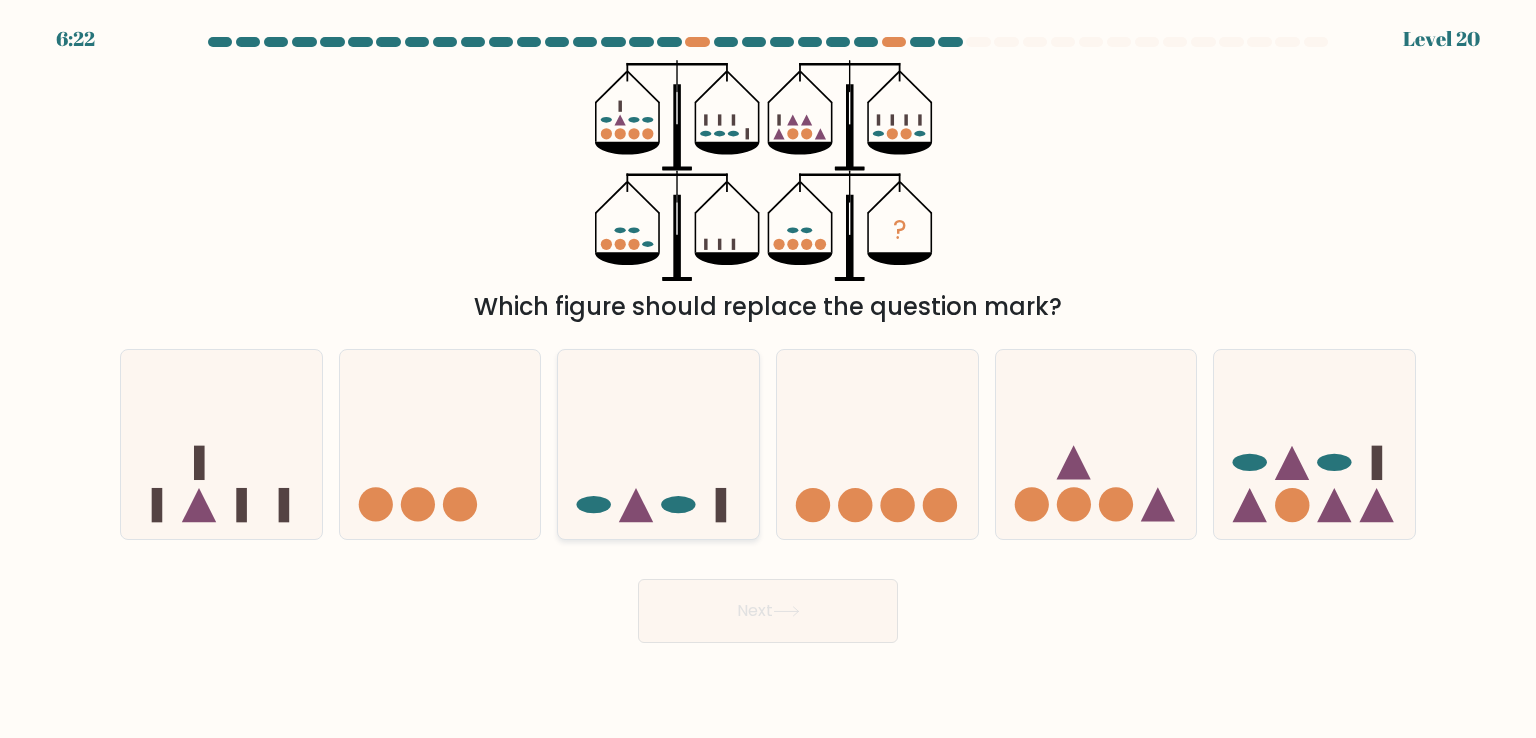 click 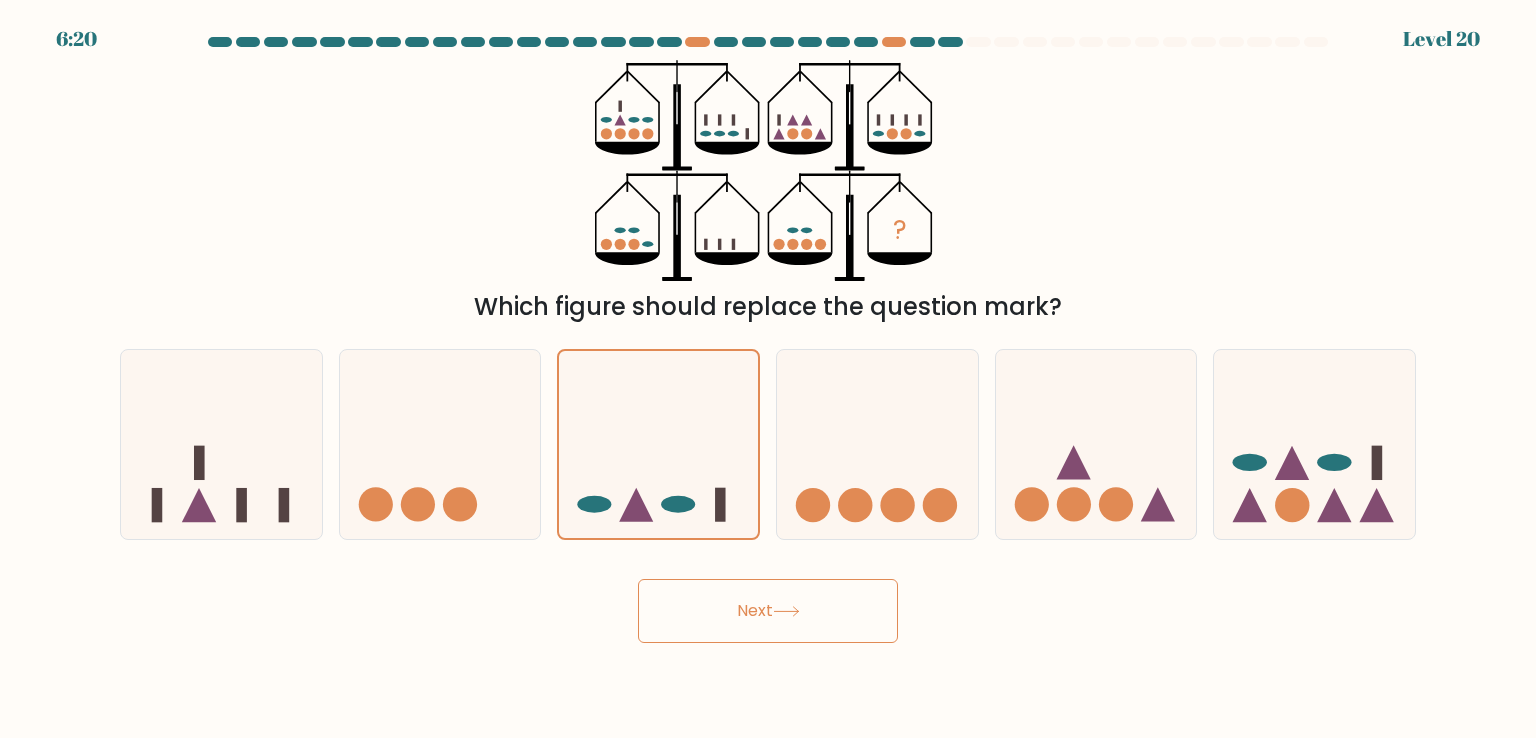 click on "Next" at bounding box center (768, 611) 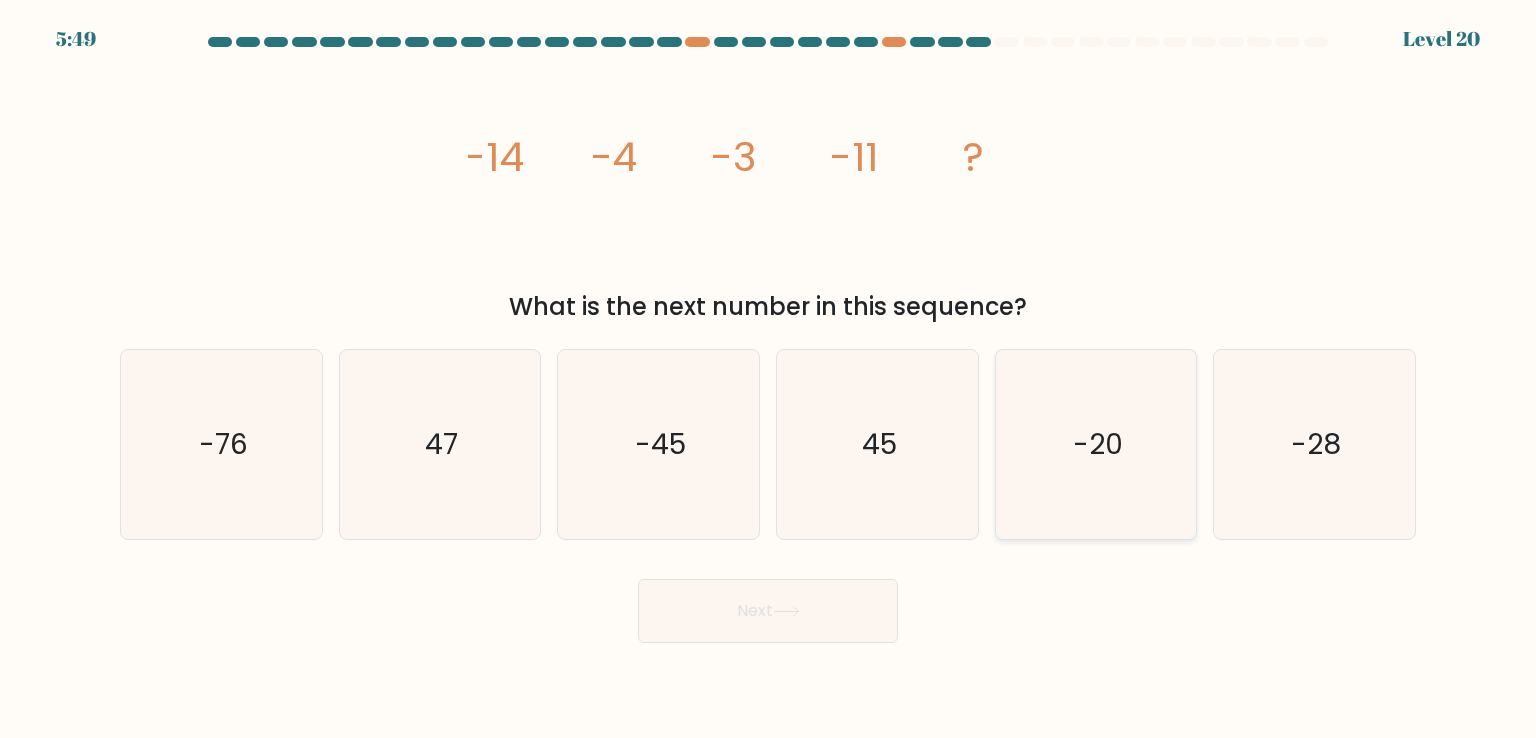 click on "-20" 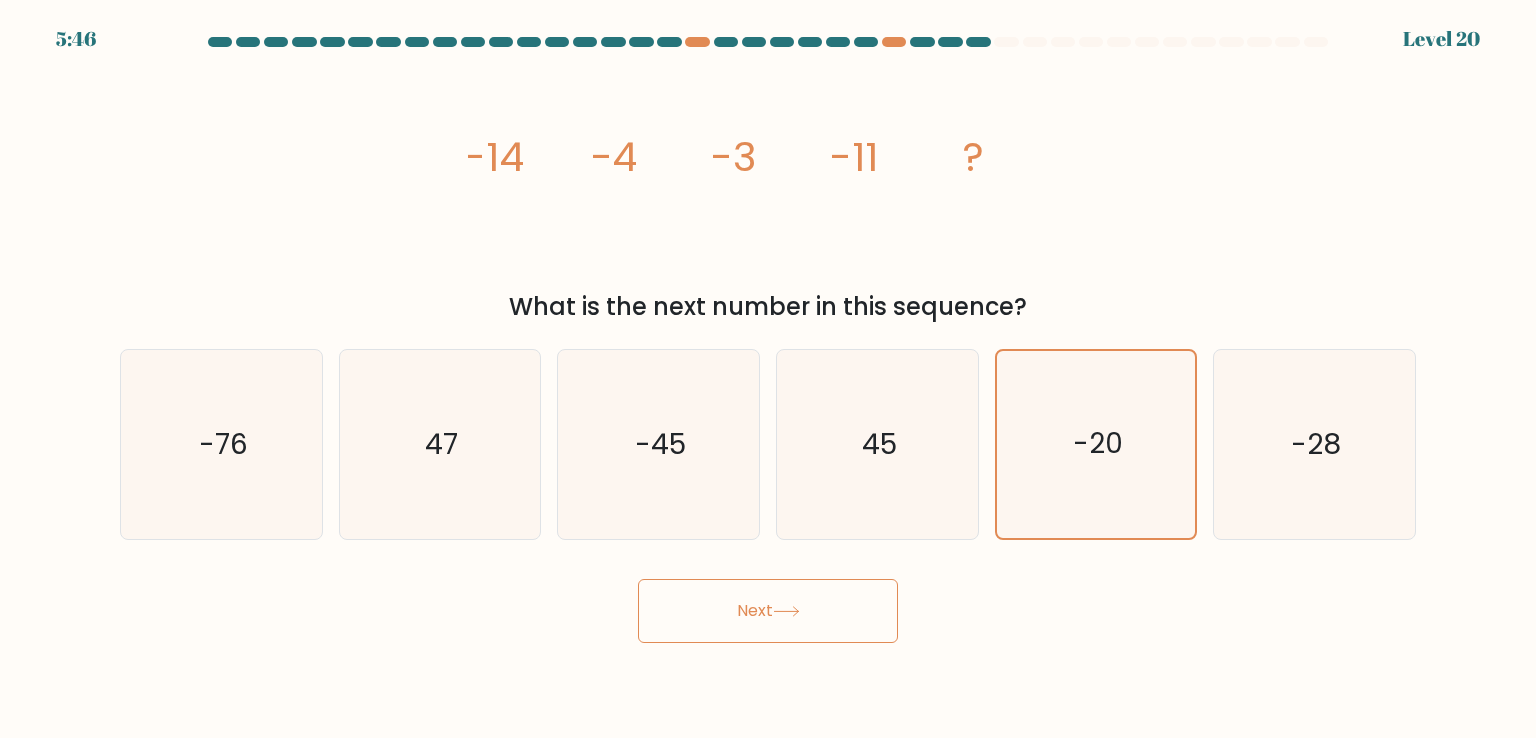 click on "Next" at bounding box center (768, 603) 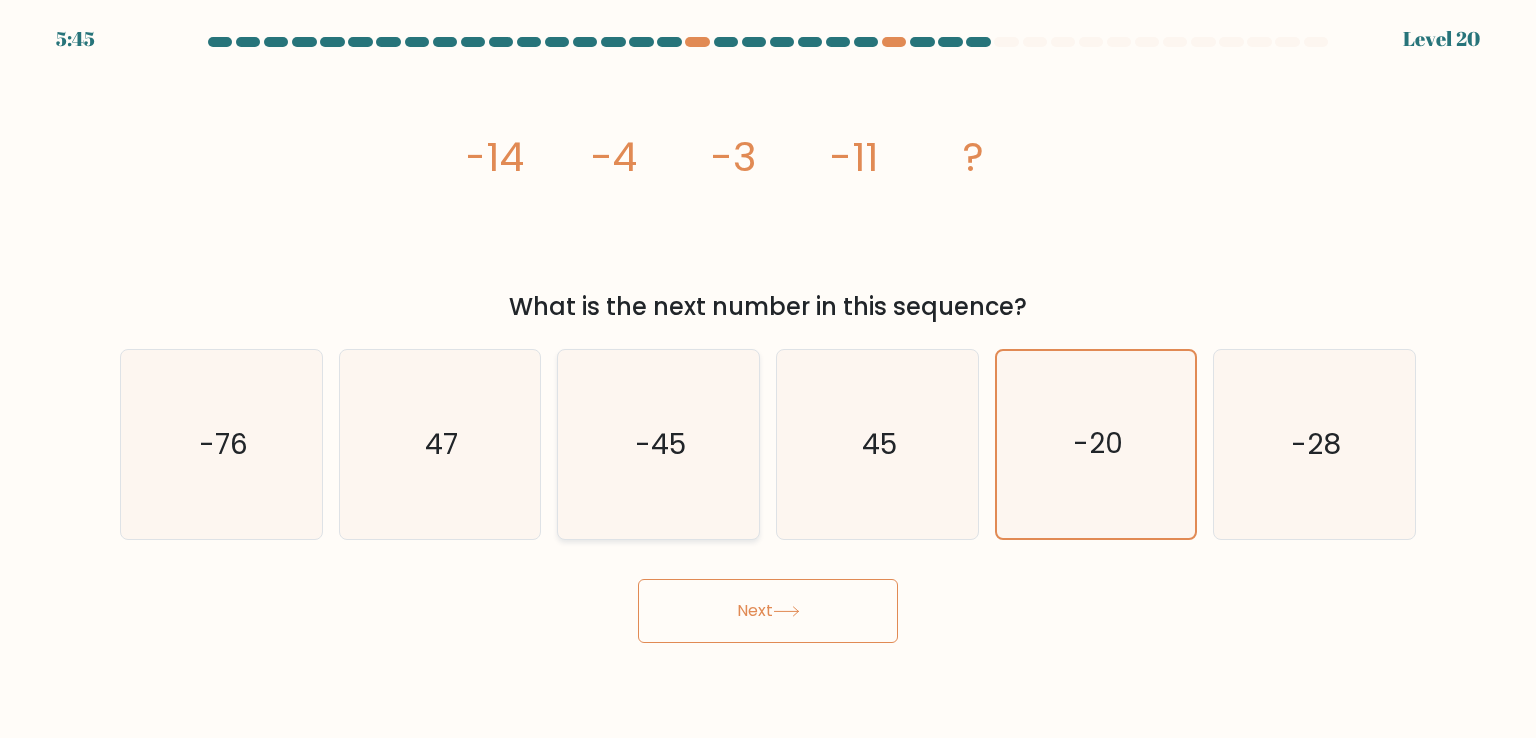 click on "-45" 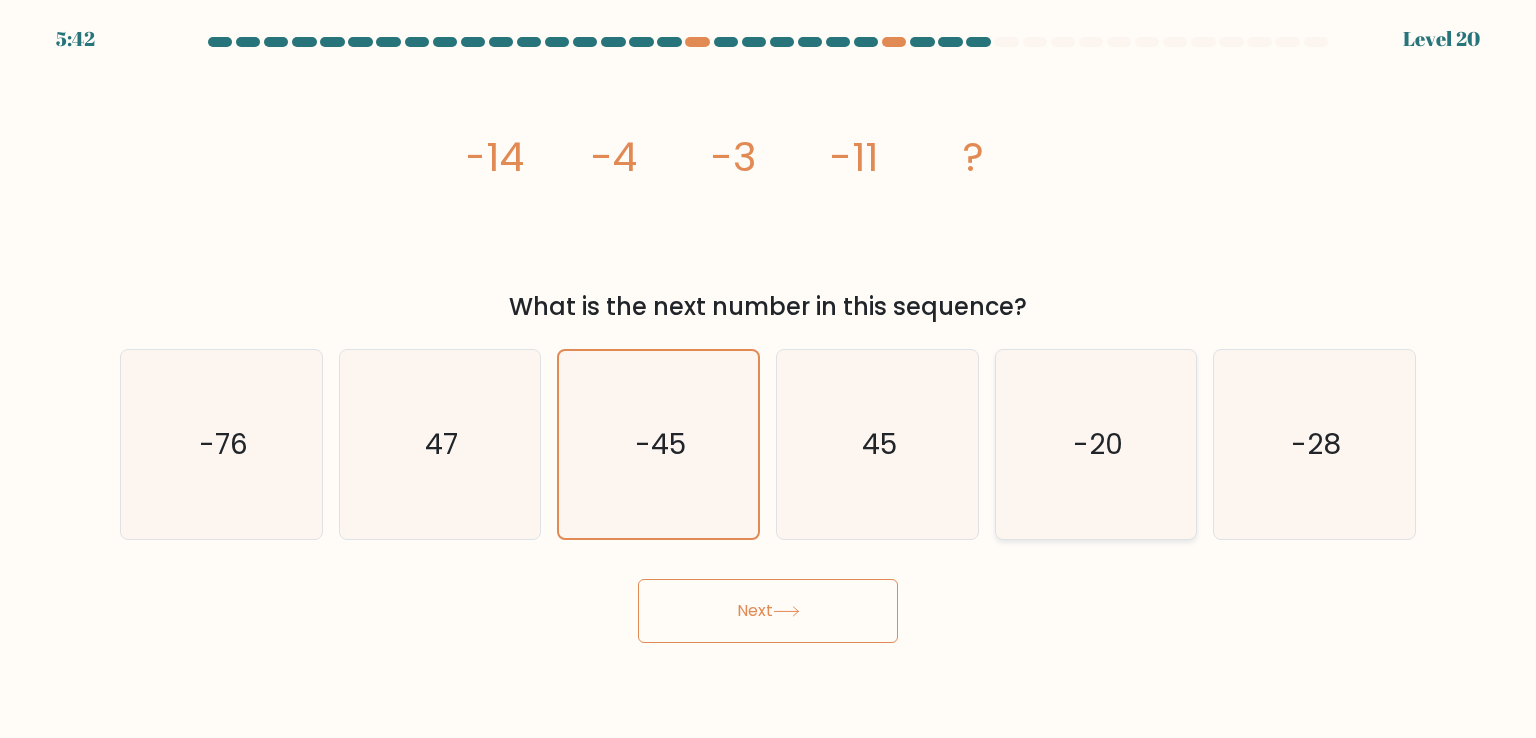 click on "-20" 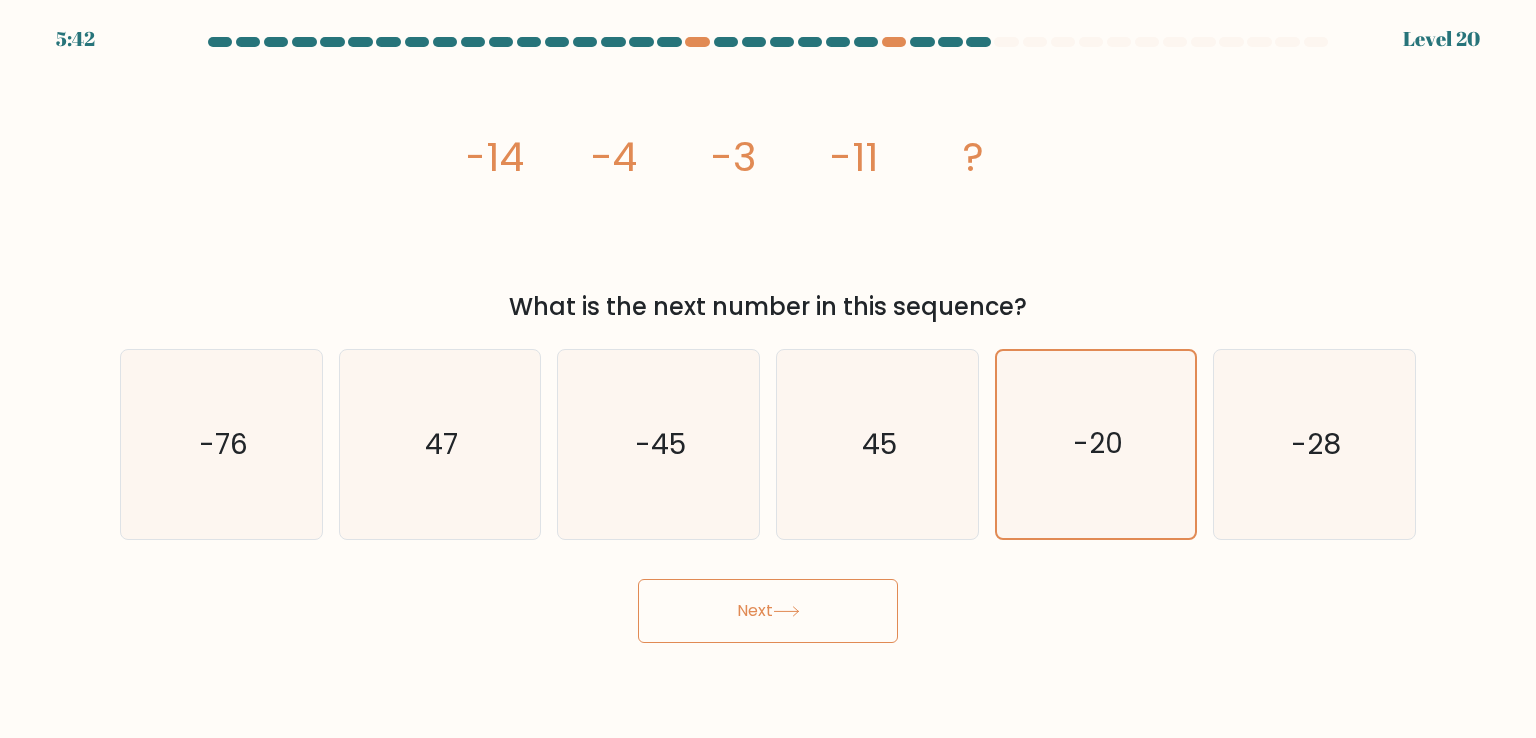 click on "Next" at bounding box center (768, 611) 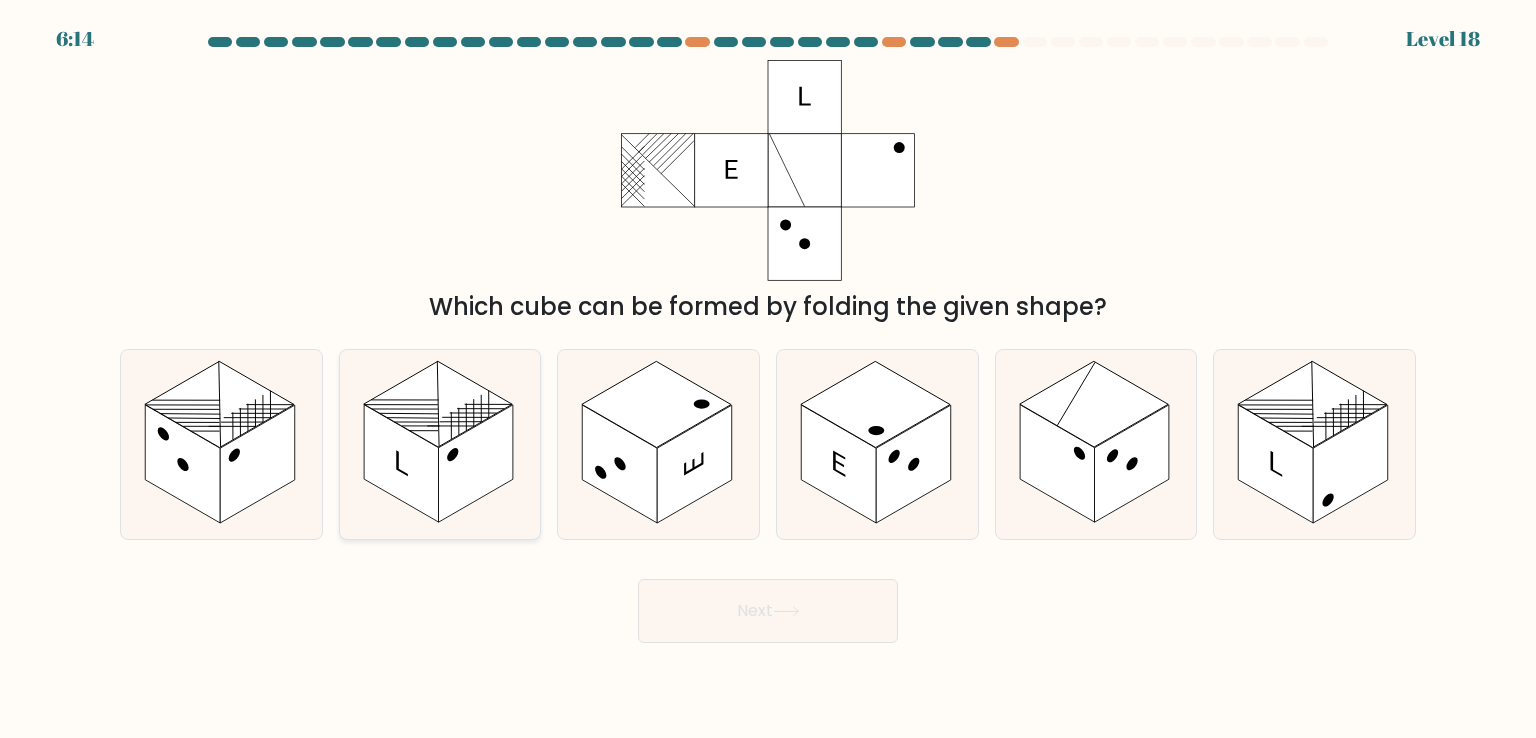 click 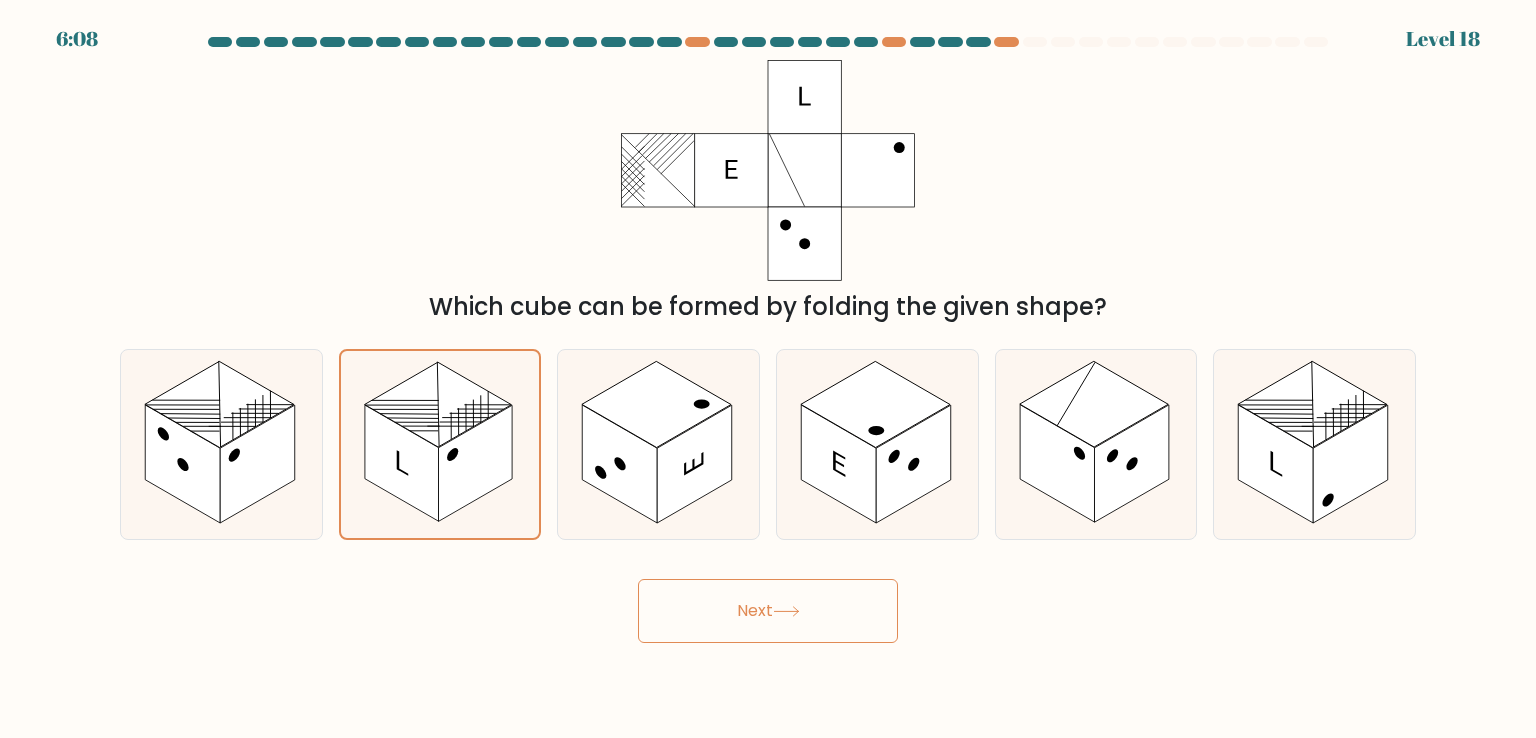 click on "6:08
Level 18" at bounding box center (768, 369) 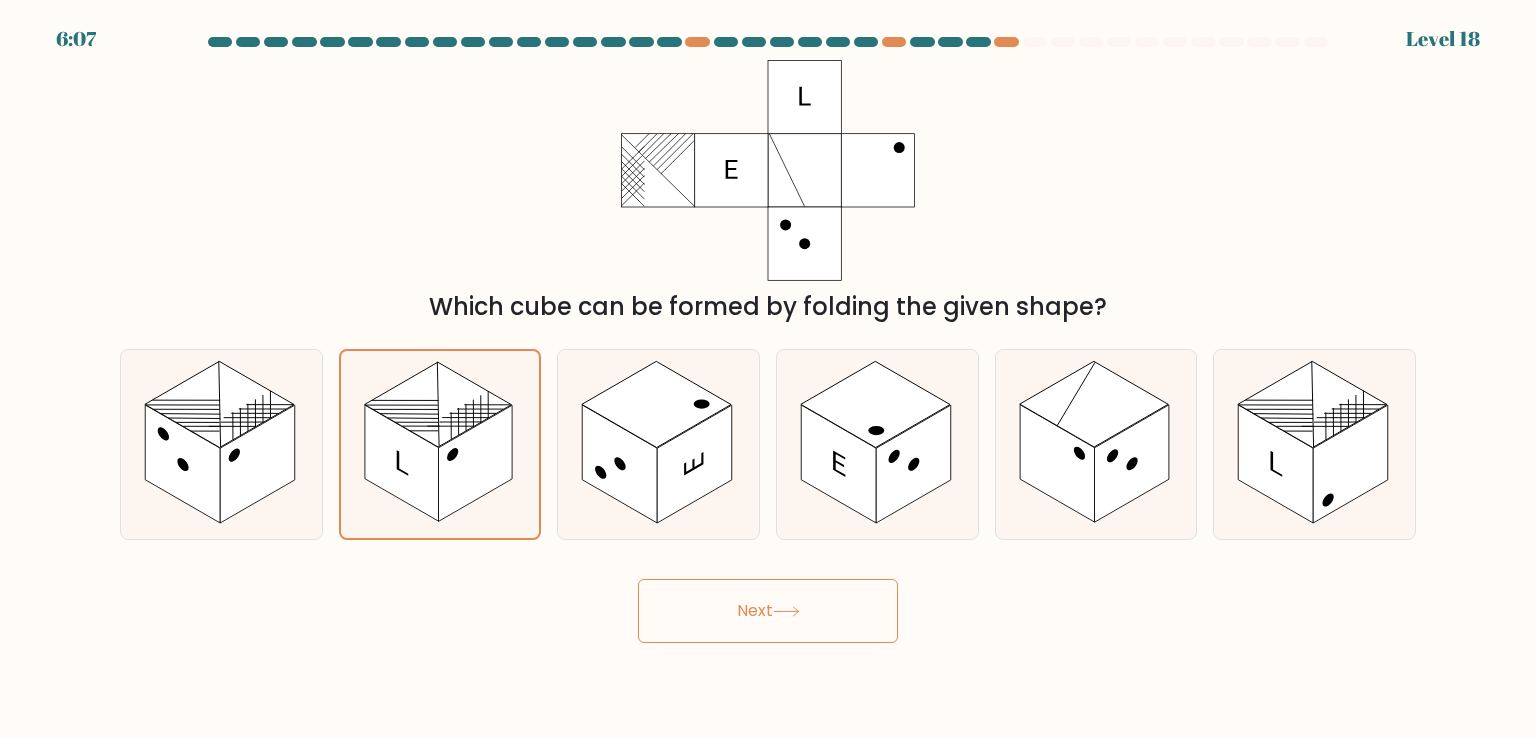 click on "Next" at bounding box center [768, 611] 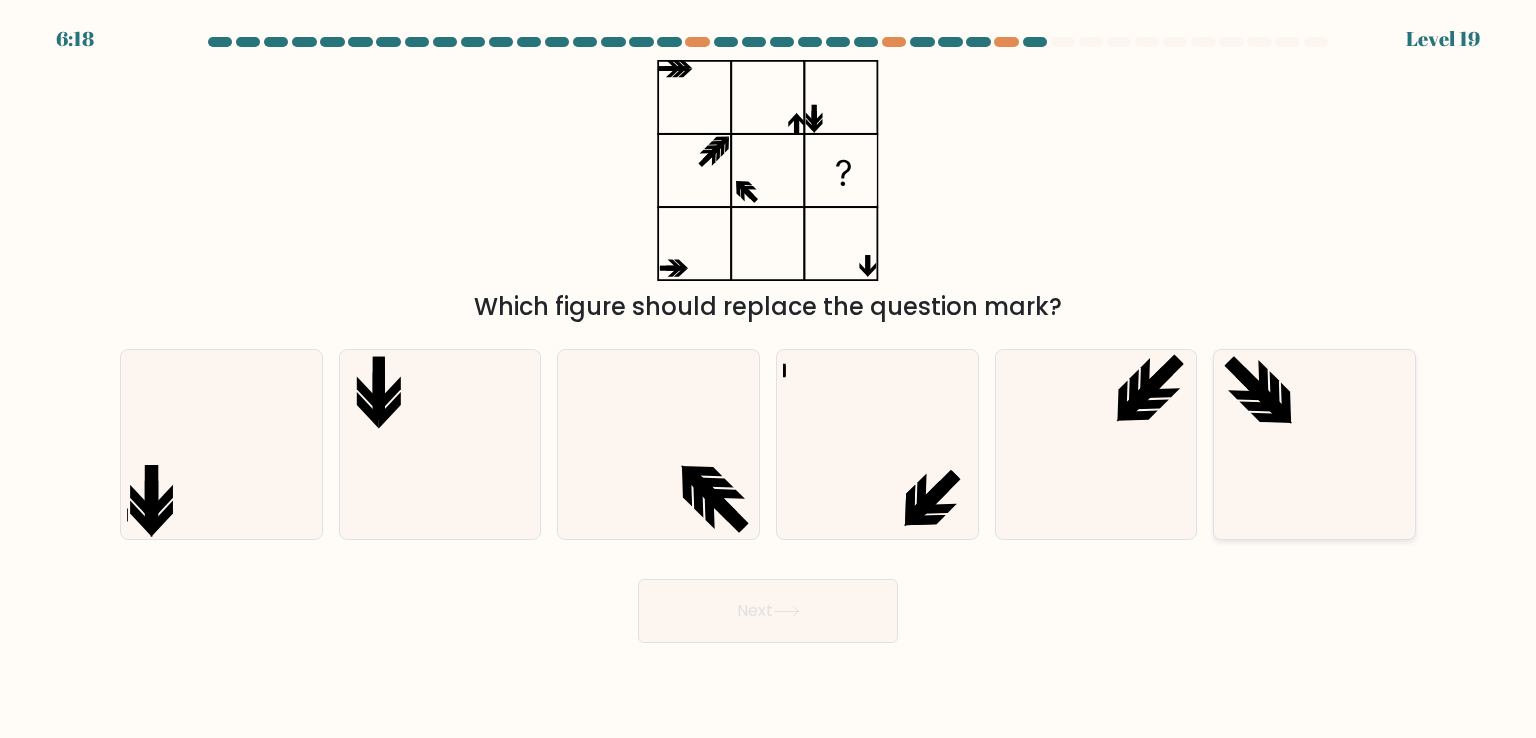 click 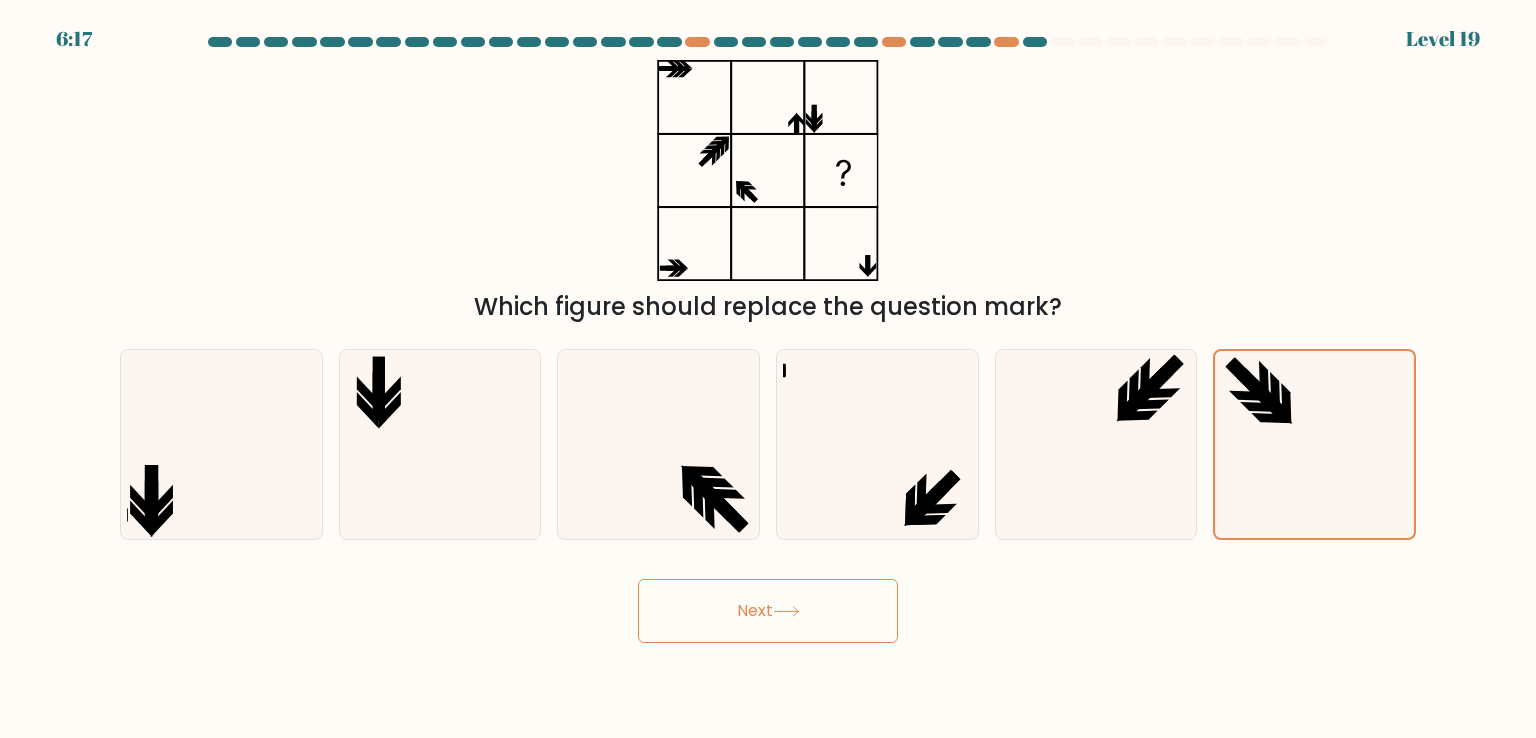 click on "Next" at bounding box center [768, 611] 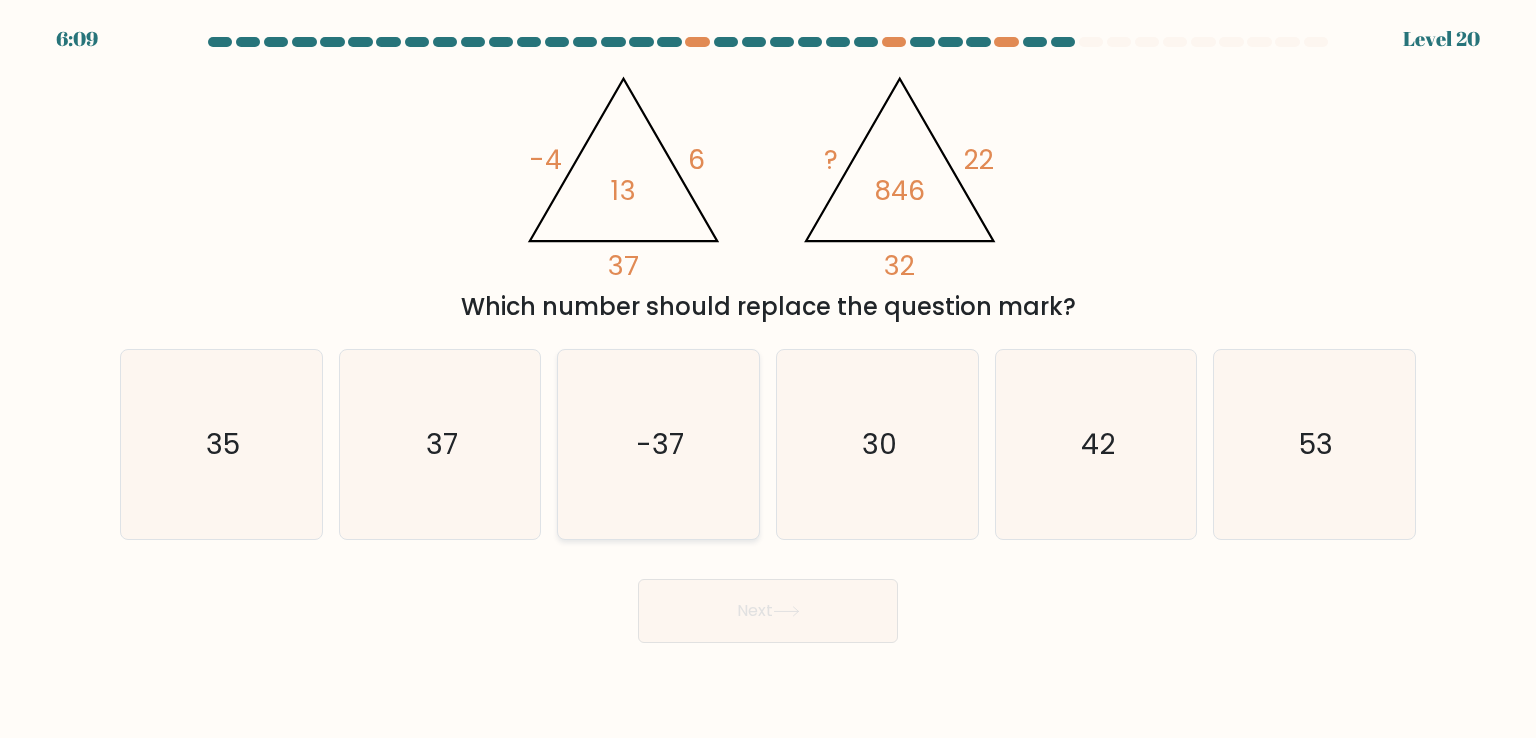 click on "-37" 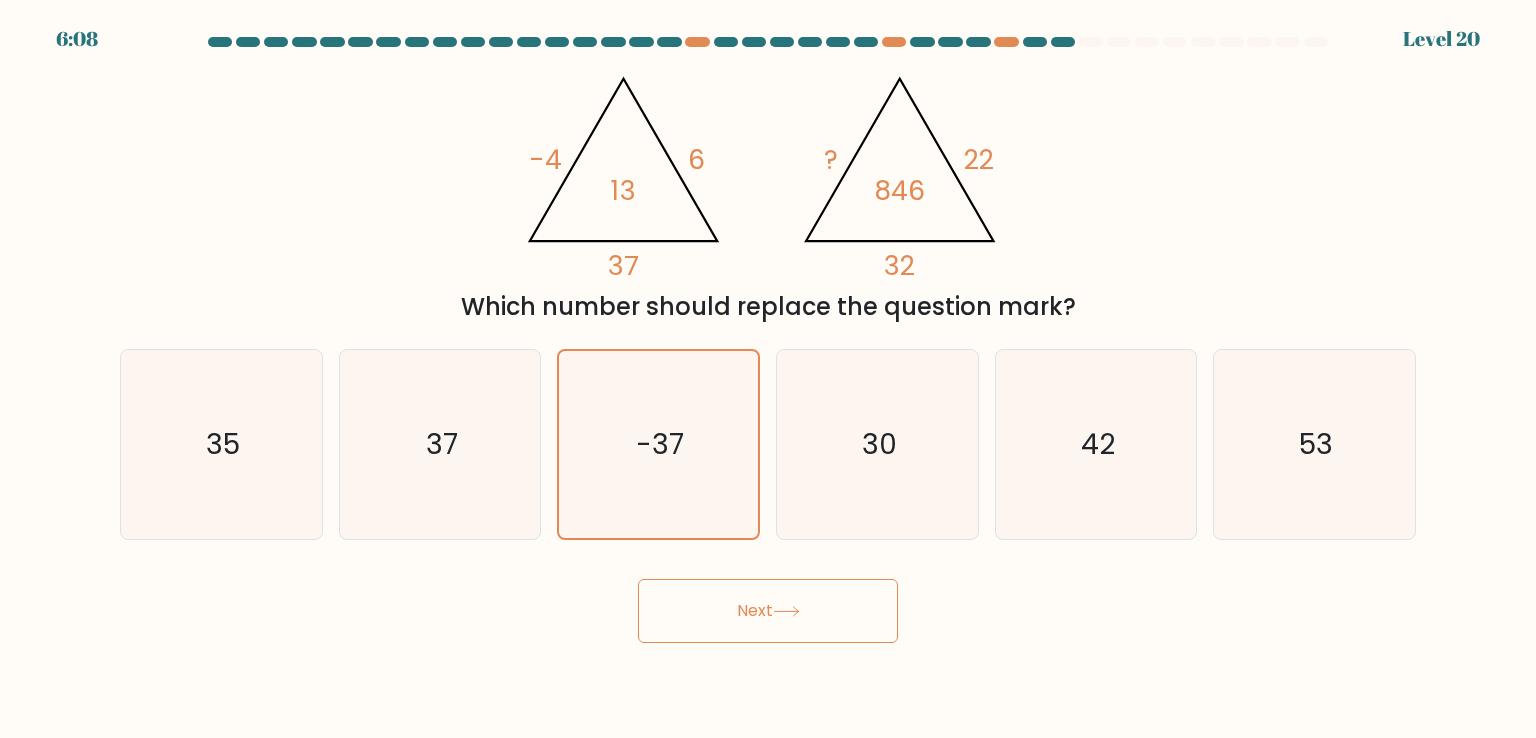 click 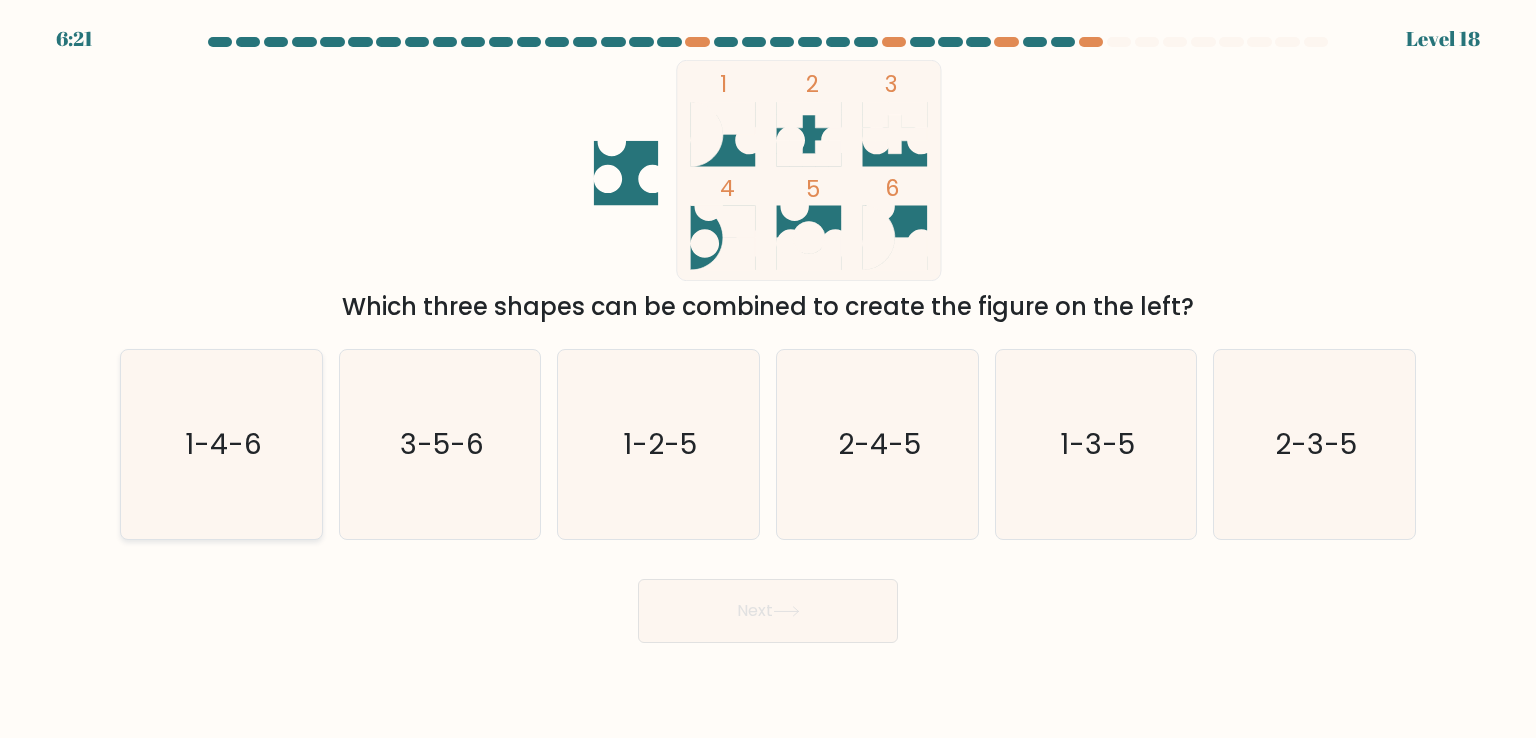 click on "1-4-6" 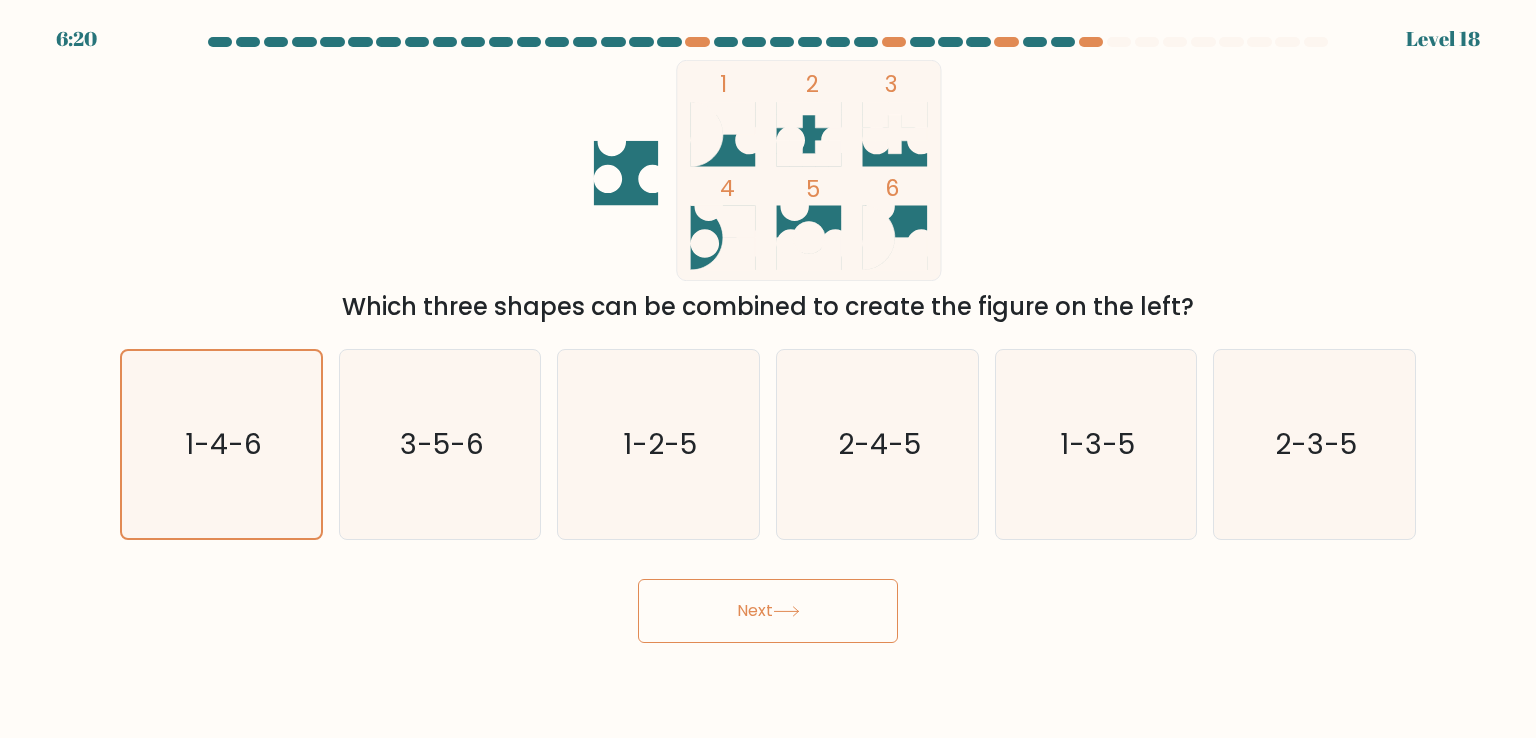 click on "Next" at bounding box center (768, 611) 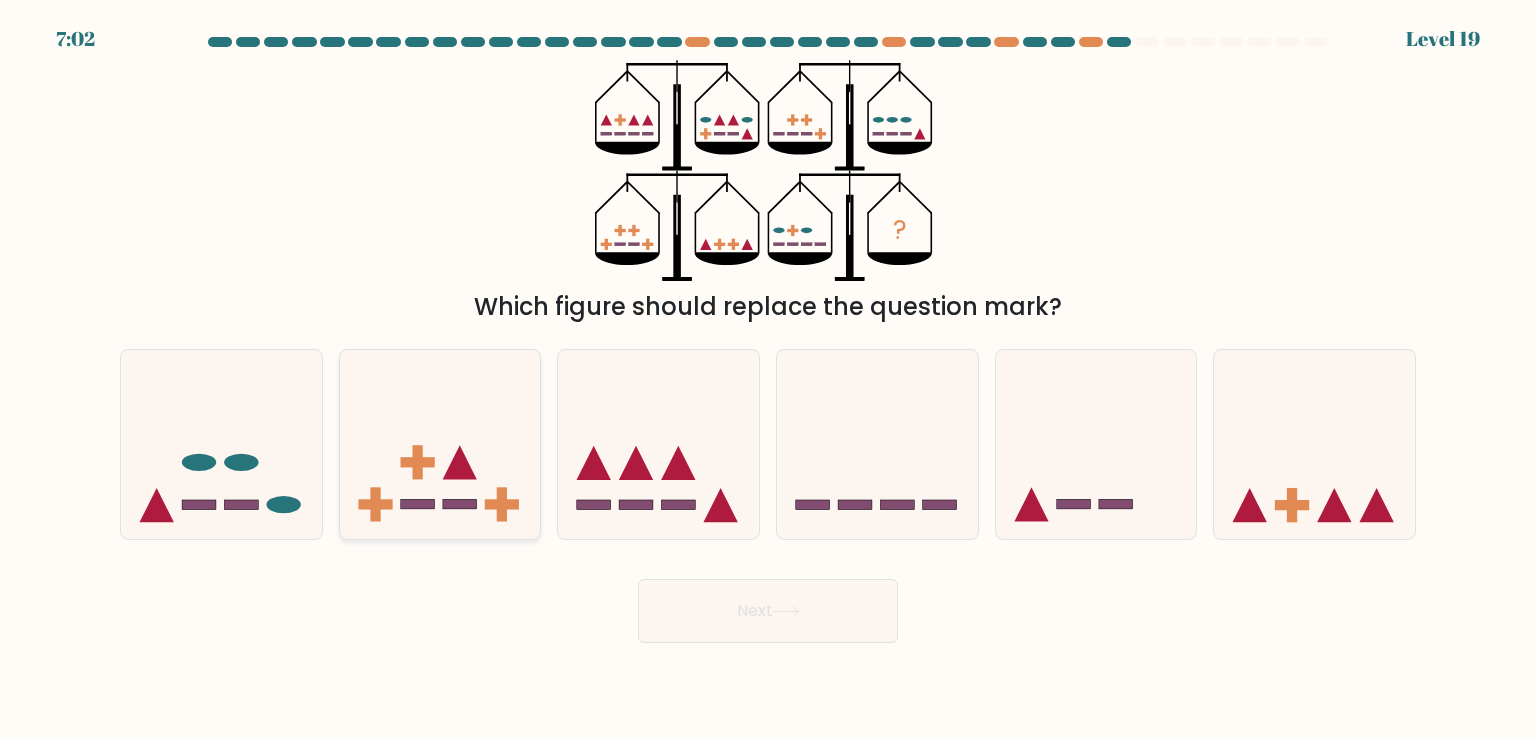 click 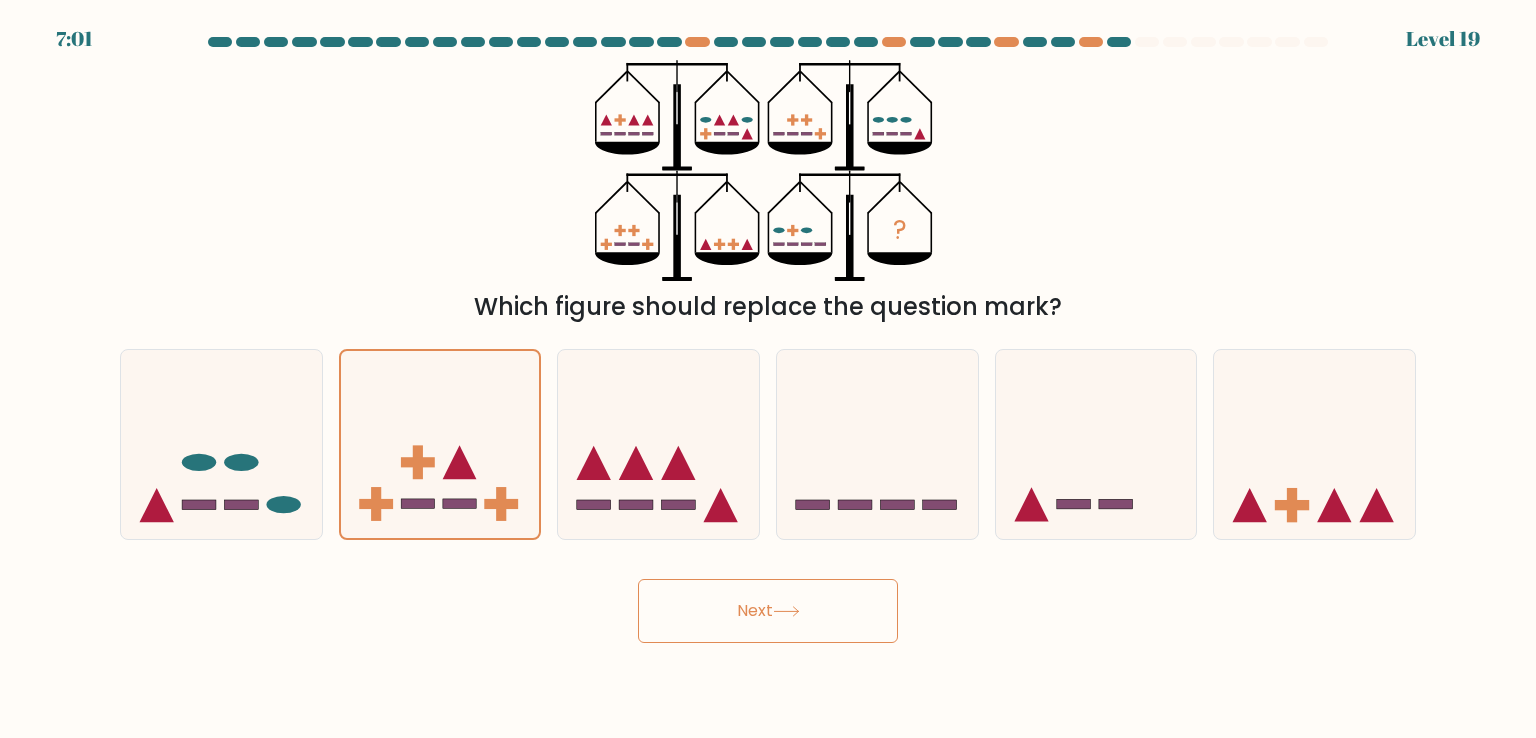 click on "Next" at bounding box center (768, 611) 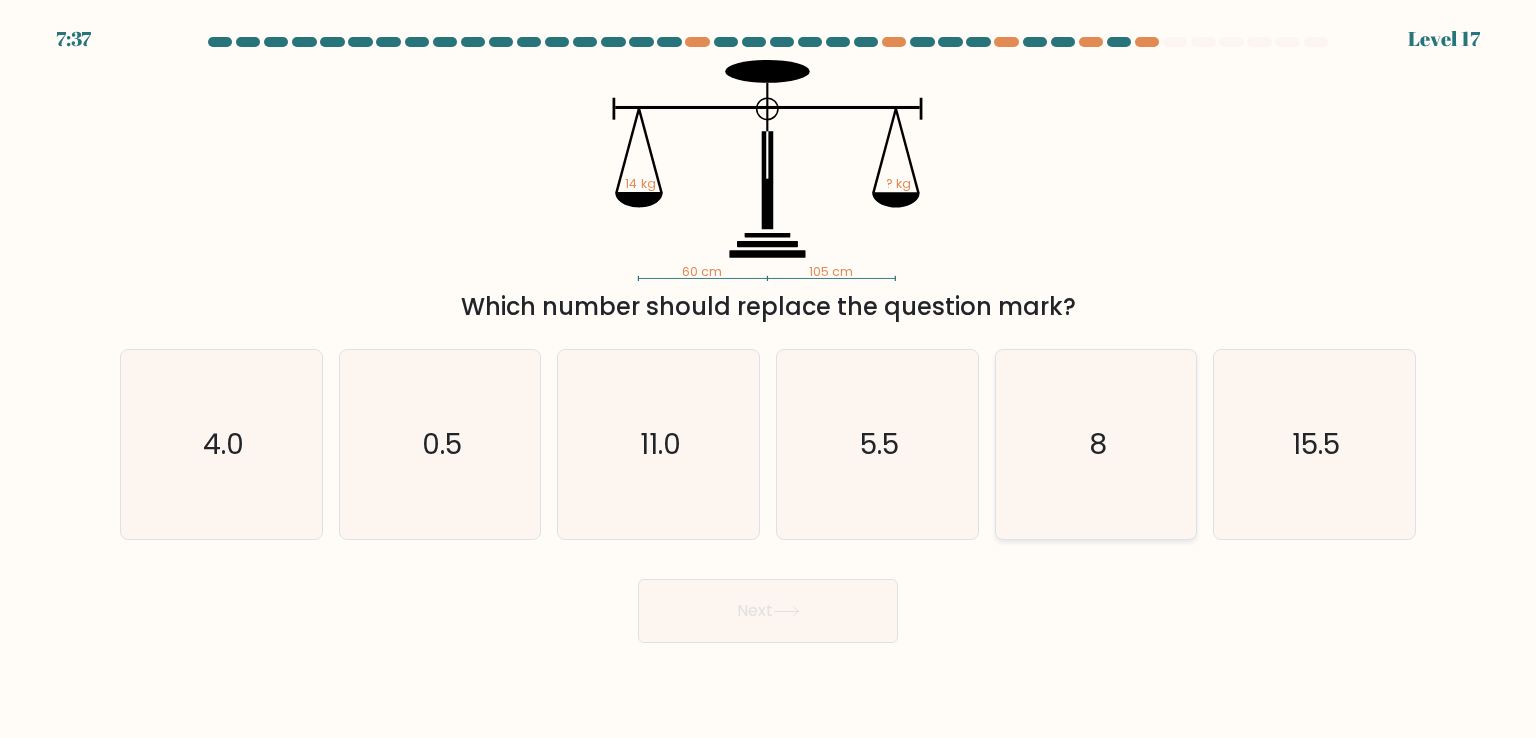 click on "8" 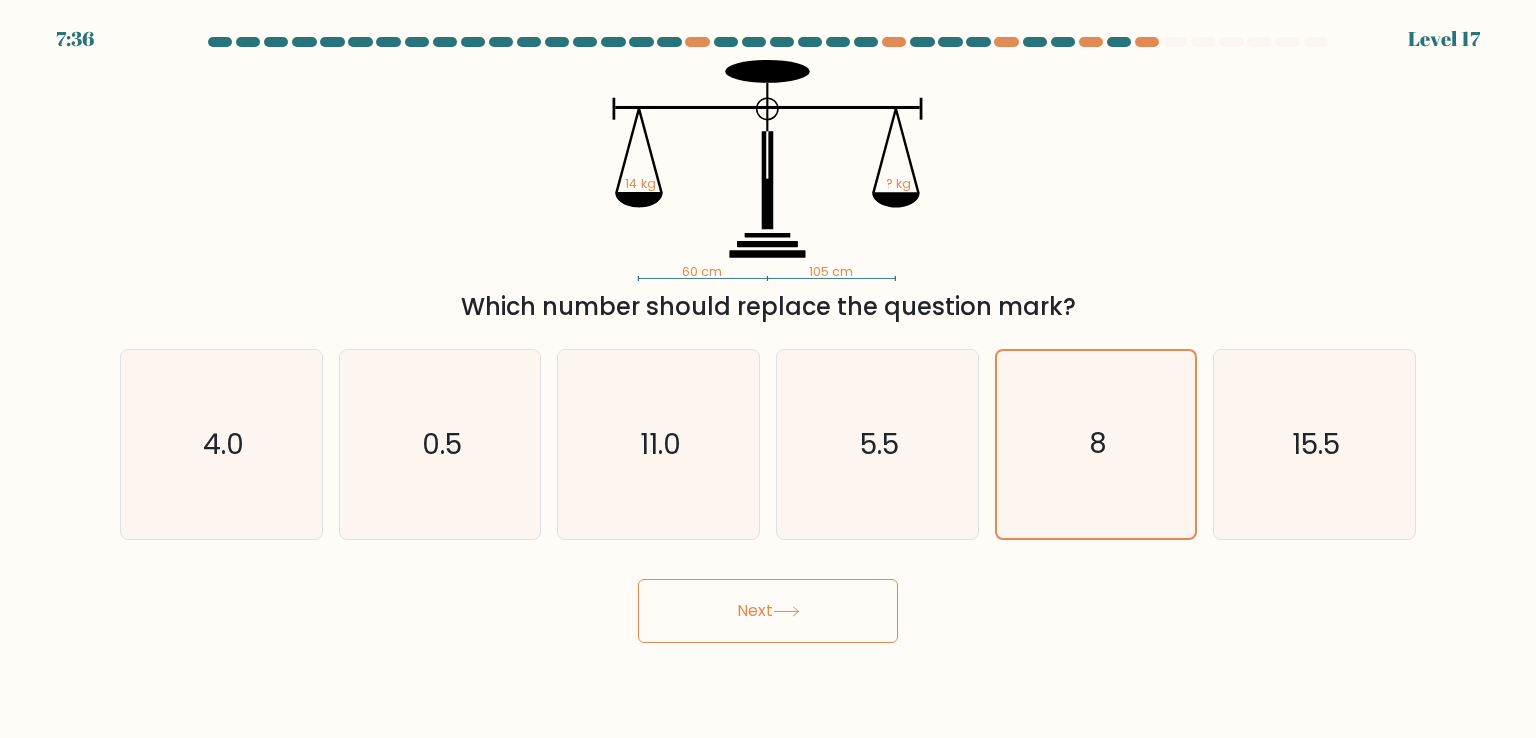click on "Next" at bounding box center [768, 611] 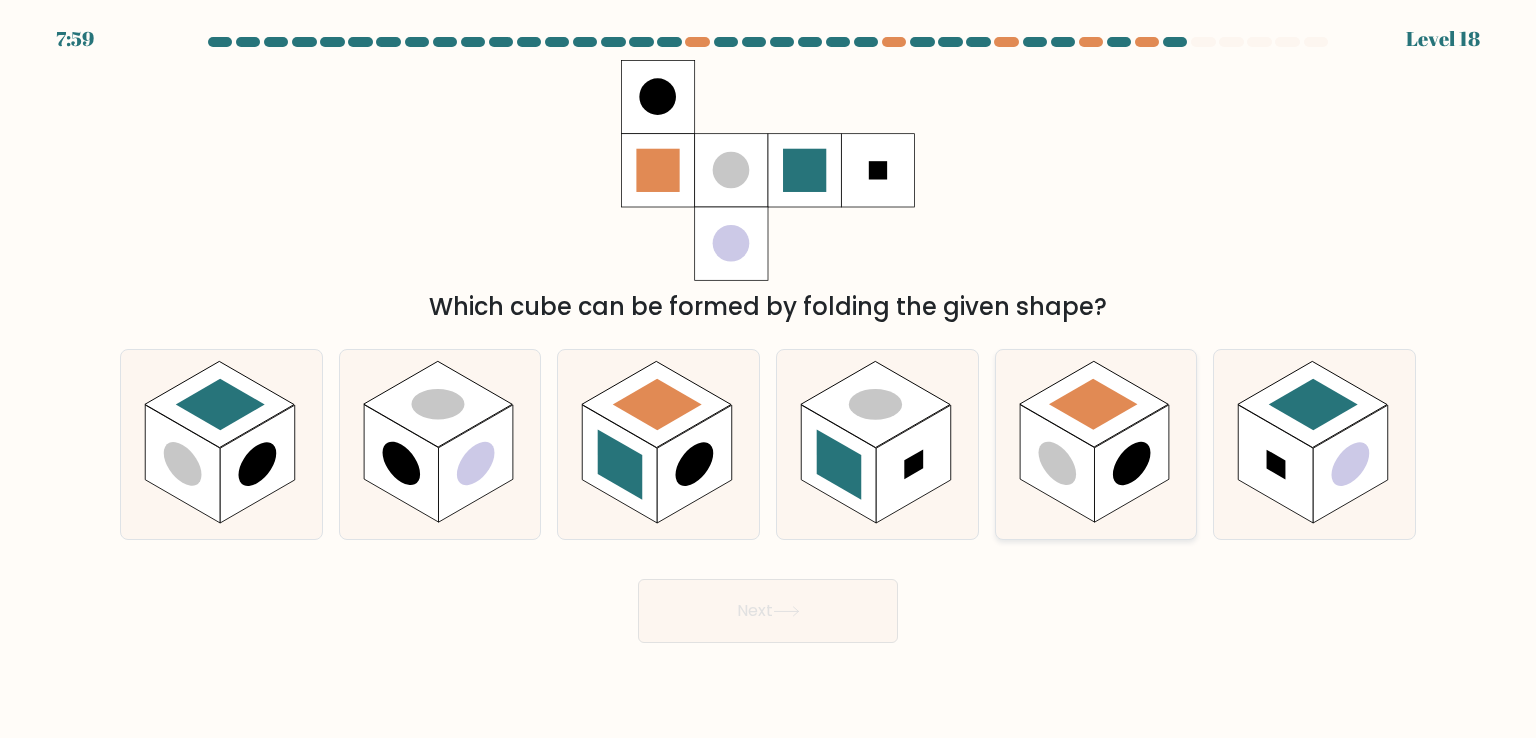 click 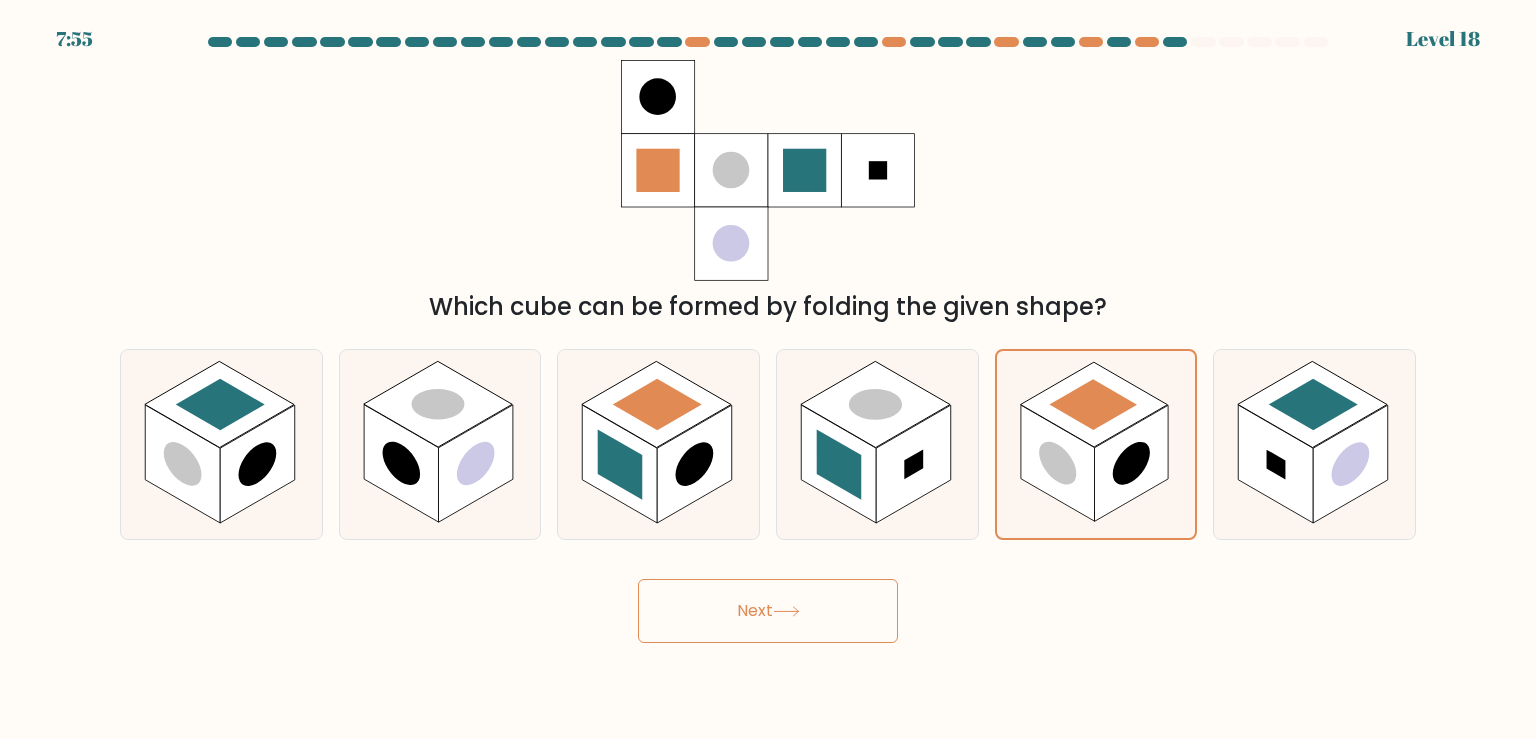 click on "Next" at bounding box center [768, 611] 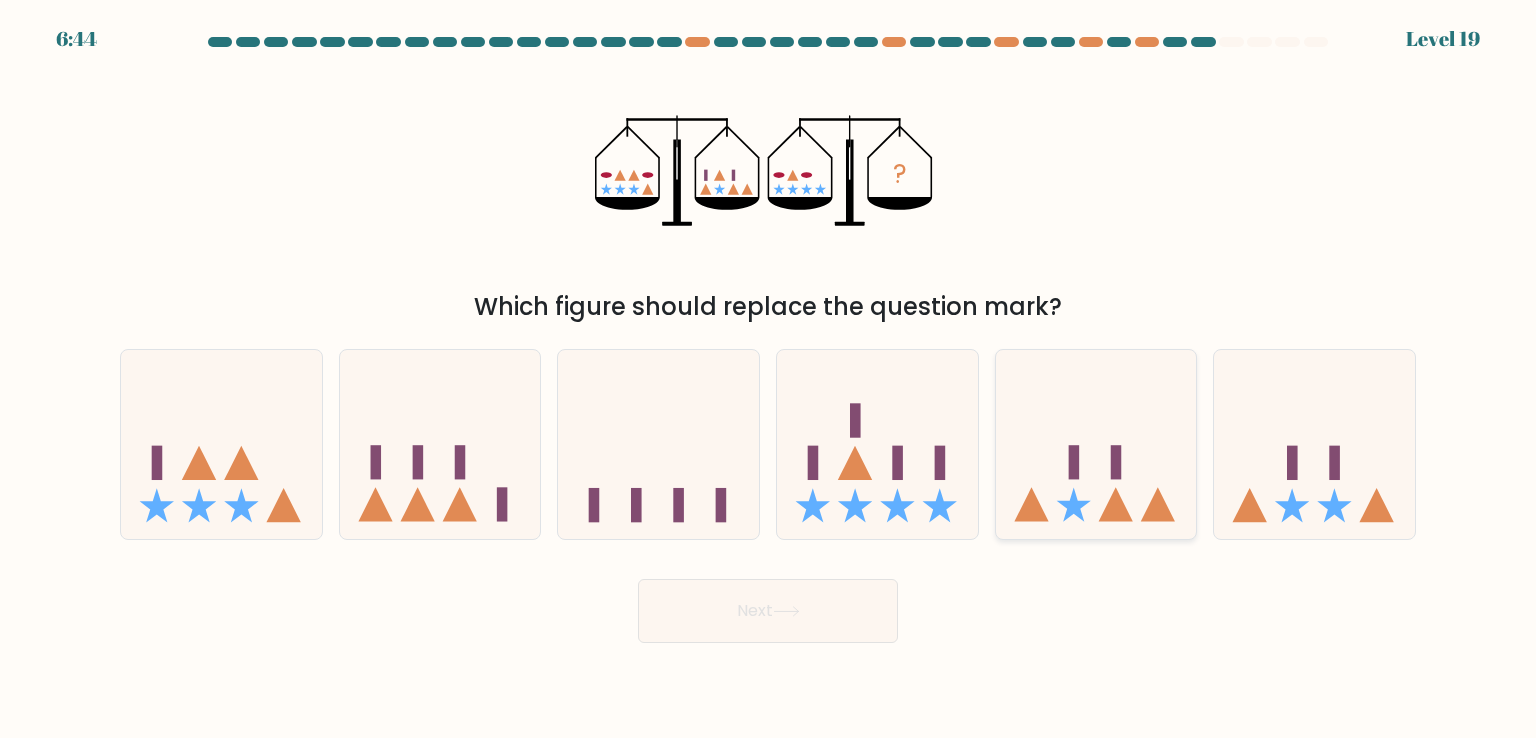 click 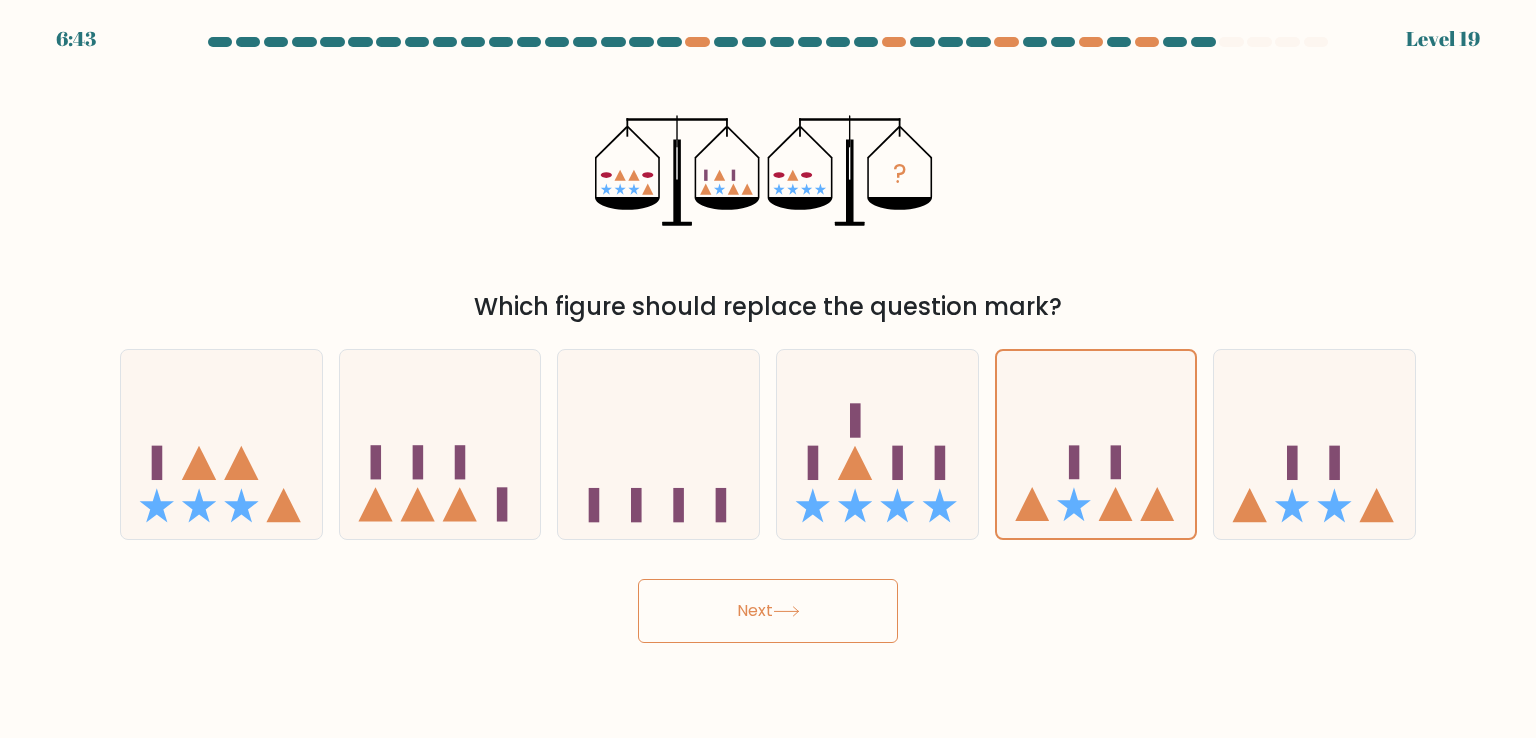 click on "Next" at bounding box center (768, 611) 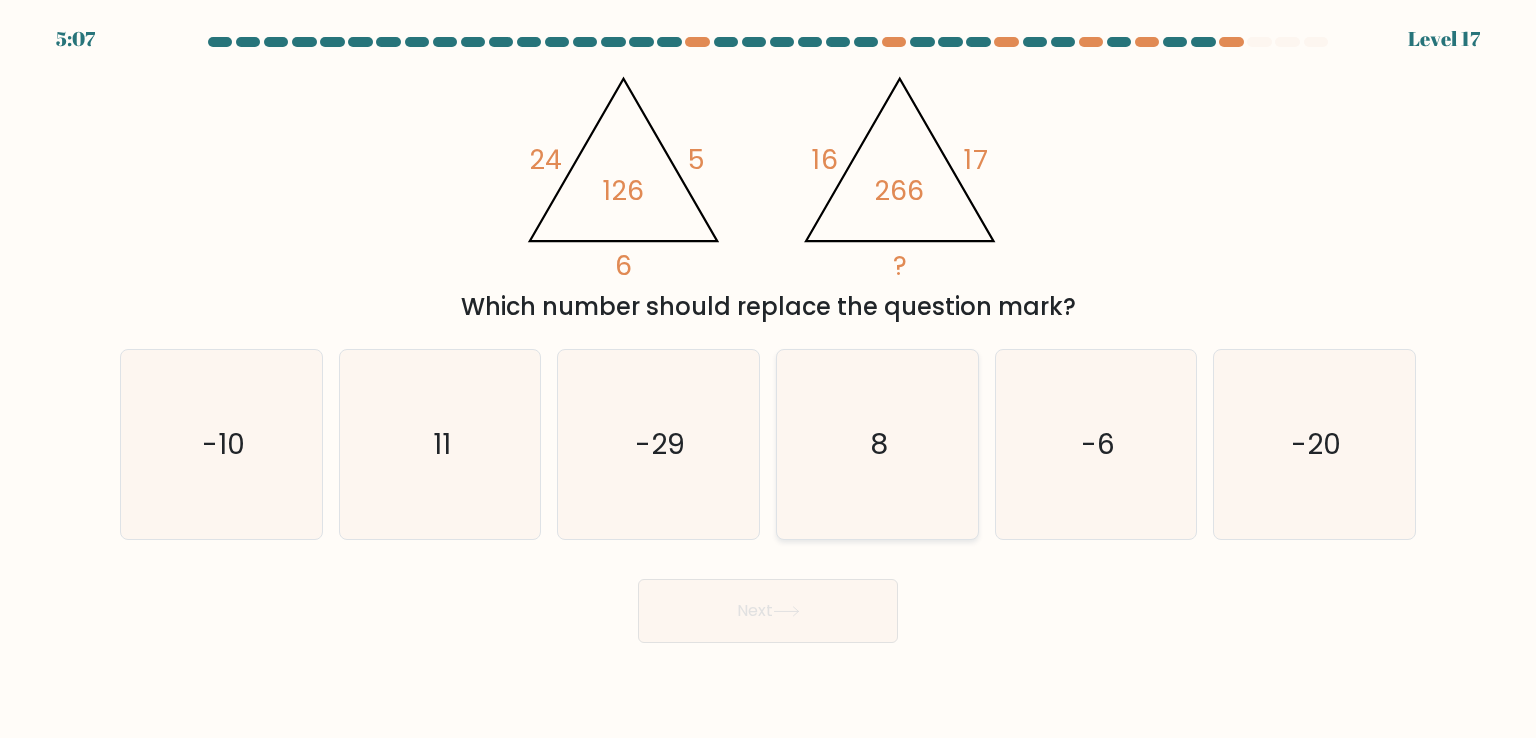 click on "8" 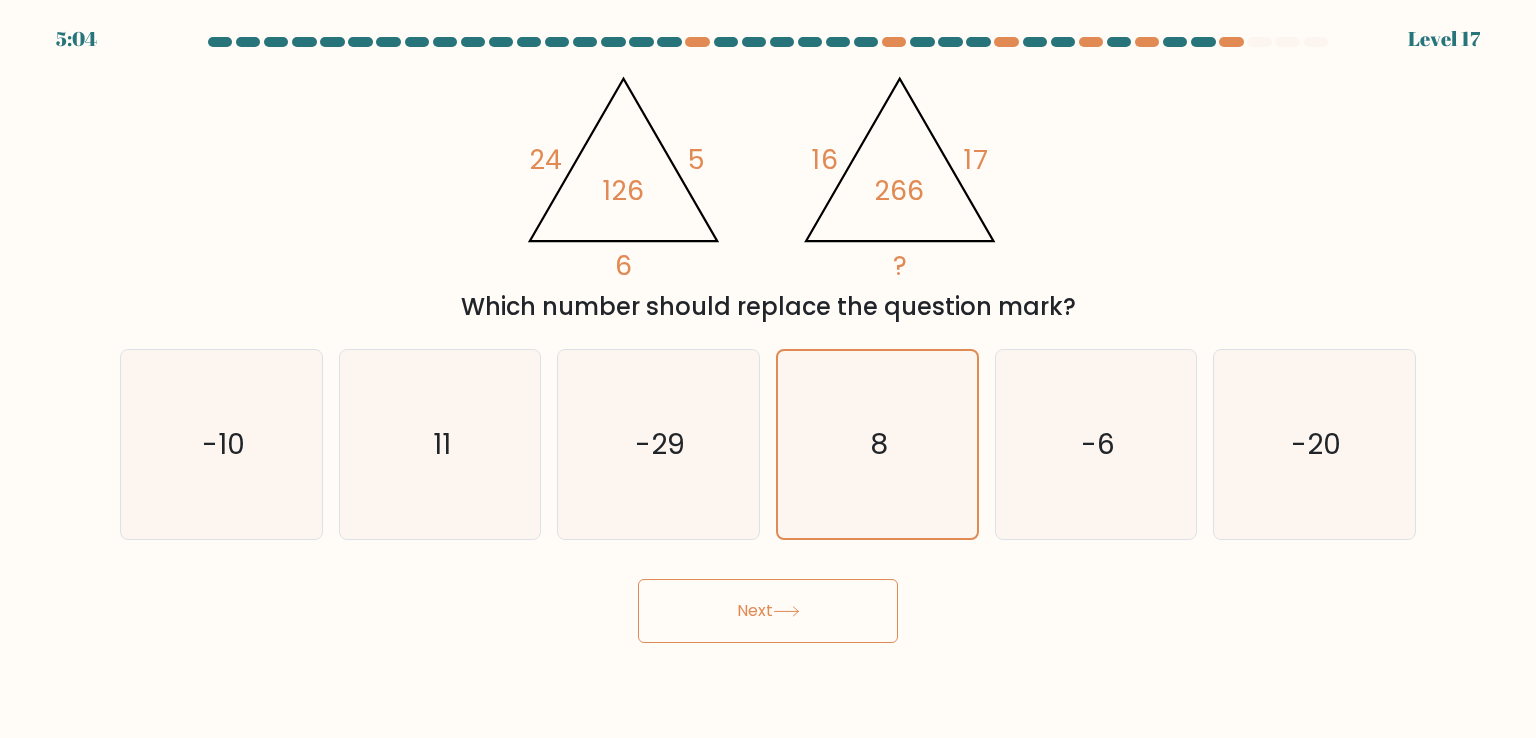 click on "Next" at bounding box center (768, 611) 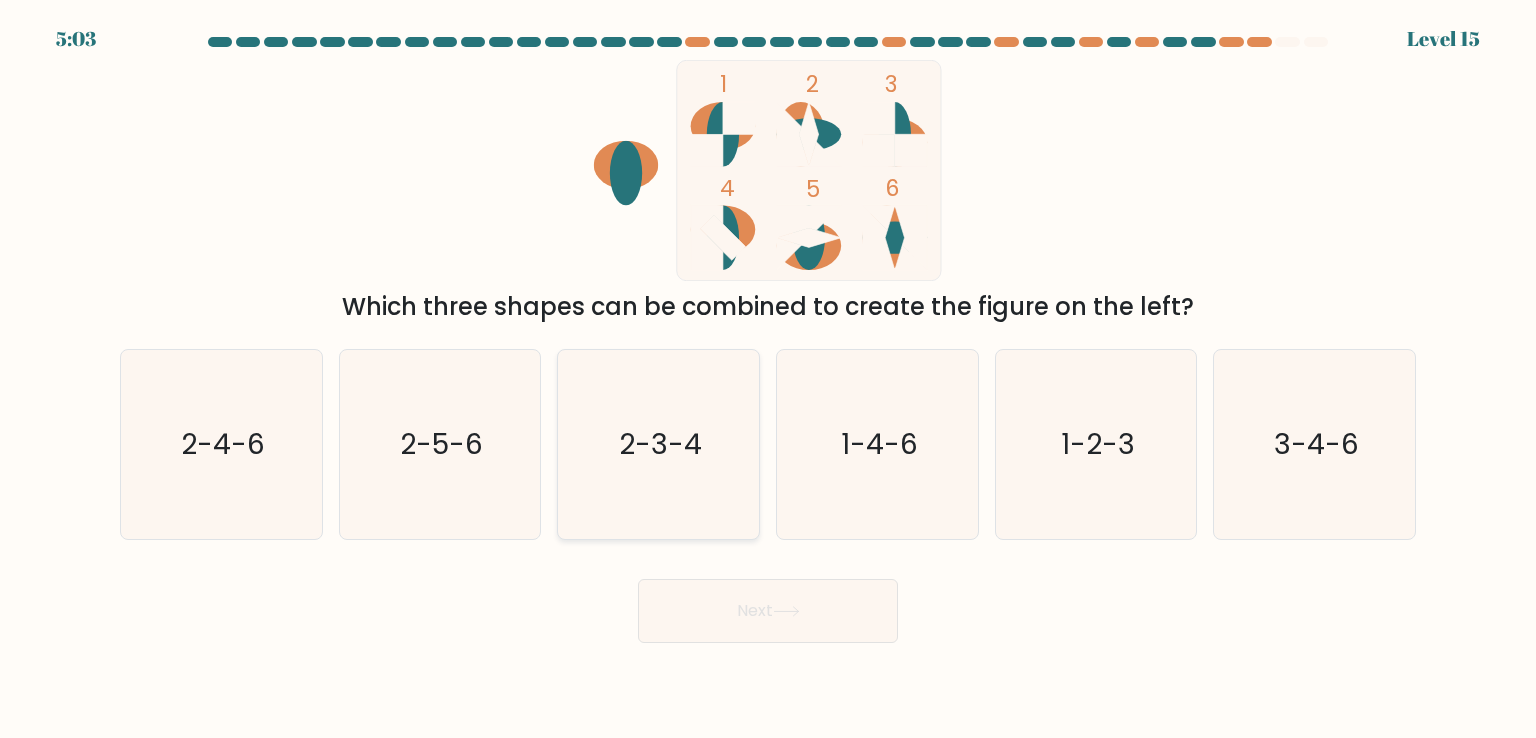 click on "2-3-4" 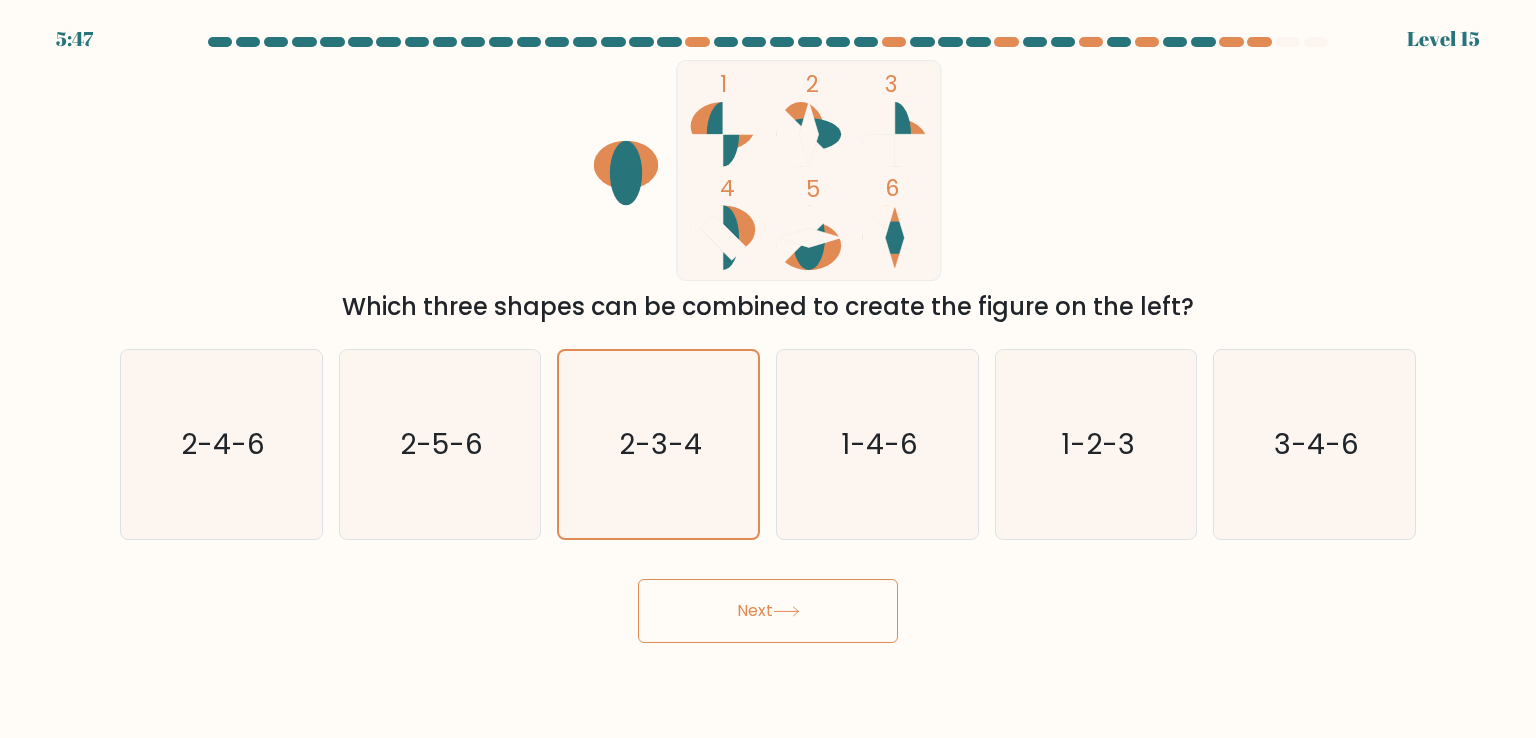 click on "Next" at bounding box center [768, 611] 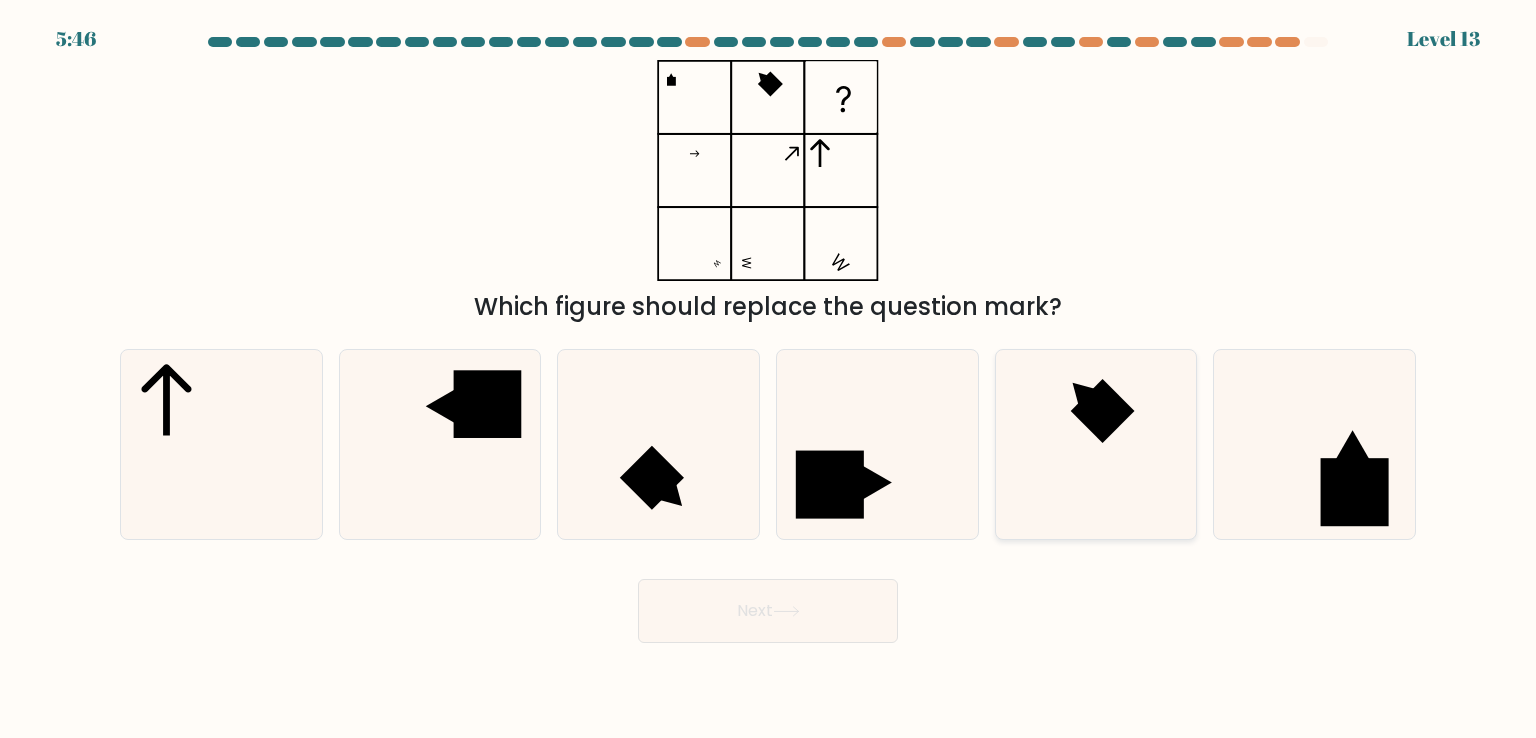 click 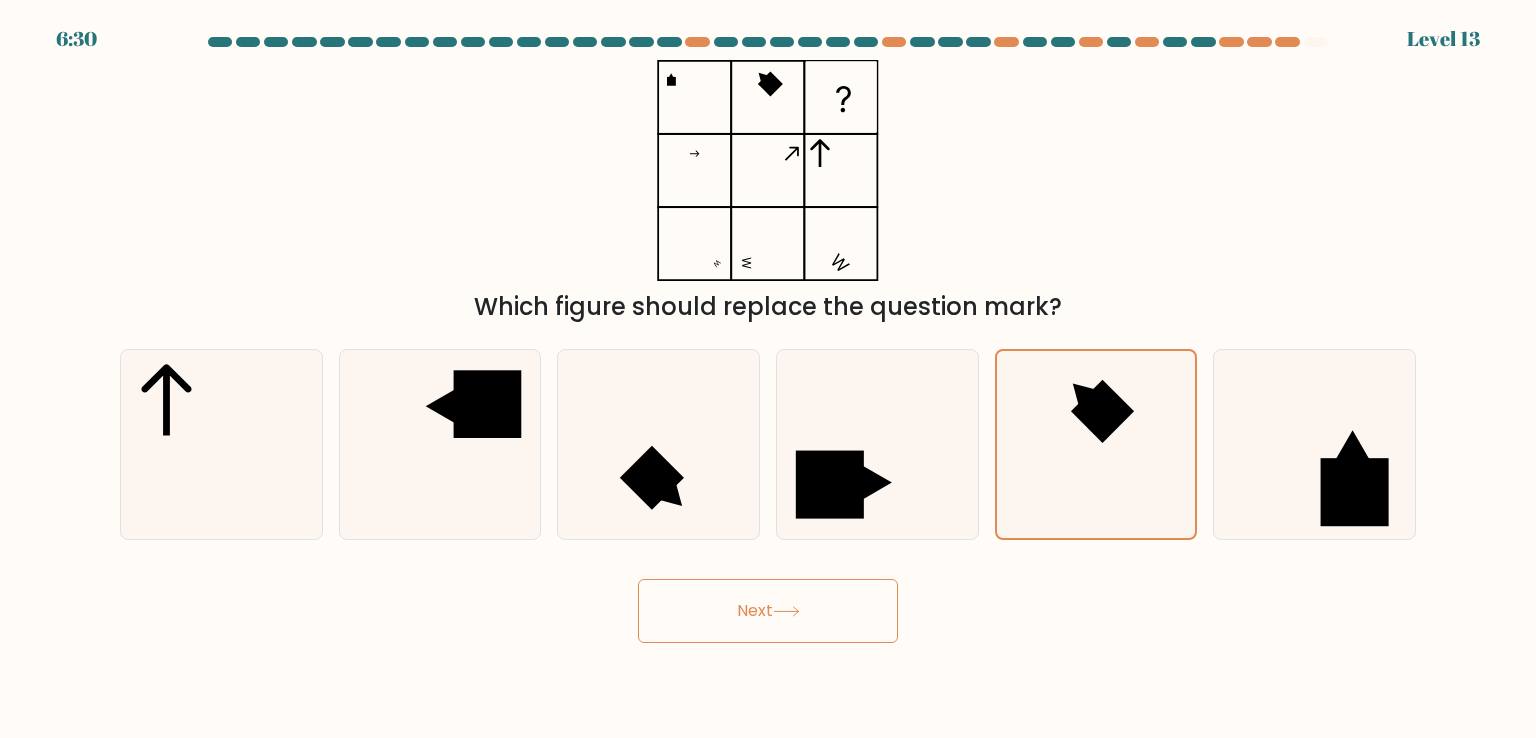 click on "Next" at bounding box center (768, 611) 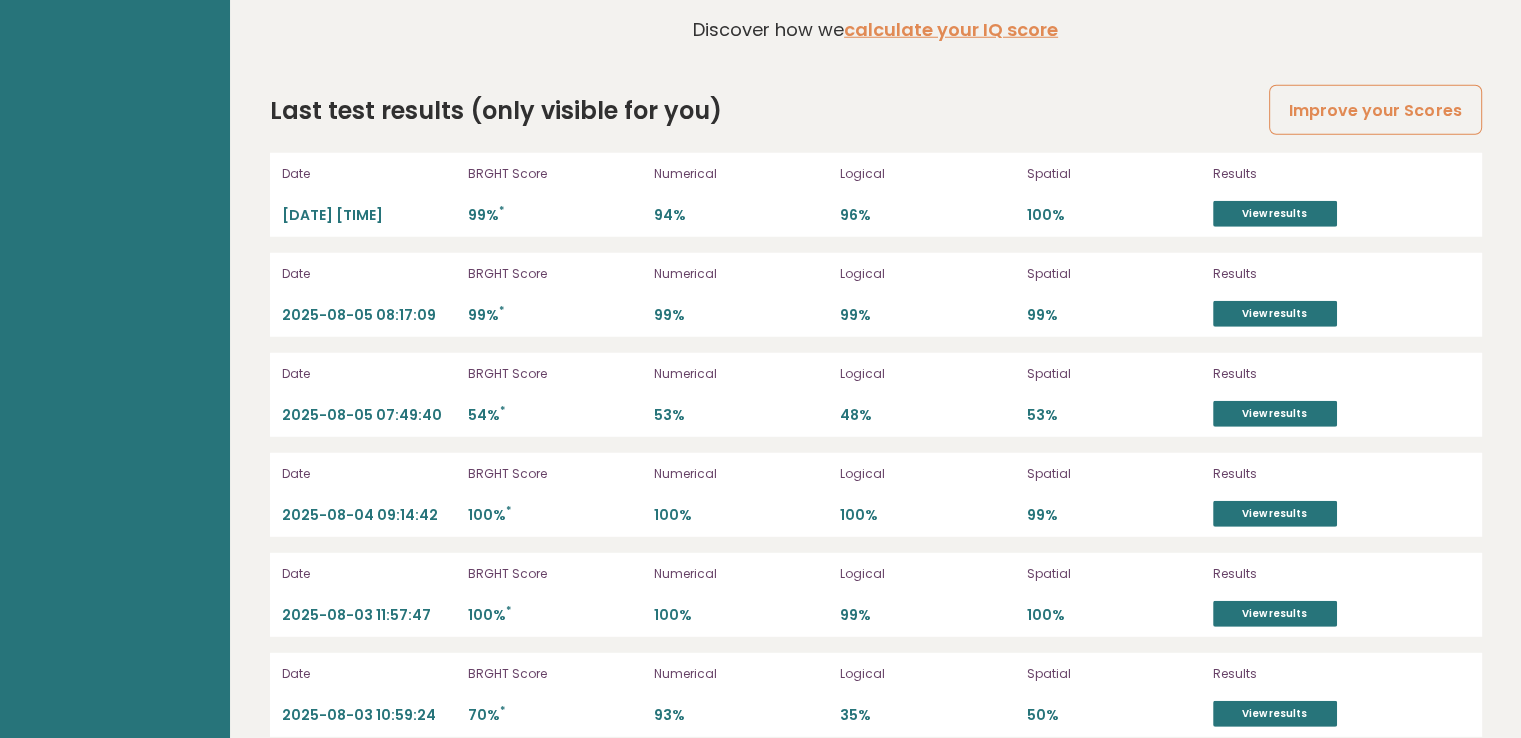 scroll, scrollTop: 5580, scrollLeft: 0, axis: vertical 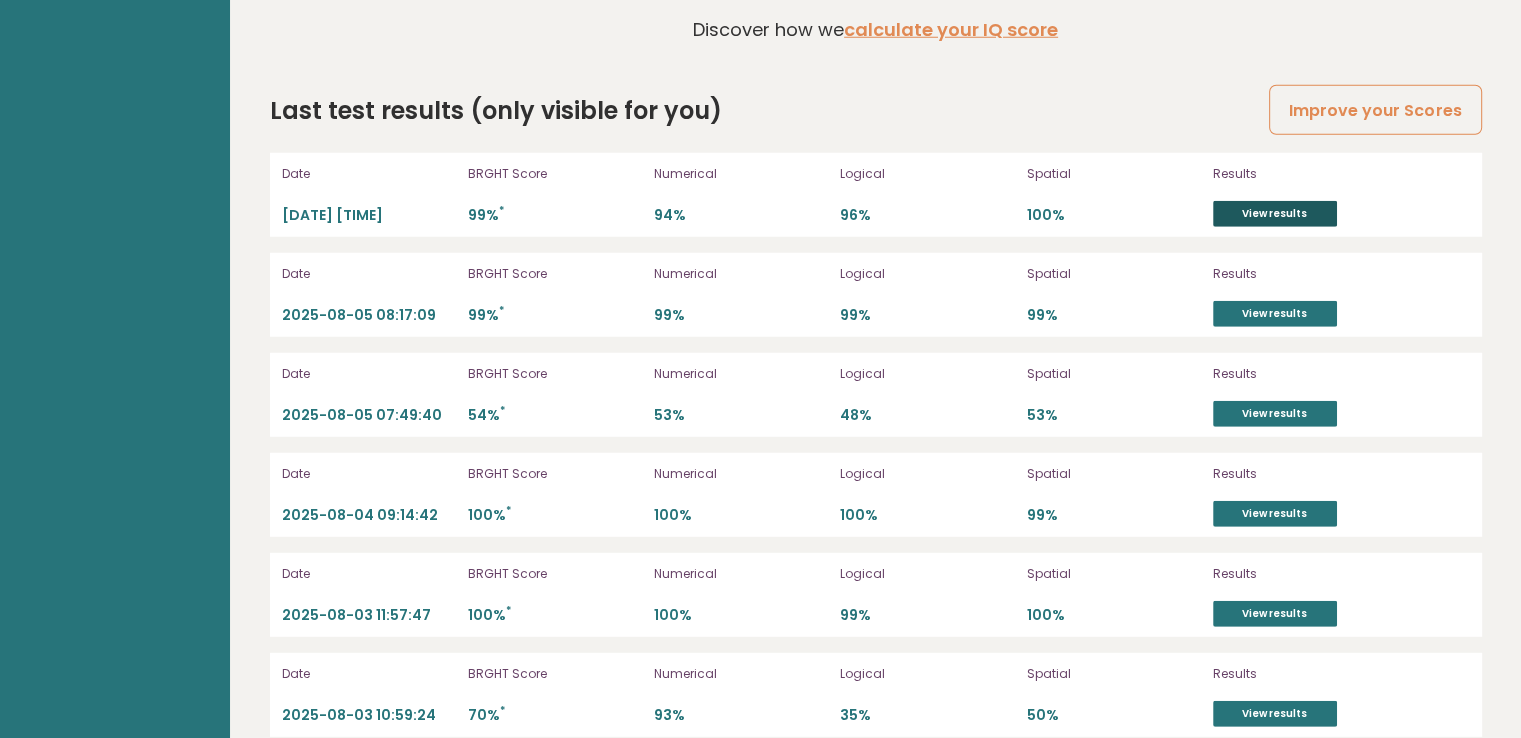 click on "View results" at bounding box center [1275, 214] 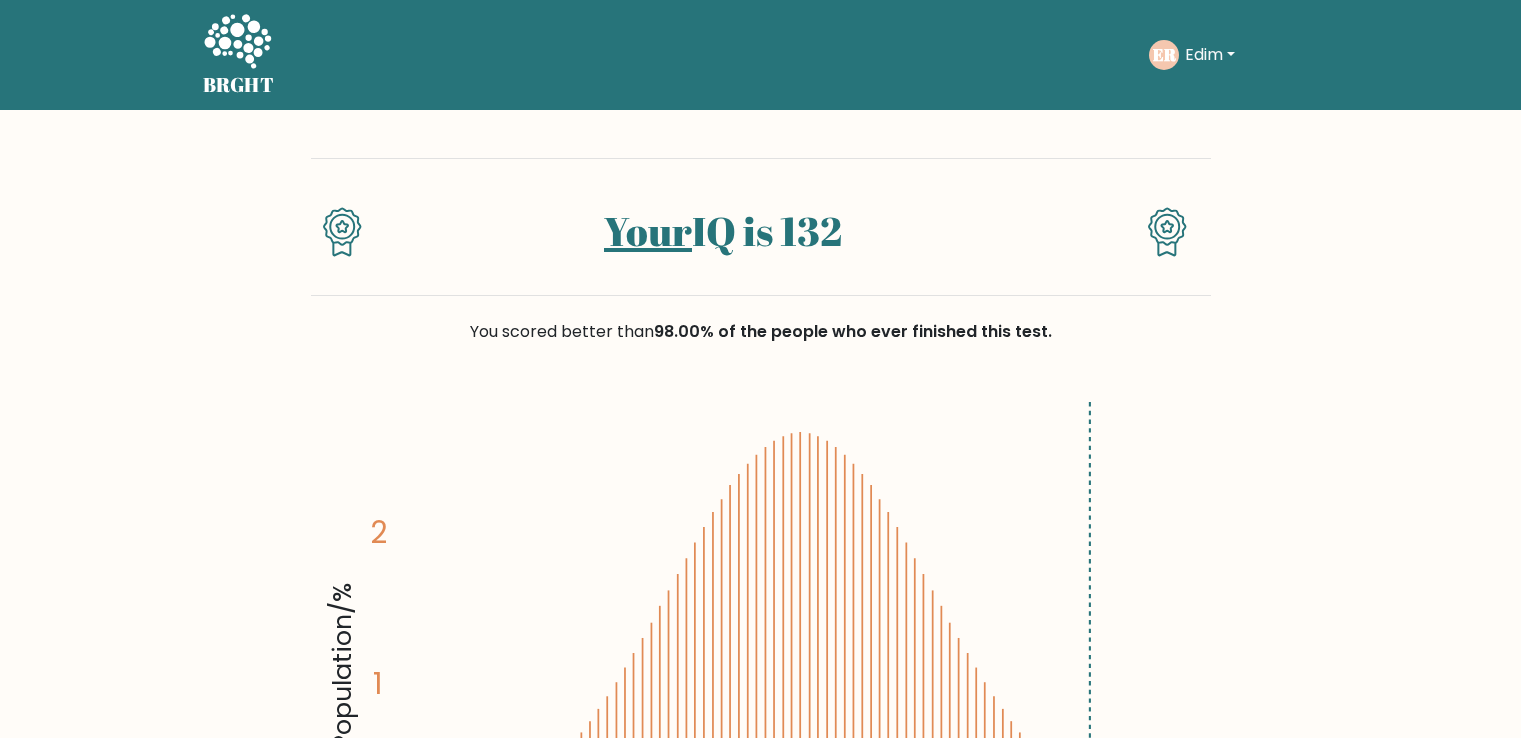 scroll, scrollTop: 0, scrollLeft: 0, axis: both 